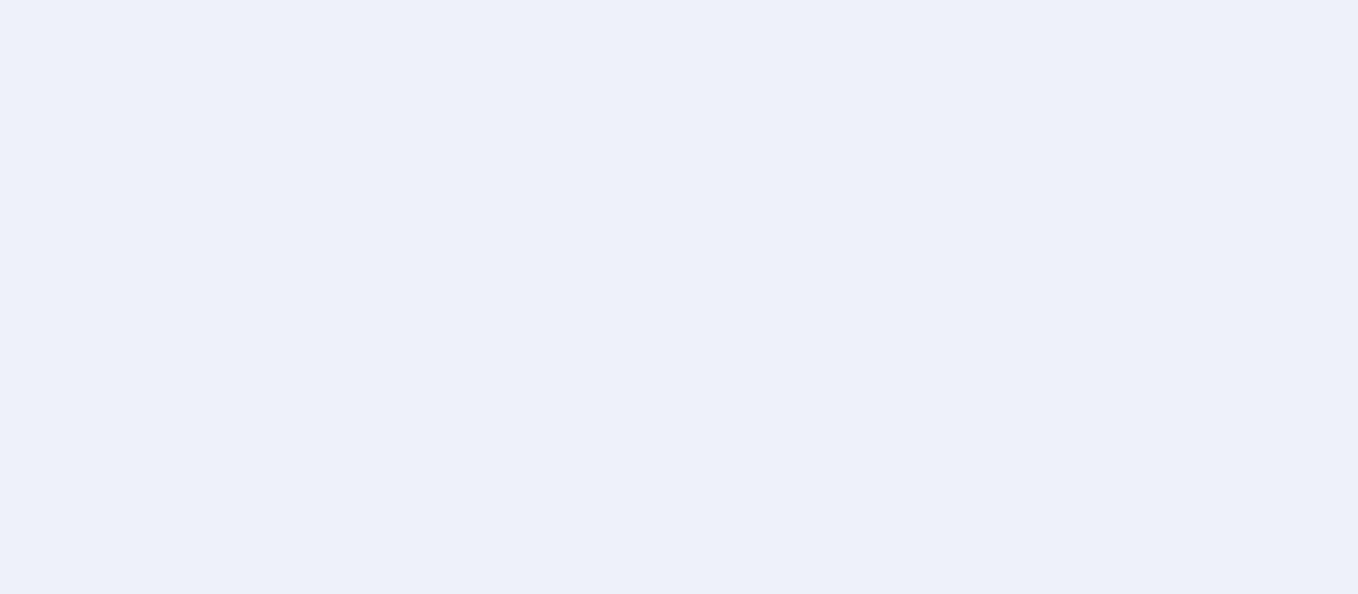 scroll, scrollTop: 0, scrollLeft: 0, axis: both 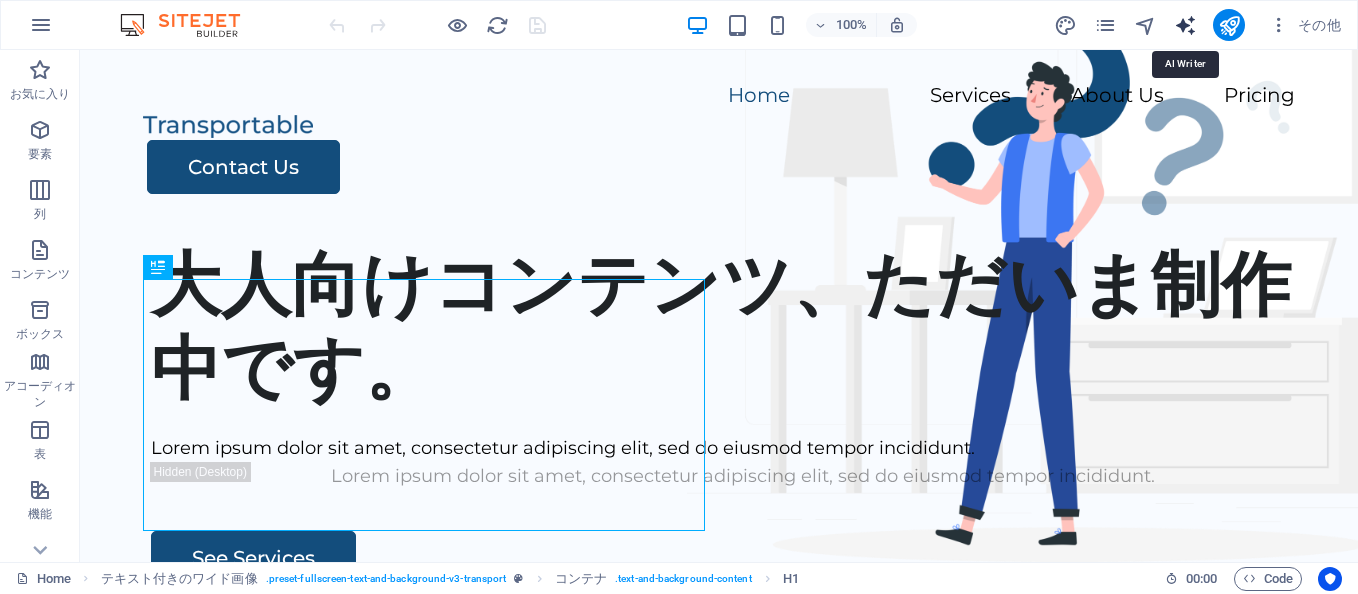 click at bounding box center [1185, 25] 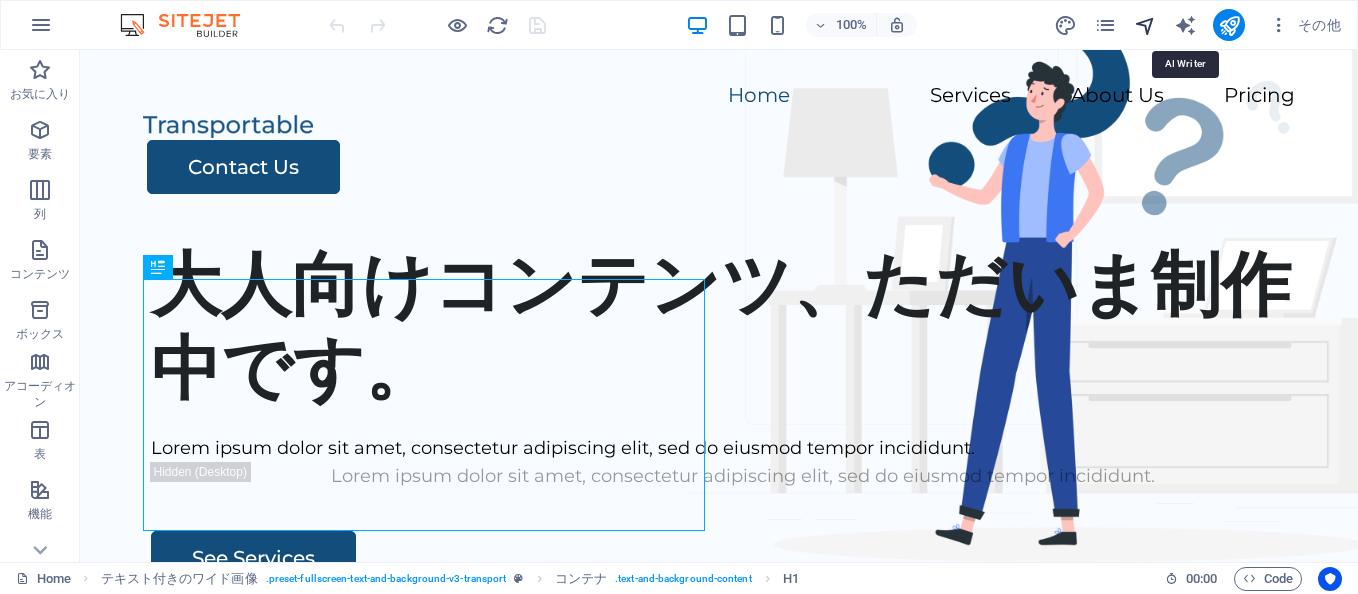 select on "English" 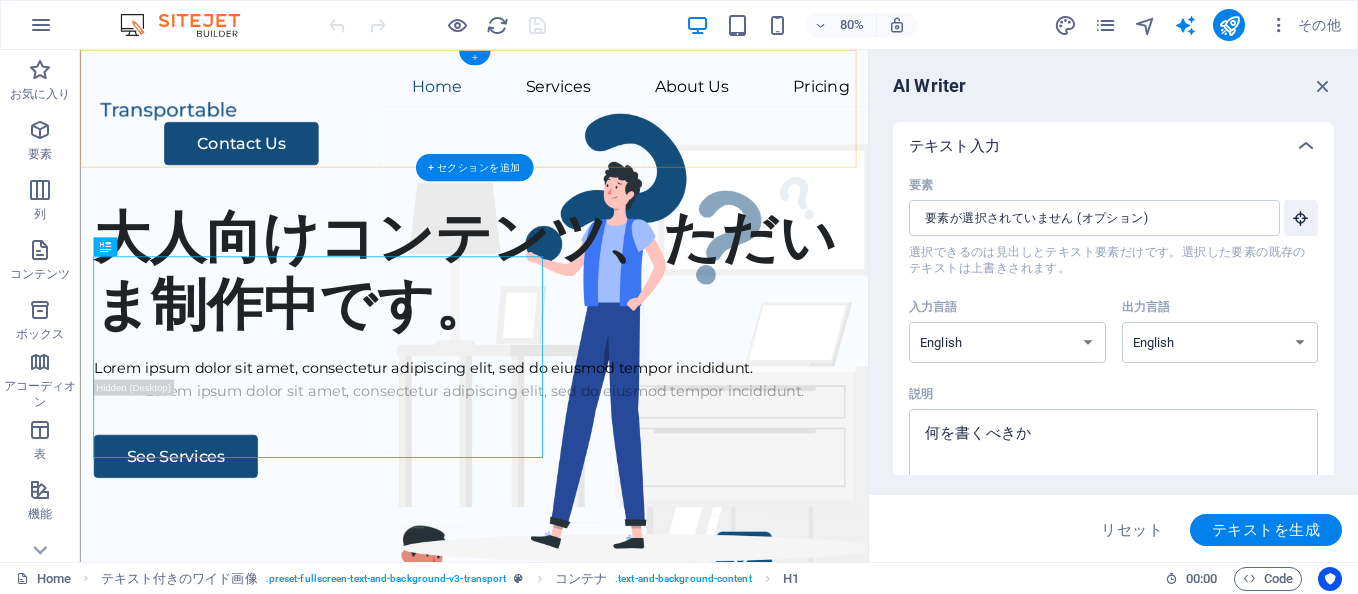 click on "+" at bounding box center [473, 58] 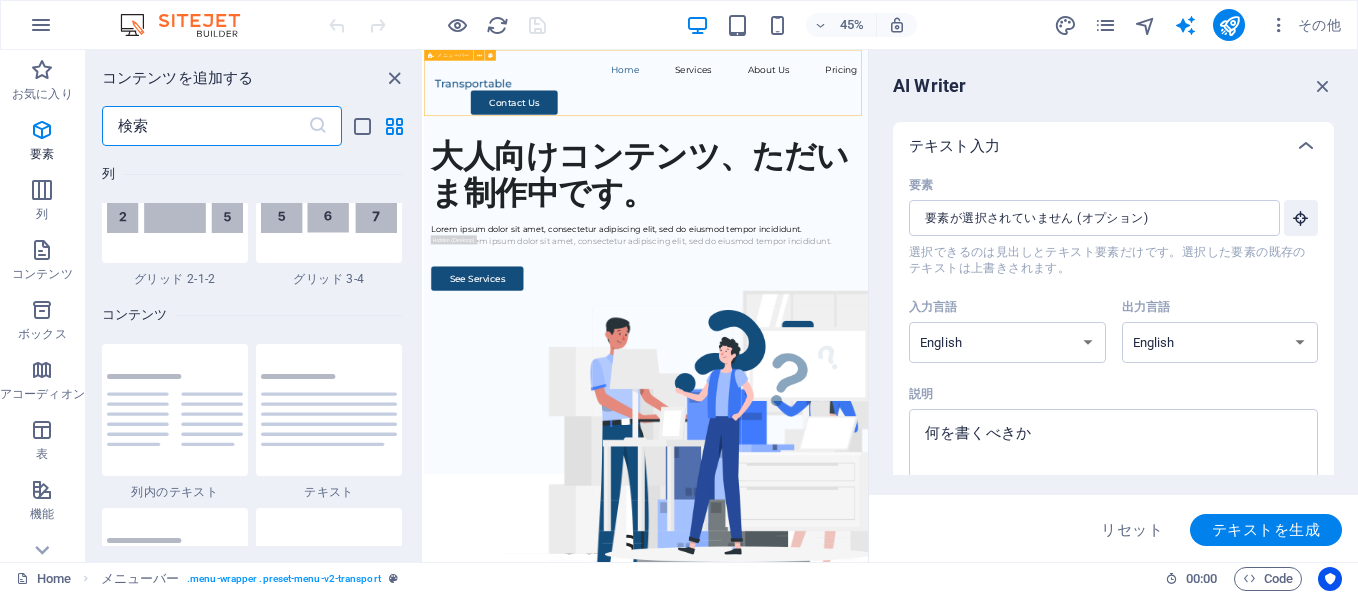 scroll, scrollTop: 3499, scrollLeft: 0, axis: vertical 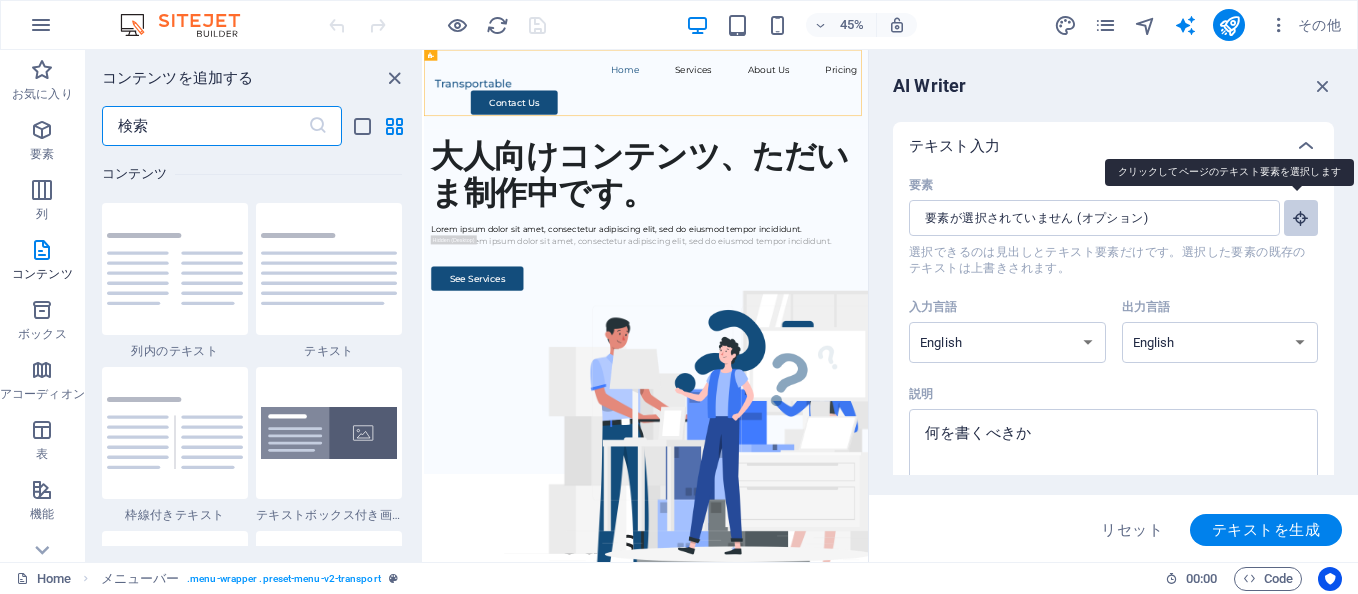 click on "要素 ​ 選択できるのは見出しとテキスト要素だけです。選択した要素の既存のテキストは上書きされます。" at bounding box center (1301, 218) 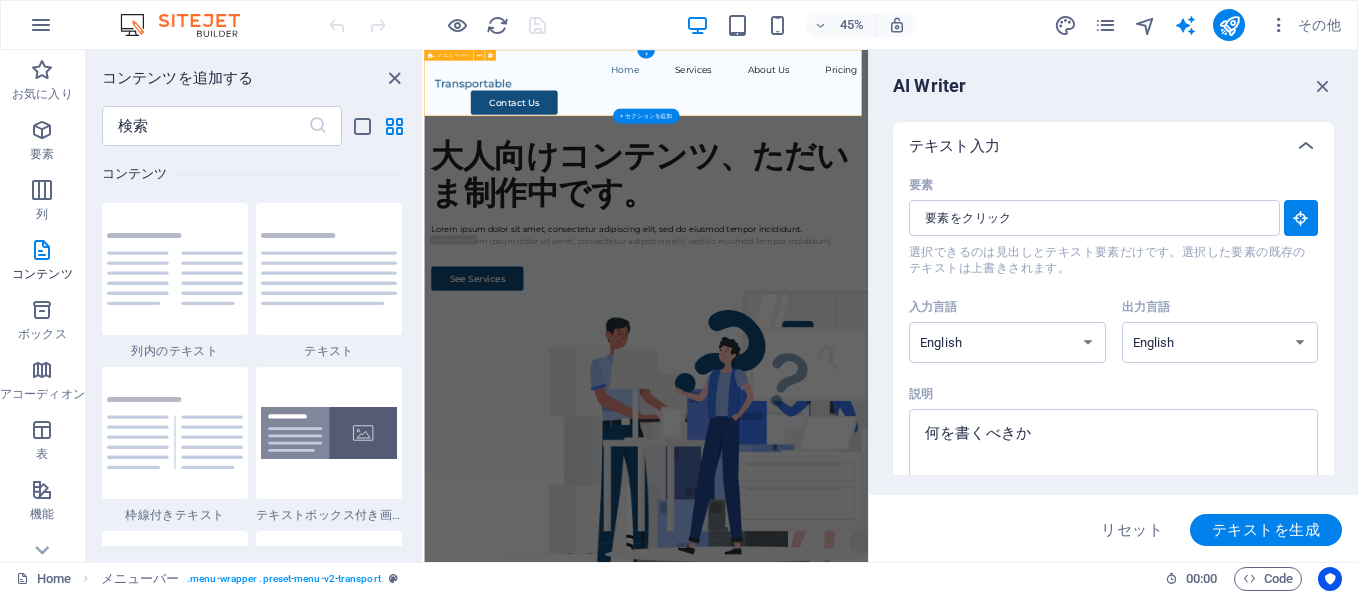 click on "Home Services About Us Pricing Contact Us" at bounding box center [917, 138] 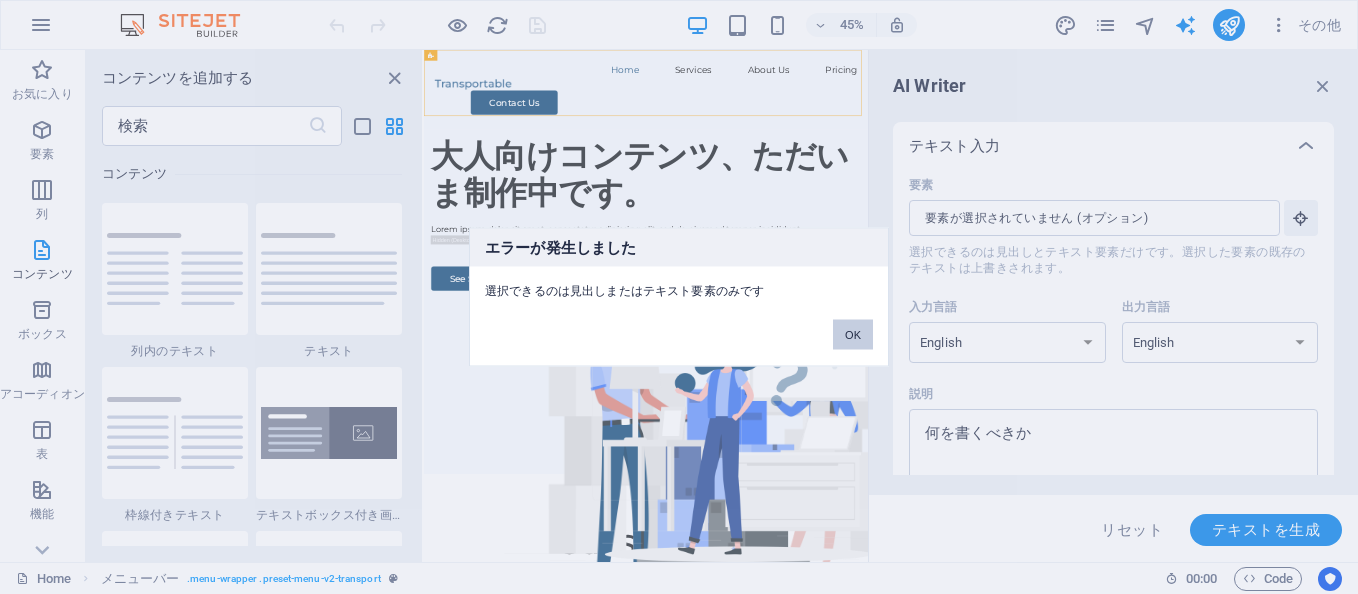 click on "OK" at bounding box center (853, 335) 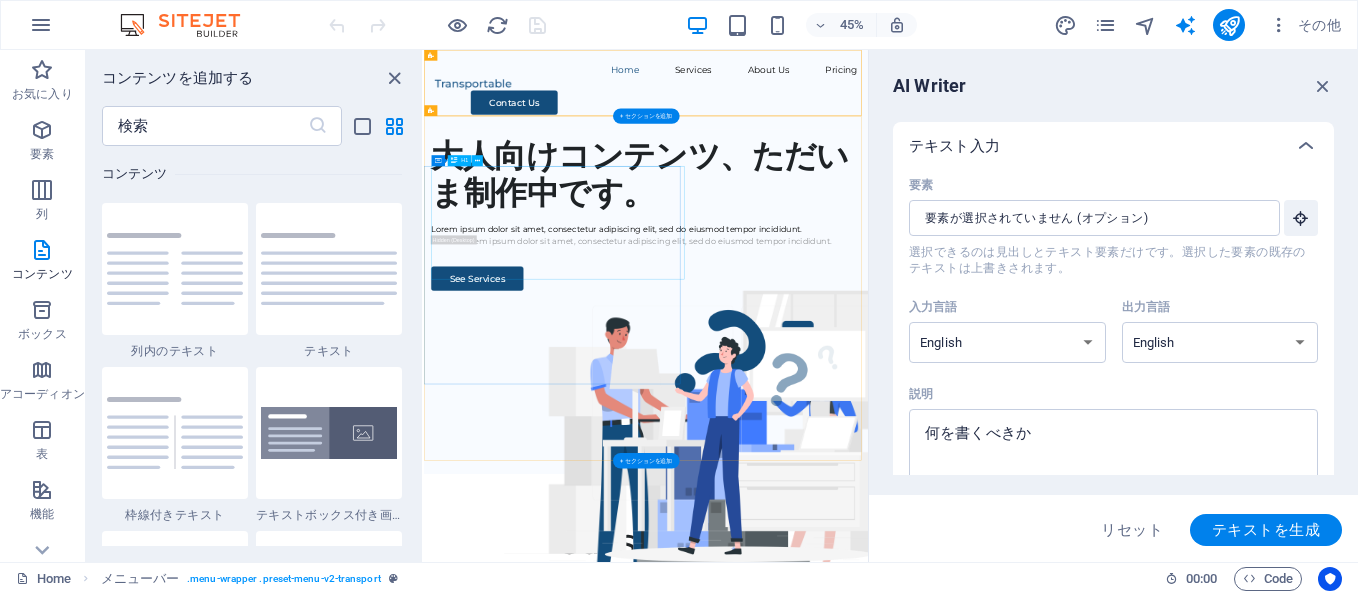 click on "大人向けコンテンツ、ただいま制作中です。" at bounding box center (917, 326) 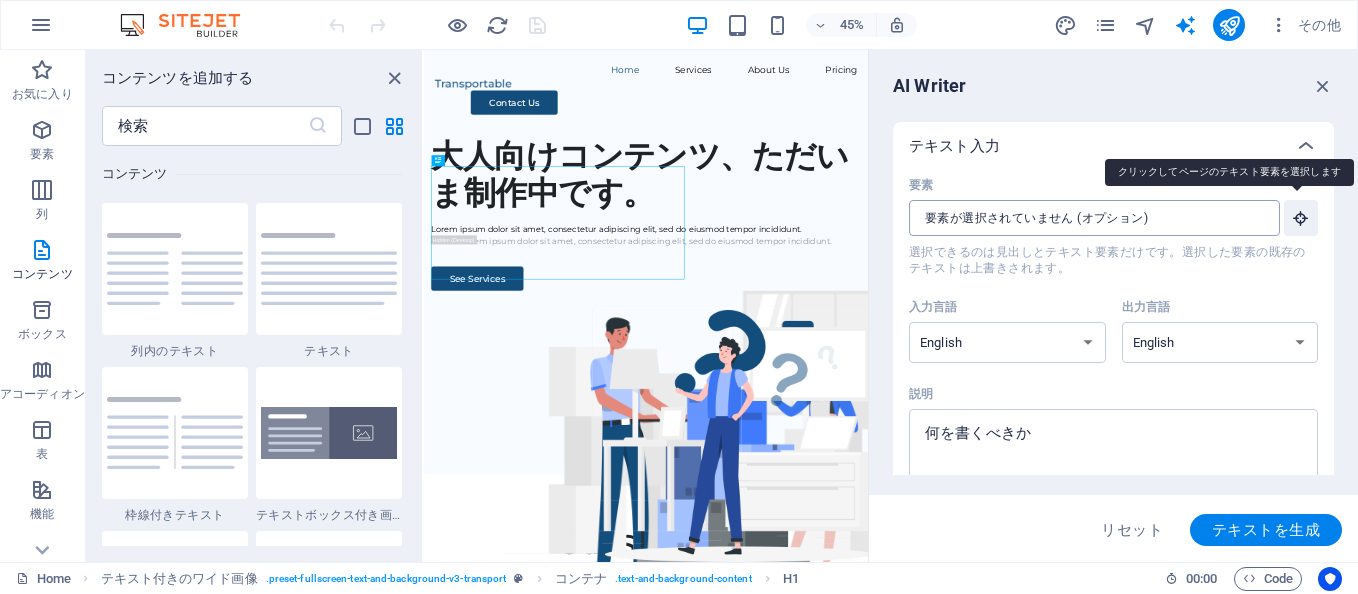 drag, startPoint x: 1304, startPoint y: 220, endPoint x: 1168, endPoint y: 231, distance: 136.44412 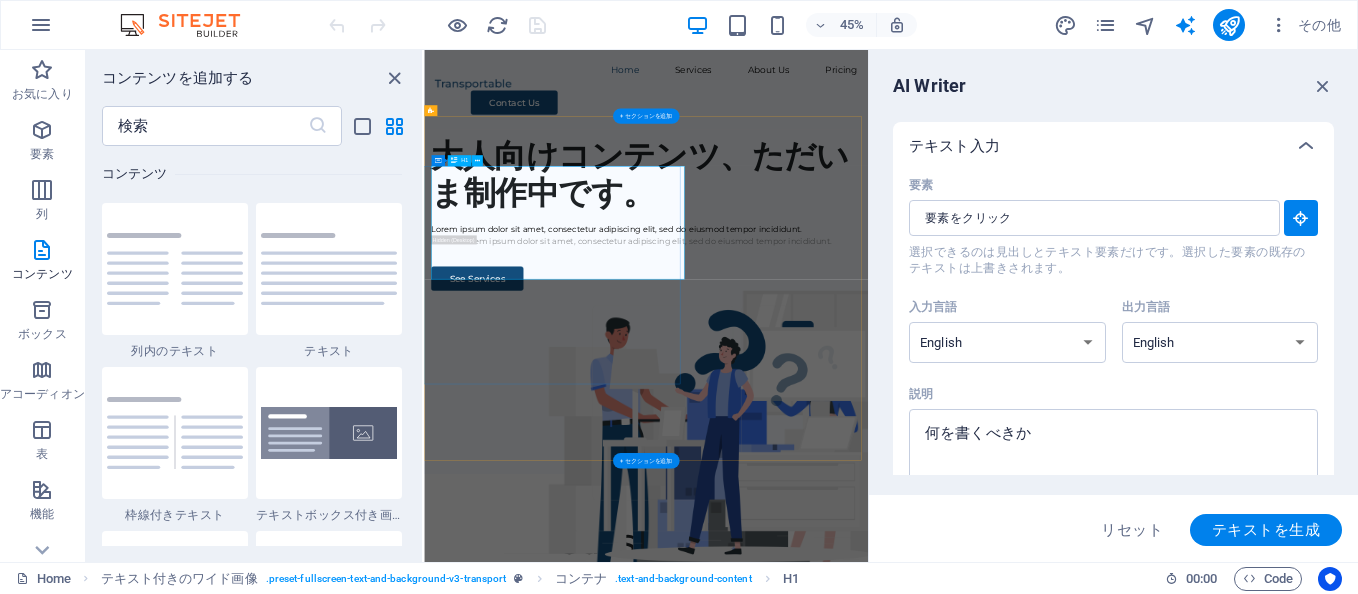 click on "大人向けコンテンツ、ただいま制作中です。" at bounding box center (917, 326) 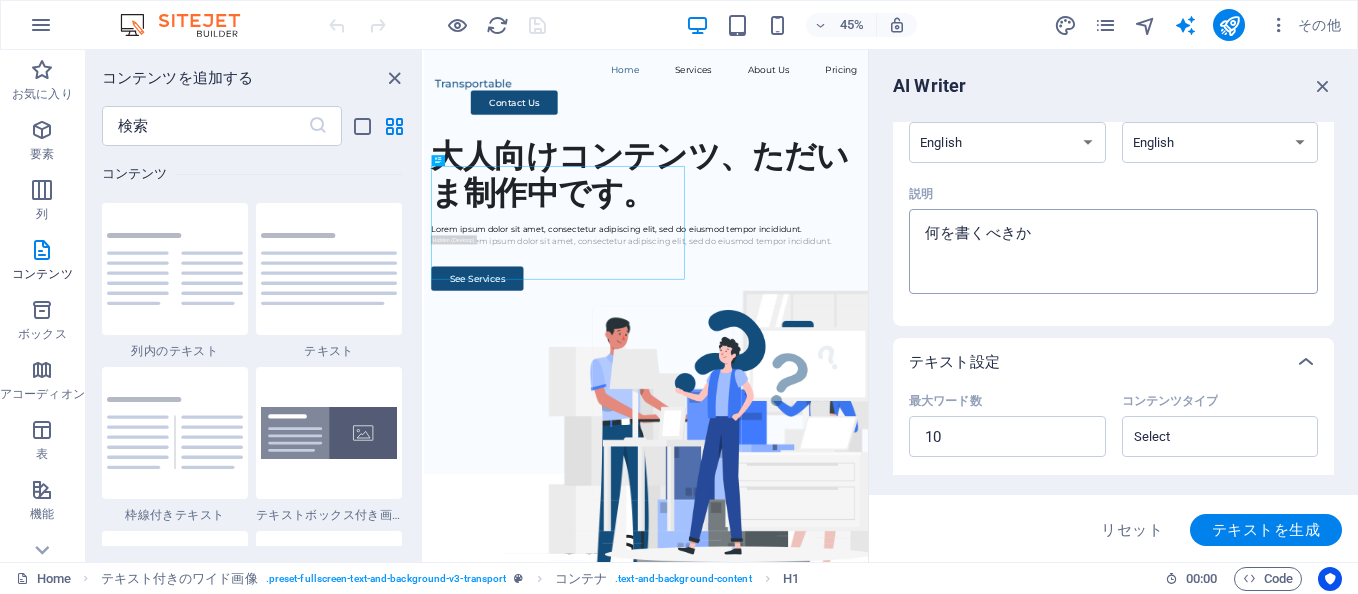 scroll, scrollTop: 100, scrollLeft: 0, axis: vertical 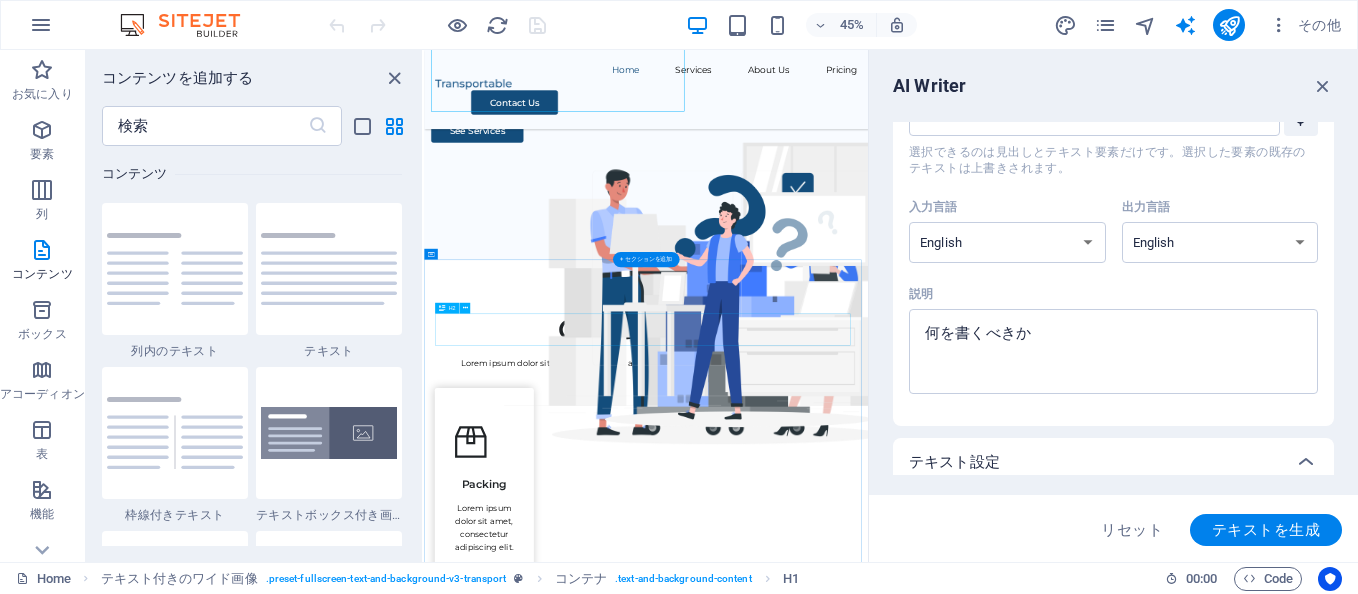 click on "Our Services" at bounding box center (917, 672) 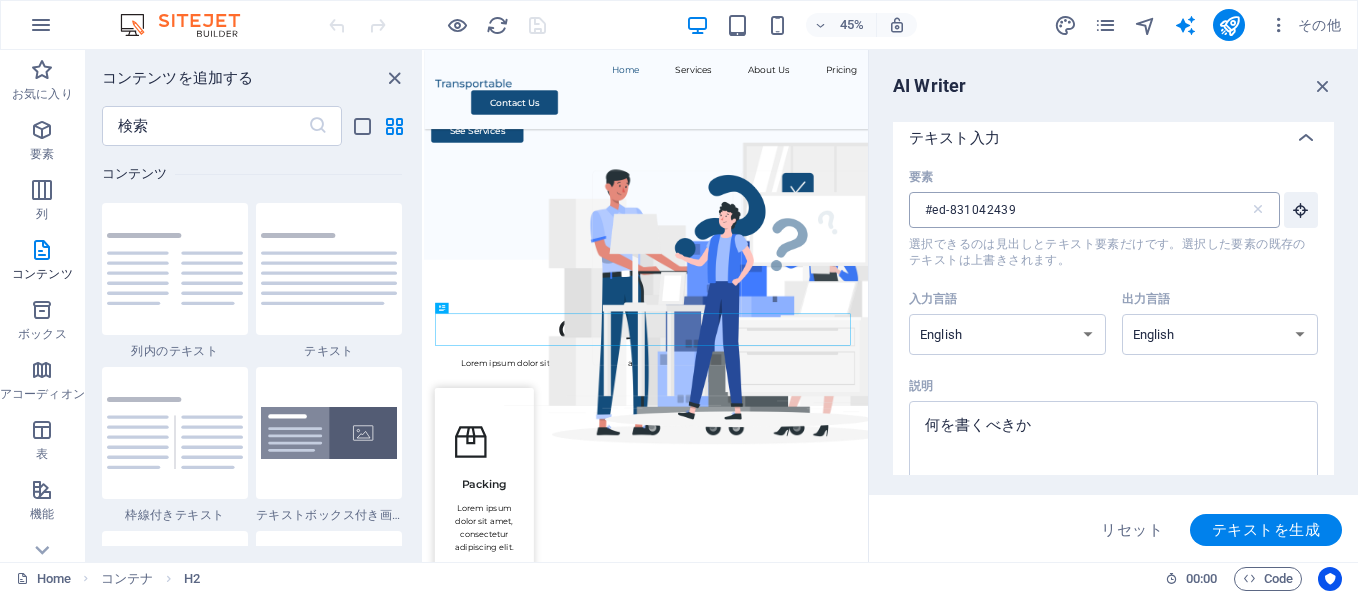 scroll, scrollTop: 0, scrollLeft: 0, axis: both 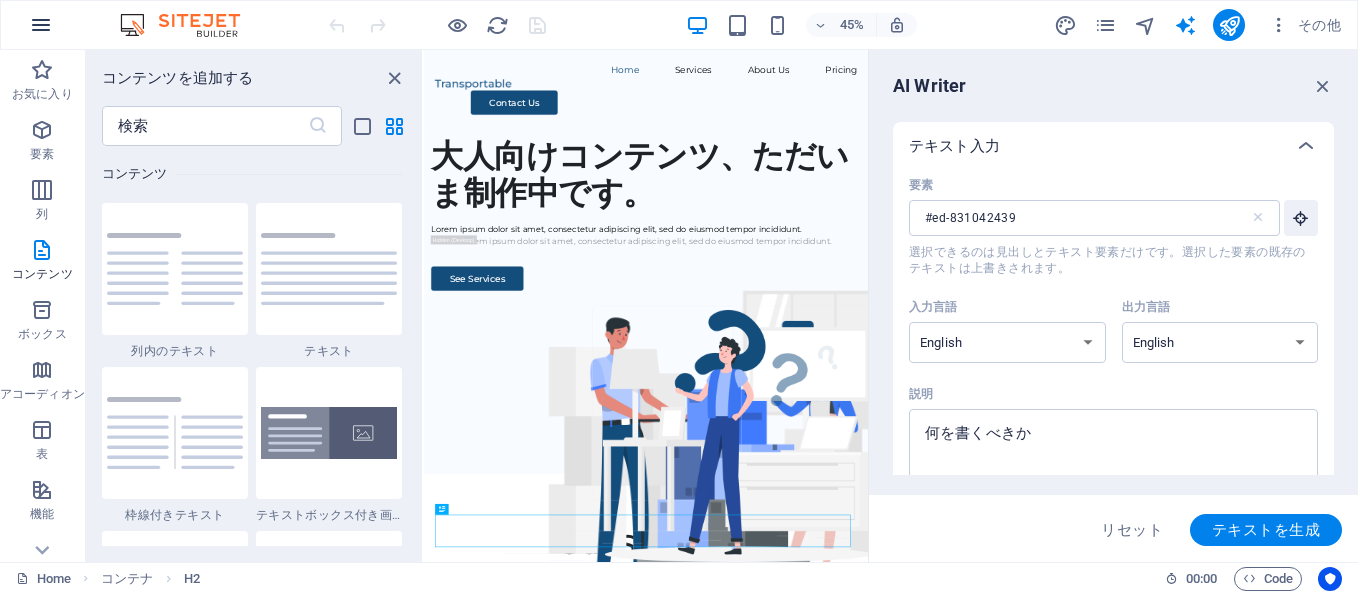 click at bounding box center (41, 25) 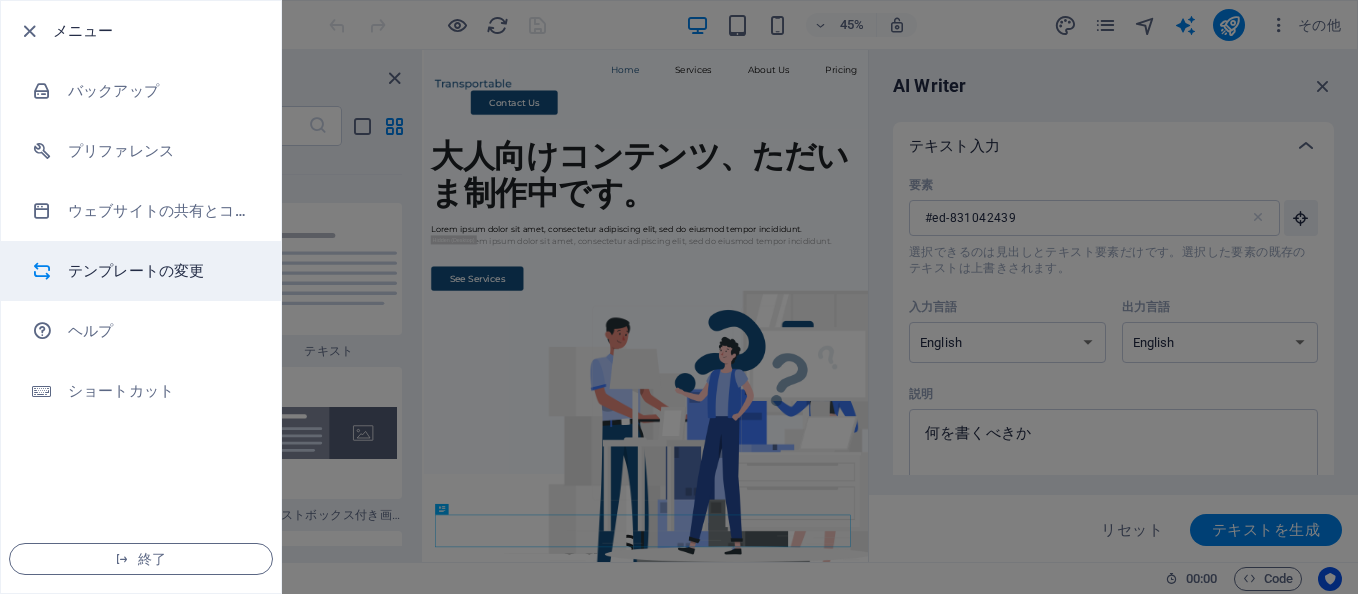 click on "テンプレートの変更" at bounding box center [160, 271] 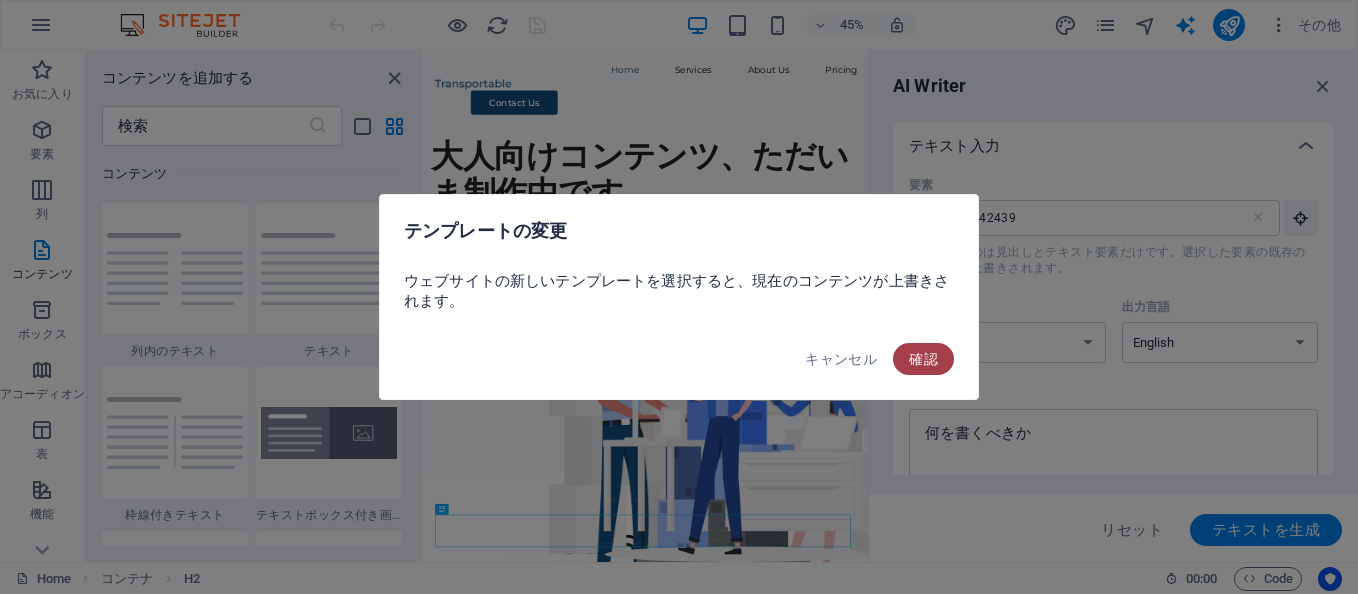click on "確認" at bounding box center [923, 359] 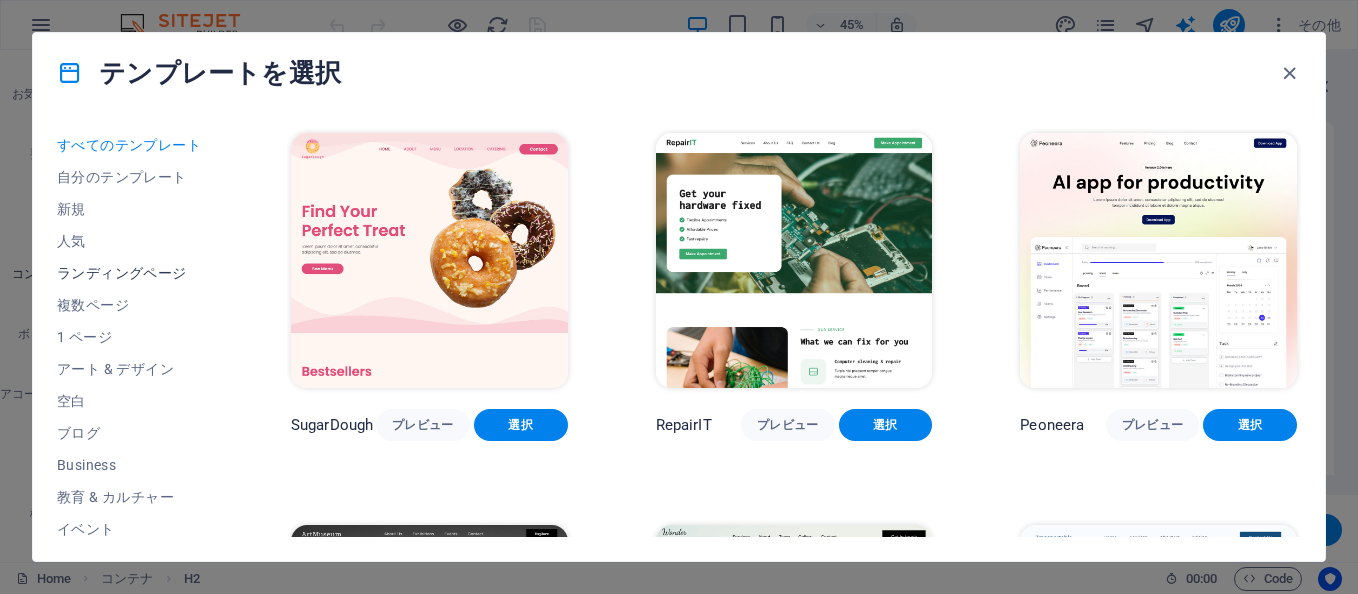 scroll, scrollTop: 100, scrollLeft: 0, axis: vertical 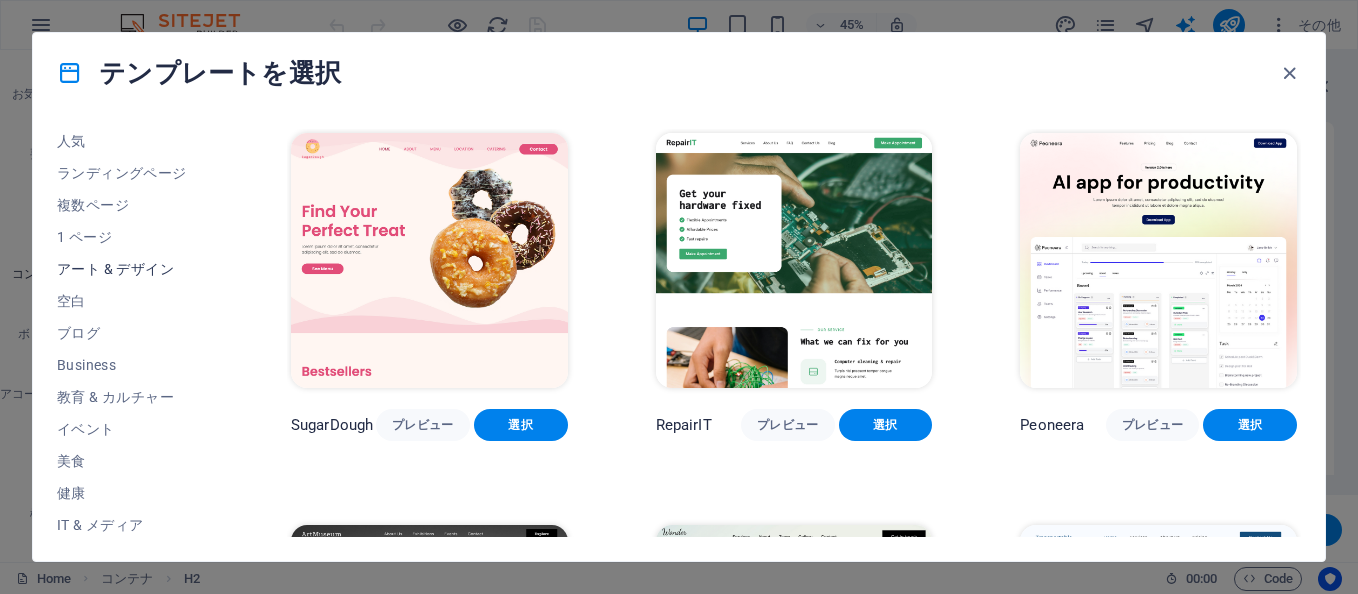 click on "アート & デザイン" at bounding box center [130, 269] 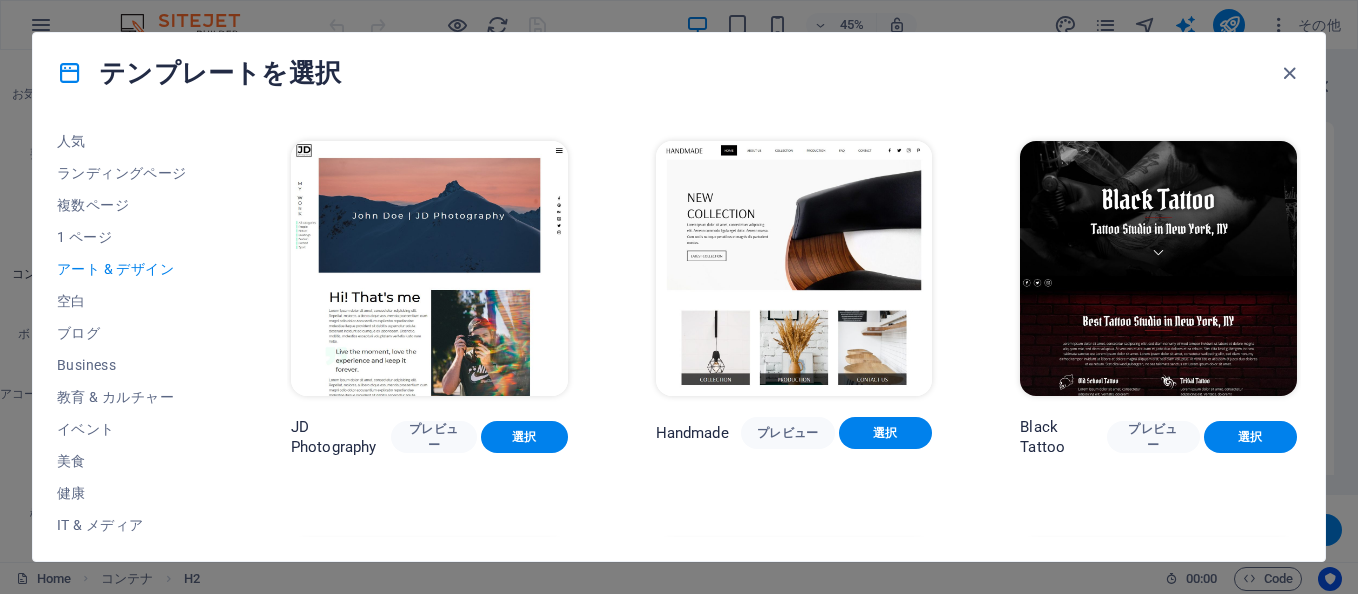 scroll, scrollTop: 400, scrollLeft: 0, axis: vertical 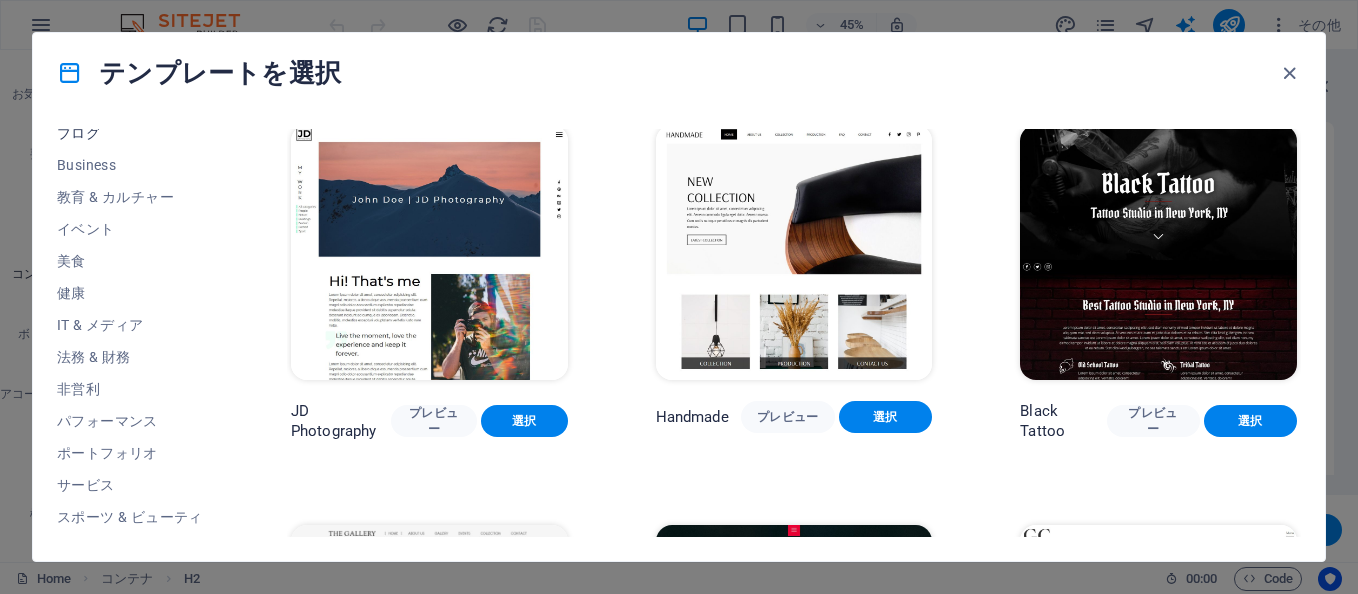 click on "ブログ" at bounding box center (130, 133) 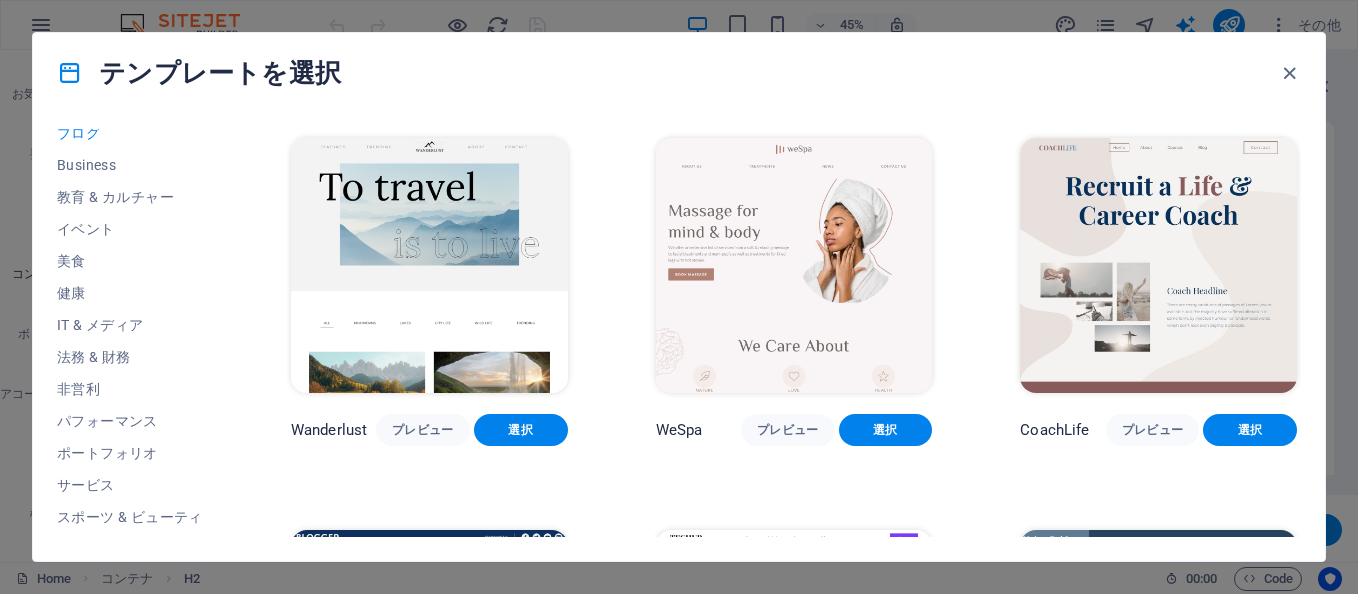 scroll, scrollTop: 1200, scrollLeft: 0, axis: vertical 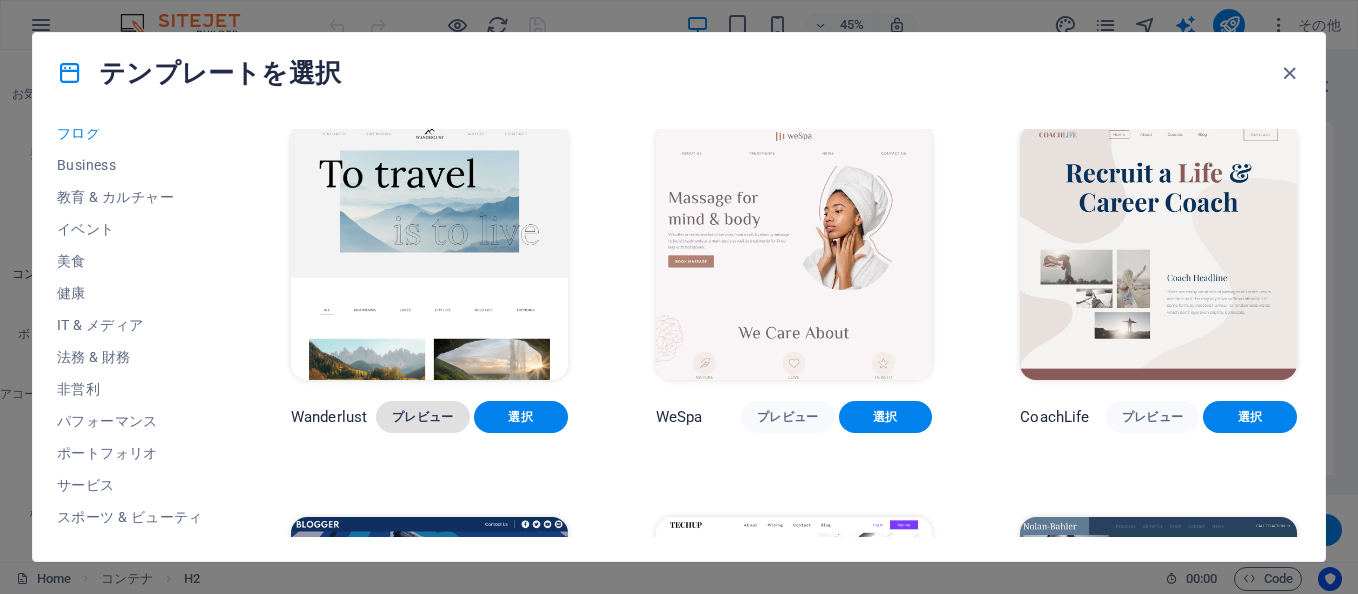 click on "プレビュー" at bounding box center [423, 417] 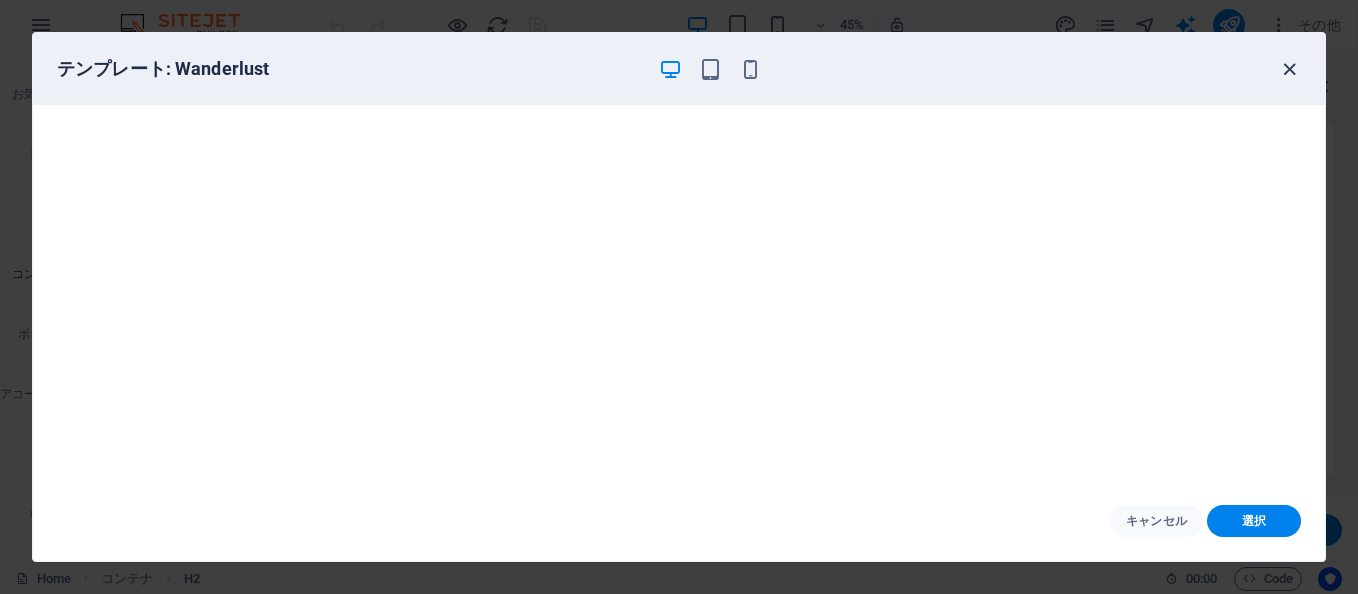 click at bounding box center [1289, 69] 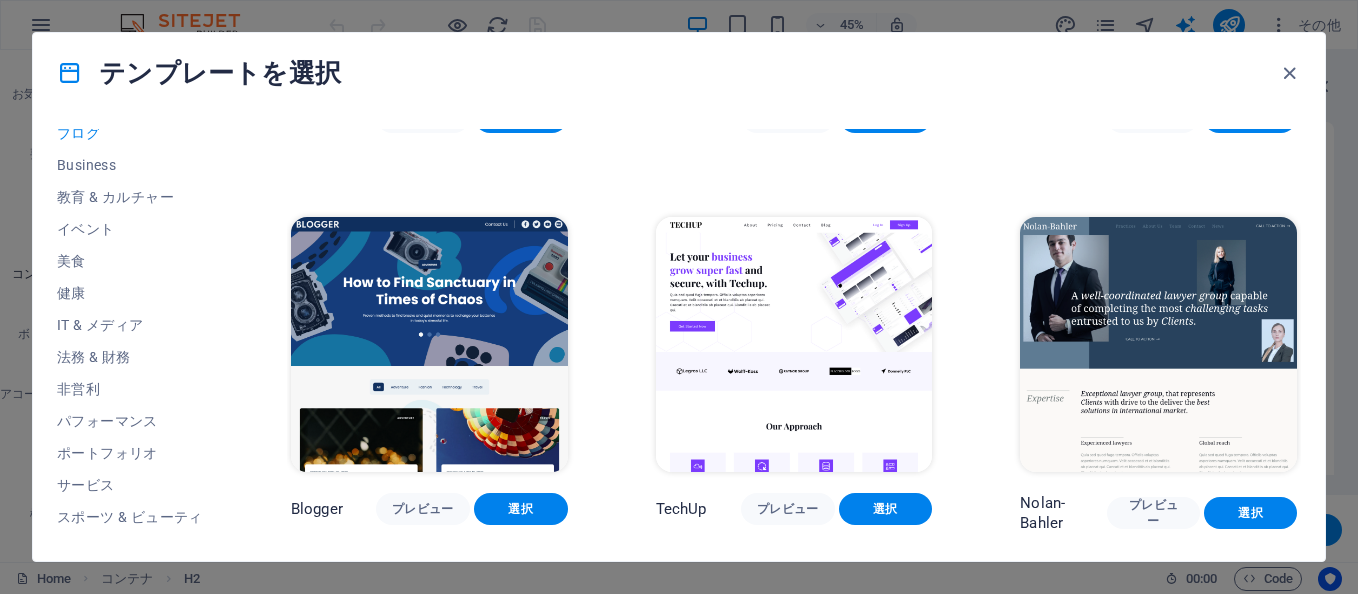 scroll, scrollTop: 1600, scrollLeft: 0, axis: vertical 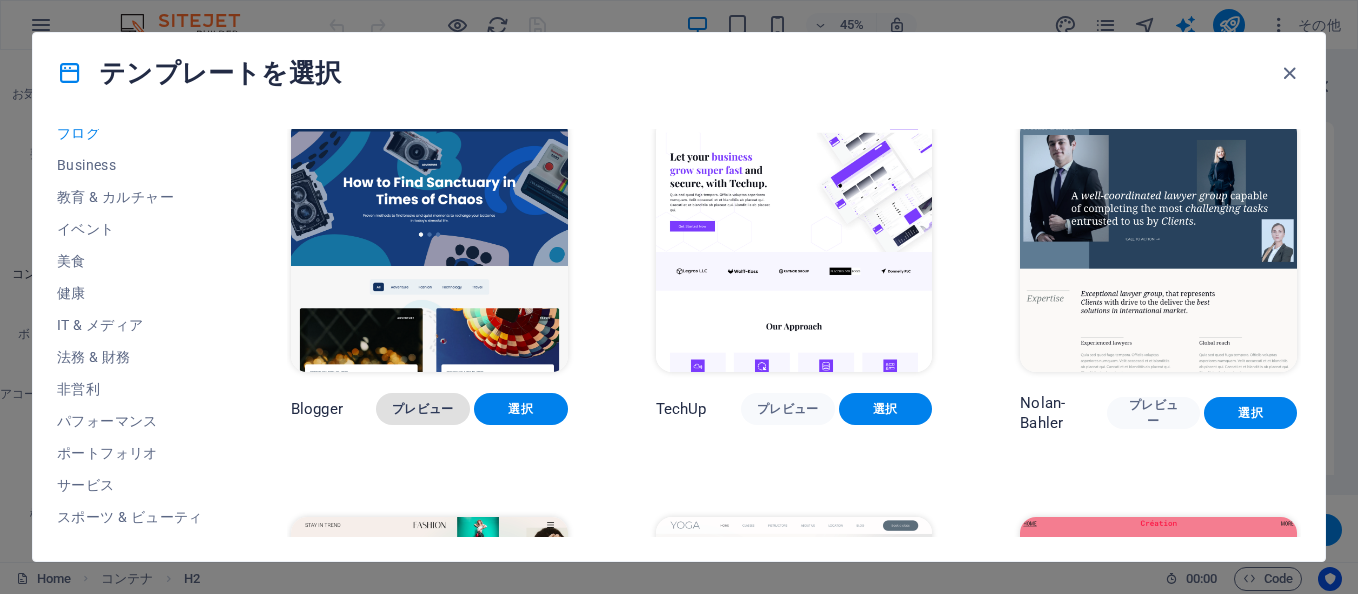 click on "プレビュー" at bounding box center (423, 409) 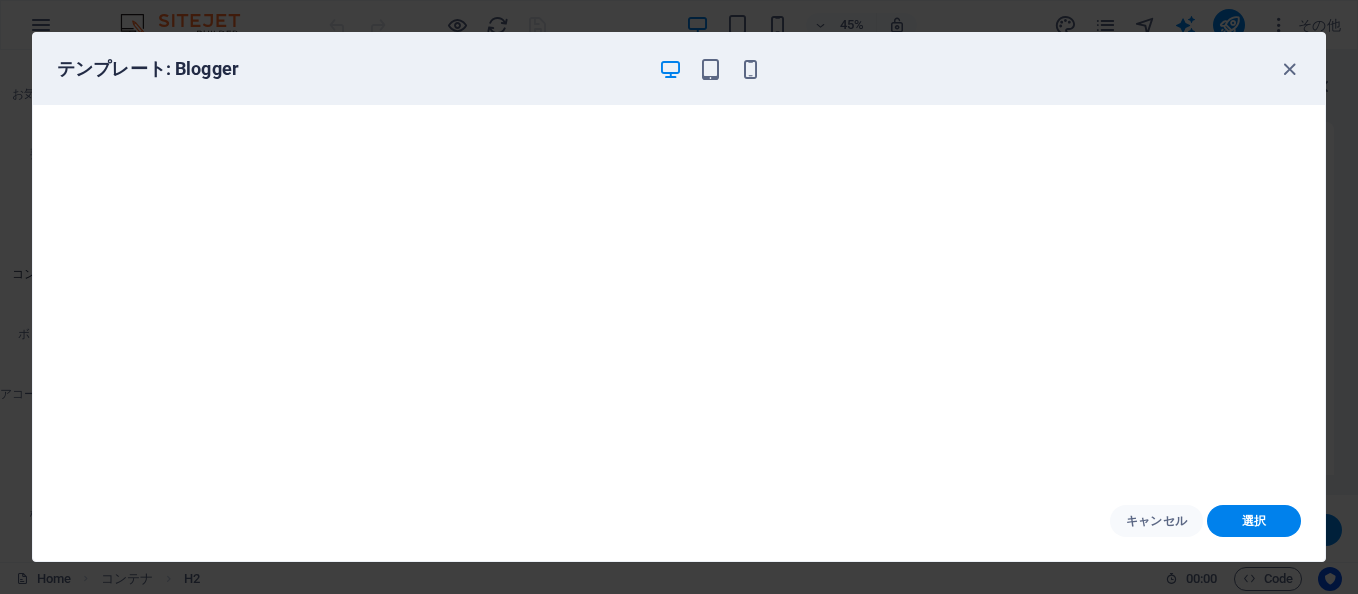 drag, startPoint x: 1283, startPoint y: 67, endPoint x: 1247, endPoint y: 80, distance: 38.27532 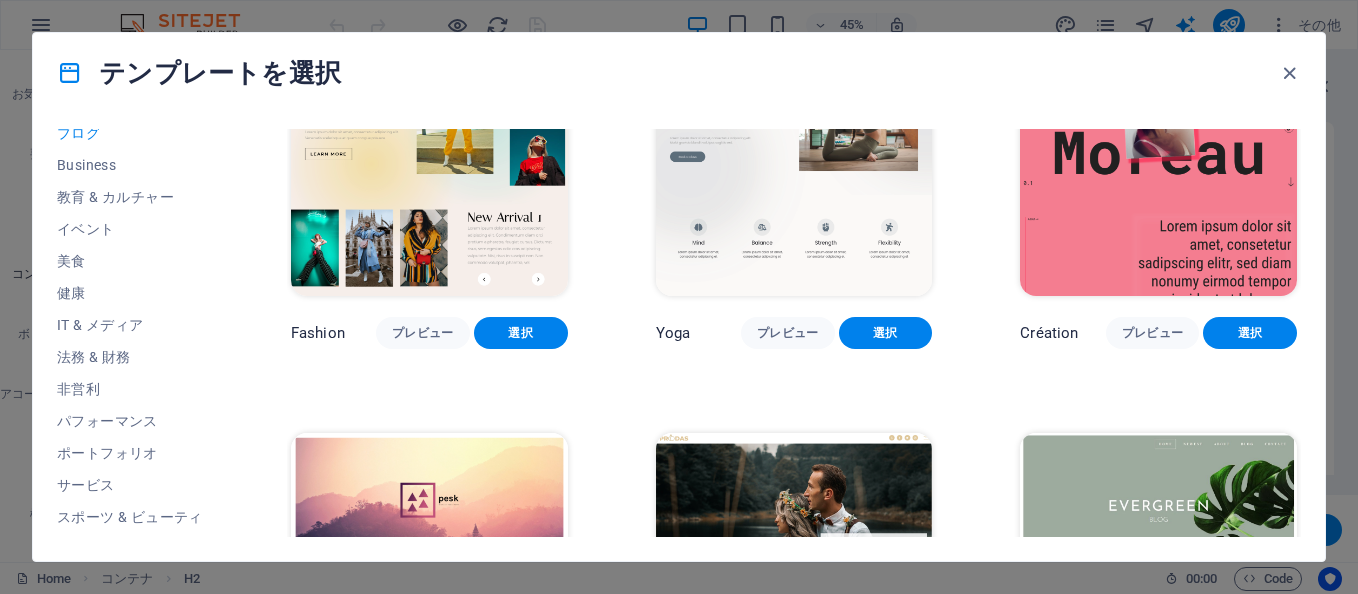 scroll, scrollTop: 2000, scrollLeft: 0, axis: vertical 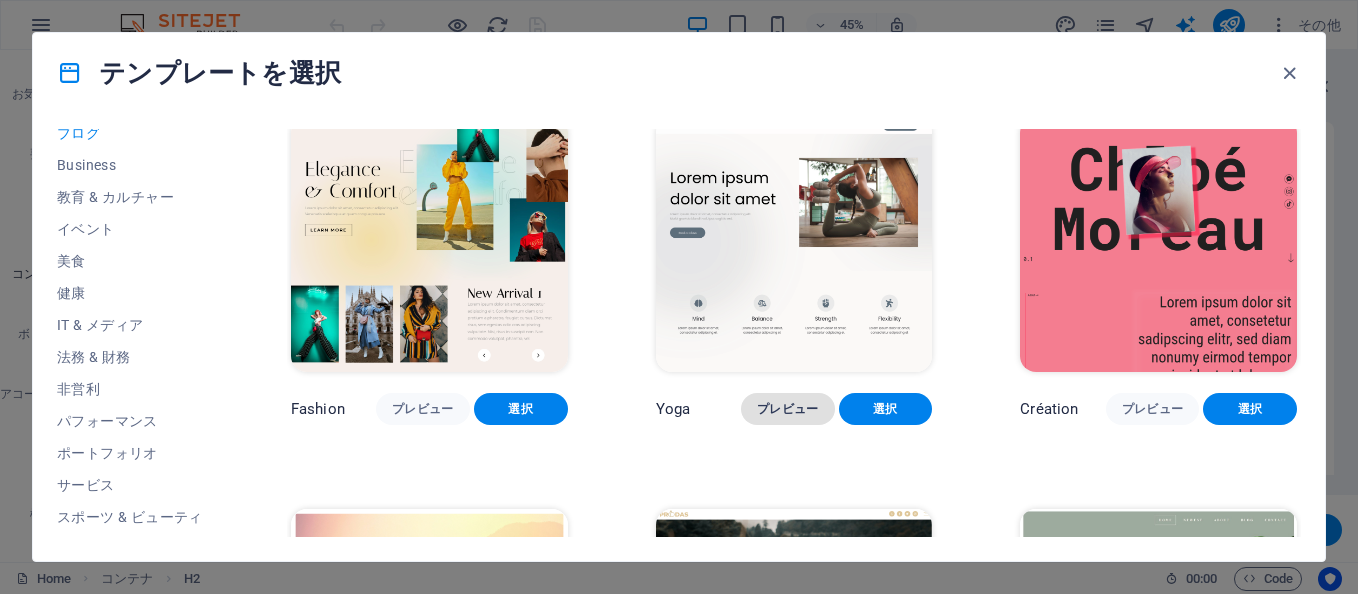 click on "プレビュー" at bounding box center [788, 409] 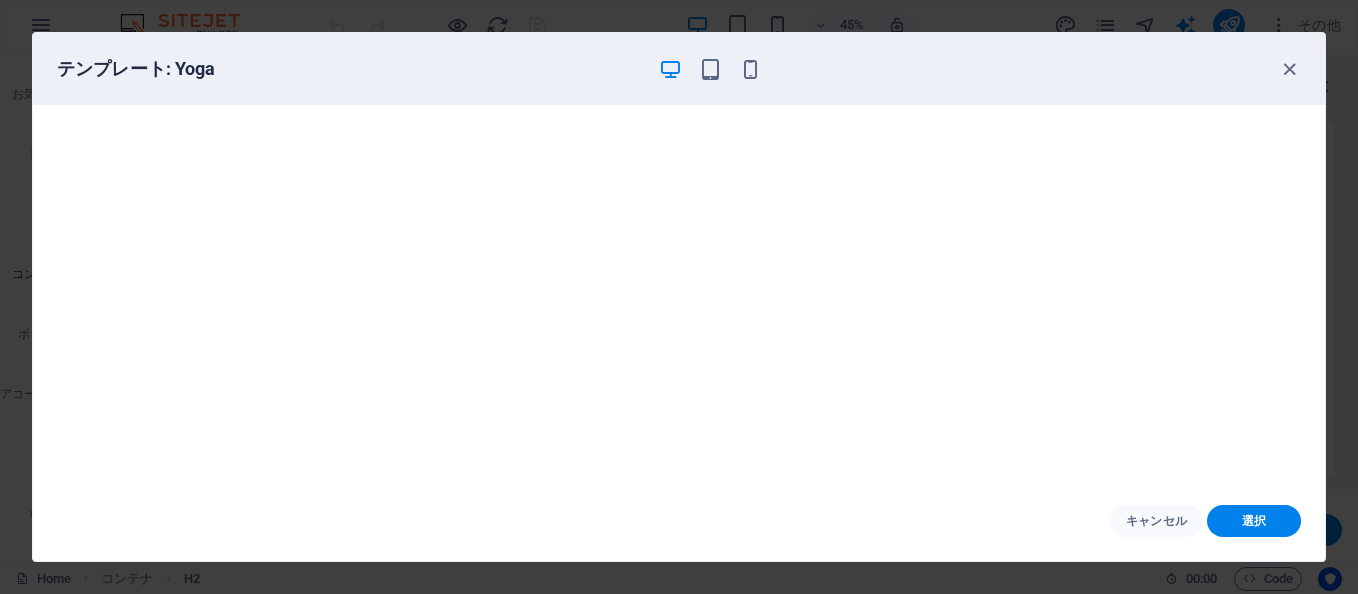 drag, startPoint x: 1286, startPoint y: 62, endPoint x: 1269, endPoint y: 70, distance: 18.788294 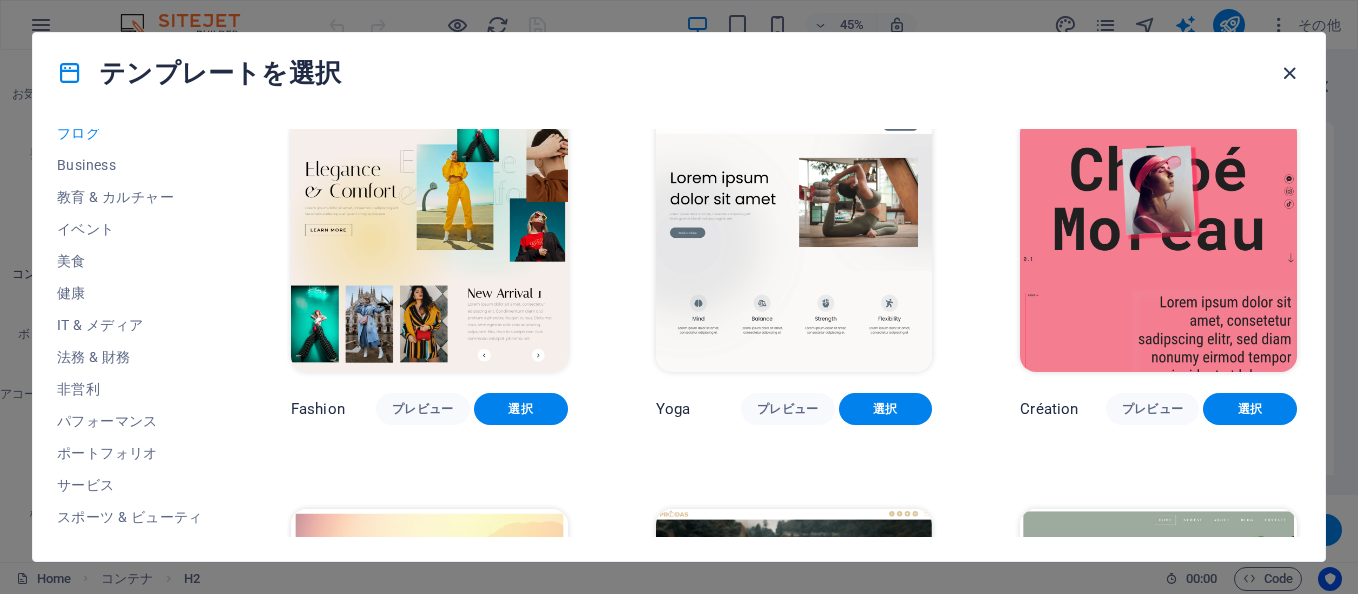click at bounding box center [1289, 73] 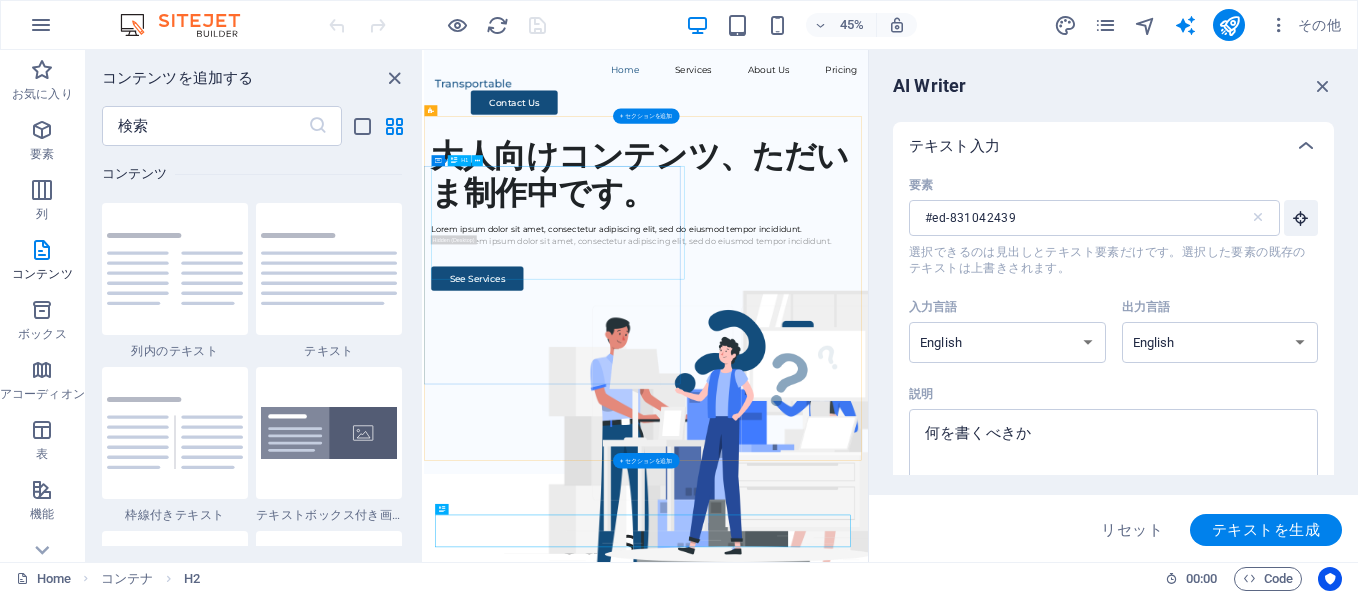 click on "大人向けコンテンツ、ただいま制作中です。" at bounding box center (917, 326) 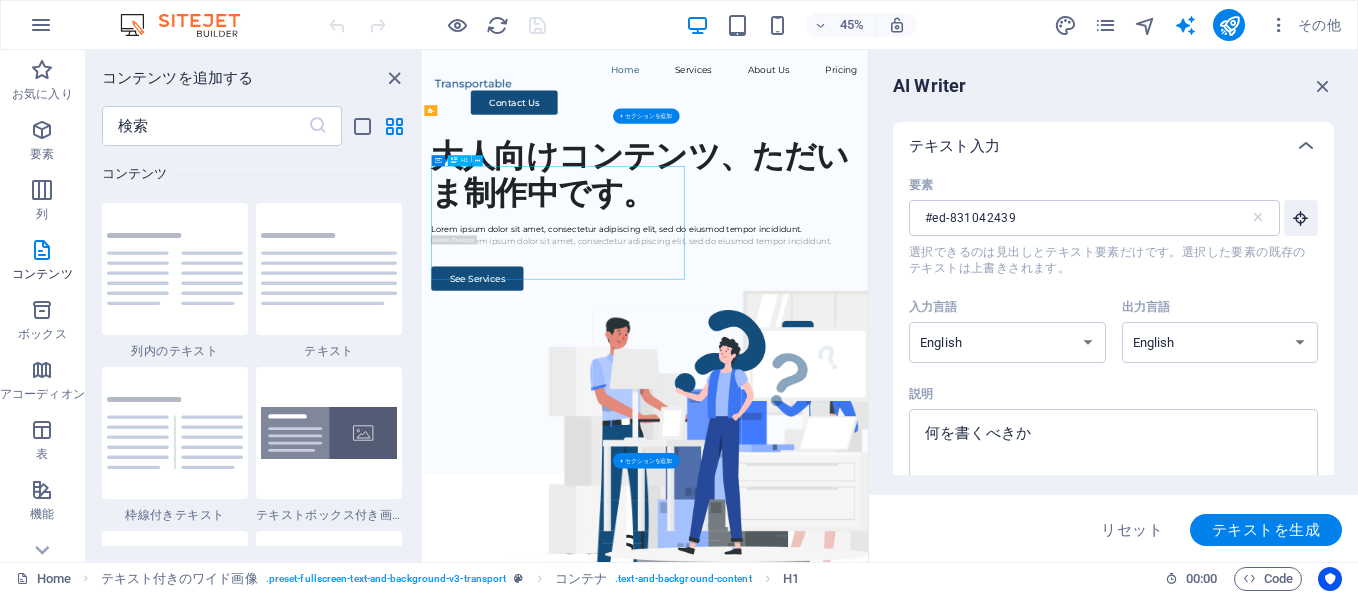 click on "大人向けコンテンツ、ただいま制作中です。" at bounding box center [917, 326] 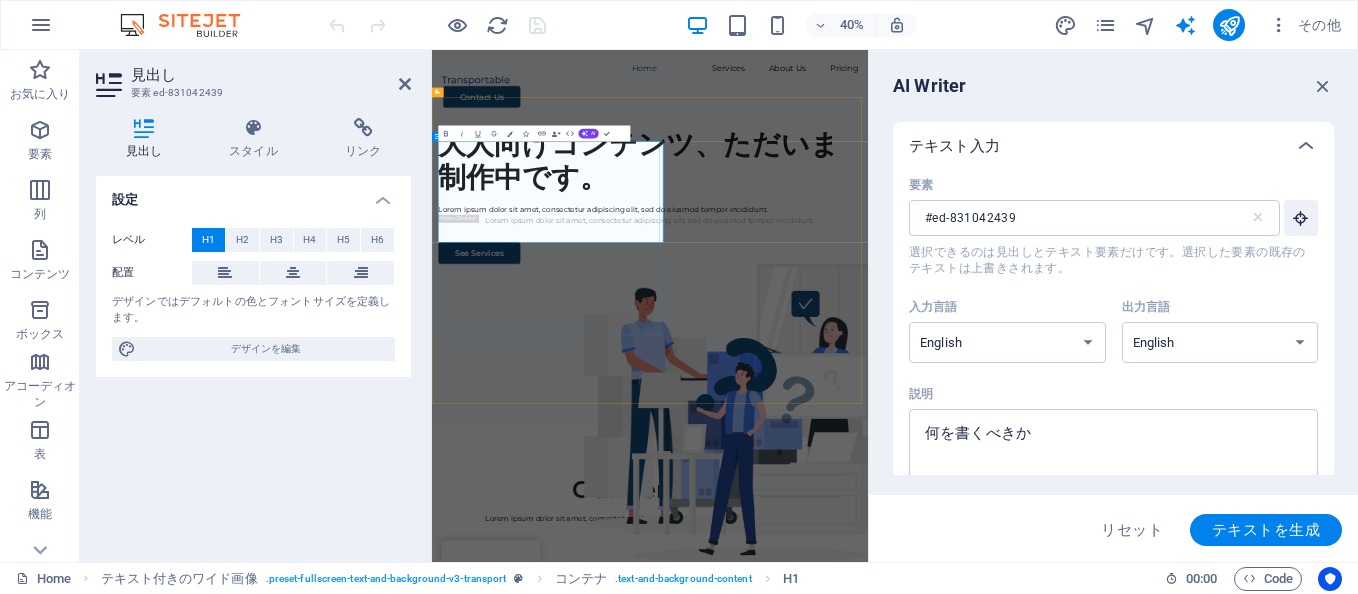 click on "大人向けコンテンツ、ただいま制作中です。" at bounding box center (977, 326) 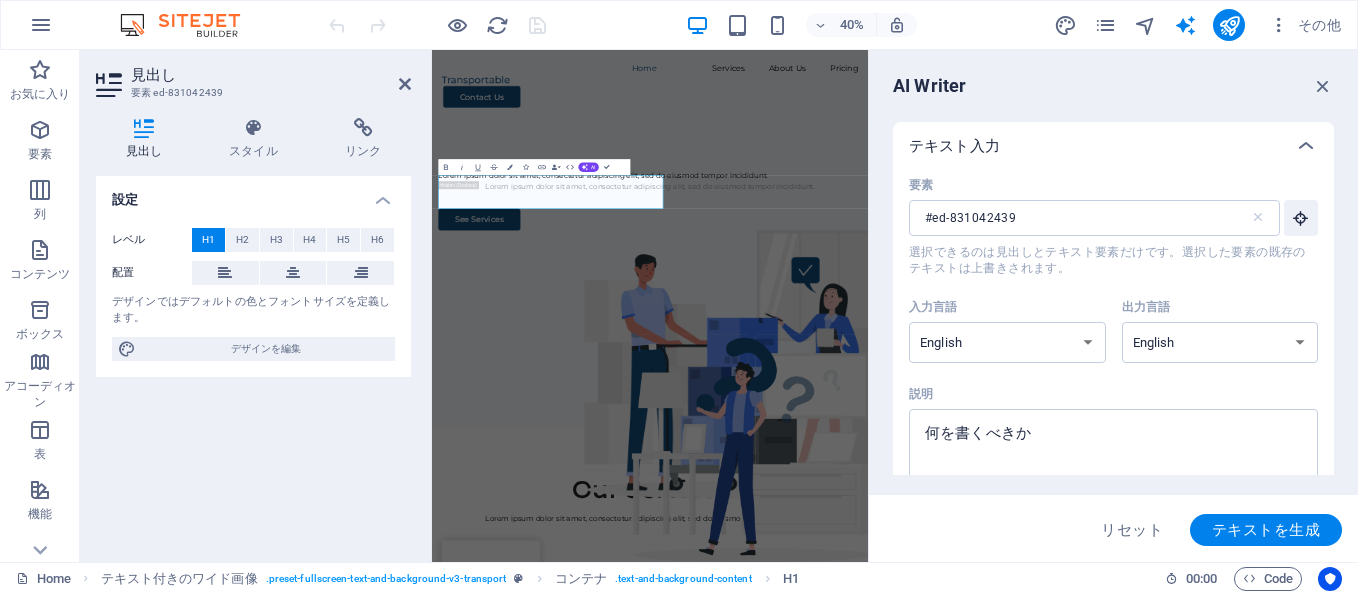 type 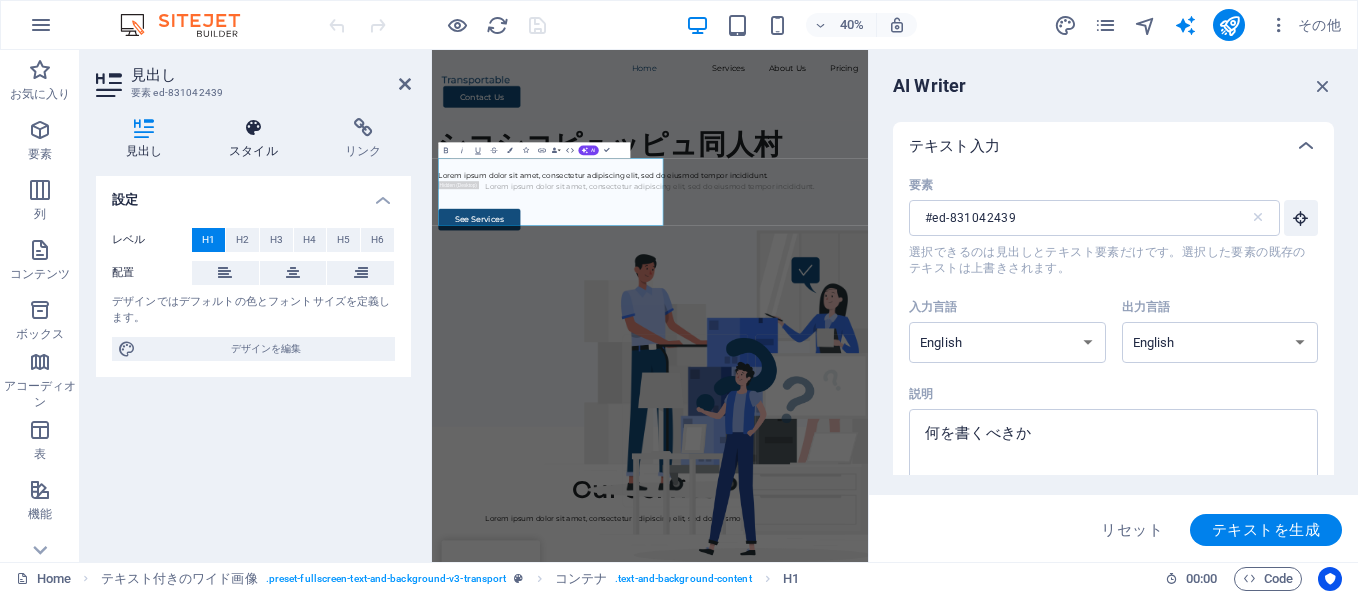 click on "スタイル" at bounding box center (258, 139) 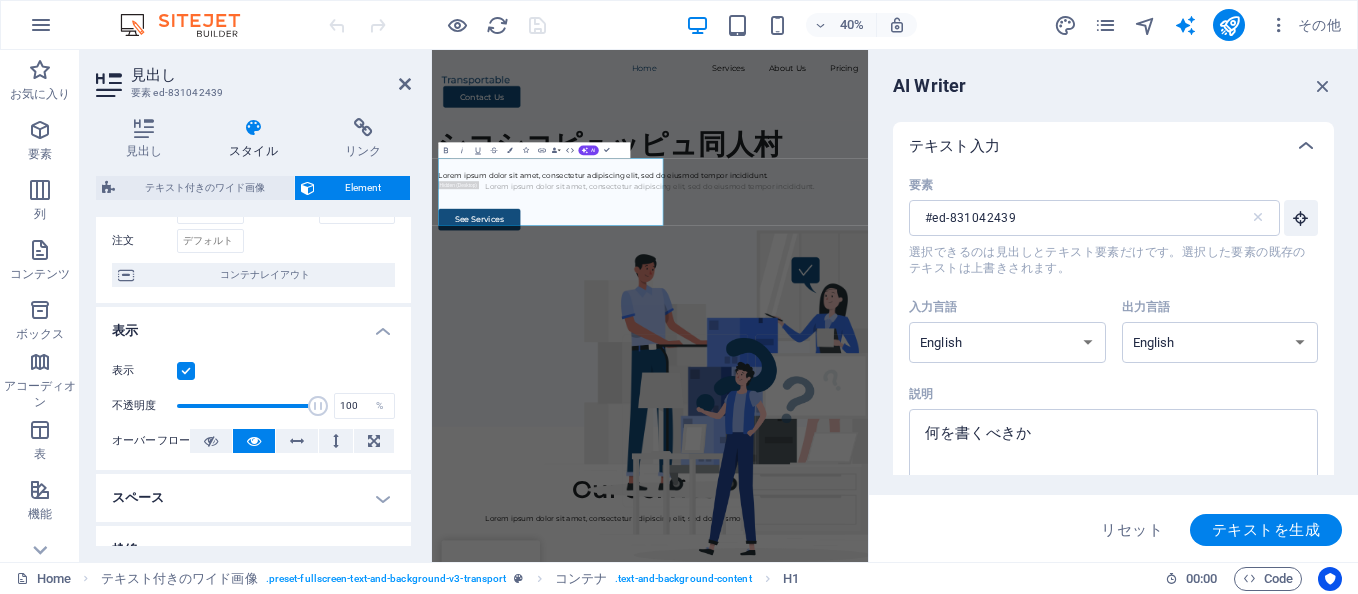 scroll, scrollTop: 32, scrollLeft: 0, axis: vertical 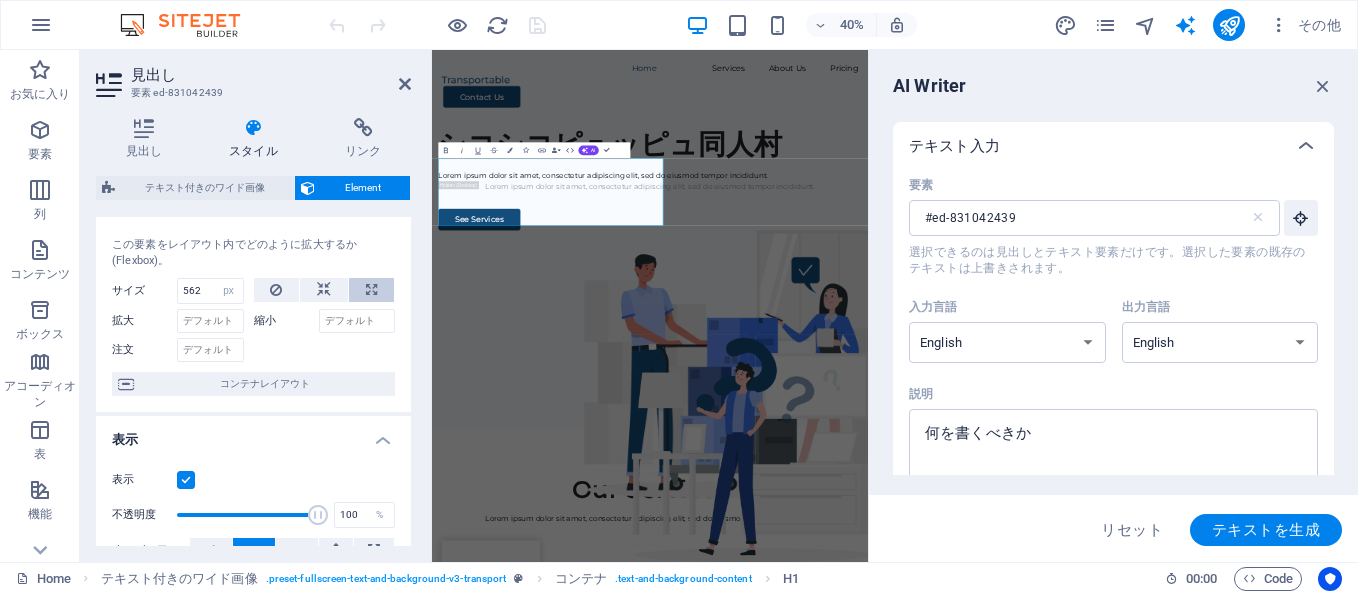 click at bounding box center [371, 290] 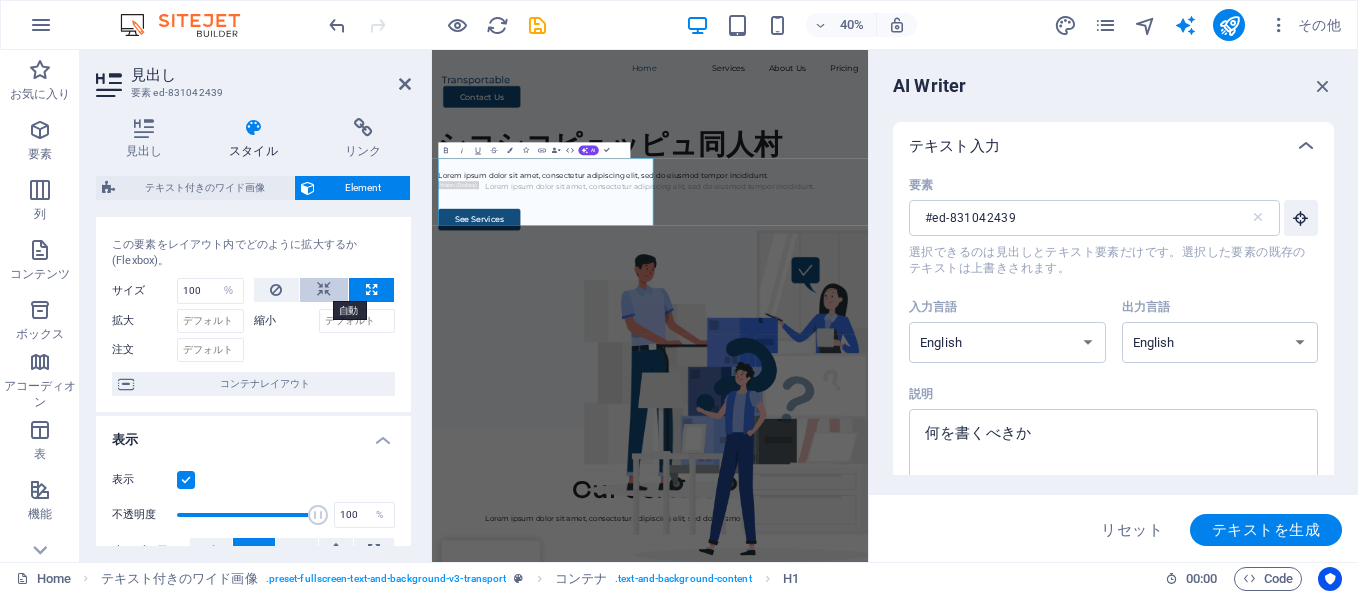 click at bounding box center (324, 290) 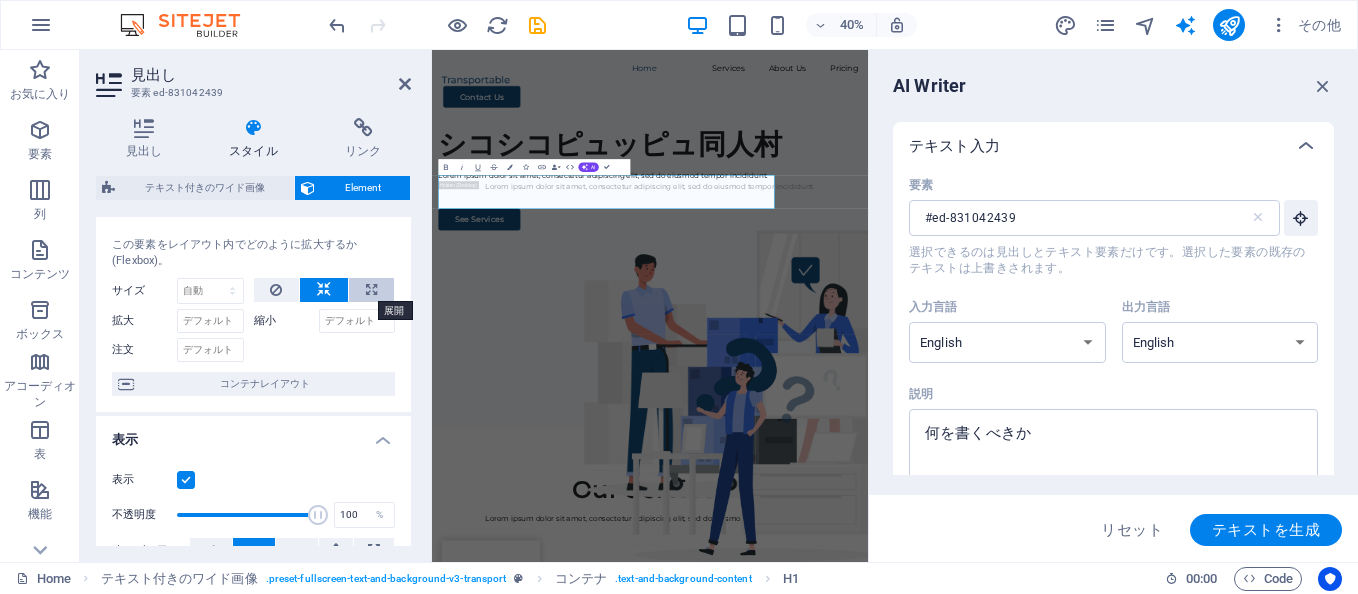 click at bounding box center (371, 290) 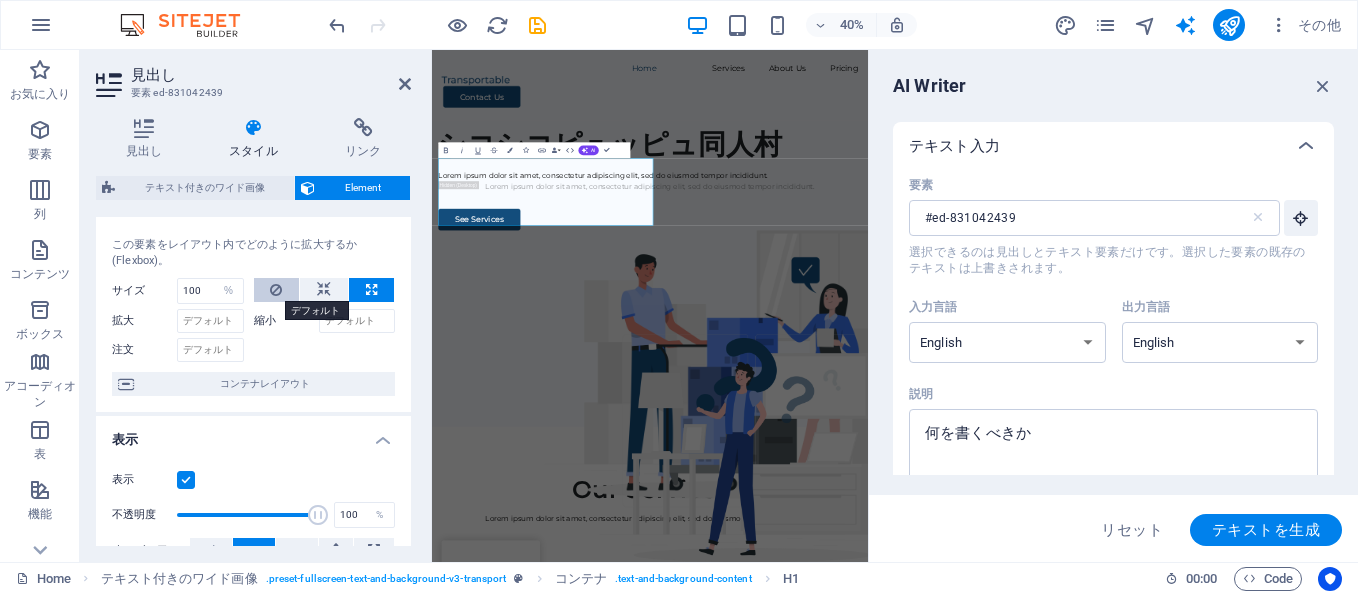 click at bounding box center [277, 290] 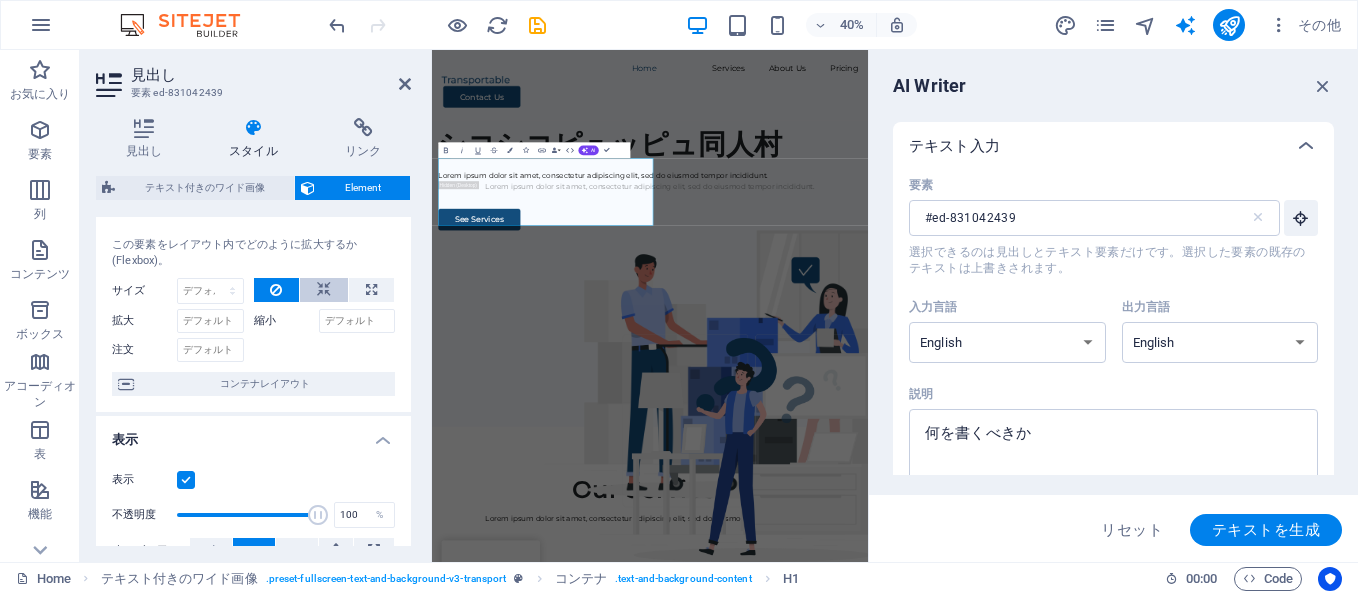 click at bounding box center (324, 290) 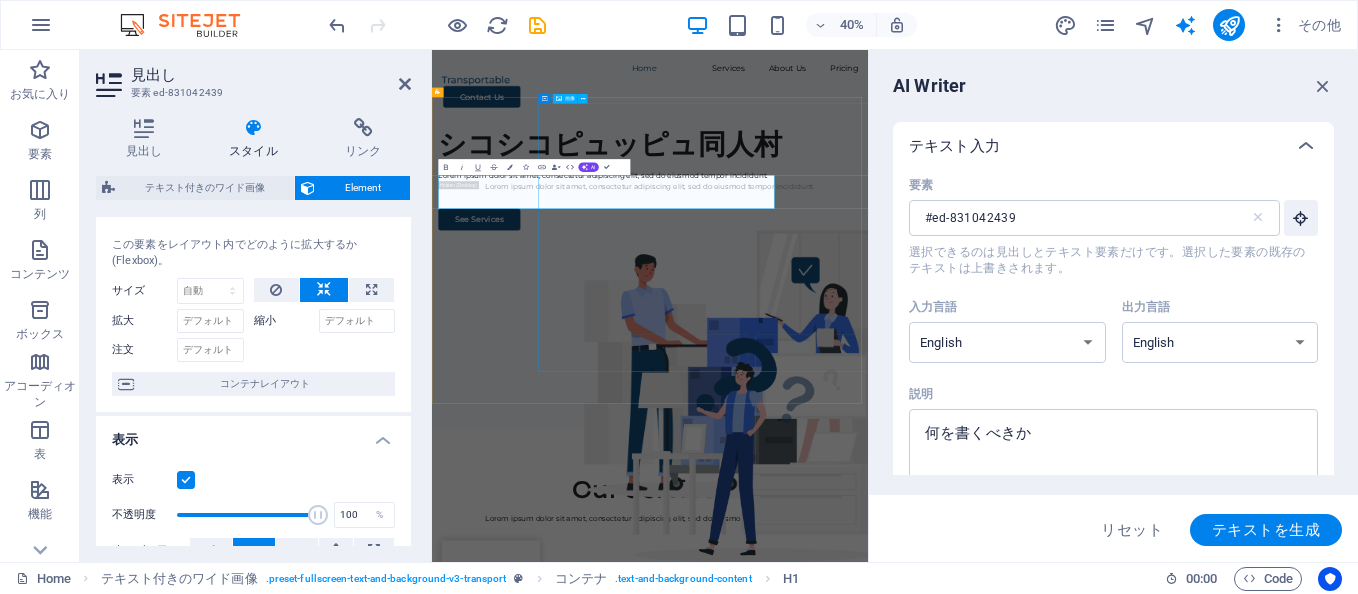 drag, startPoint x: 931, startPoint y: 363, endPoint x: 930, endPoint y: 313, distance: 50.01 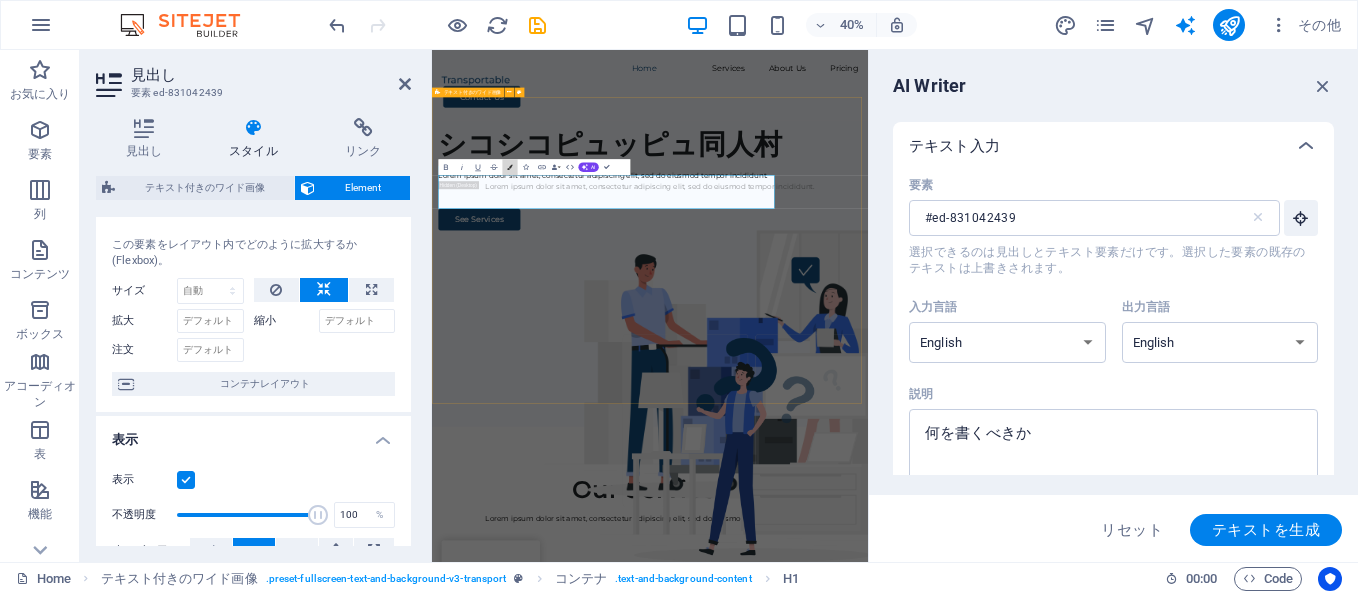 drag, startPoint x: 947, startPoint y: 224, endPoint x: 659, endPoint y: 248, distance: 288.99826 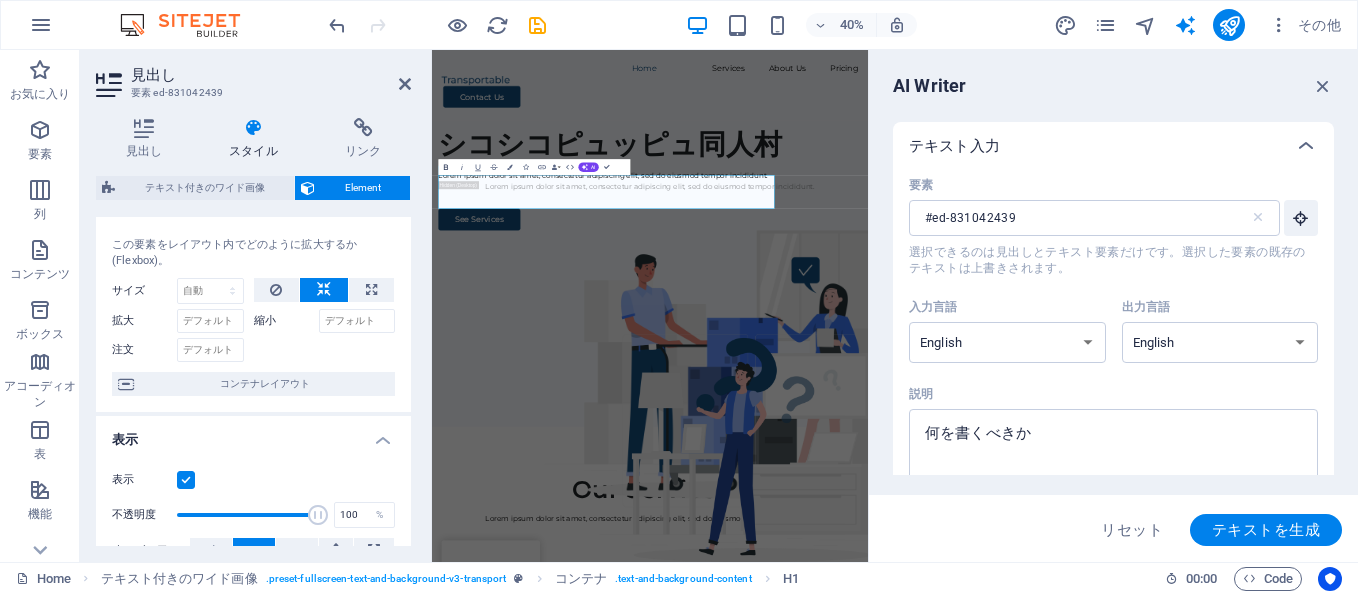 click on "Bold" at bounding box center [445, 167] 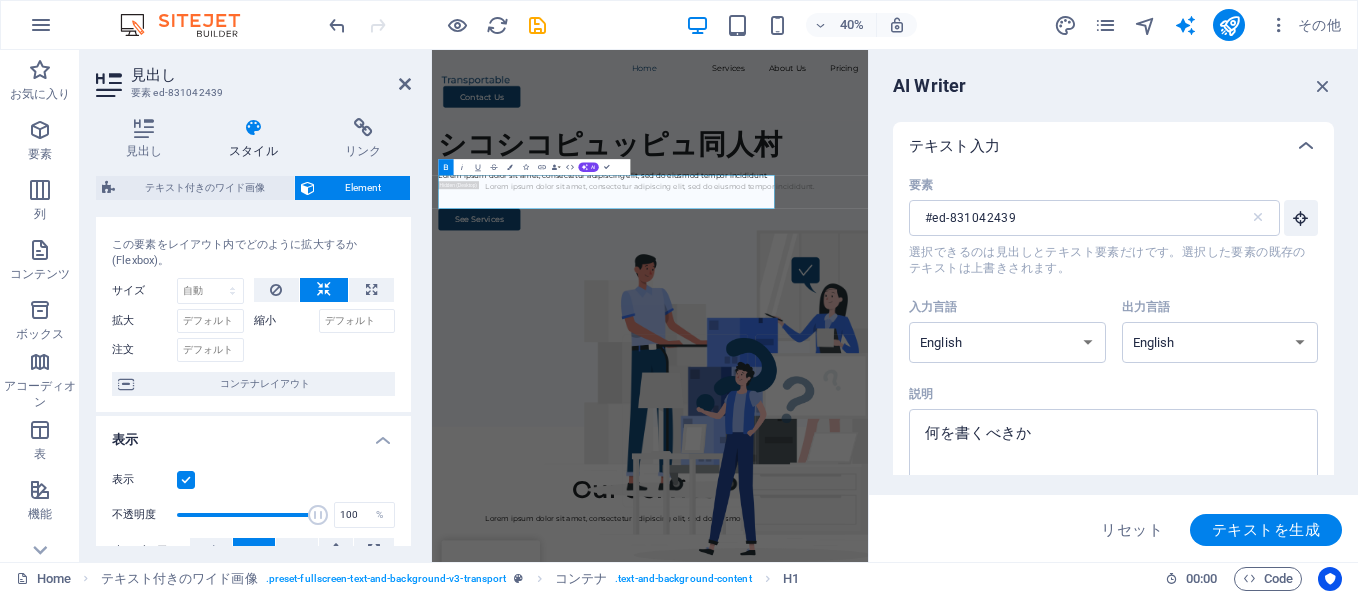 click 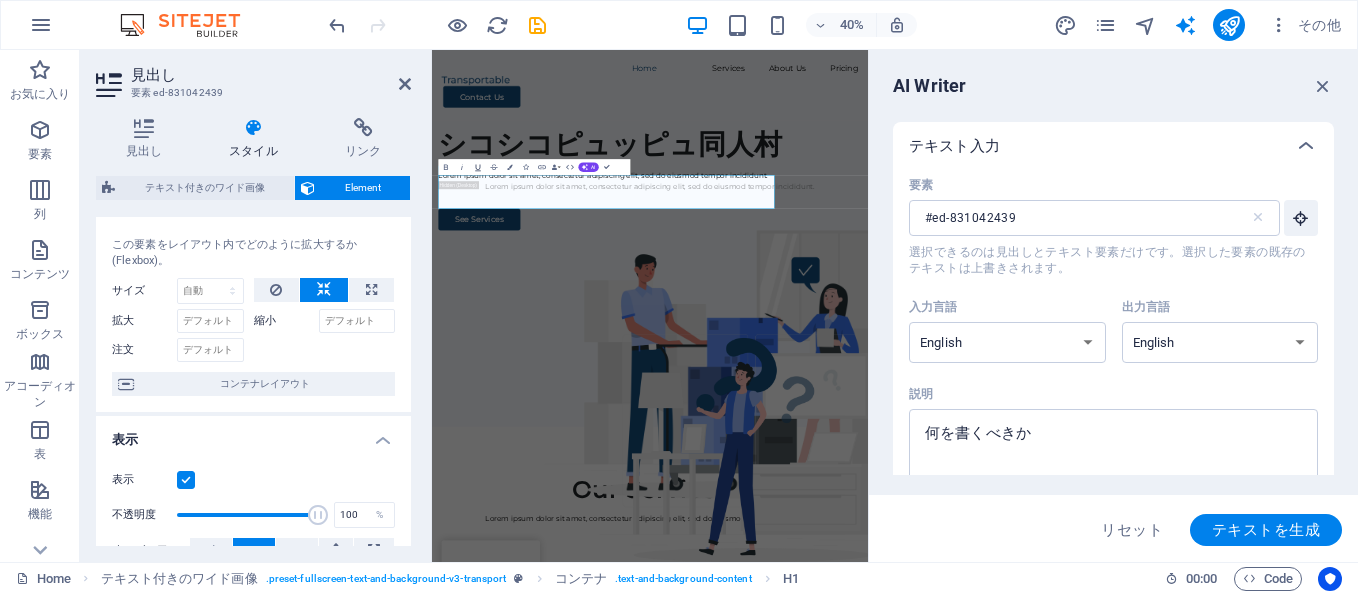 click 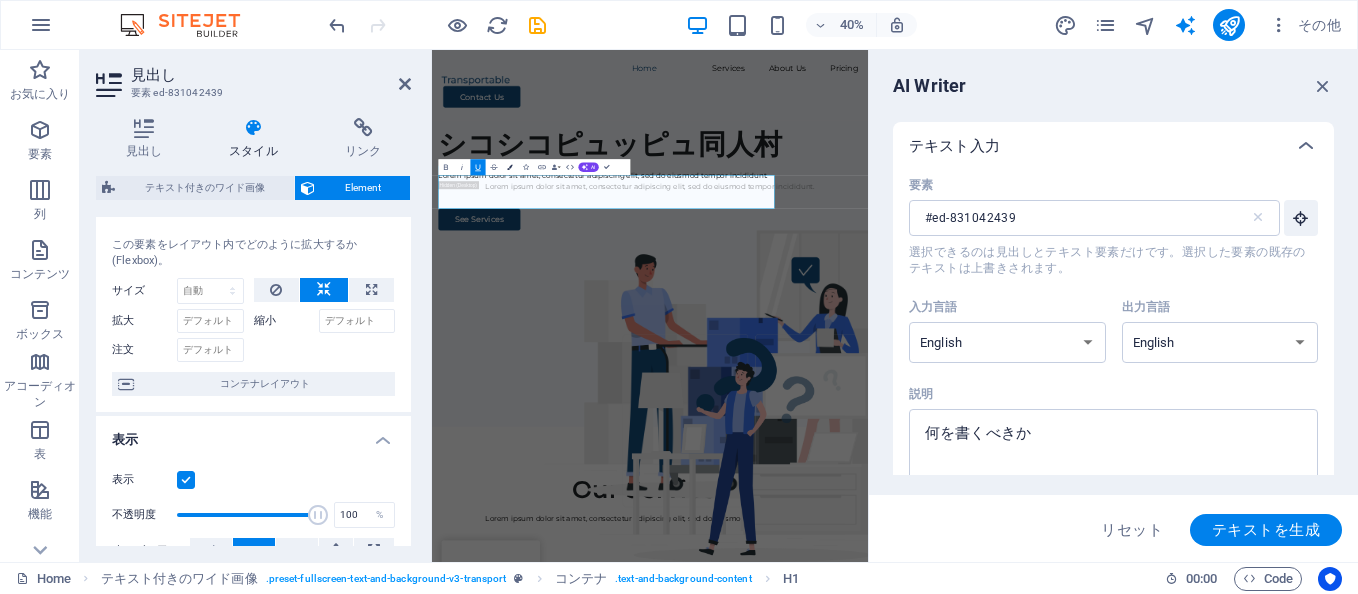 click at bounding box center [510, 168] 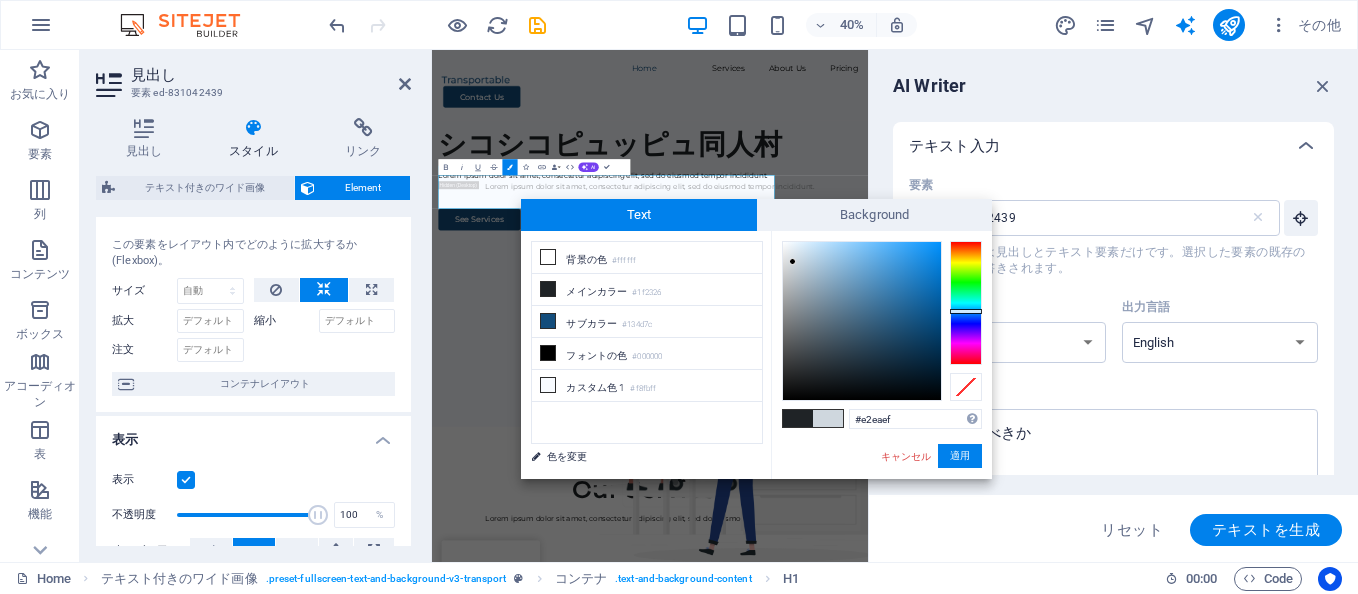 type on "#e4ebf1" 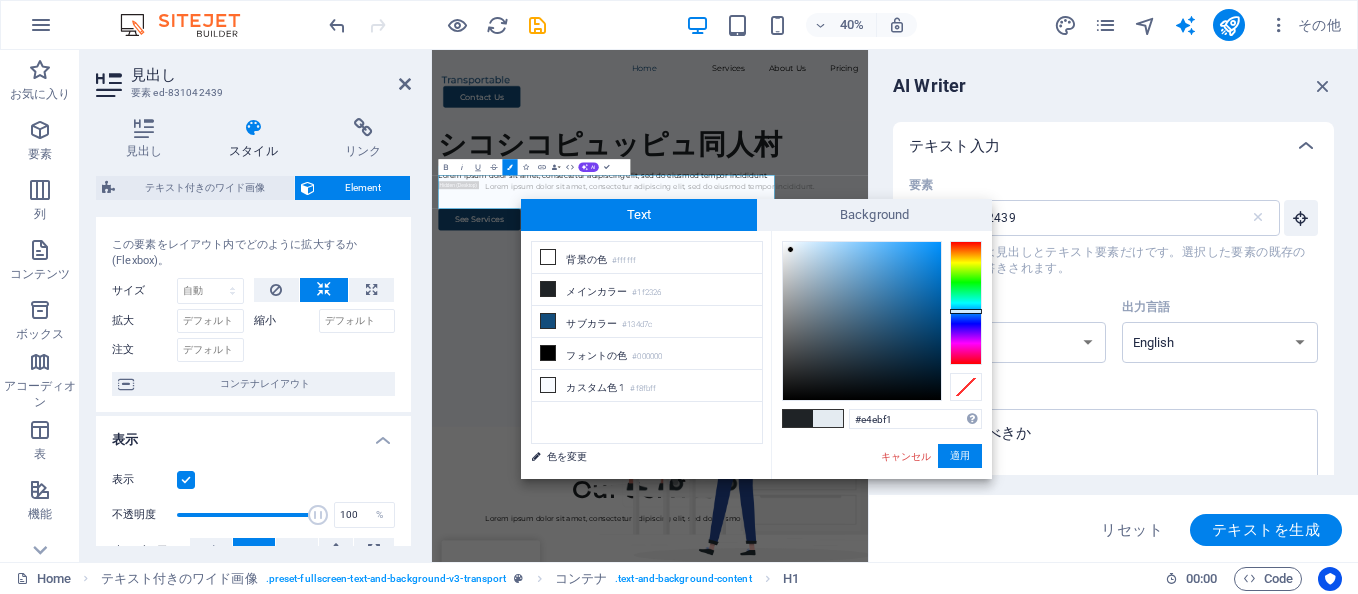 drag, startPoint x: 810, startPoint y: 370, endPoint x: 791, endPoint y: 250, distance: 121.49486 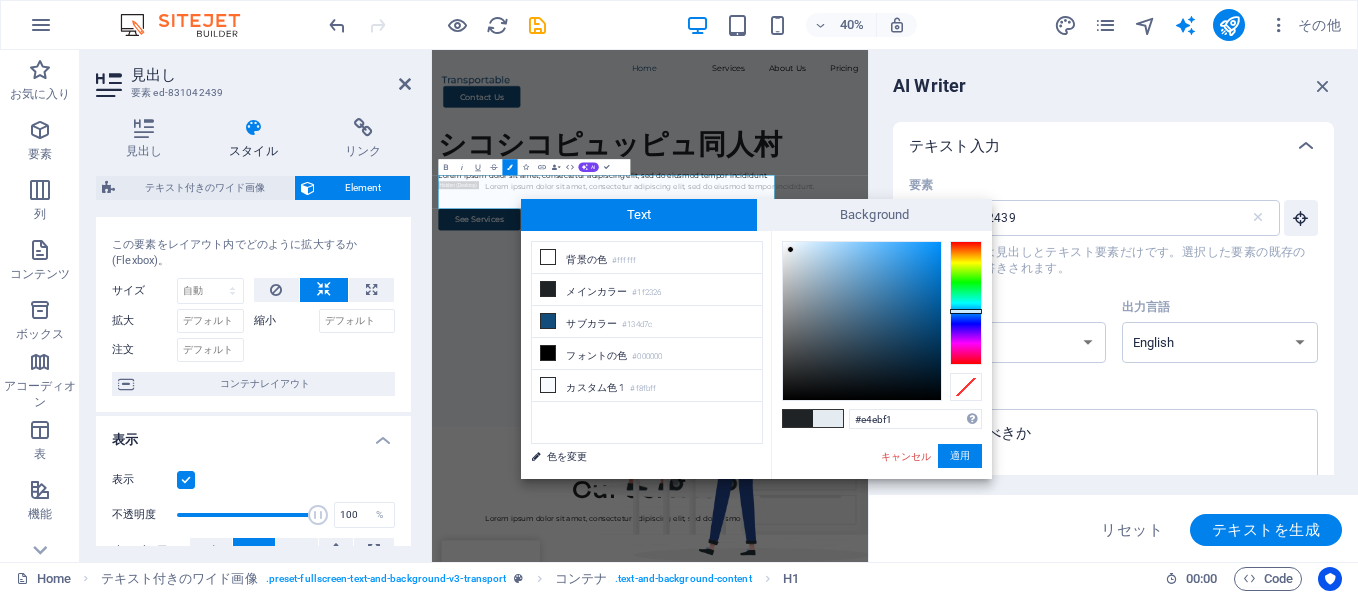 click at bounding box center (828, 418) 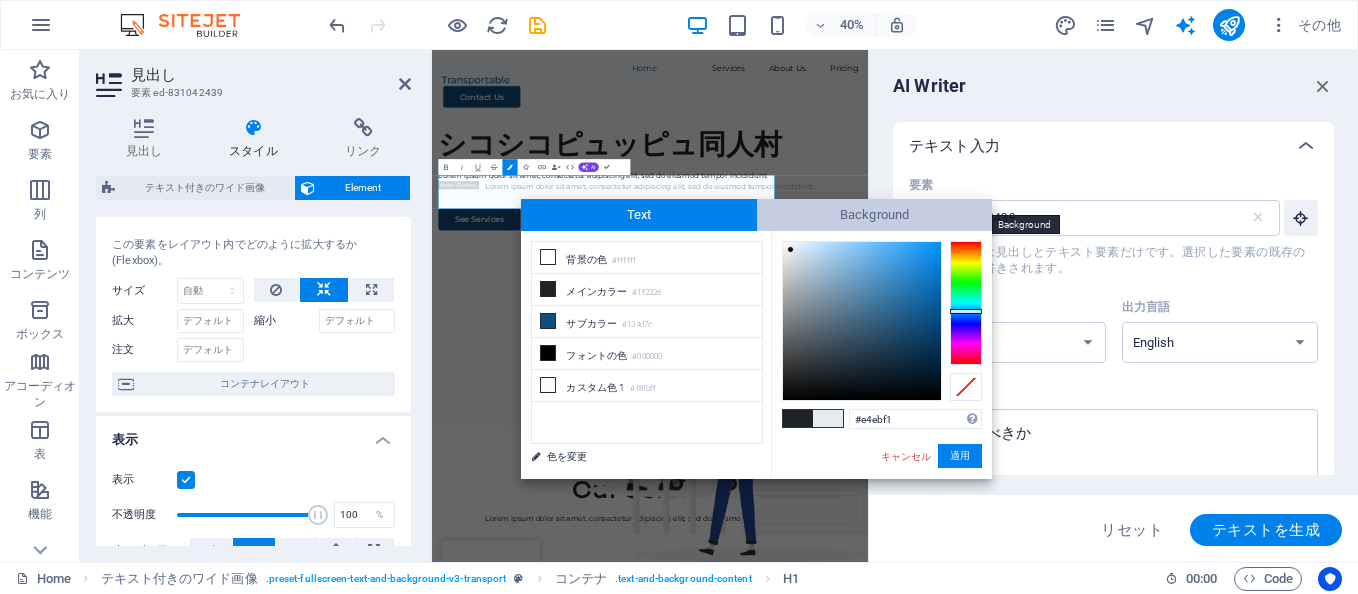 click on "Background" at bounding box center (875, 215) 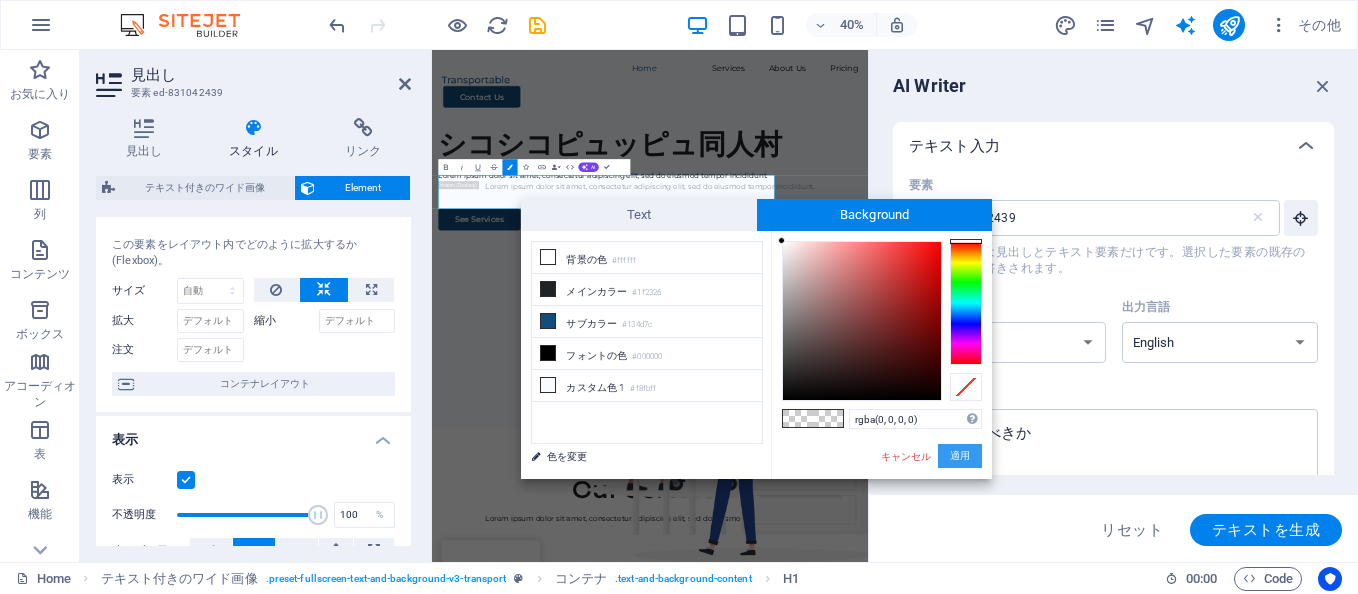 click on "適用" at bounding box center [960, 456] 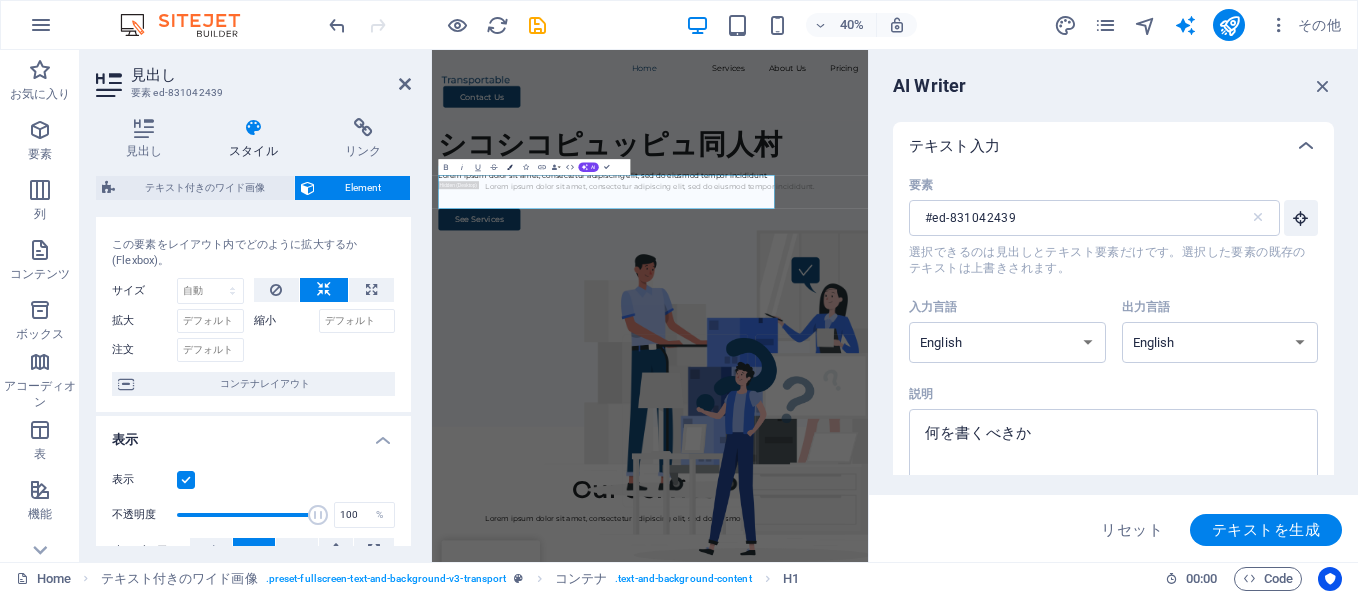 click on "Colors" at bounding box center (509, 167) 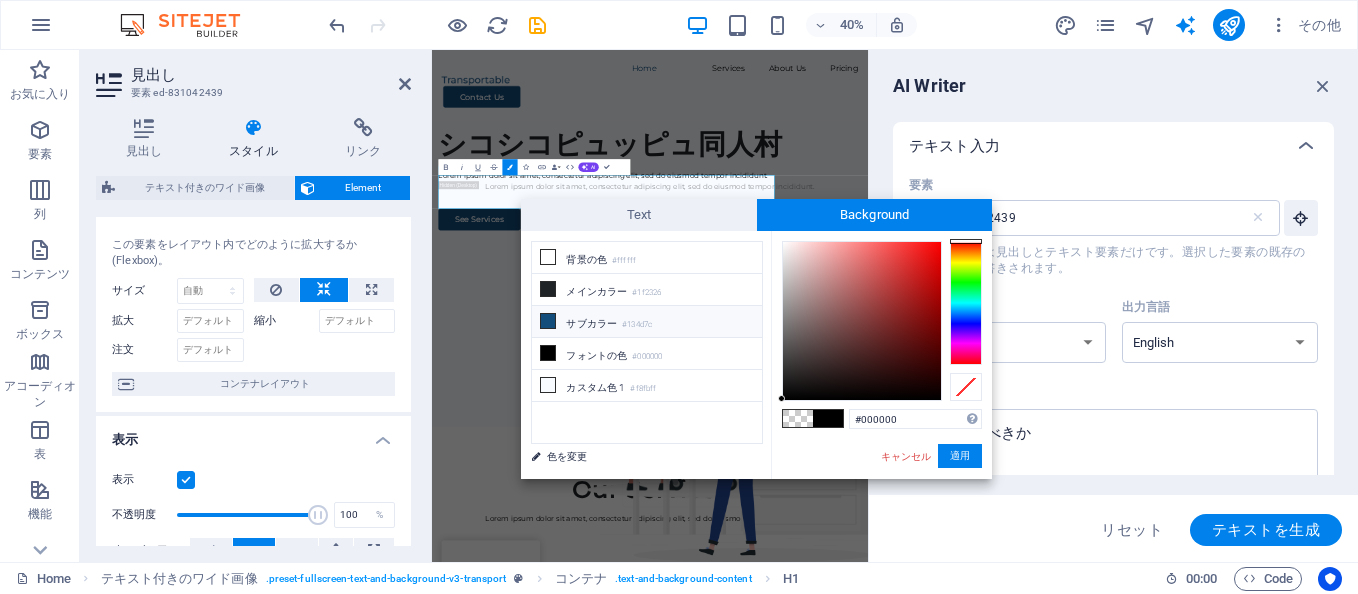 click on "サブカラー
#134d7c" at bounding box center [647, 322] 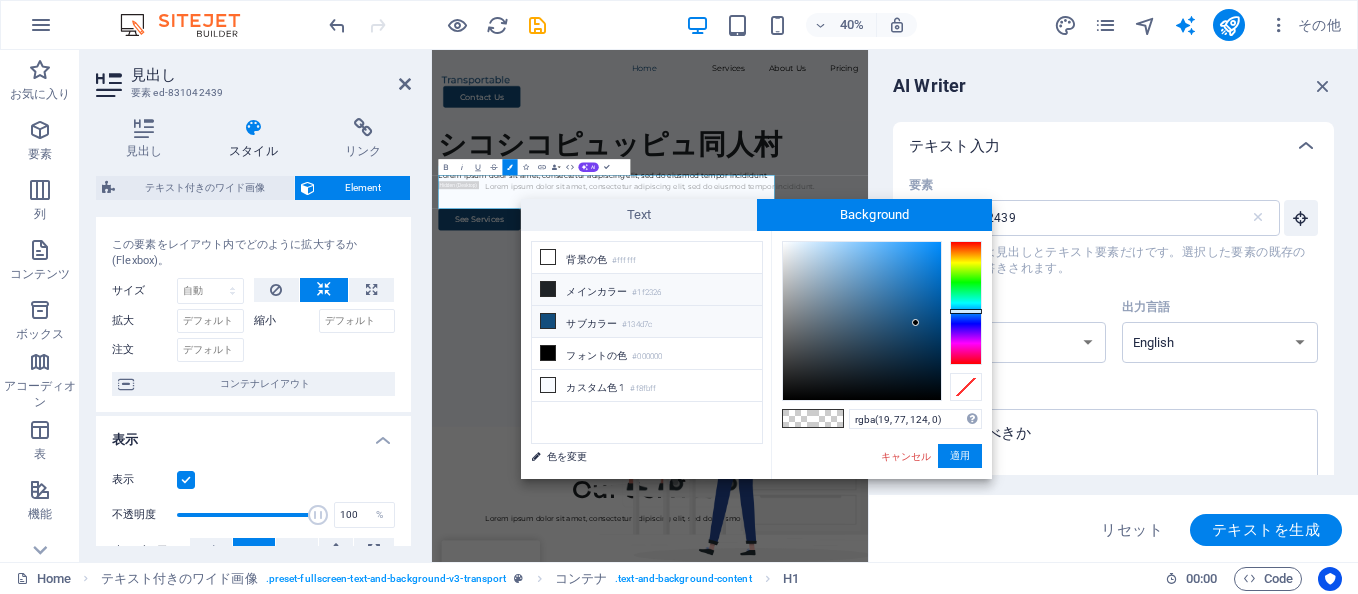 click on "メインカラー
#1f2326" at bounding box center [647, 290] 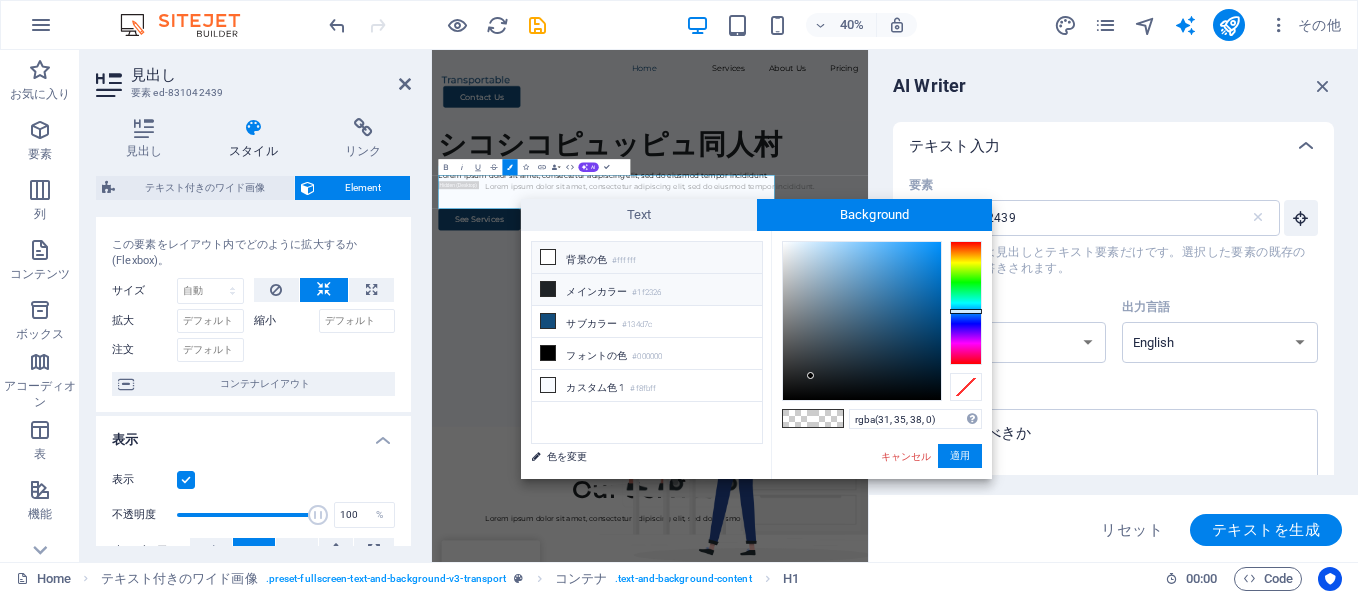 click on "#ffffff" at bounding box center [624, 261] 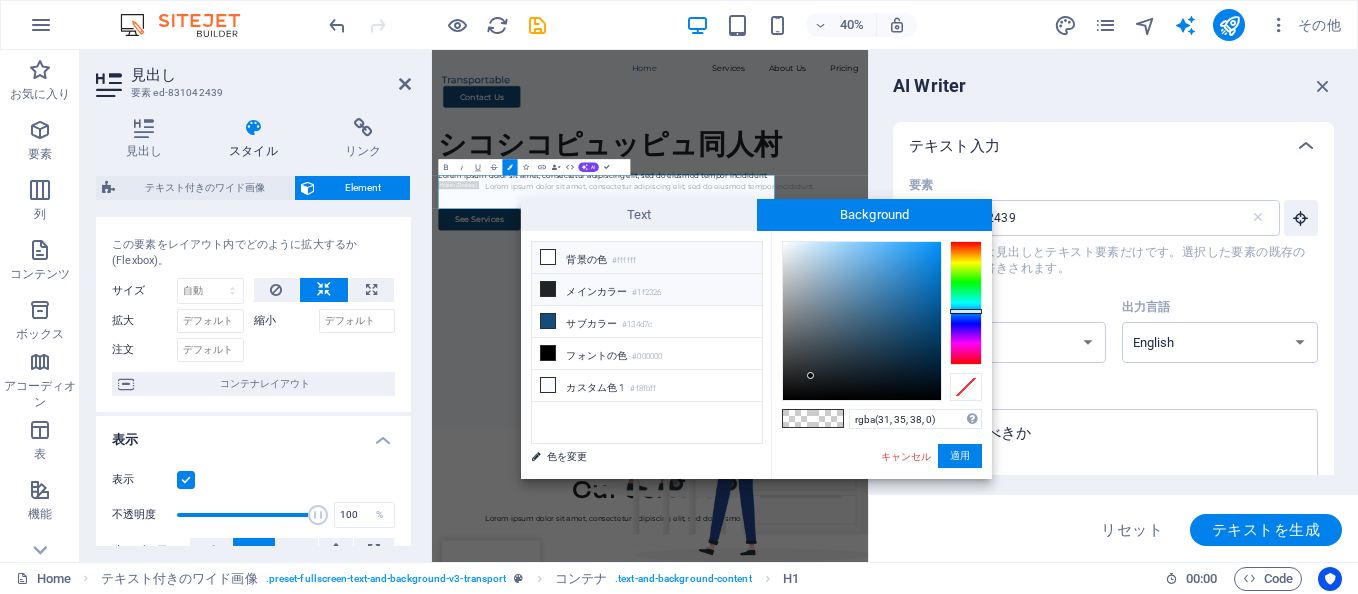 type on "rgba(255, 255, 255, 0)" 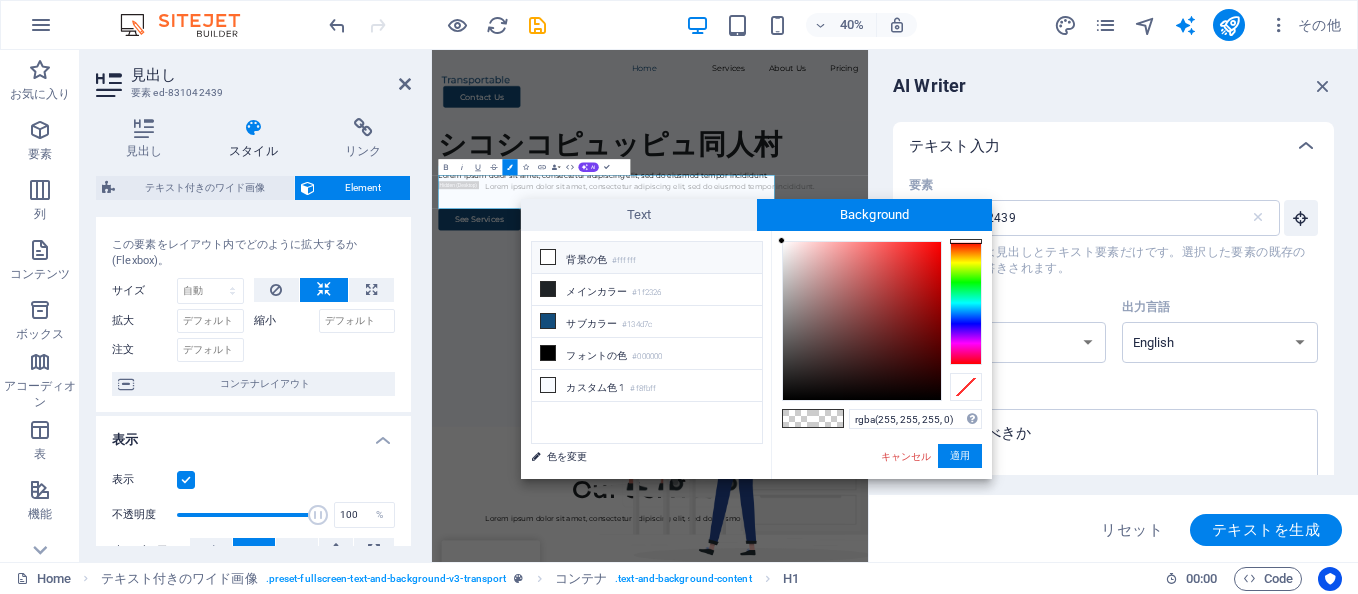 click at bounding box center [828, 418] 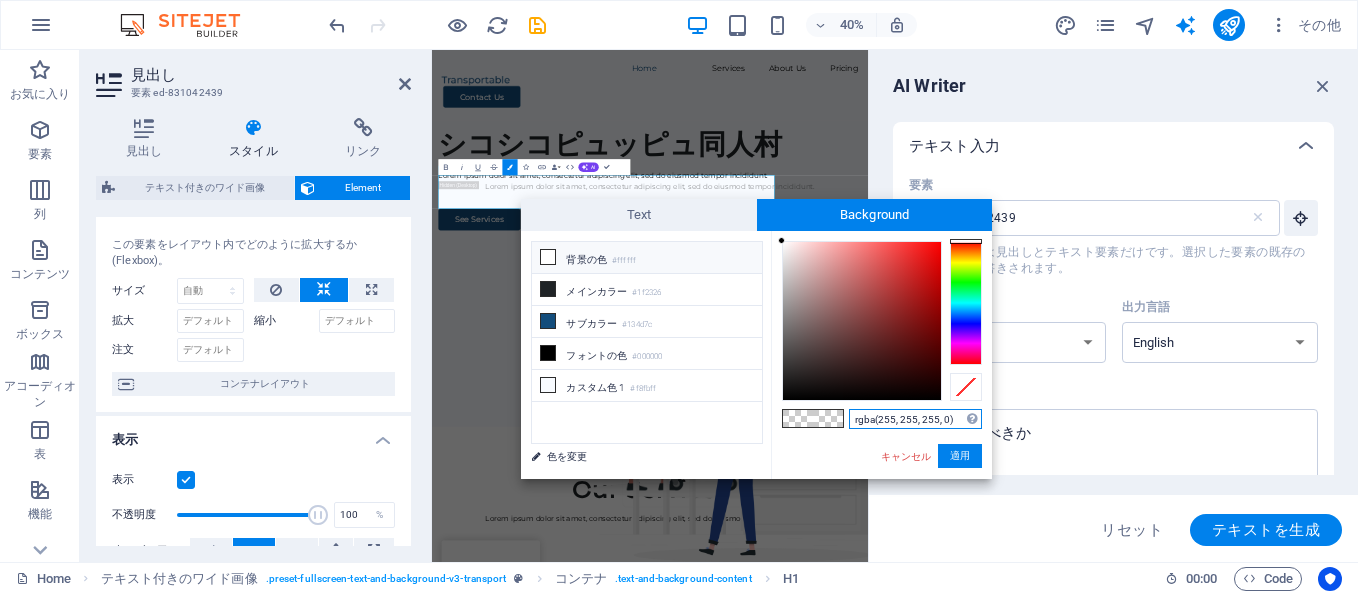 click on "rgba(255, 255, 255, 0)" at bounding box center [915, 419] 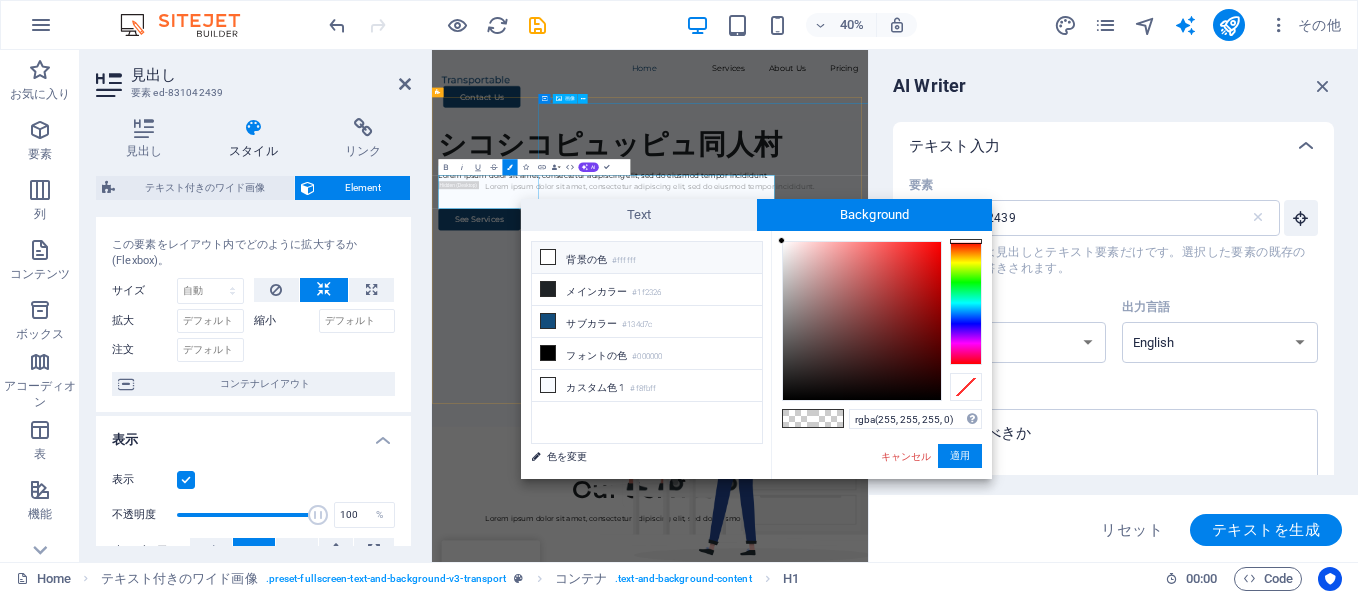 click at bounding box center (1187, 836) 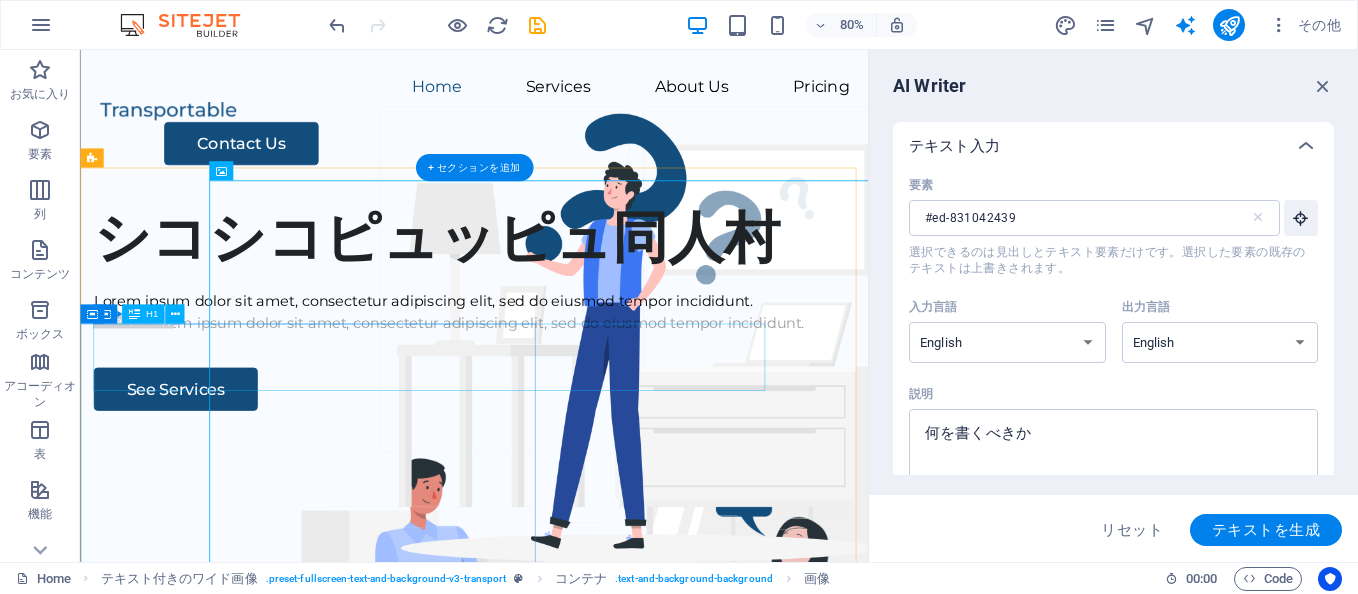 click on "シコシコピュッピュ同人村" at bounding box center [572, 284] 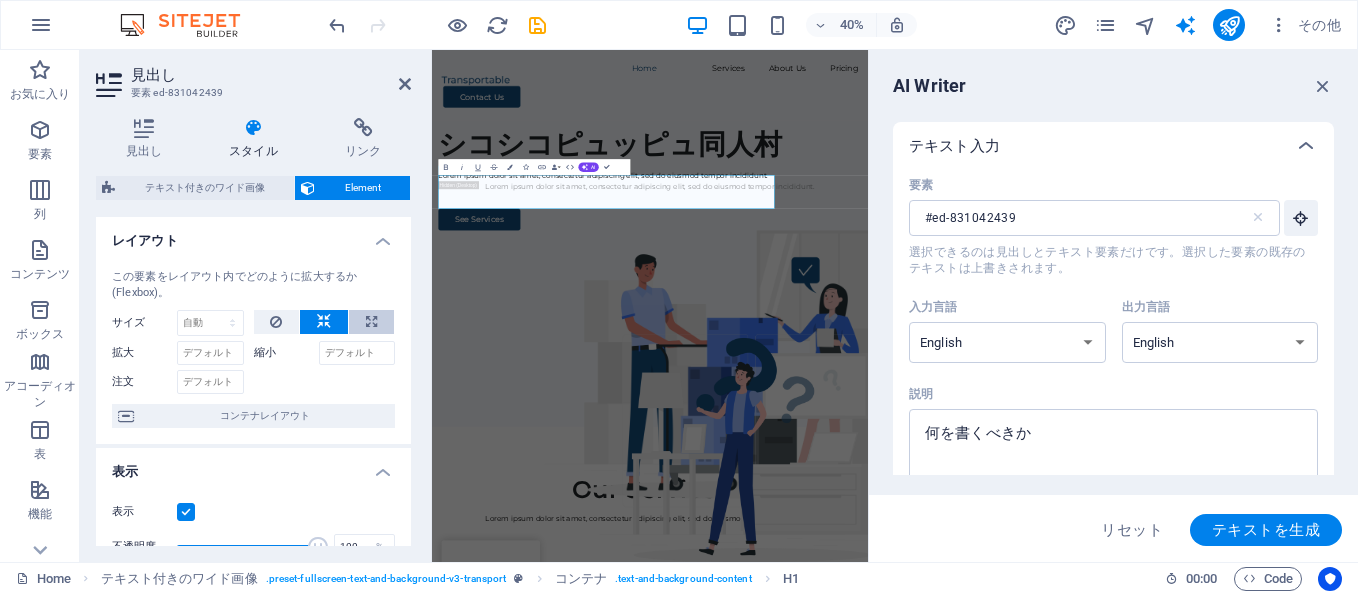 click at bounding box center [371, 322] 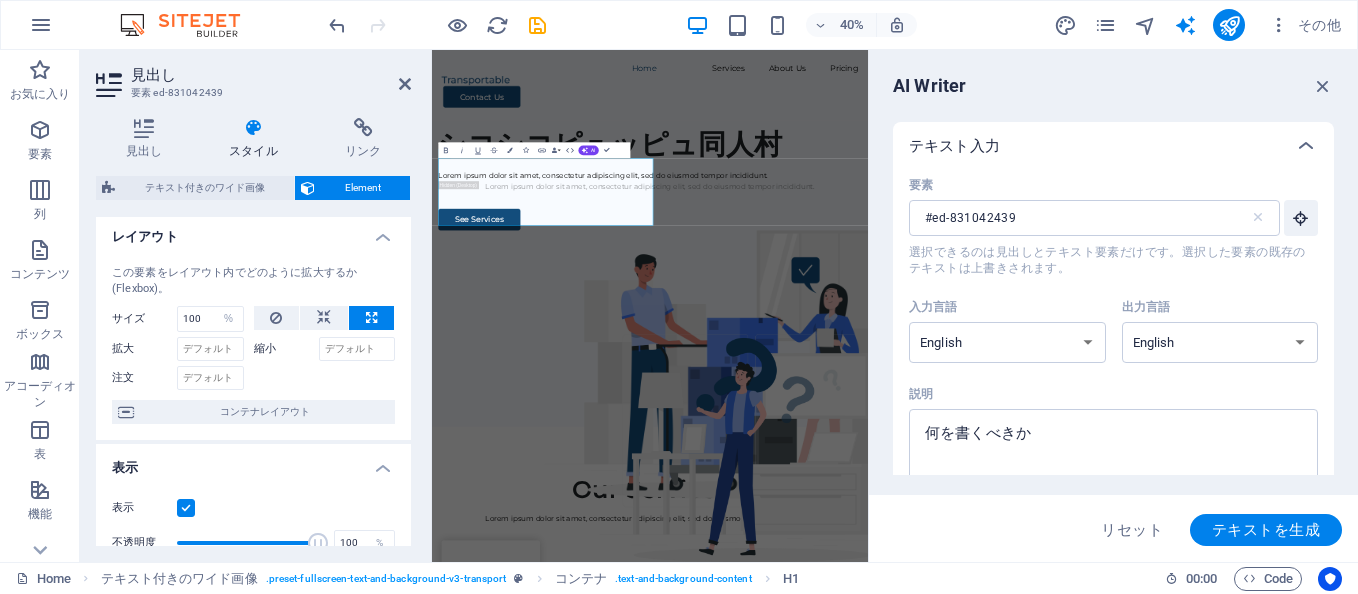 scroll, scrollTop: 0, scrollLeft: 0, axis: both 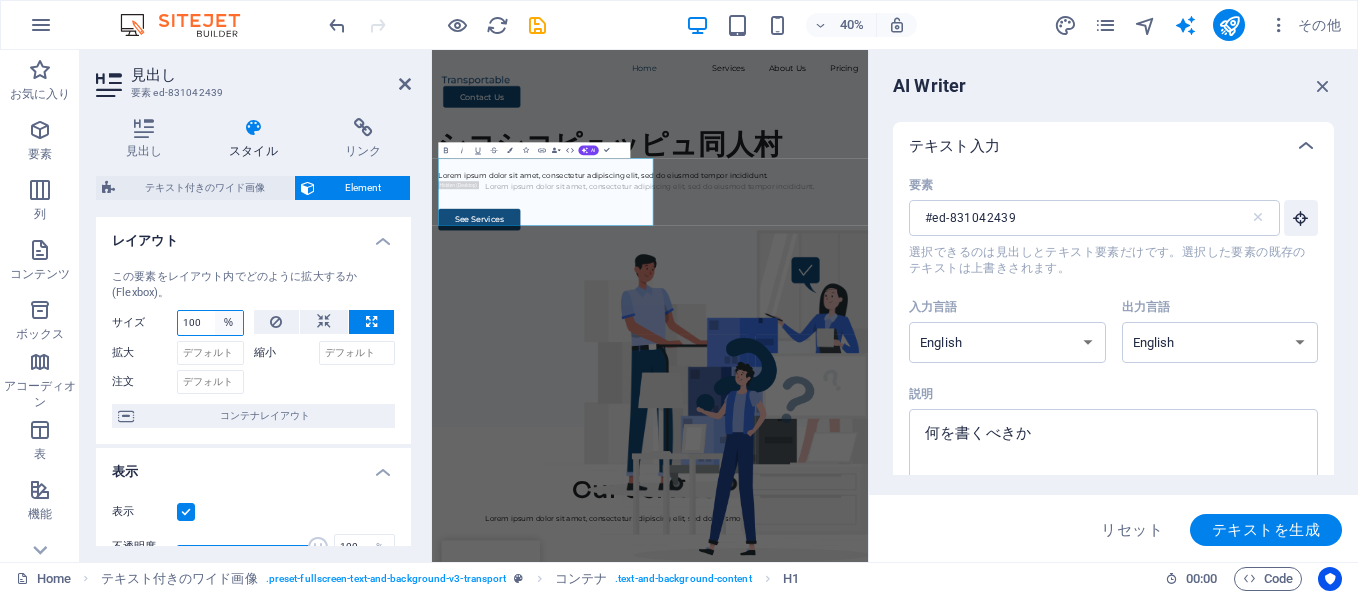click on "デフォルト 自動 px % 1/1 1/2 1/3 1/4 1/5 1/6 1/7 1/8 1/9 1/10" at bounding box center (229, 323) 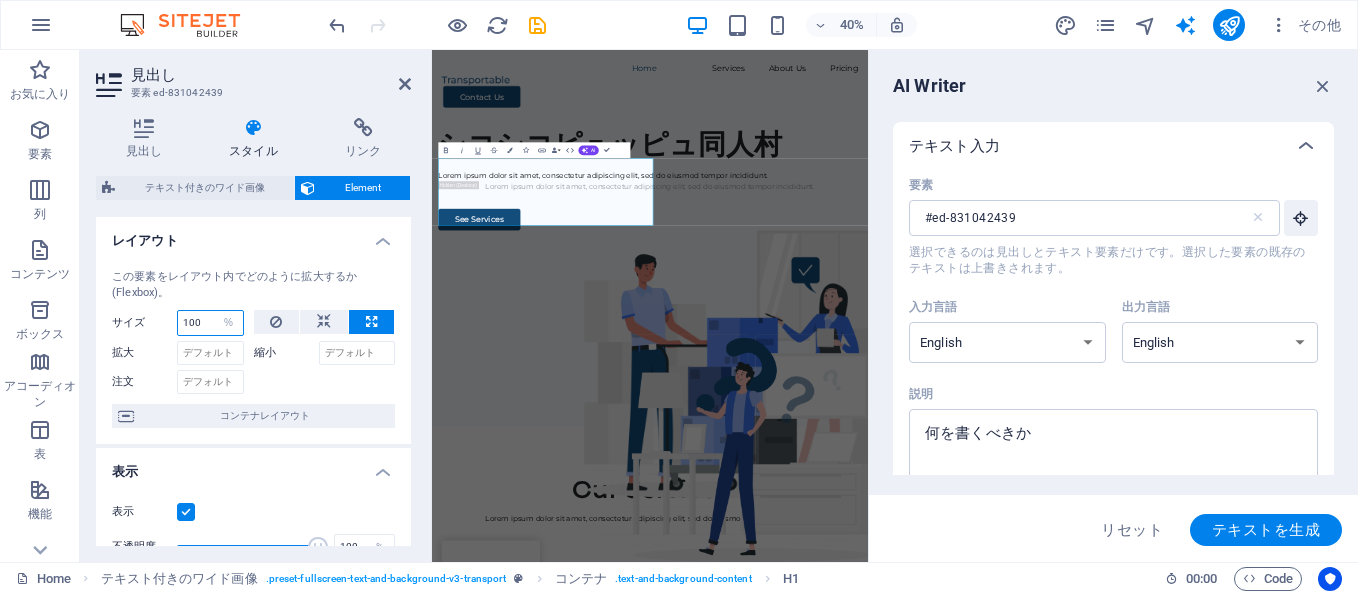 select on "auto" 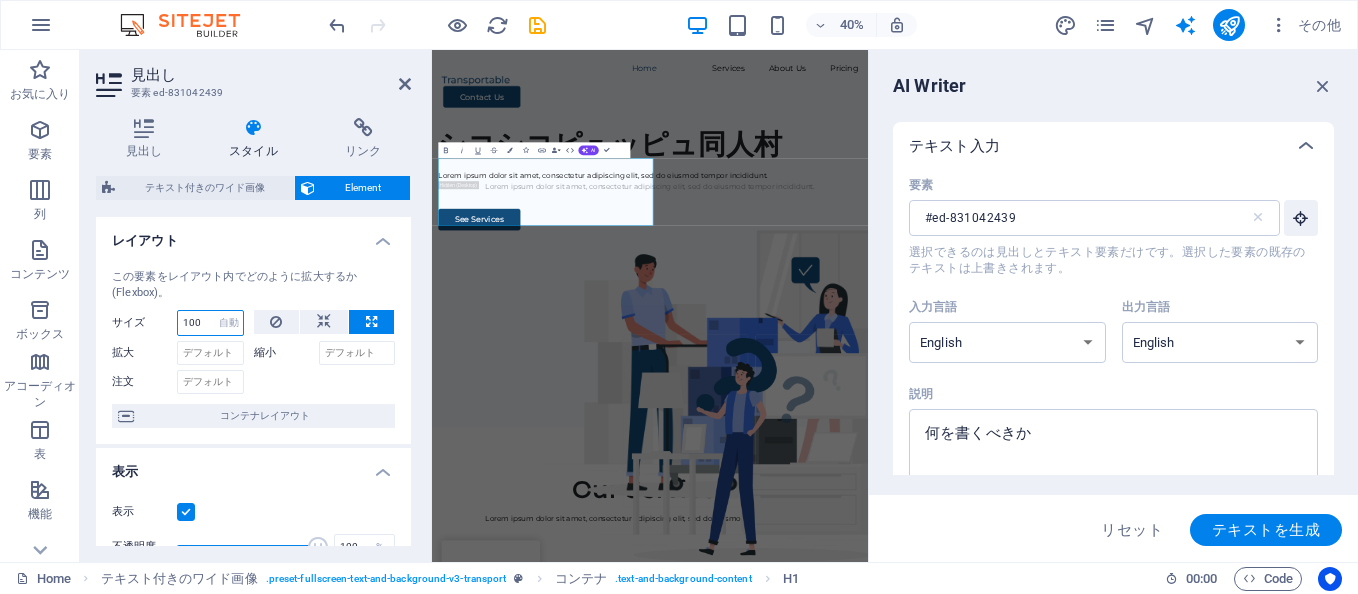 click on "デフォルト 自動 px % 1/1 1/2 1/3 1/4 1/5 1/6 1/7 1/8 1/9 1/10" at bounding box center [229, 323] 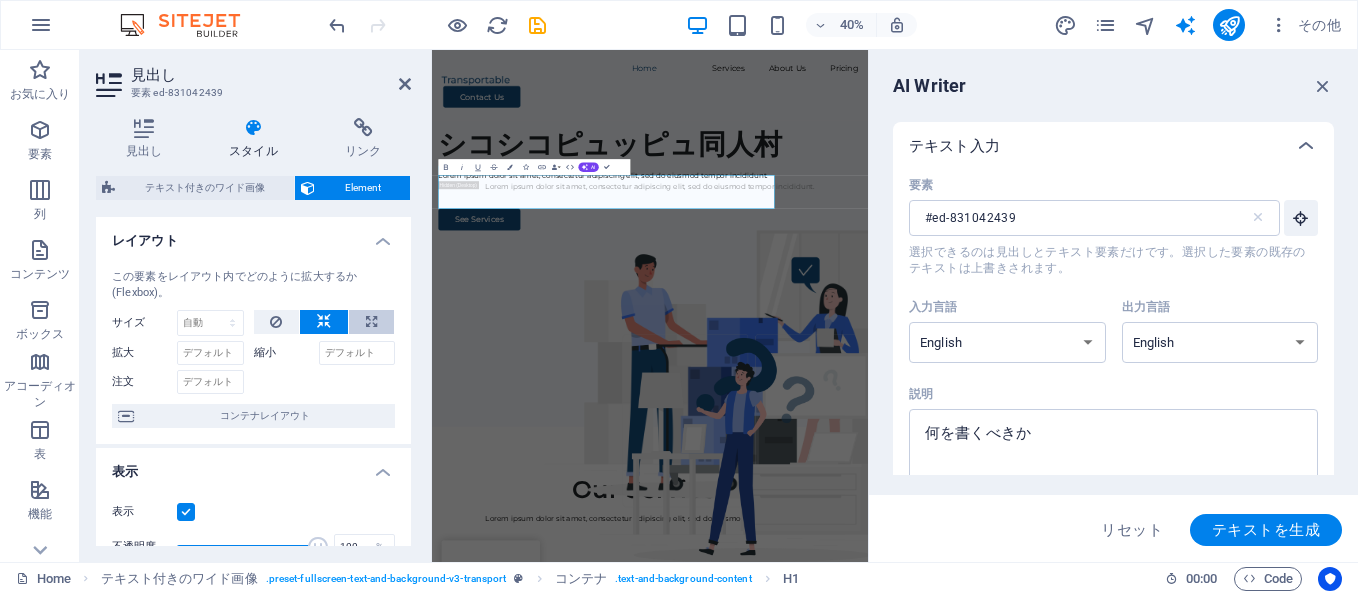 click at bounding box center [371, 322] 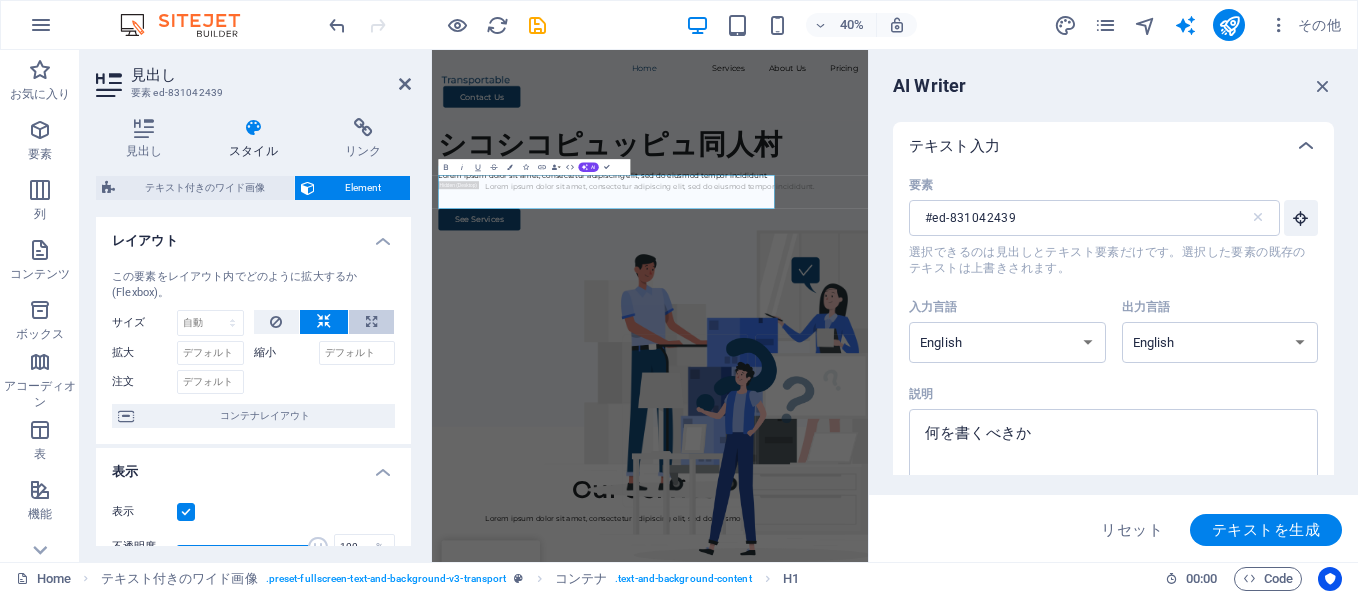 type on "100" 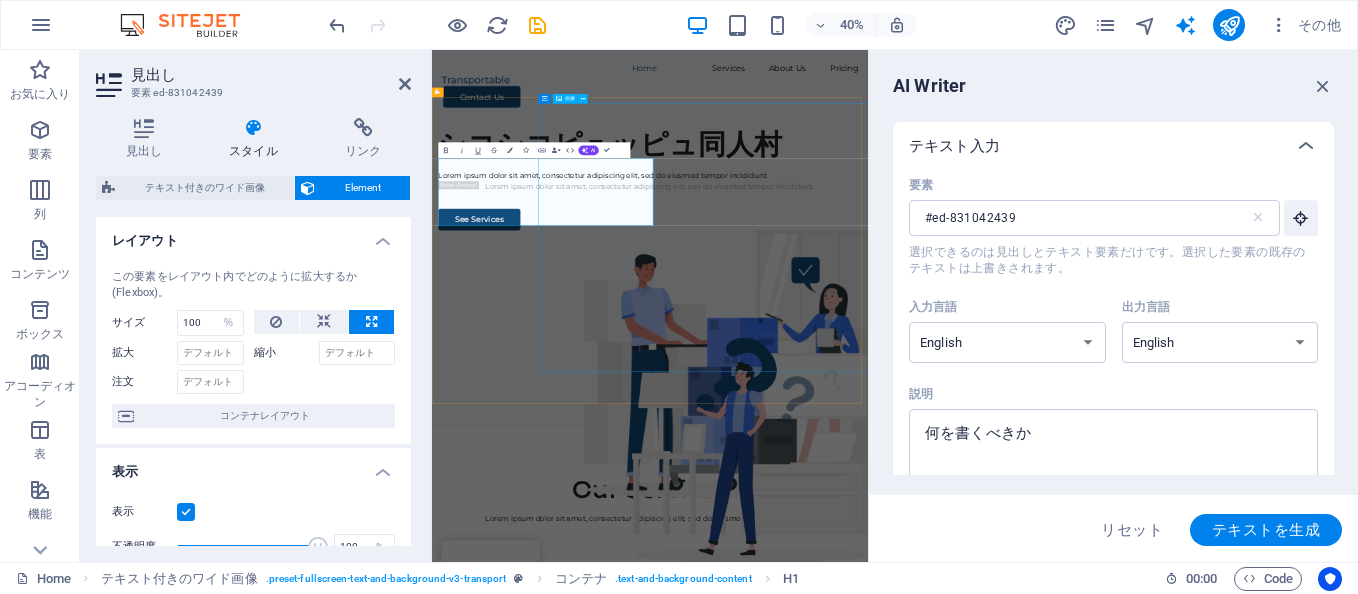 click at bounding box center [1187, 836] 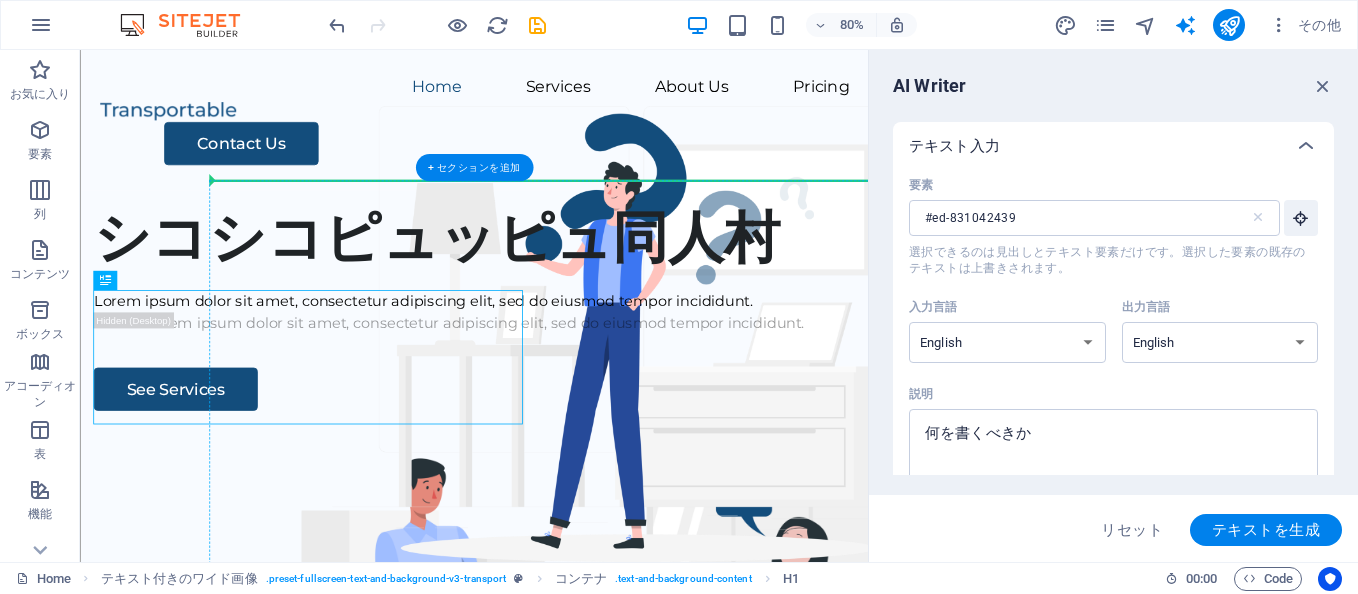 drag, startPoint x: 552, startPoint y: 407, endPoint x: 549, endPoint y: 348, distance: 59.07622 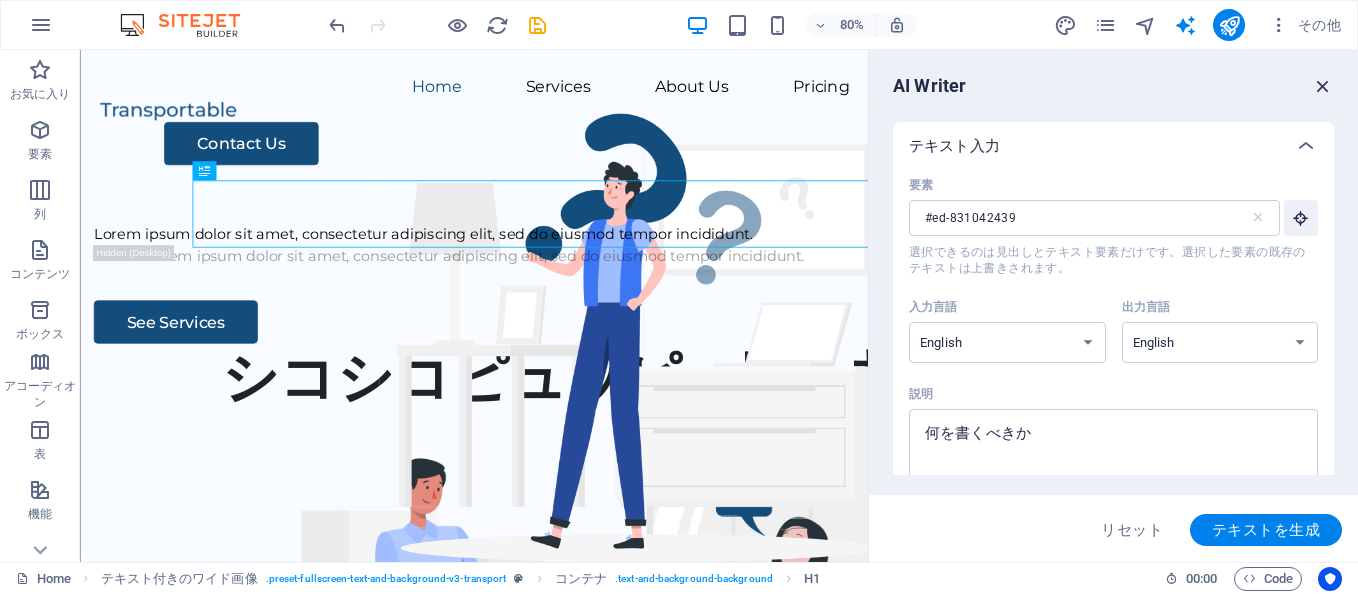 click at bounding box center [1323, 86] 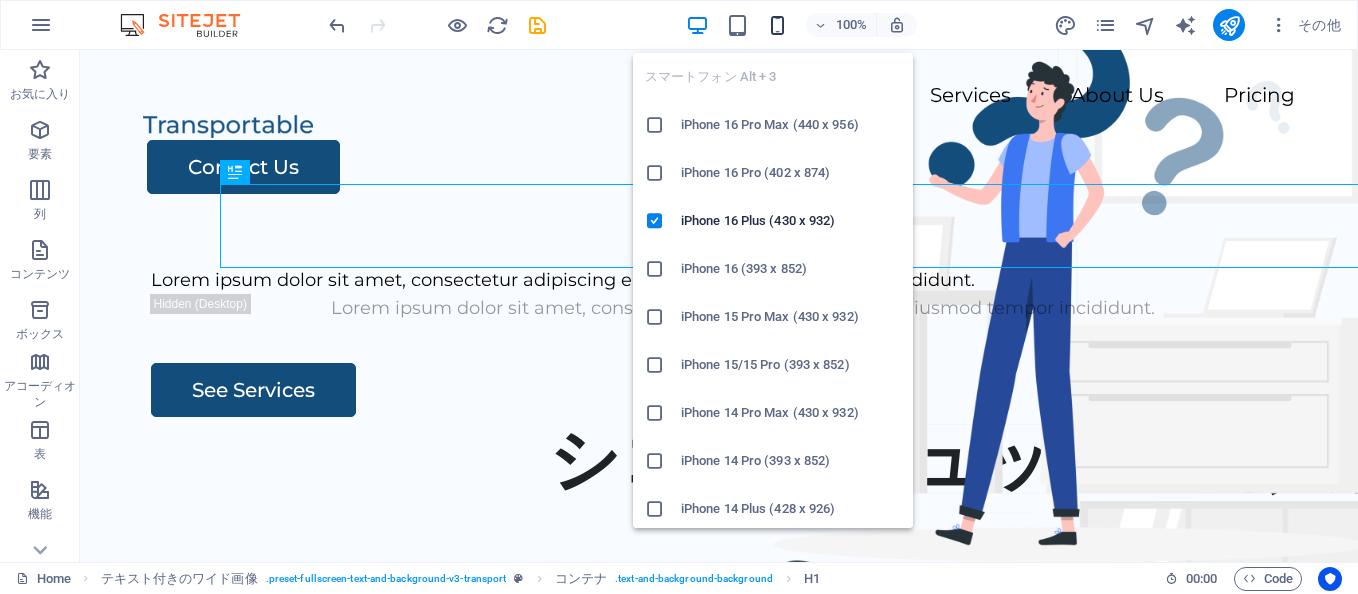 click at bounding box center (777, 25) 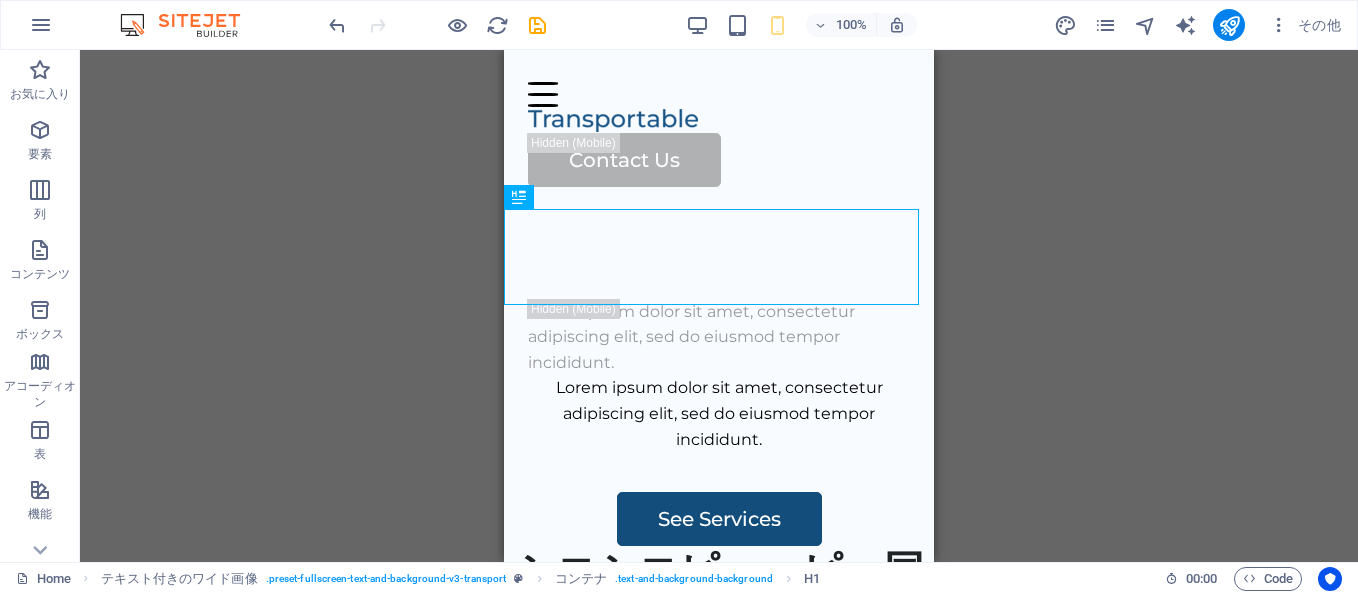 click on "既存のコンテンツを置き換えるには、ここにドラッグします。新しい要素を作成する場合は、「Ctrl」キーを押します。
H1   テキスト付きのワイド画像   コンテナ   画像   コンテナ   メニューバー   メニュー   ボタン   テキスト   スペーサー   コンテナ   H2   テキスト   スペーサー   ボタン   ロゴ" at bounding box center [719, 306] 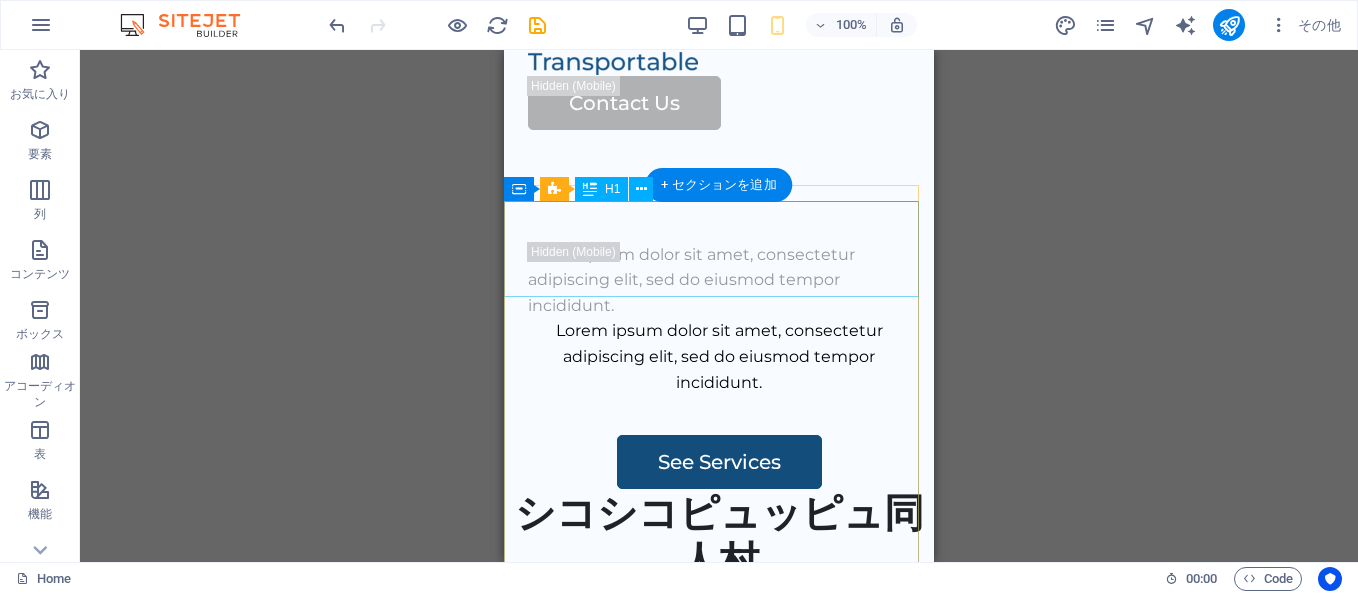 scroll, scrollTop: 0, scrollLeft: 0, axis: both 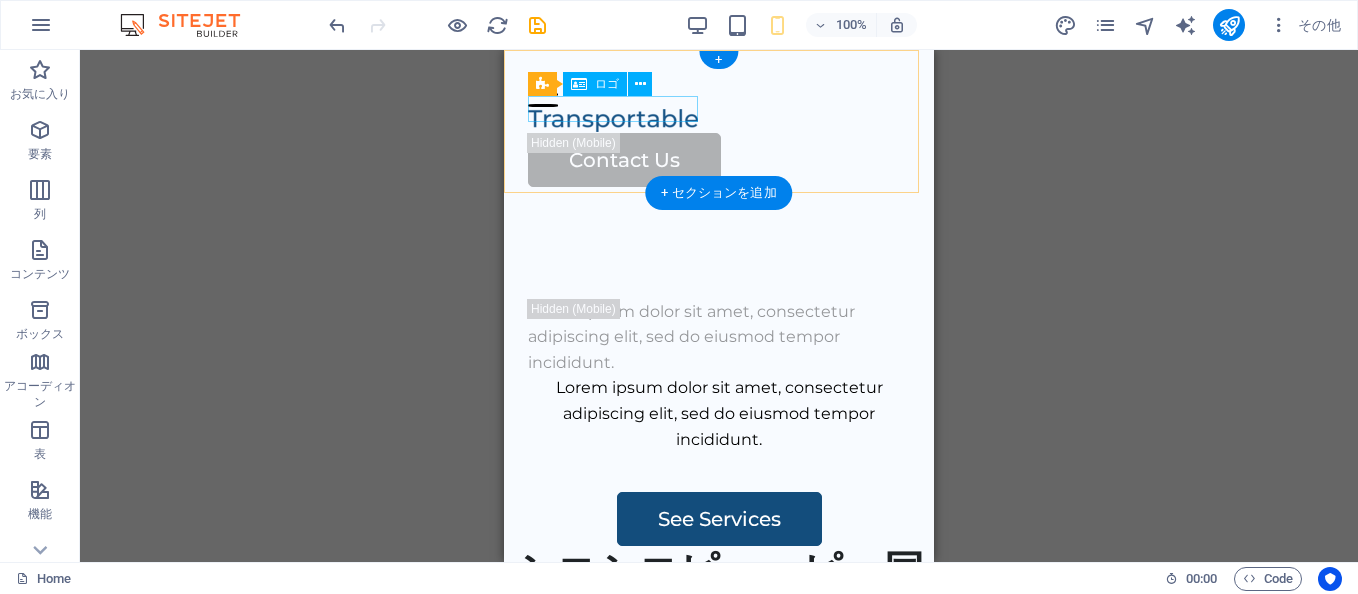 click at bounding box center (719, 120) 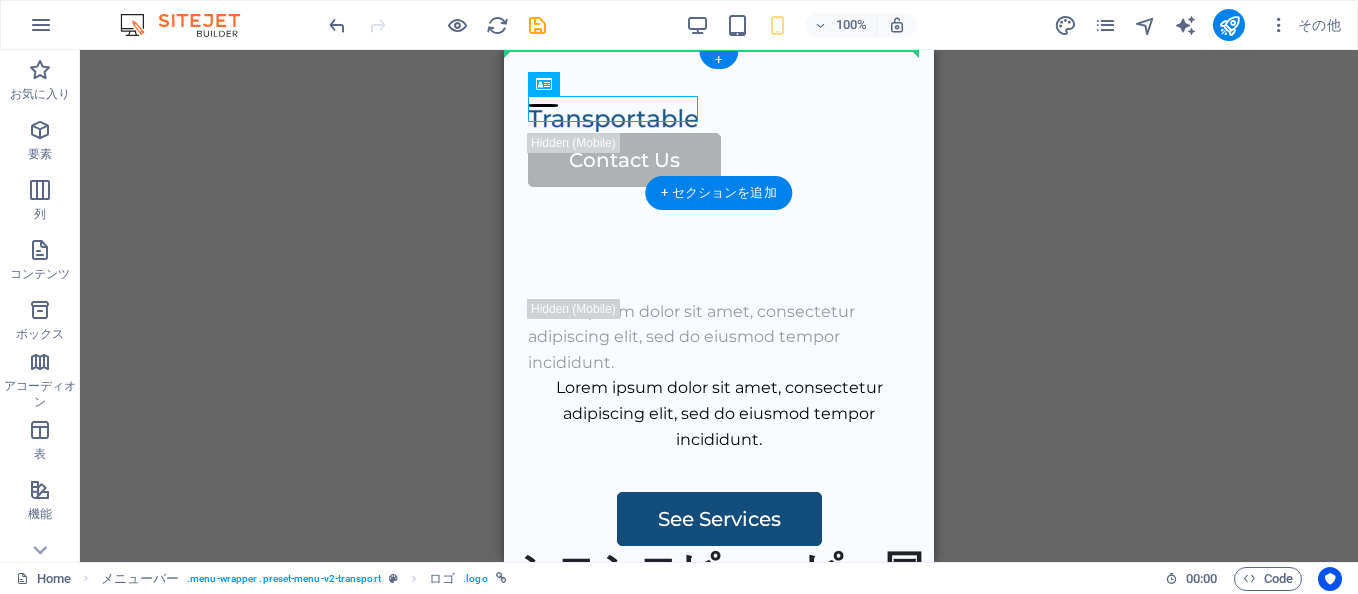 drag, startPoint x: 1098, startPoint y: 131, endPoint x: 614, endPoint y: 85, distance: 486.18103 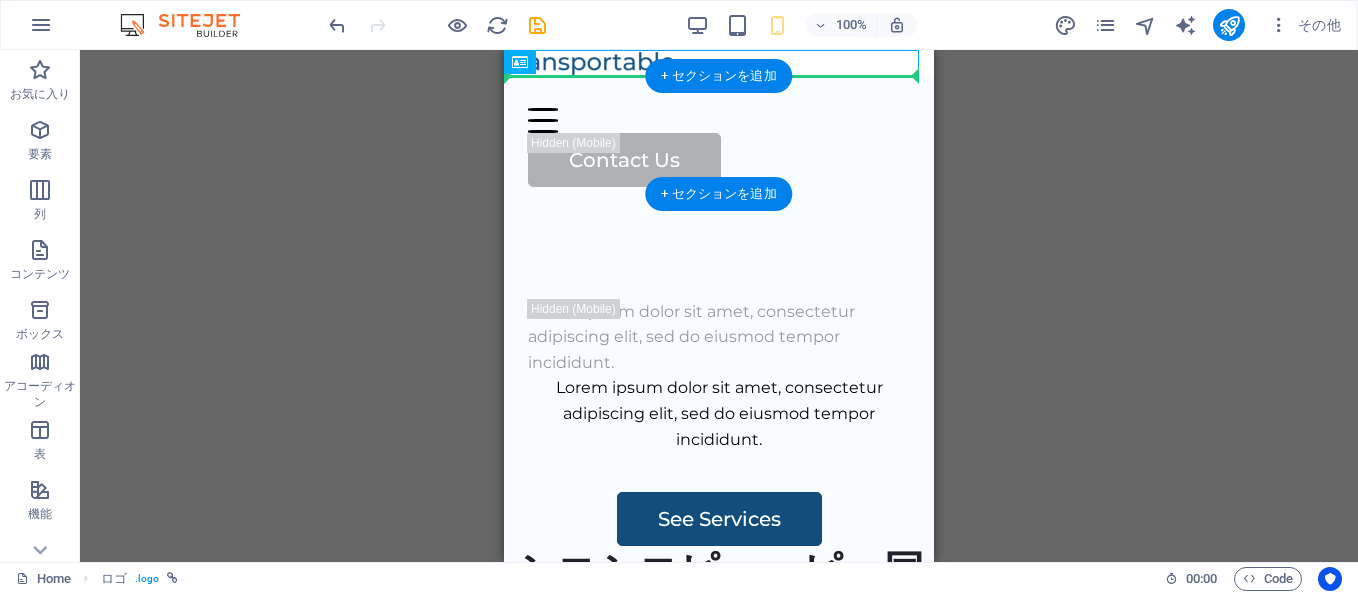 drag, startPoint x: 618, startPoint y: 63, endPoint x: 616, endPoint y: 87, distance: 24.083189 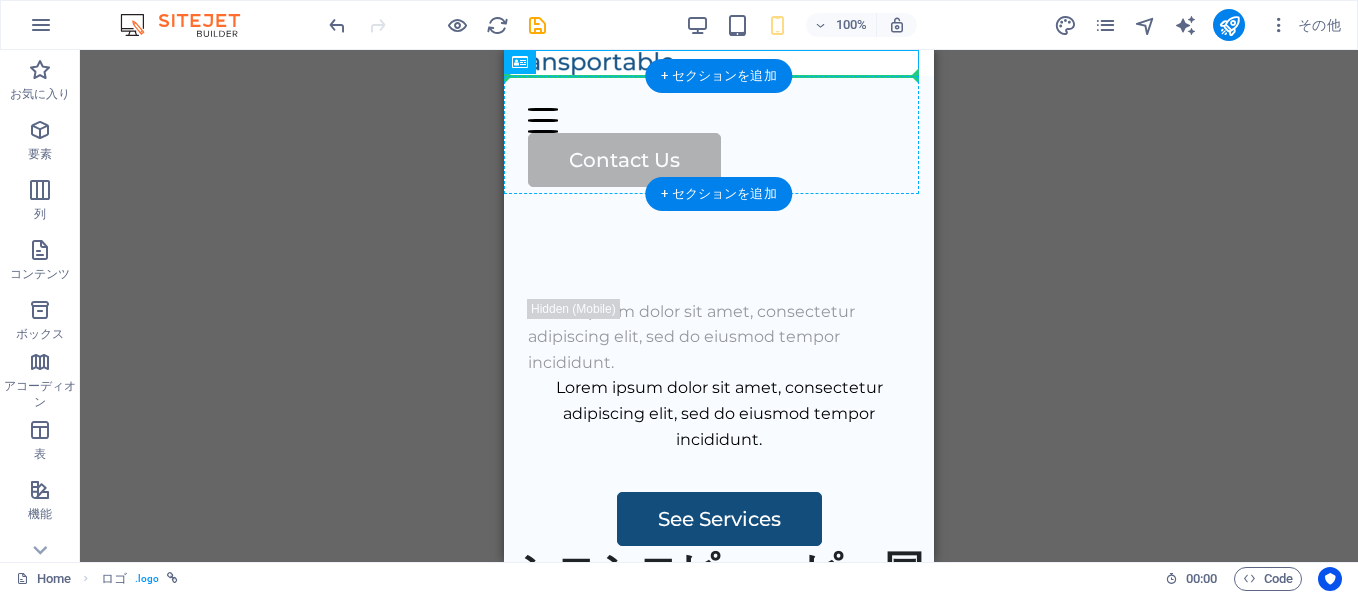 drag, startPoint x: 612, startPoint y: 54, endPoint x: 608, endPoint y: 113, distance: 59.135437 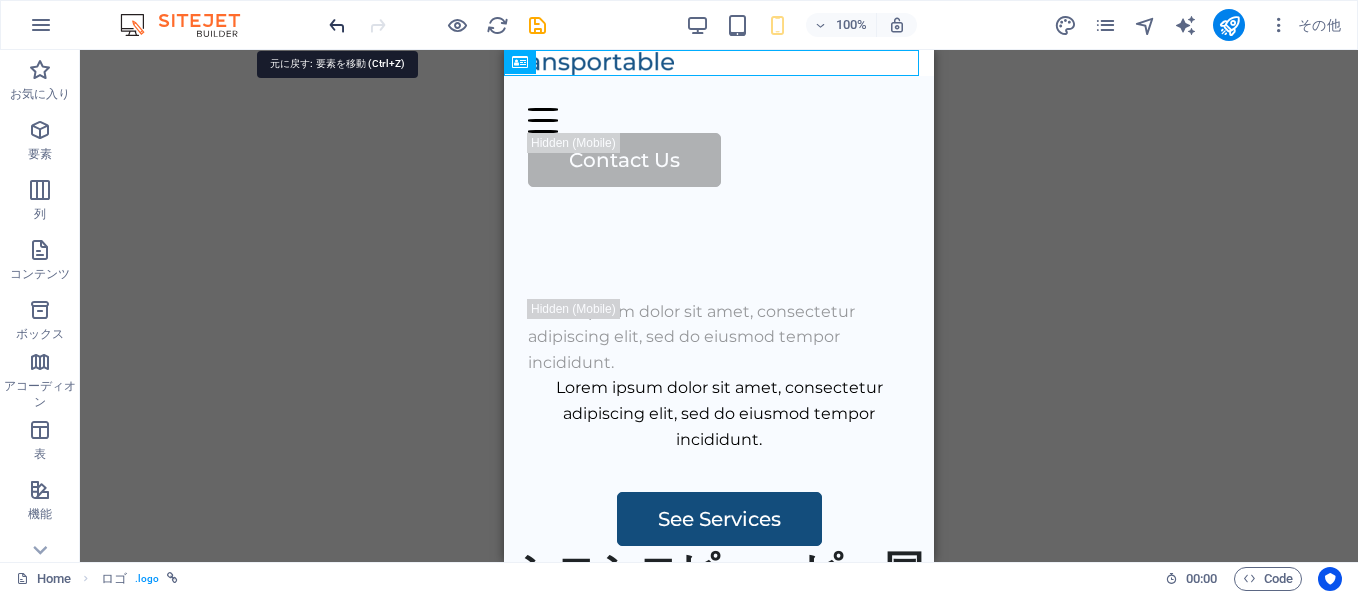 click at bounding box center (337, 25) 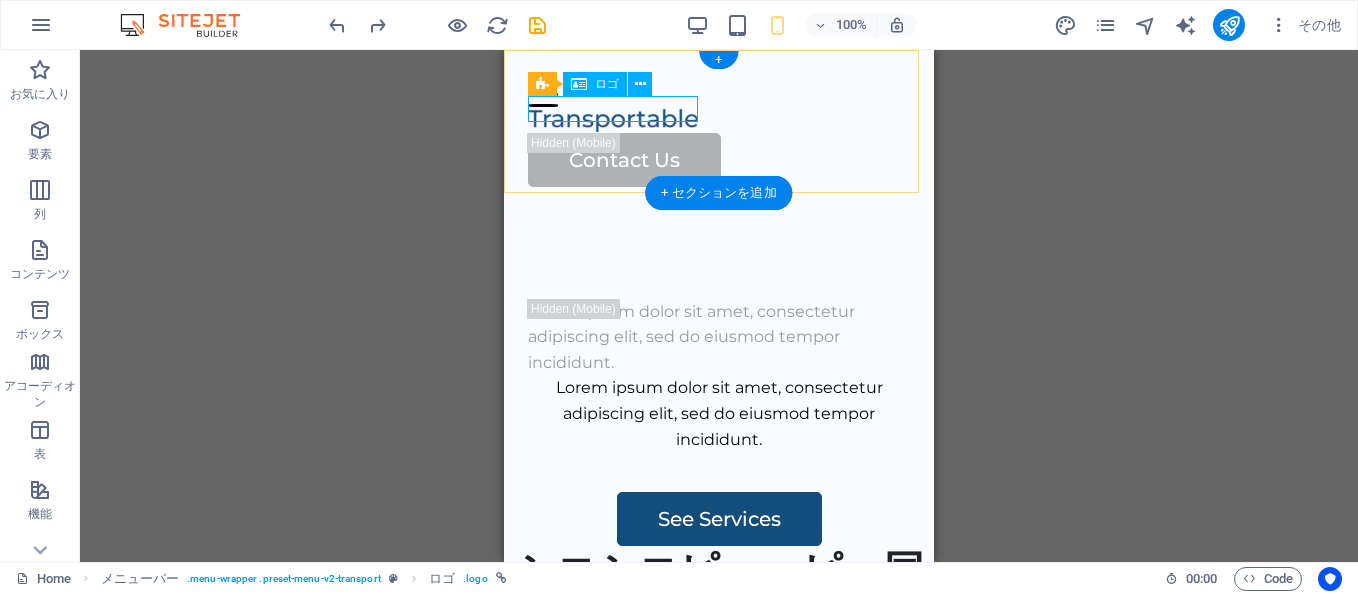 click at bounding box center (719, 120) 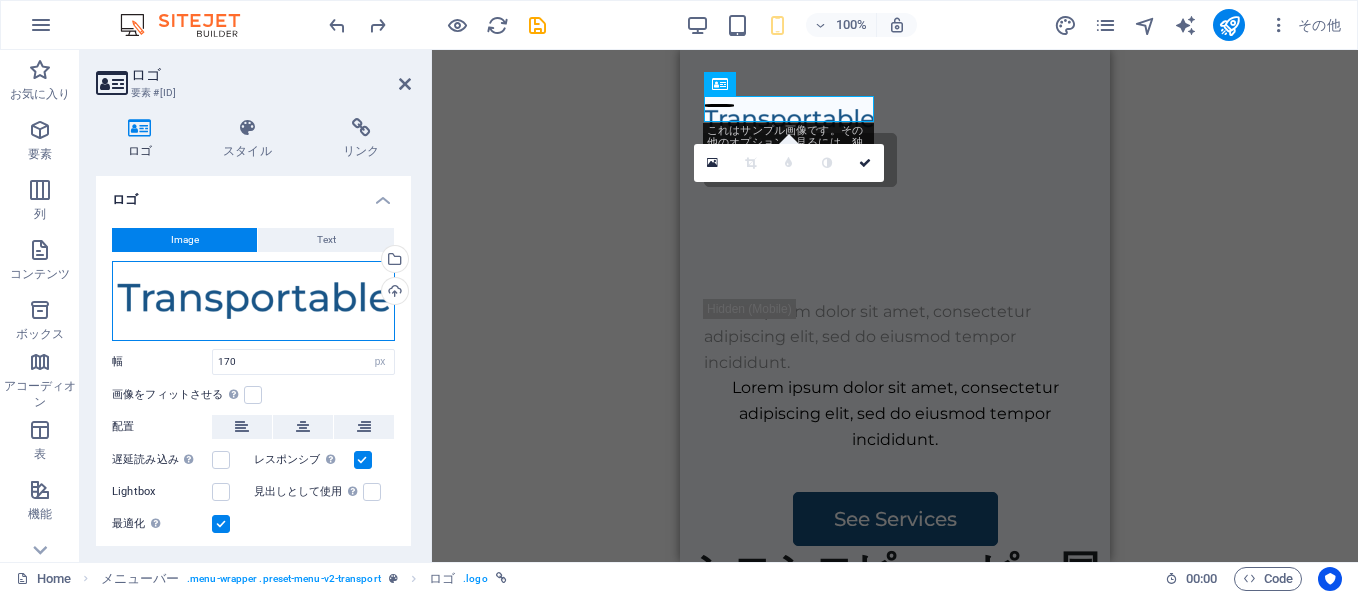 click on "ここにファイルをドラッグするか、クリックしてファイルを選択するか、 ［ファイル］または無料のストック写真・動画からファイルを選択 してください。" at bounding box center [253, 301] 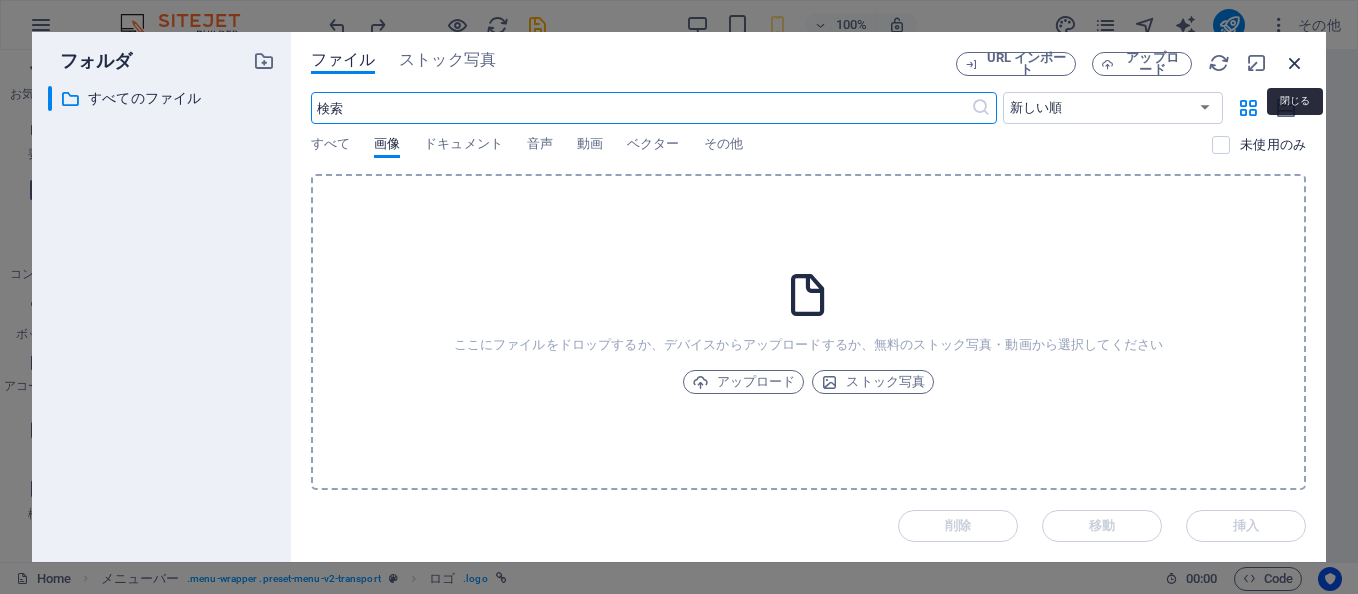 click at bounding box center [1295, 63] 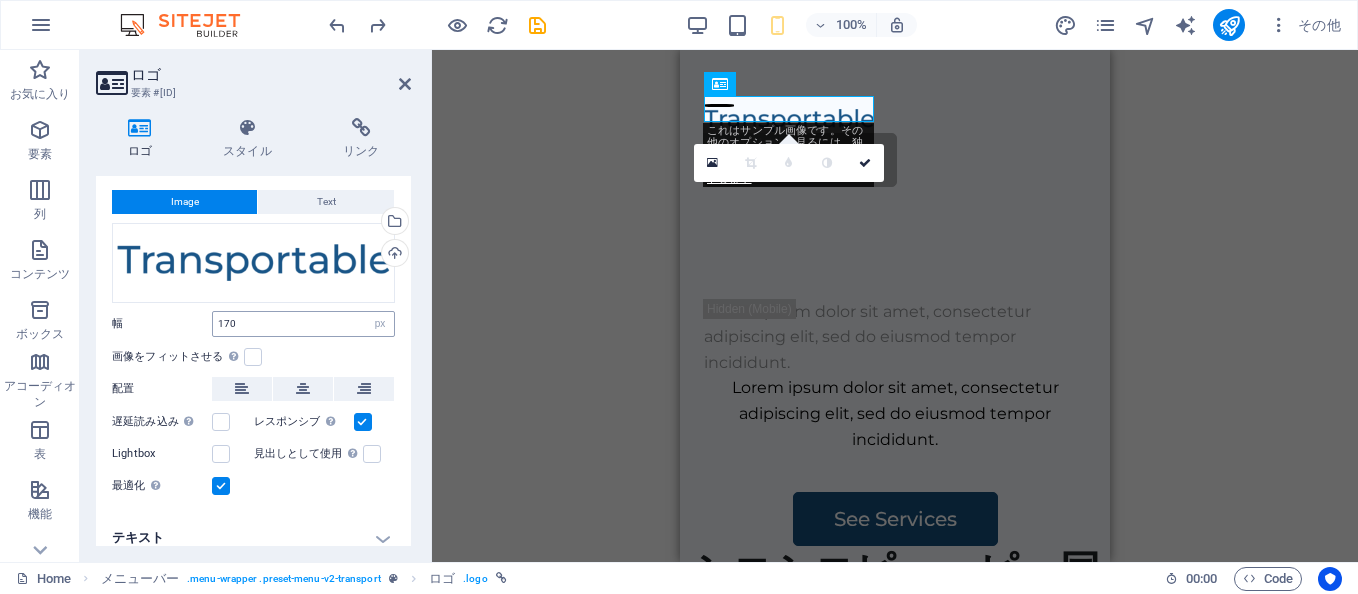 scroll, scrollTop: 53, scrollLeft: 0, axis: vertical 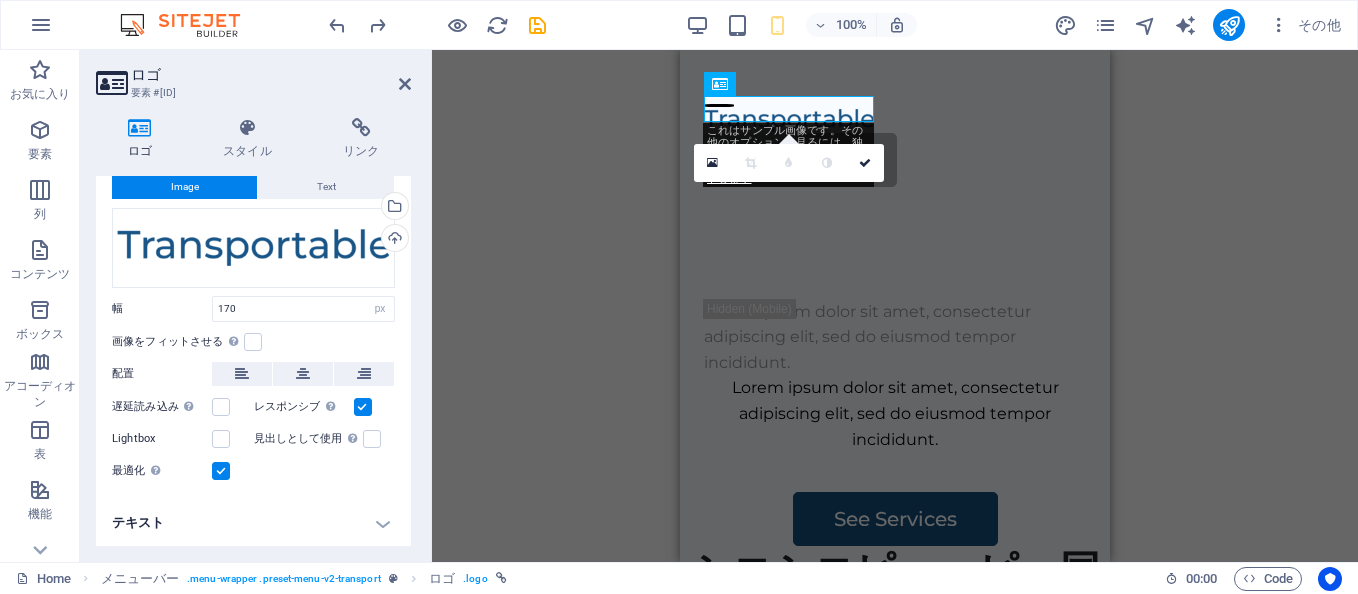 click on "テキスト" at bounding box center (253, 523) 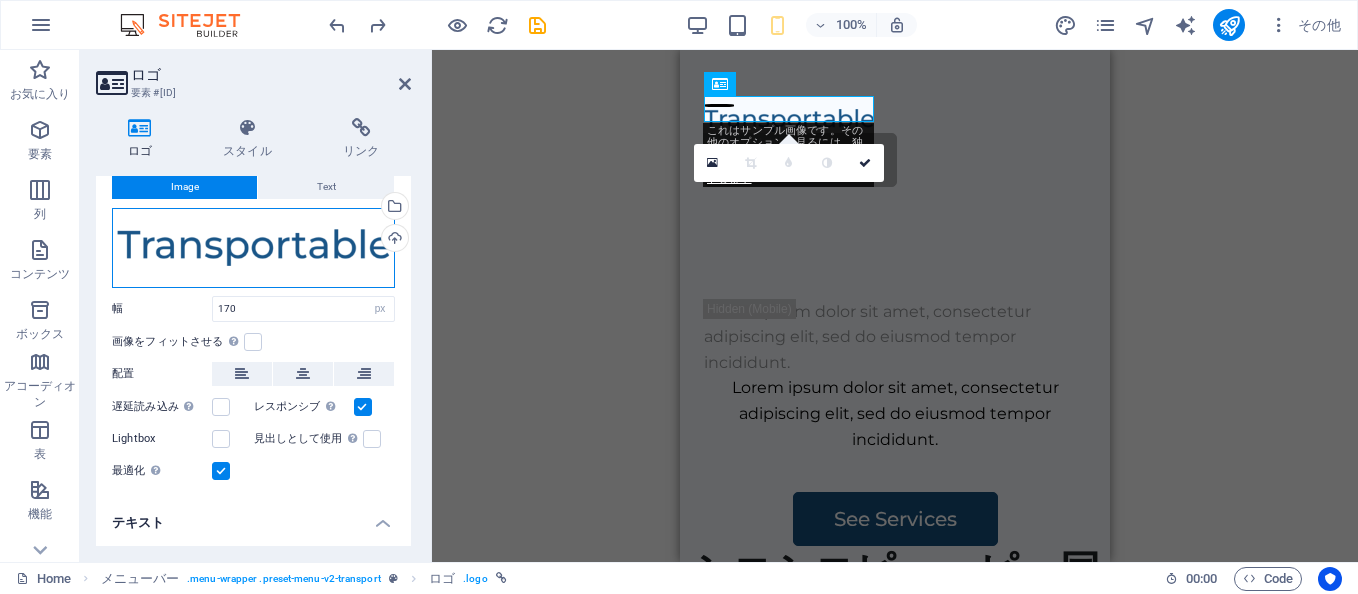 click on "ここにファイルをドラッグするか、クリックしてファイルを選択するか、 ［ファイル］または無料のストック写真・動画からファイルを選択 してください。" at bounding box center [253, 248] 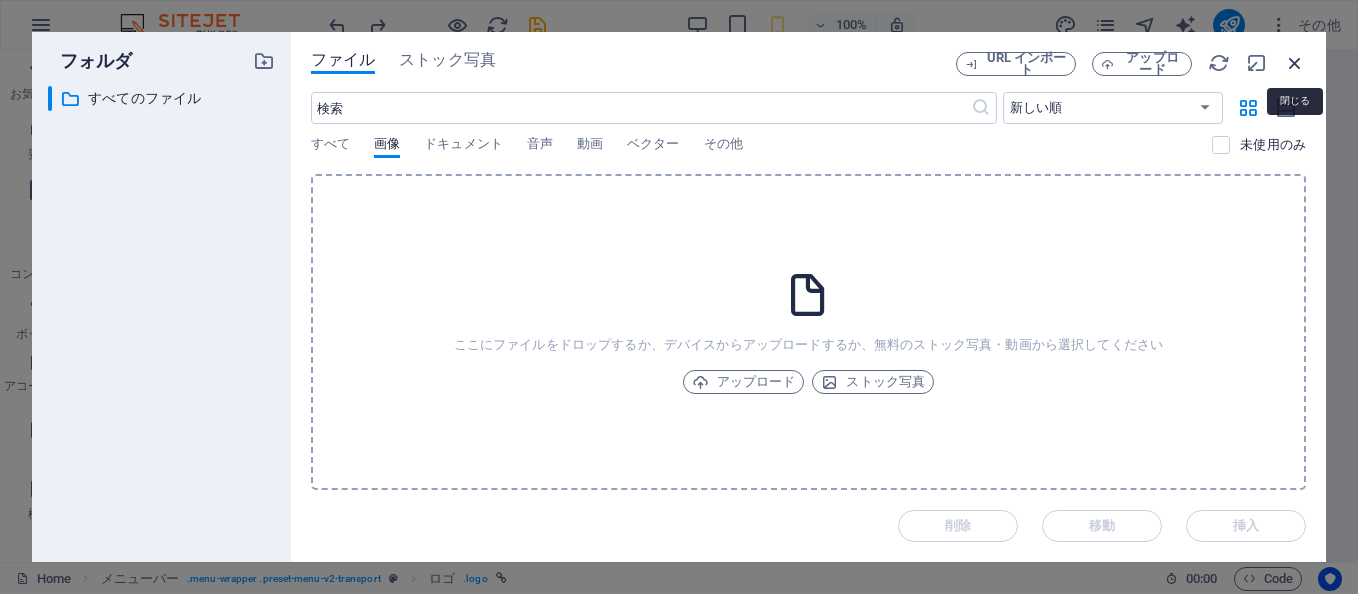 click at bounding box center (1295, 63) 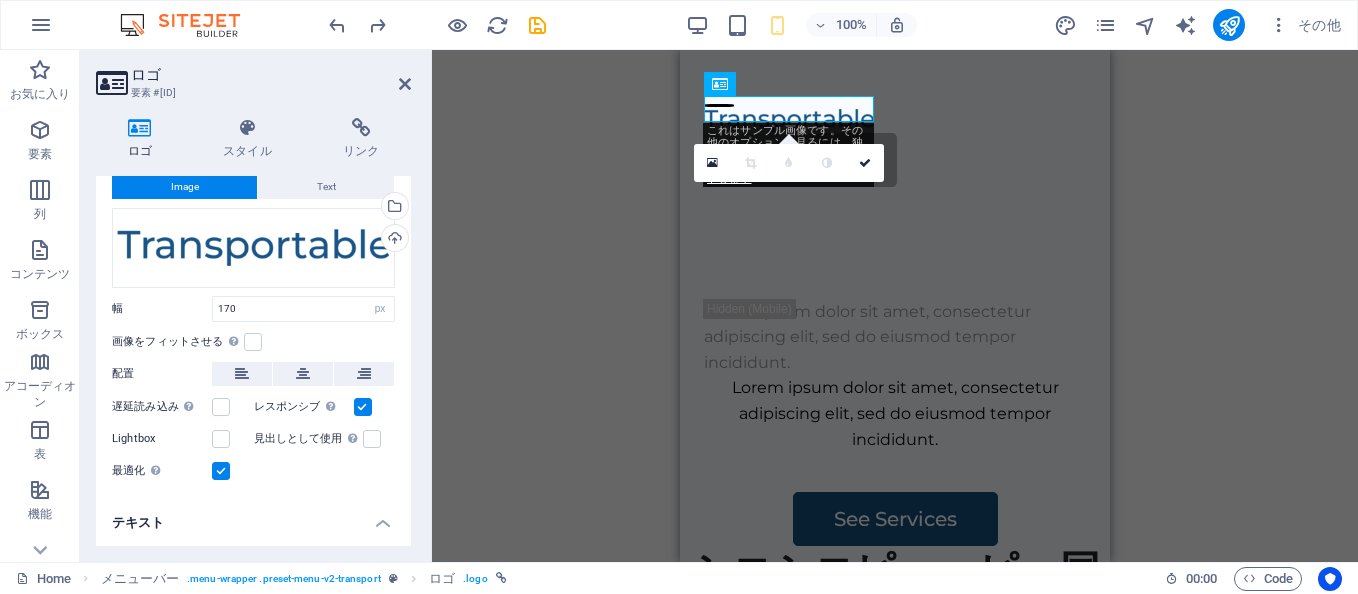 click on "テキスト付きのワイド画像 コンテナ H1 テキスト付きのワイド画像 コンテナ 画像 テキスト付きのワイド画像 コンテナ メニューバー メニュー ボタン テキスト スペーサー コンテナ H2 テキスト スペーサー ボタン メニューバー ロゴ コンテナ HTML メール コンテナ 180 170 160 150 140 130 120 110 100 90 80 70 60 50 40 30 20 10 0 -10 -20 -30 -40 -50 -60 -70 -80 -90 -100 -110 -120 -130 -140 -150 -160 -170 これはサンプル画像です。その他のオプションを見るには、独自の画像を選択してください。 あるいは、この画像をインポートします 0" at bounding box center [895, 306] 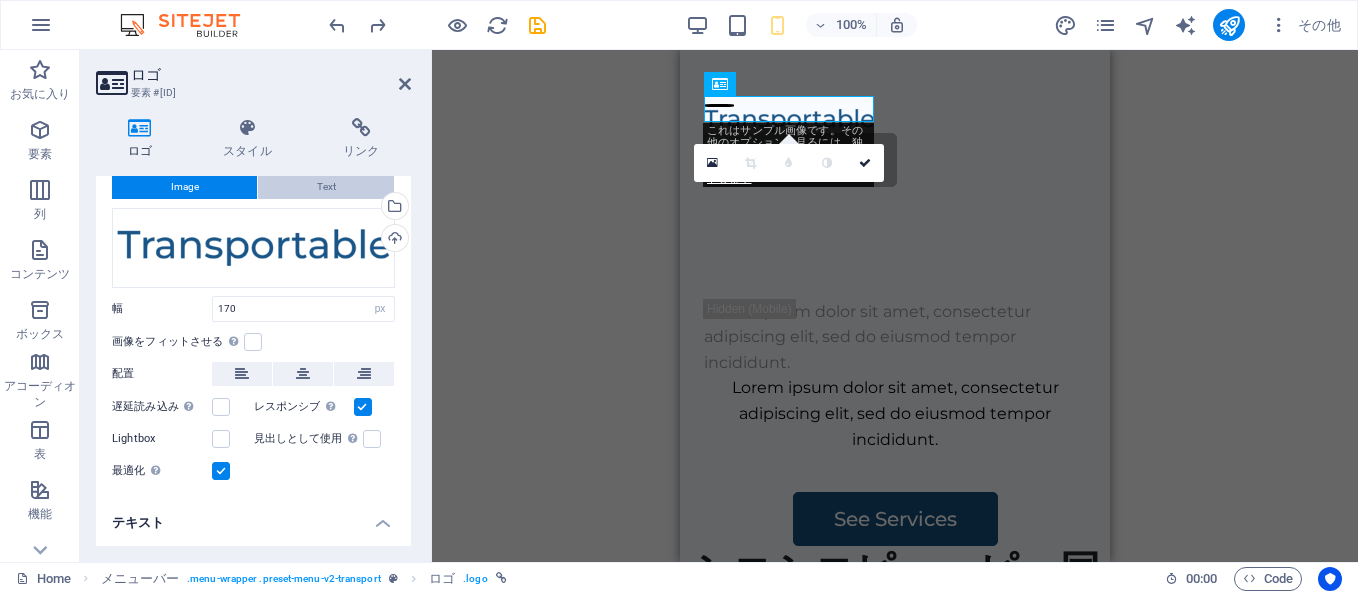 click on "Text" at bounding box center (326, 187) 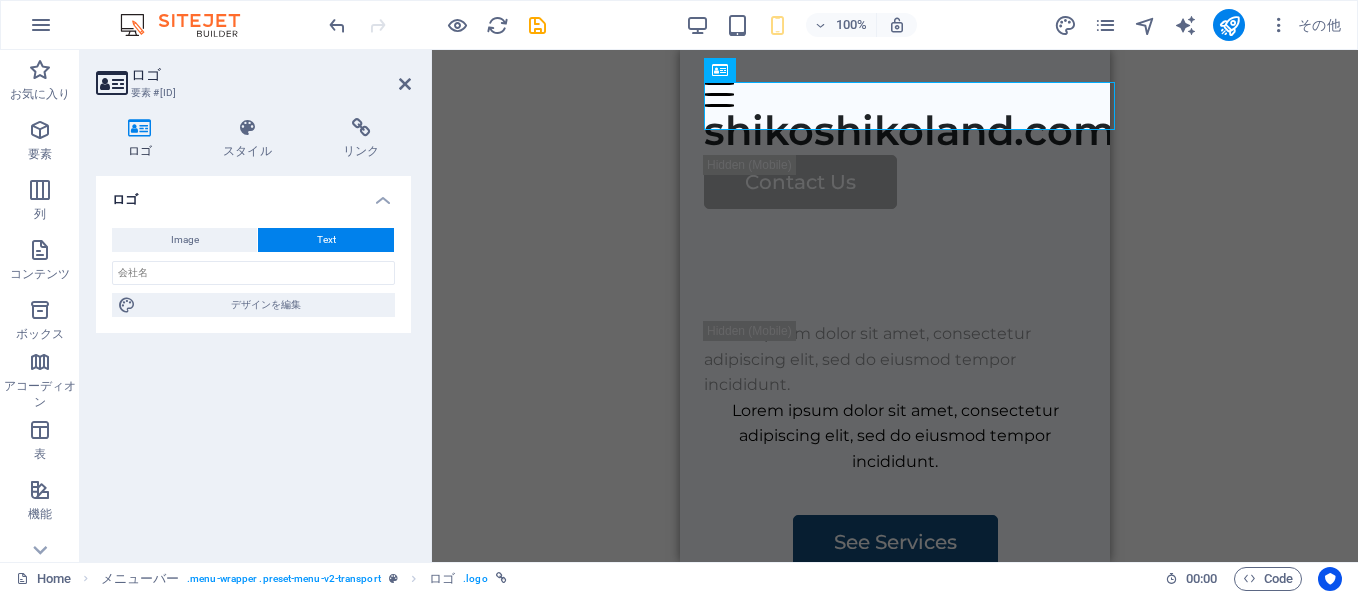 scroll, scrollTop: 0, scrollLeft: 0, axis: both 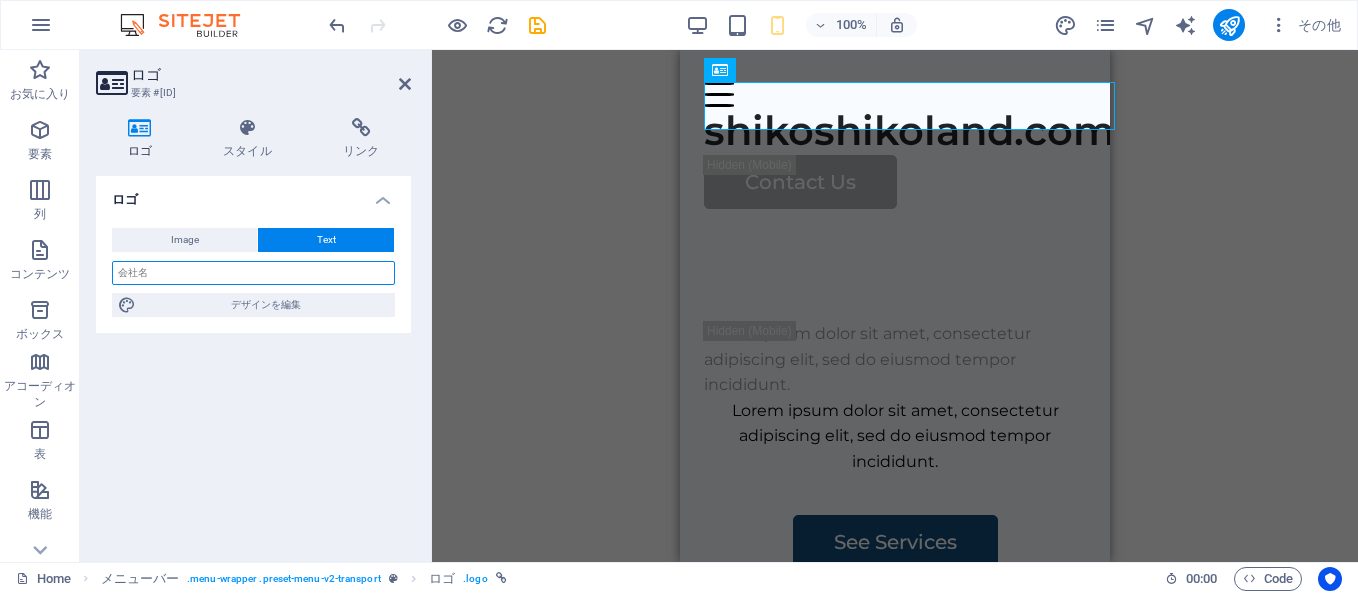 click at bounding box center (253, 273) 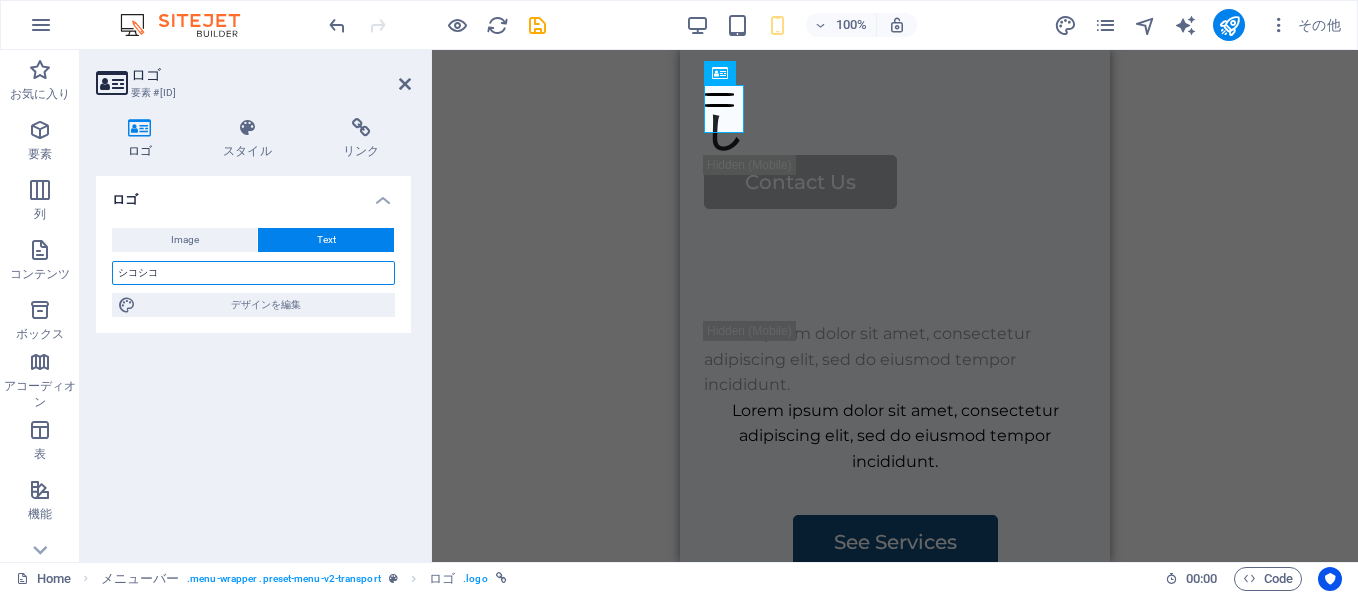 click on "シコシコ" at bounding box center [253, 273] 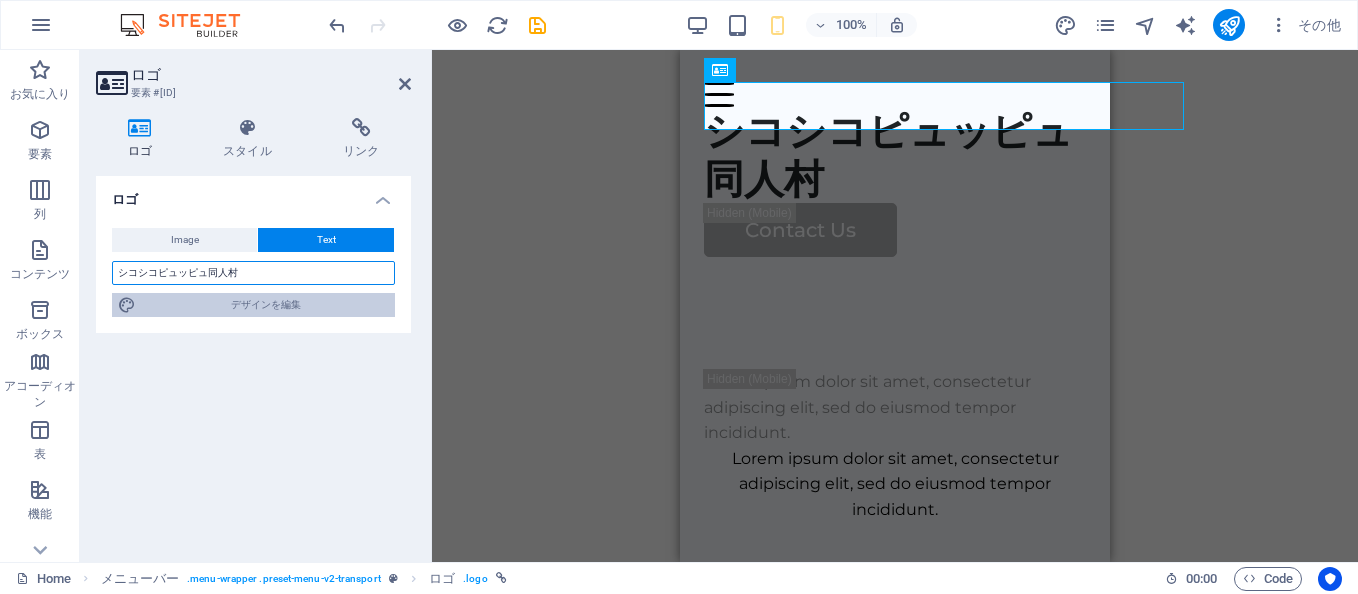 type on "シコシコピュッピュ同人村" 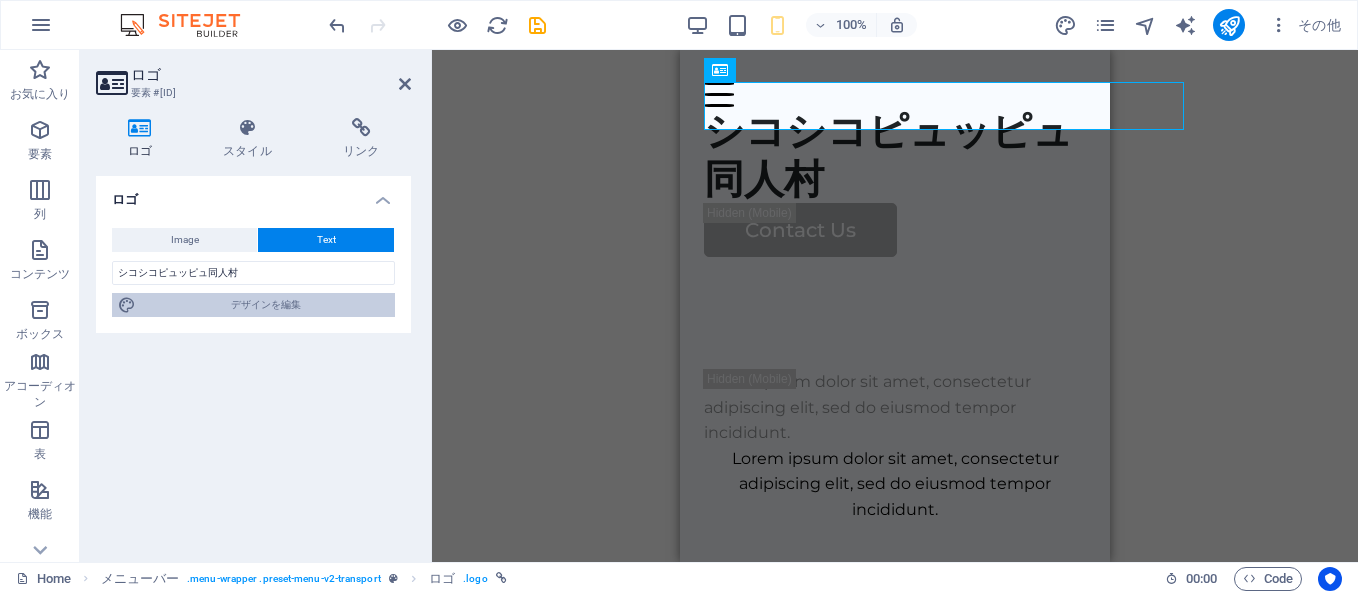 click on "デザインを編集" at bounding box center (265, 305) 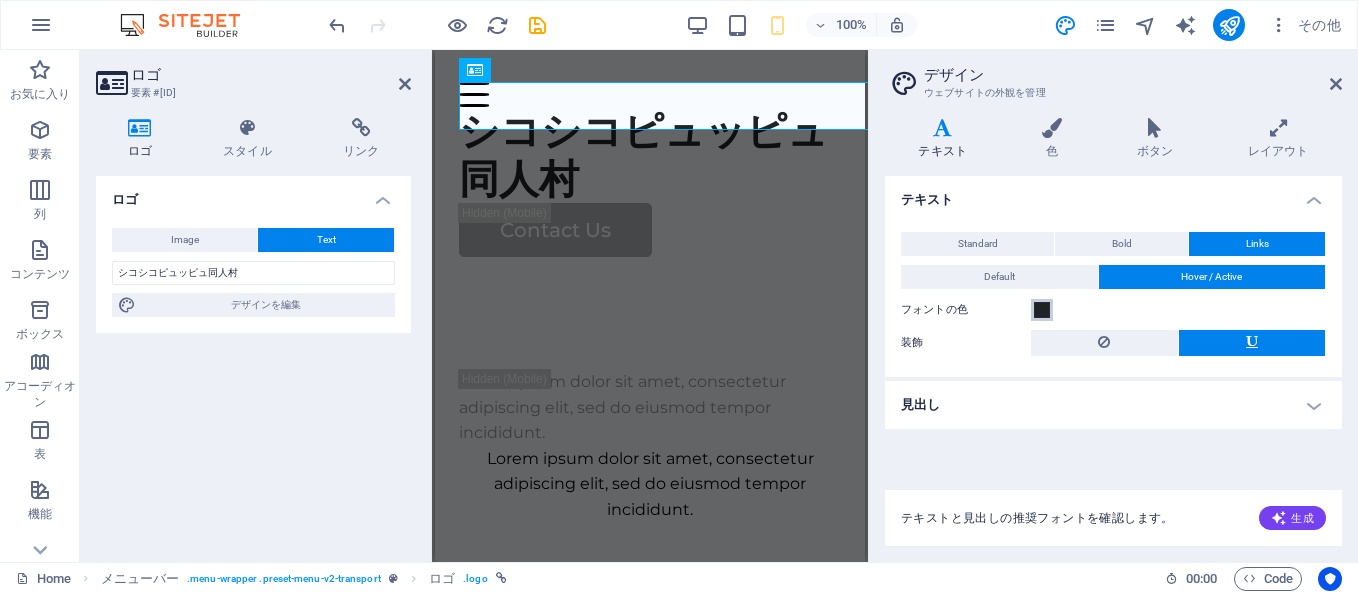 click at bounding box center [1042, 310] 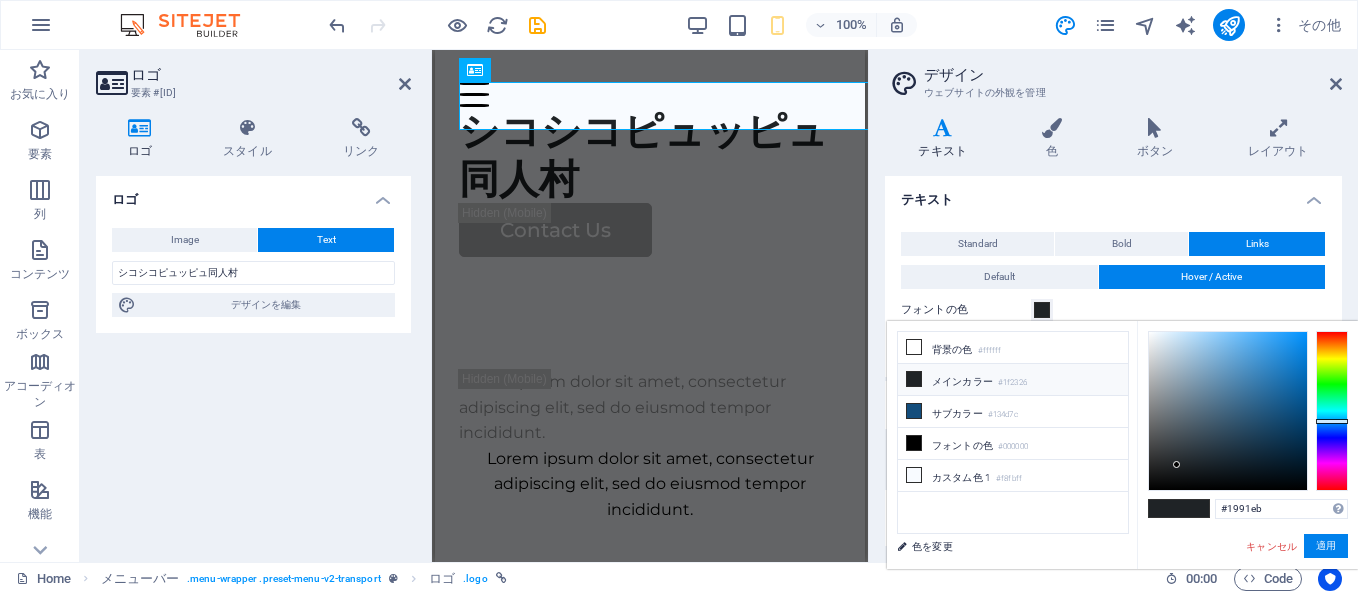 click at bounding box center (1228, 411) 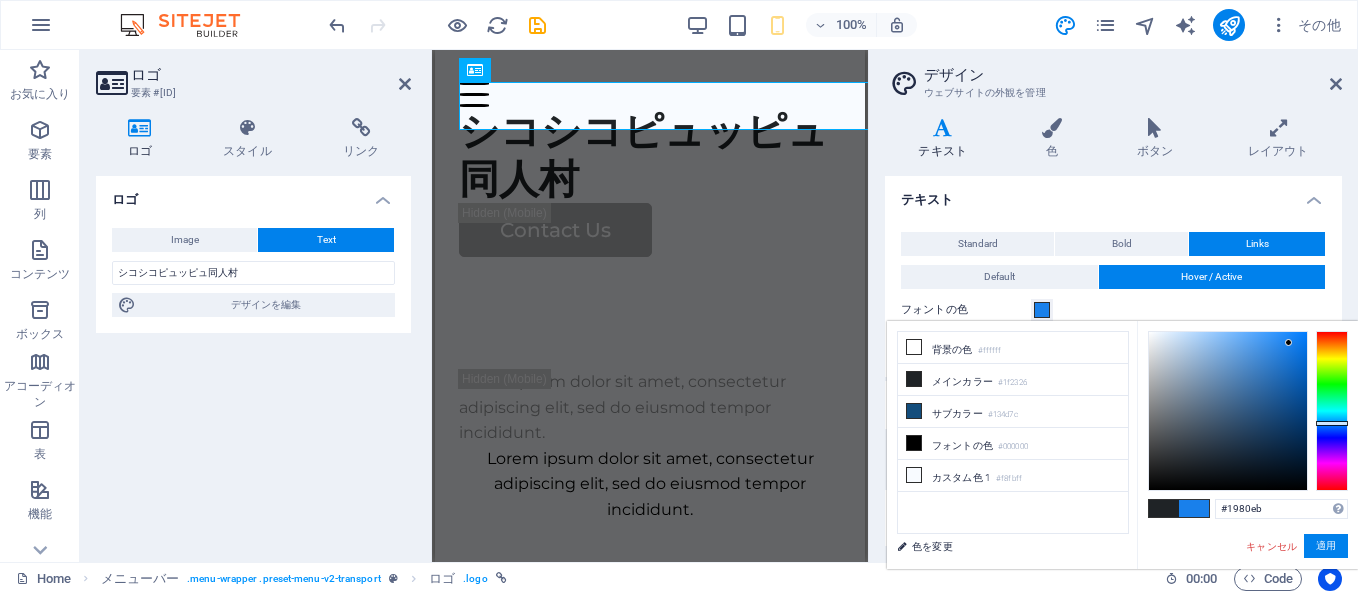 click at bounding box center (1332, 423) 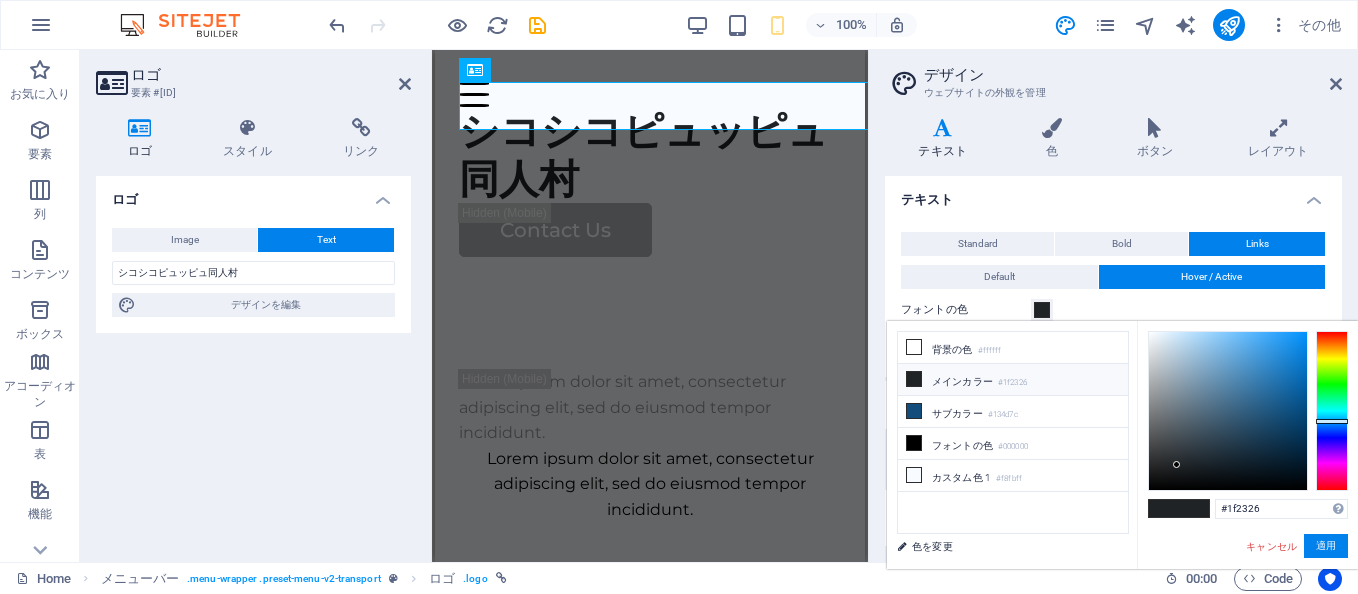 click at bounding box center (1164, 508) 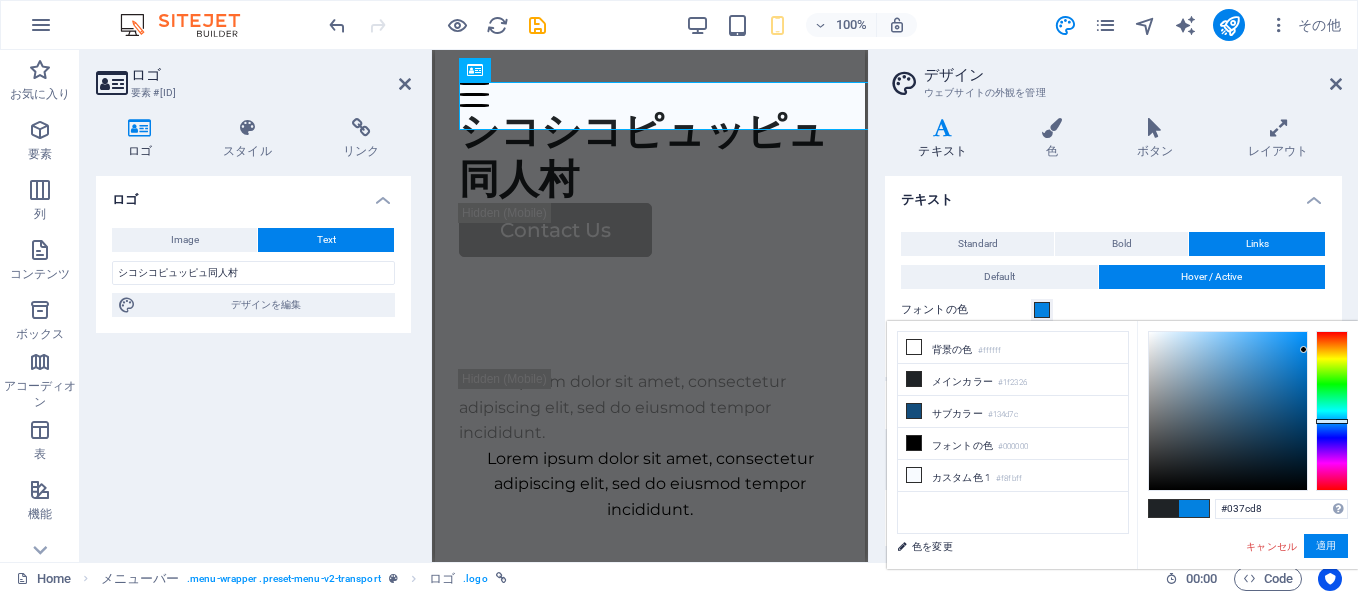 drag, startPoint x: 1174, startPoint y: 465, endPoint x: 1304, endPoint y: 355, distance: 170.29387 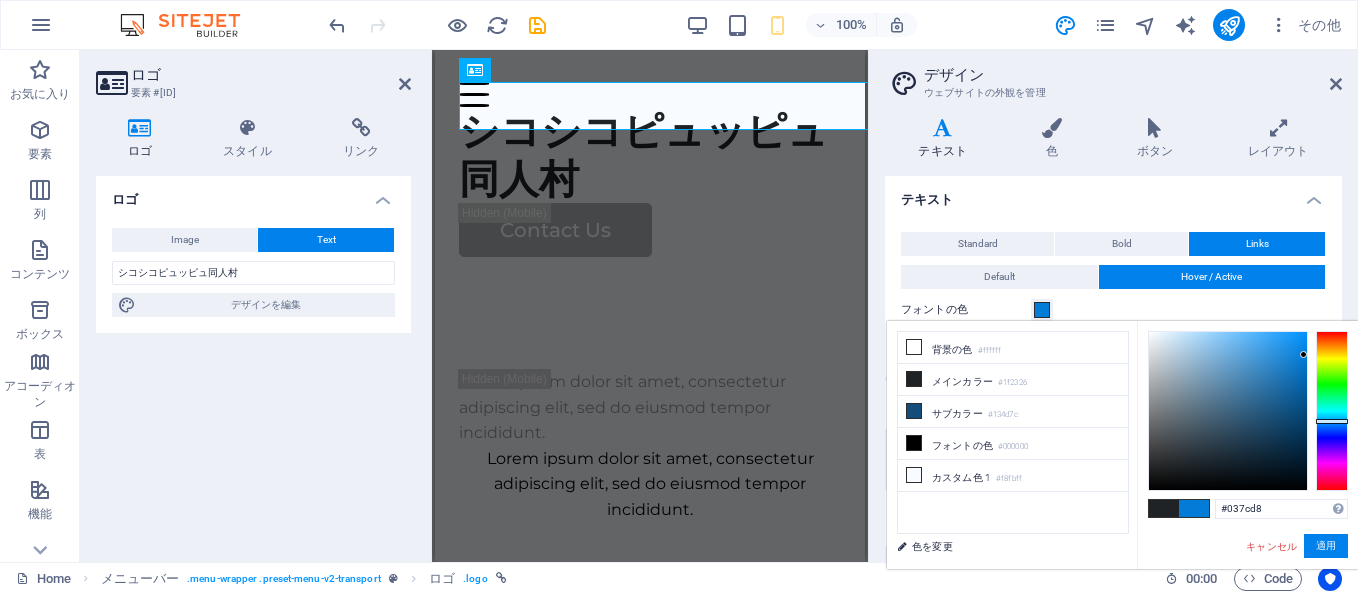 click at bounding box center [1194, 508] 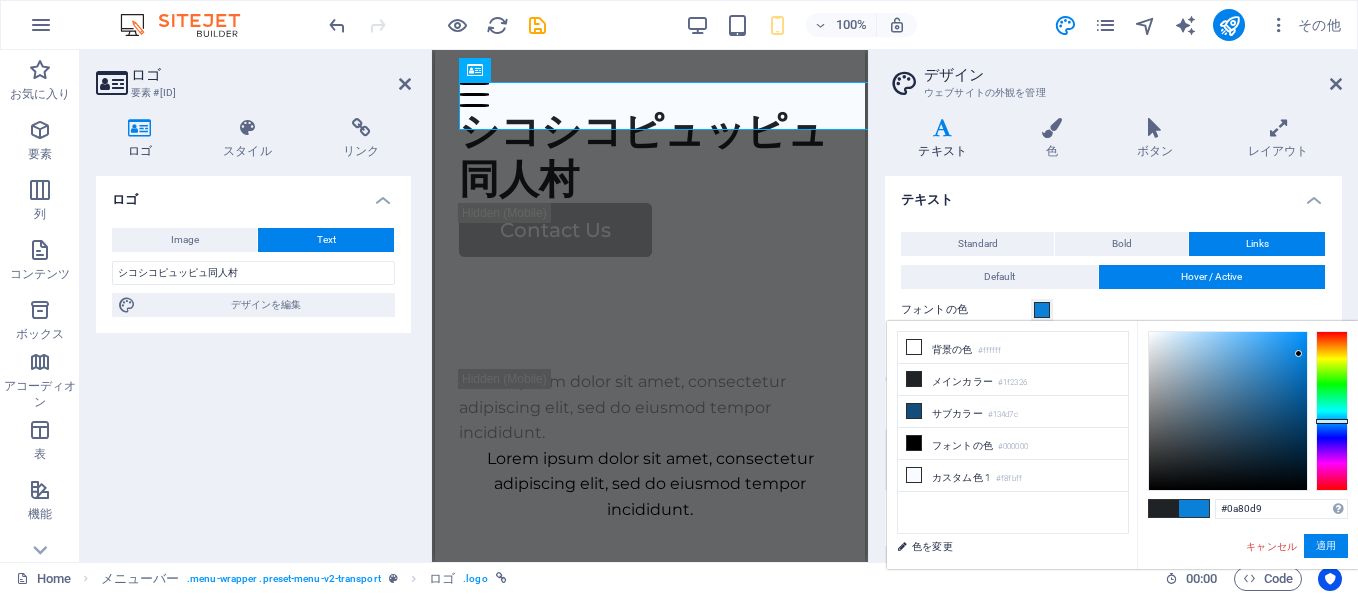 click at bounding box center [1298, 353] 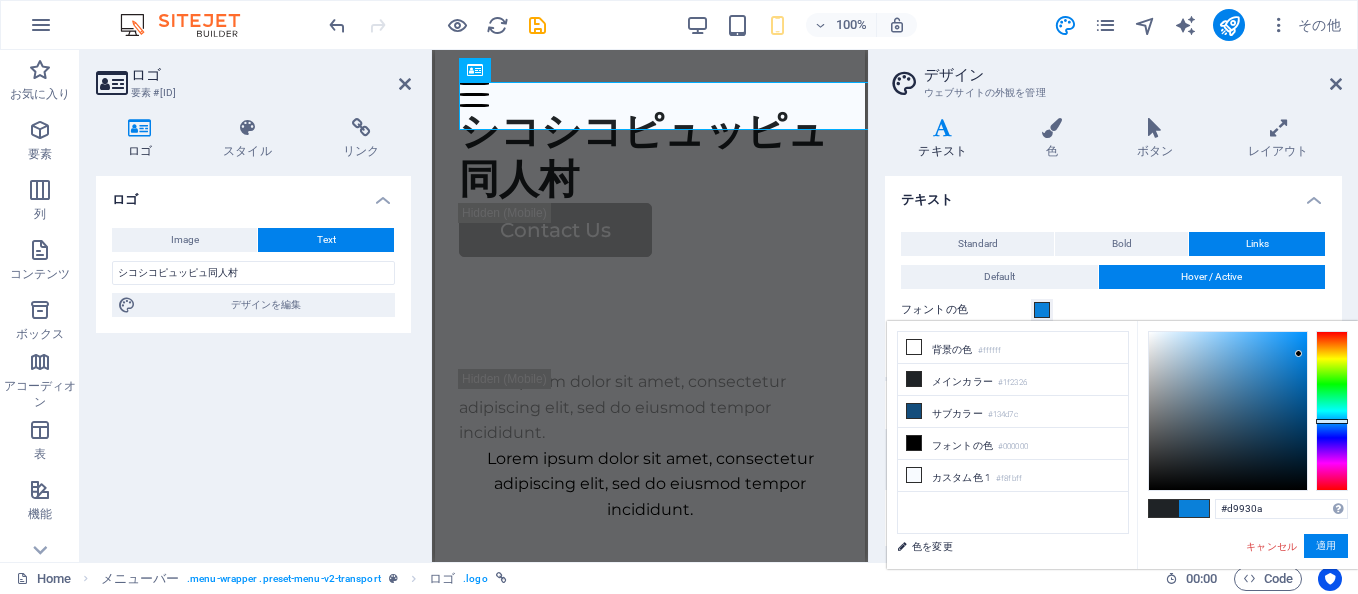 click at bounding box center (1332, 411) 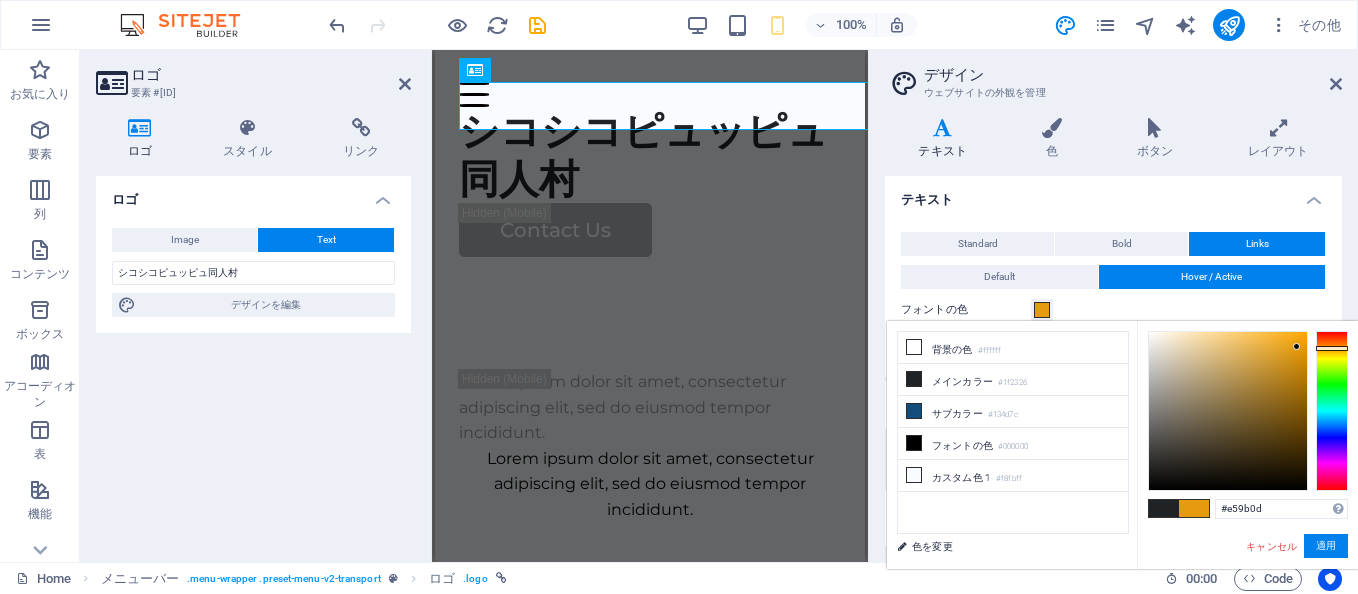 click at bounding box center [1296, 346] 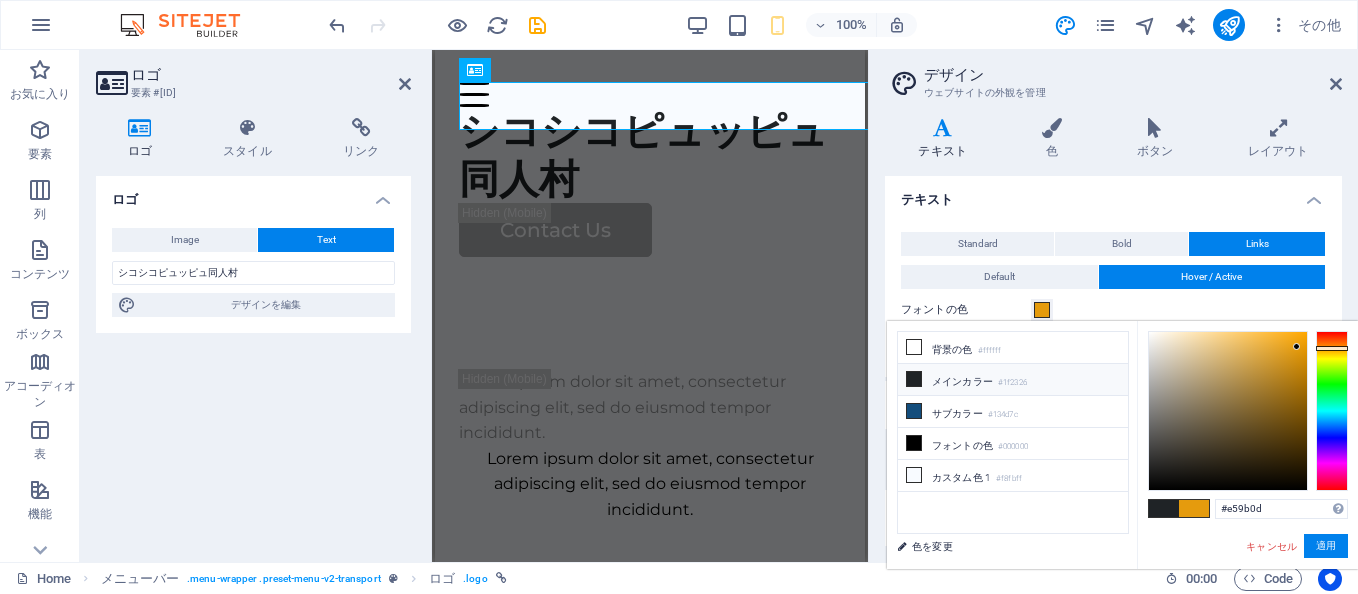 click at bounding box center (914, 379) 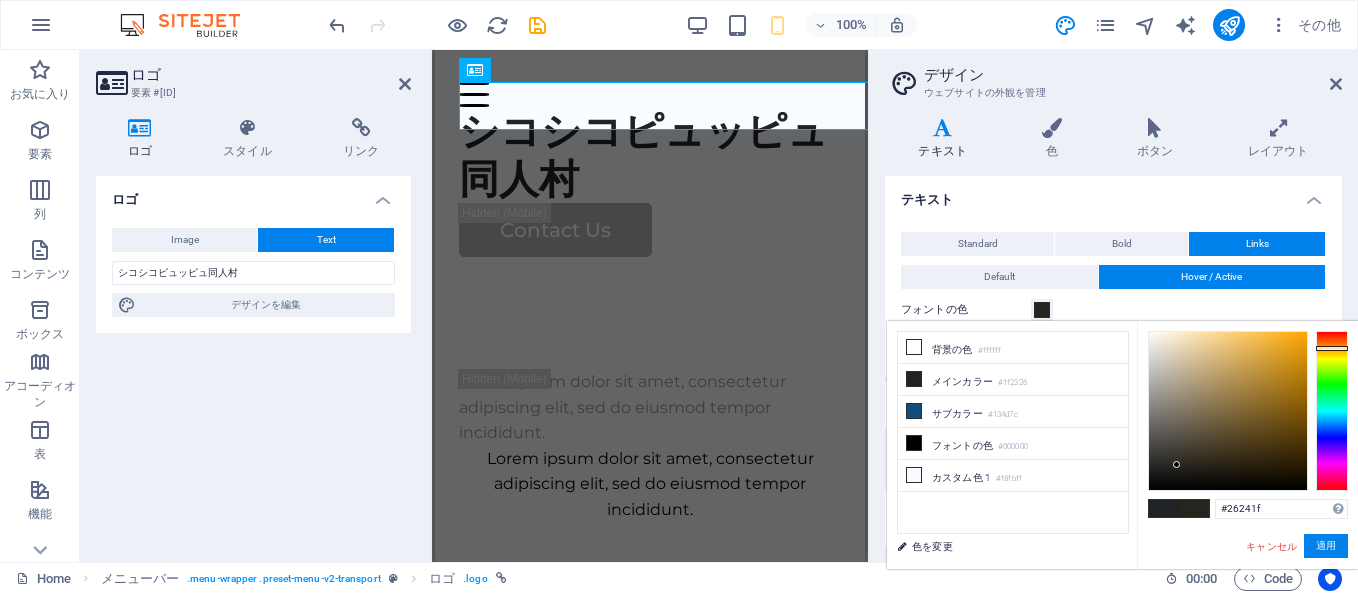 drag, startPoint x: 1335, startPoint y: 421, endPoint x: 1317, endPoint y: 348, distance: 75.18643 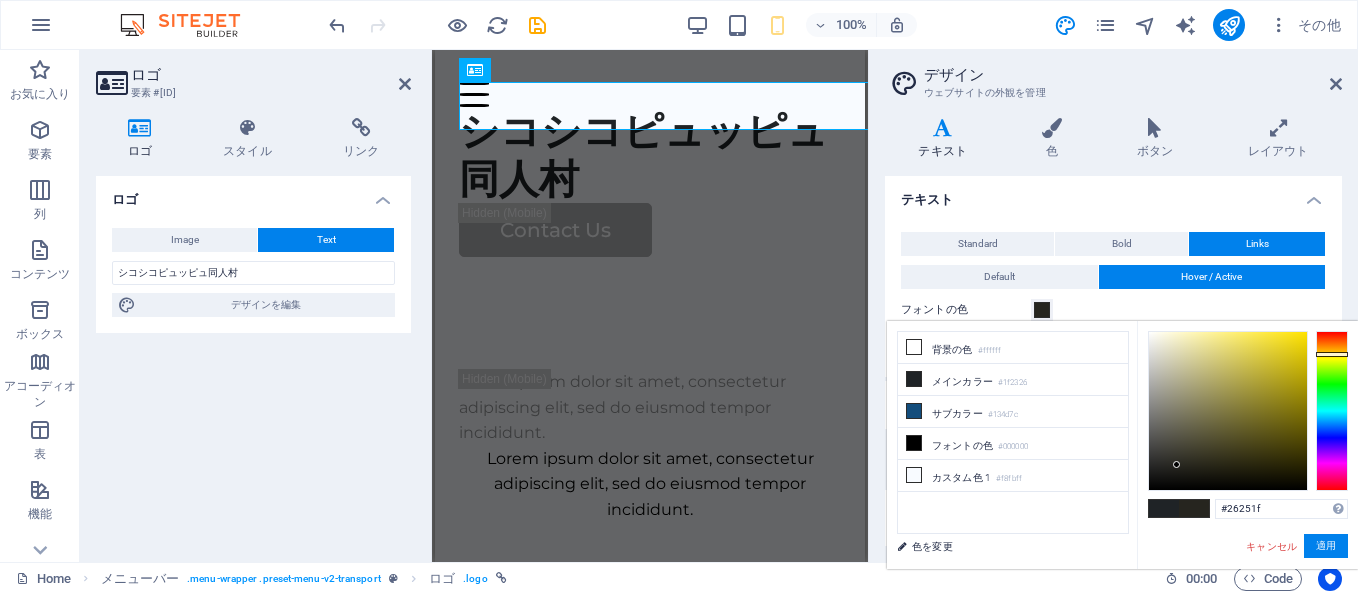 click at bounding box center [1332, 354] 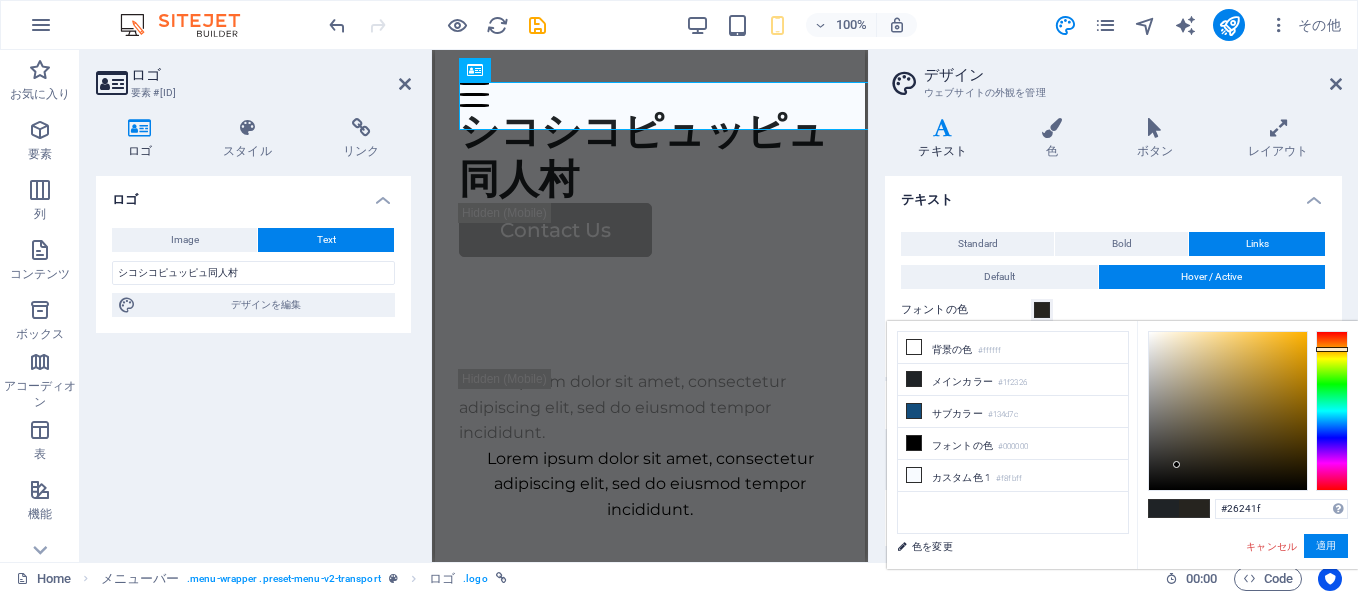 click at bounding box center [1332, 349] 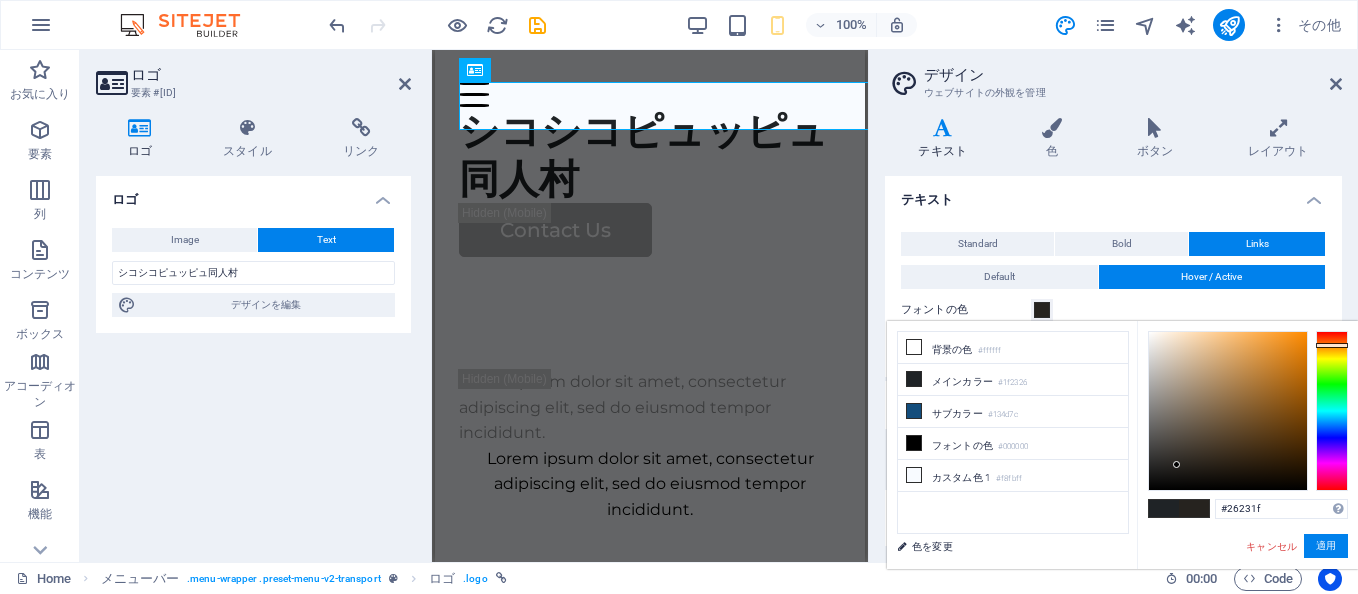click at bounding box center [1332, 345] 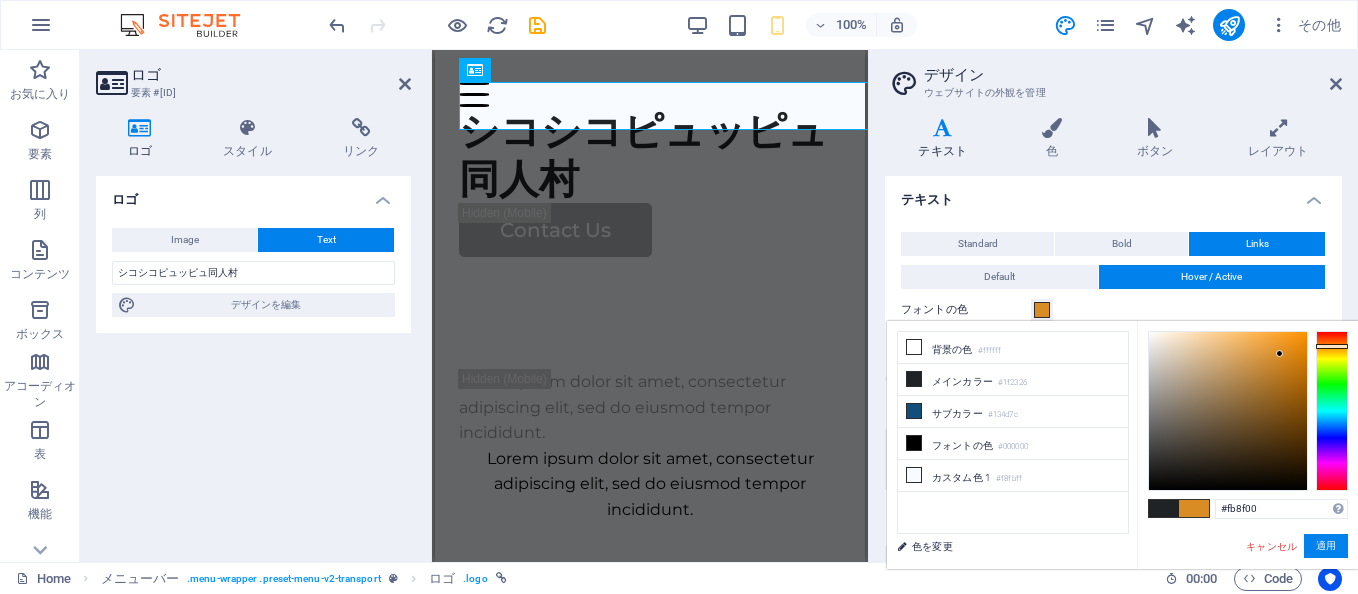 type on "#ff9200" 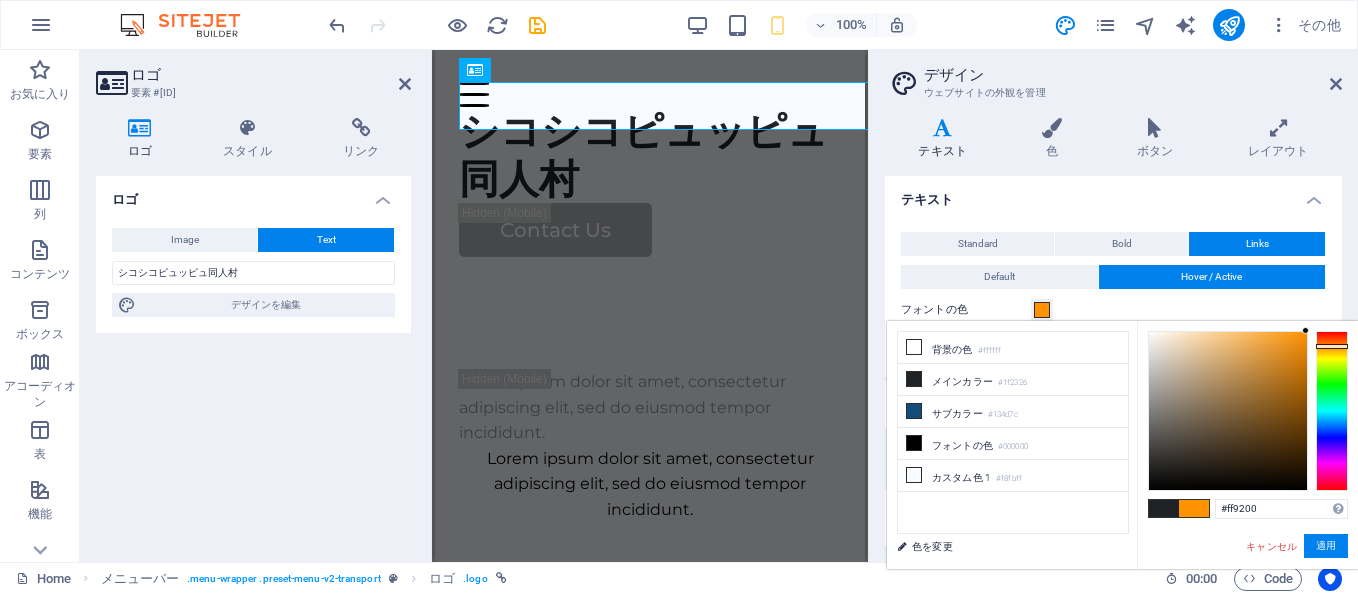 drag, startPoint x: 1176, startPoint y: 463, endPoint x: 1318, endPoint y: 323, distance: 199.40913 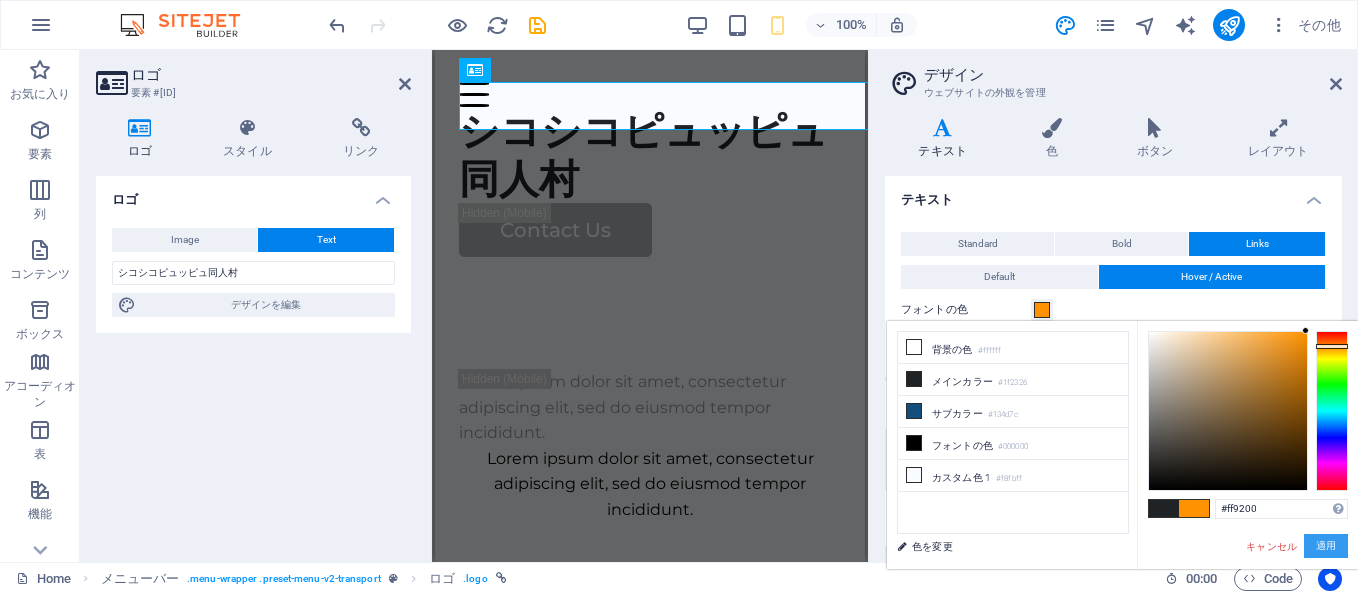 click on "適用" at bounding box center (1326, 546) 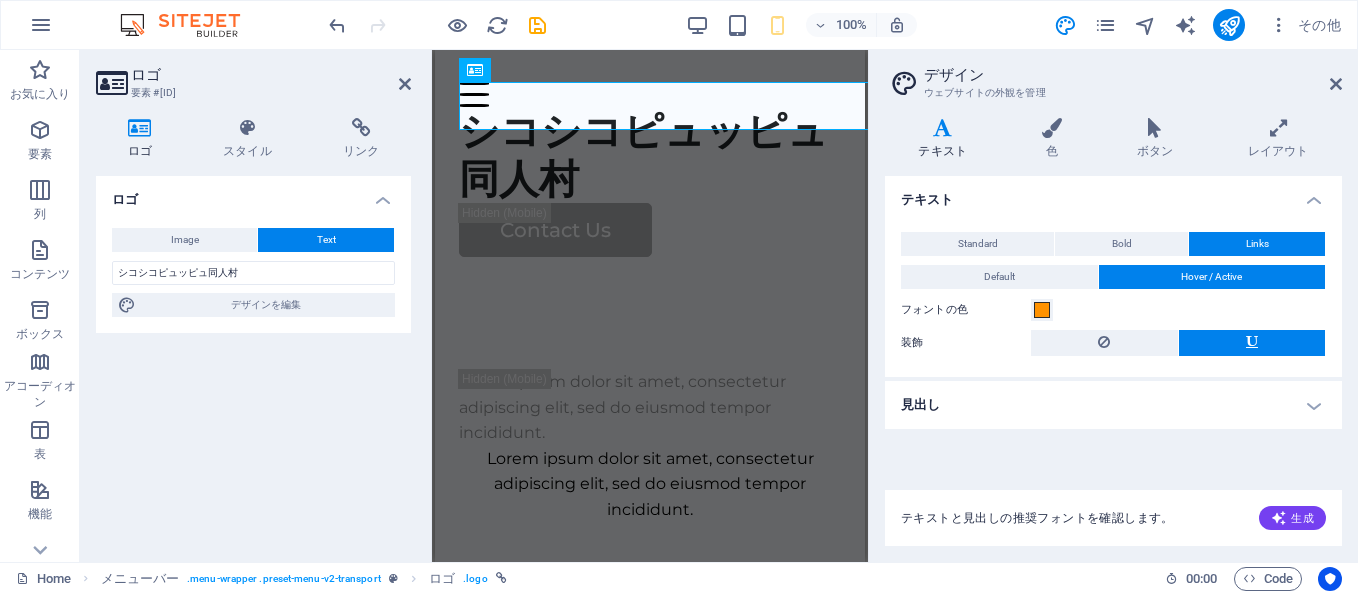 click on "見出し" at bounding box center (1113, 405) 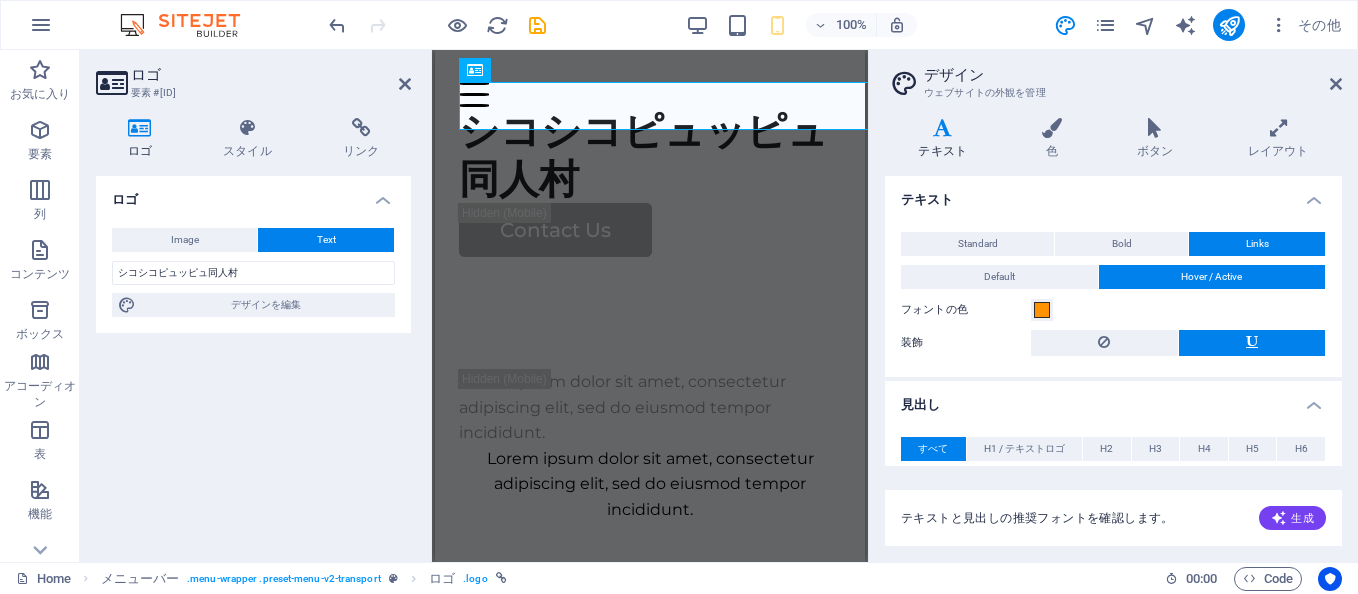 click on "見出し" at bounding box center (1113, 399) 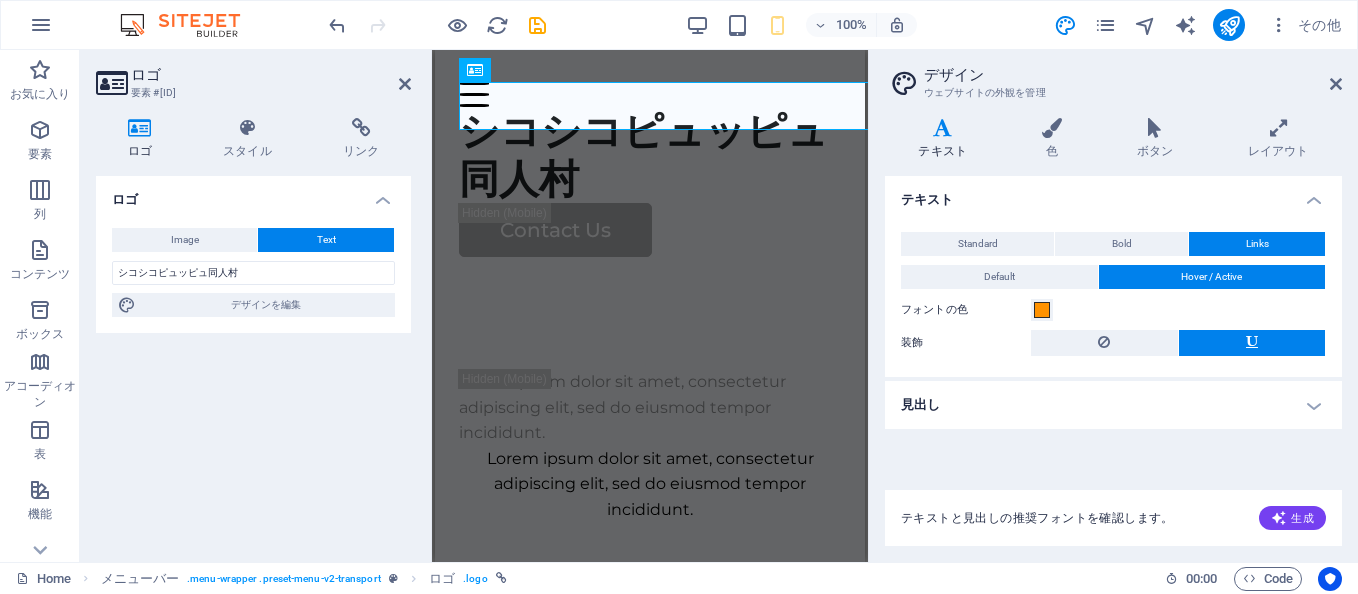 click at bounding box center [1252, 342] 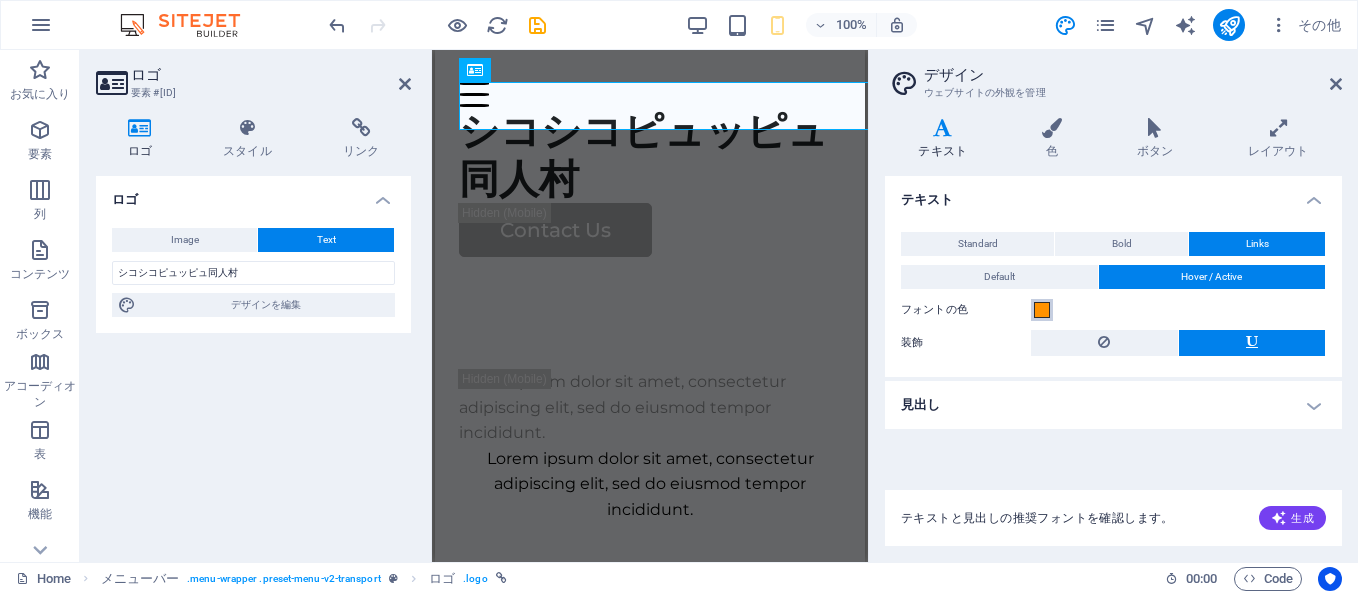 click at bounding box center [1042, 310] 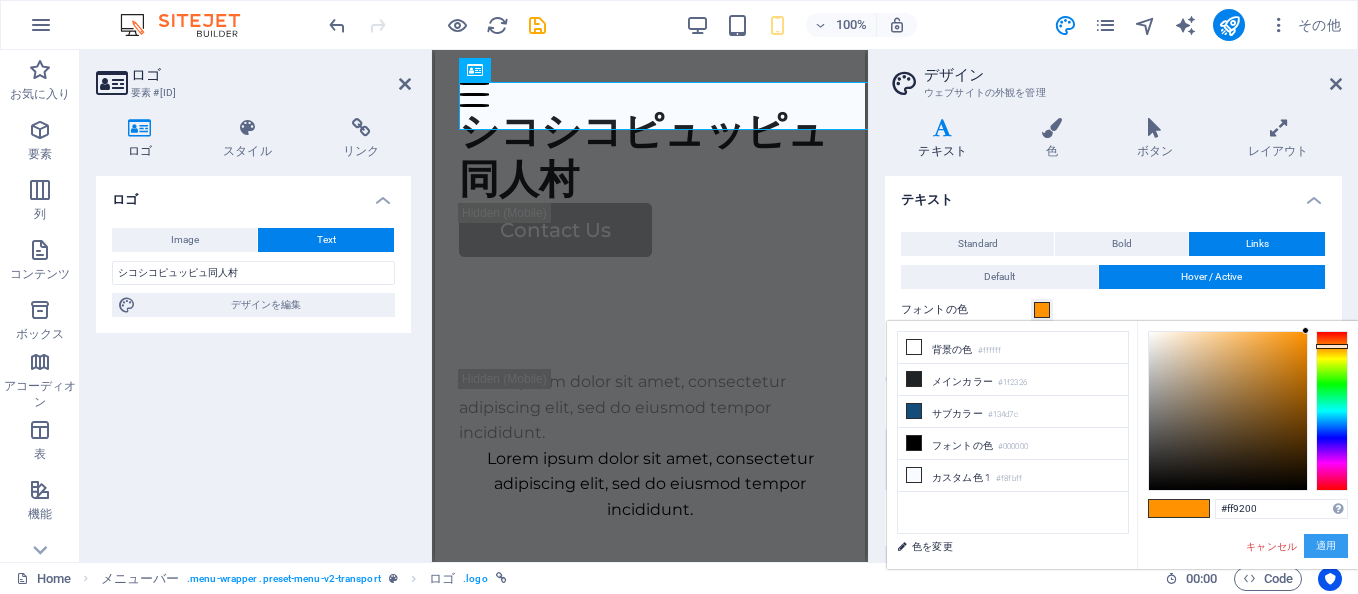 click on "rgb(8, 82, 237) rgba(8, 82, 237, 90%) hsv(221,97,93) hsl(221, 93%, 48%) キャンセル 適用" at bounding box center (1247, 590) 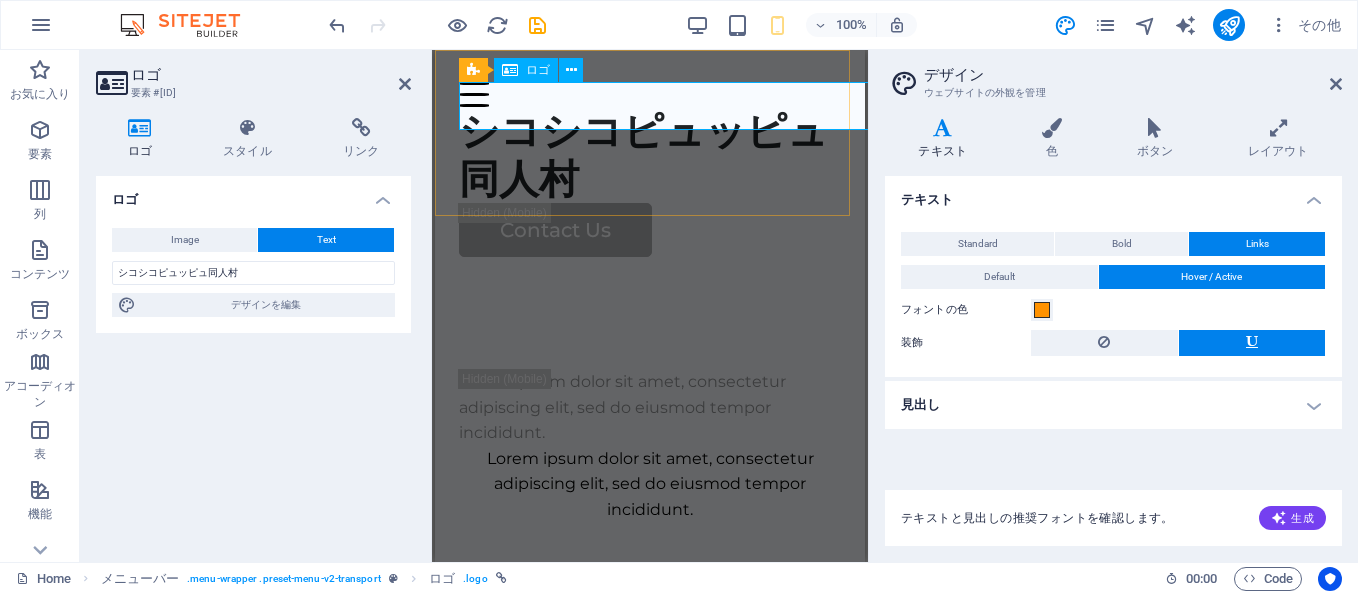 click on "シコシコピュッピュ同人村" at bounding box center (650, 155) 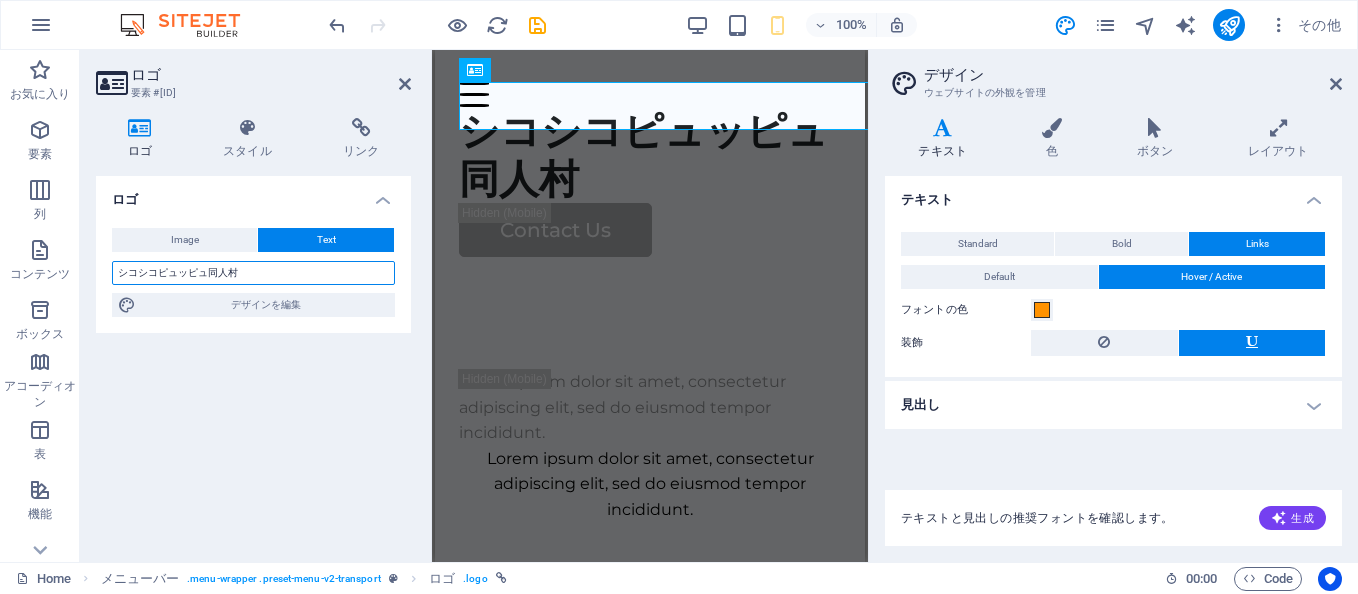 click on "シコシコピュッピュ同人村" at bounding box center (253, 273) 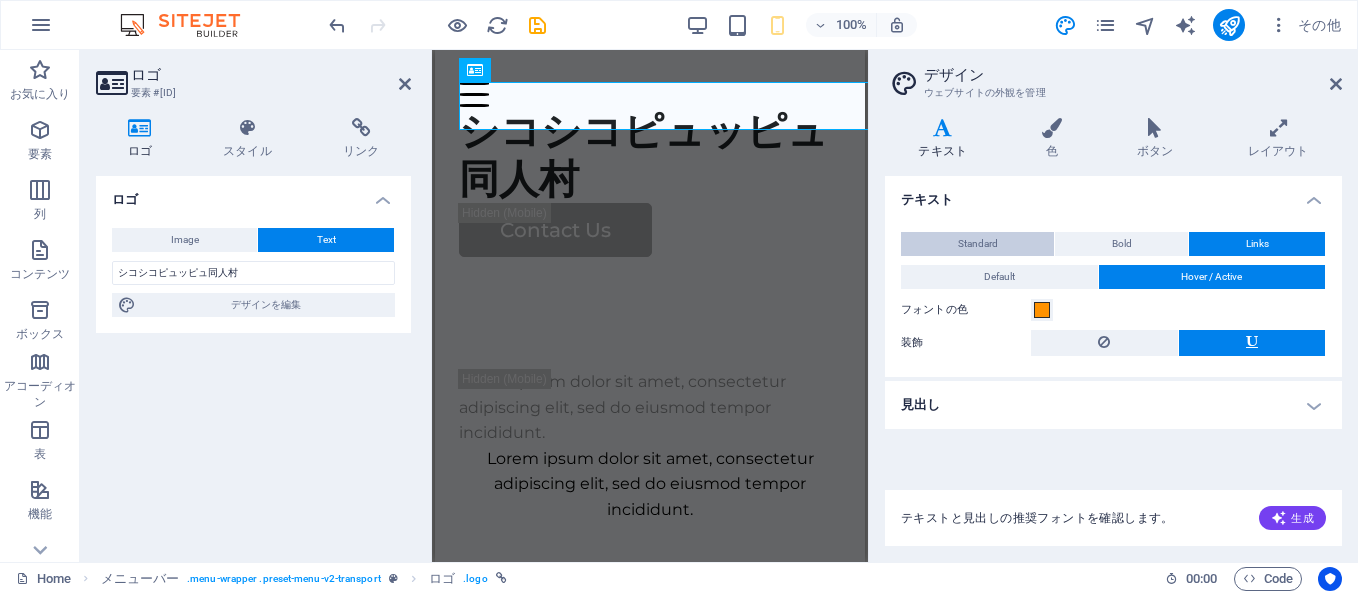 click on "Standard" at bounding box center (978, 244) 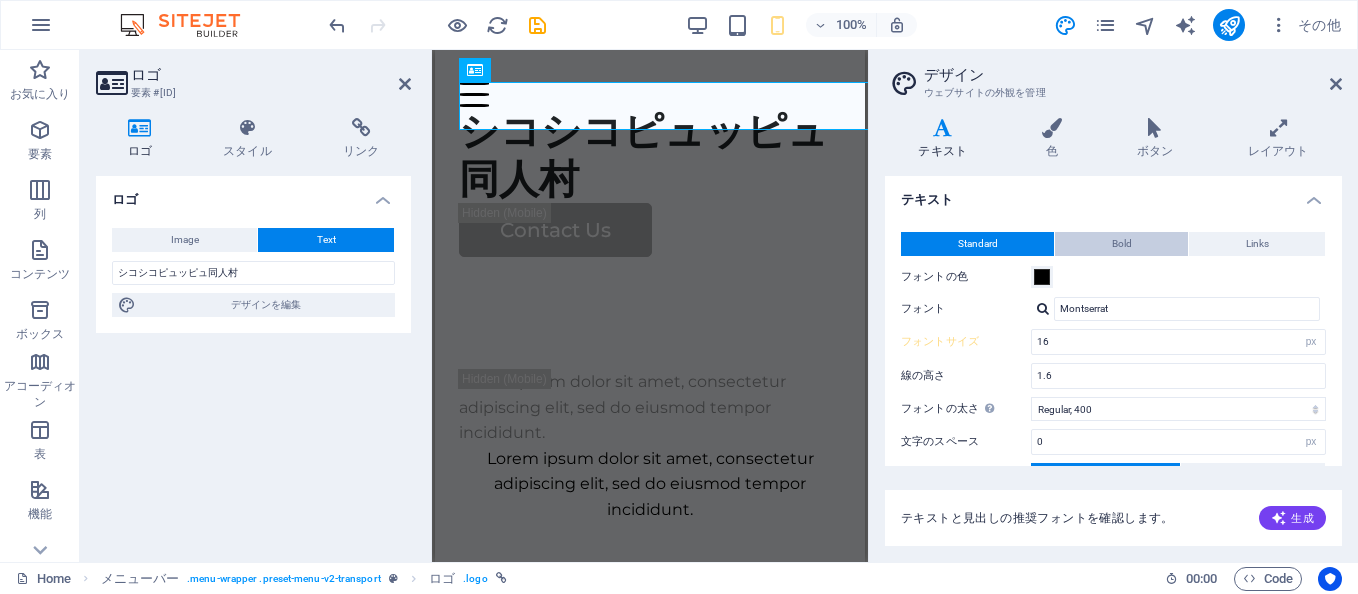 click on "Bold" at bounding box center (1121, 244) 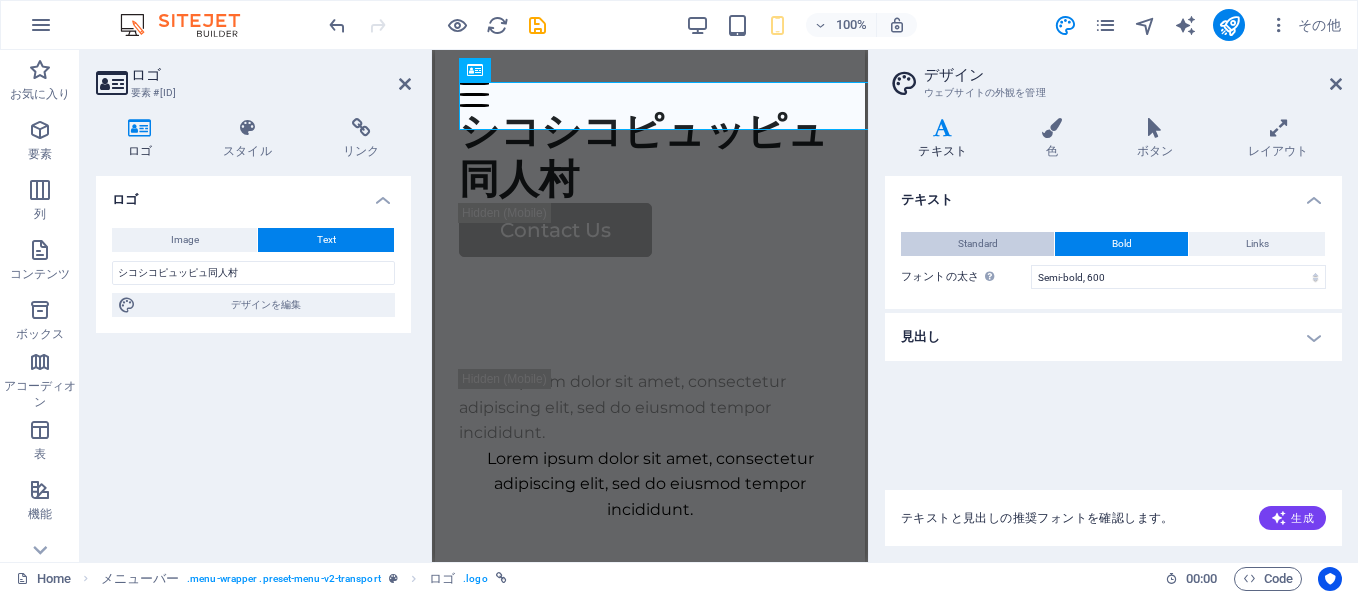click on "Standard" at bounding box center [977, 244] 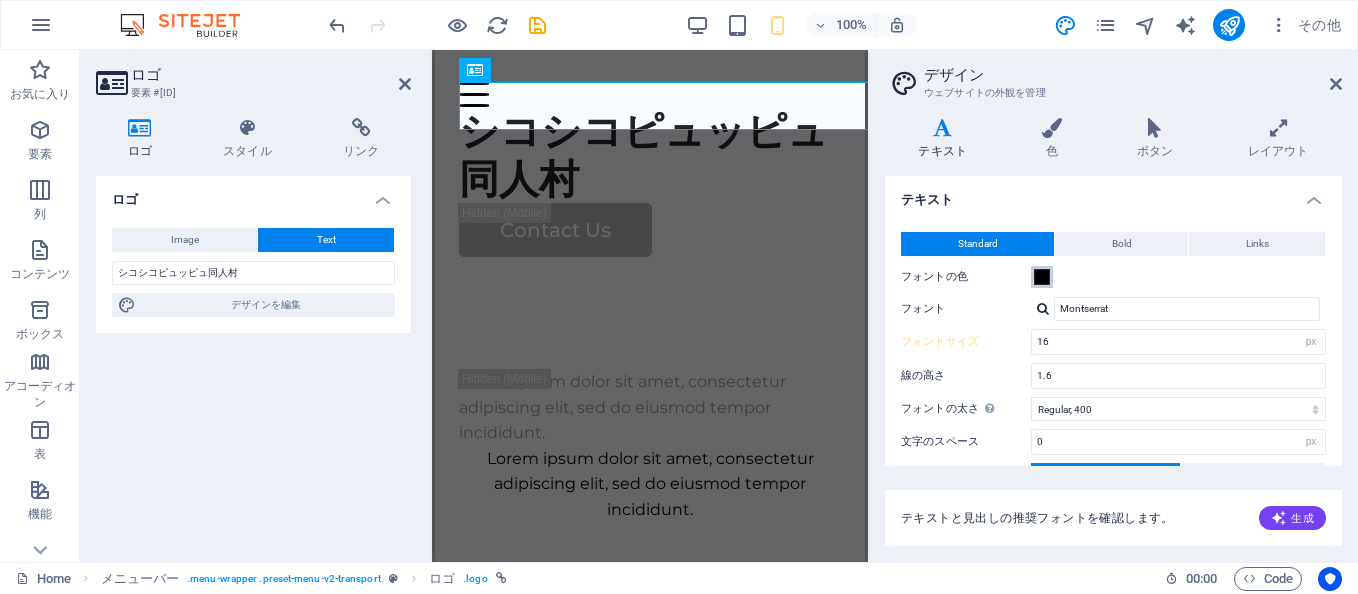 click at bounding box center [1042, 277] 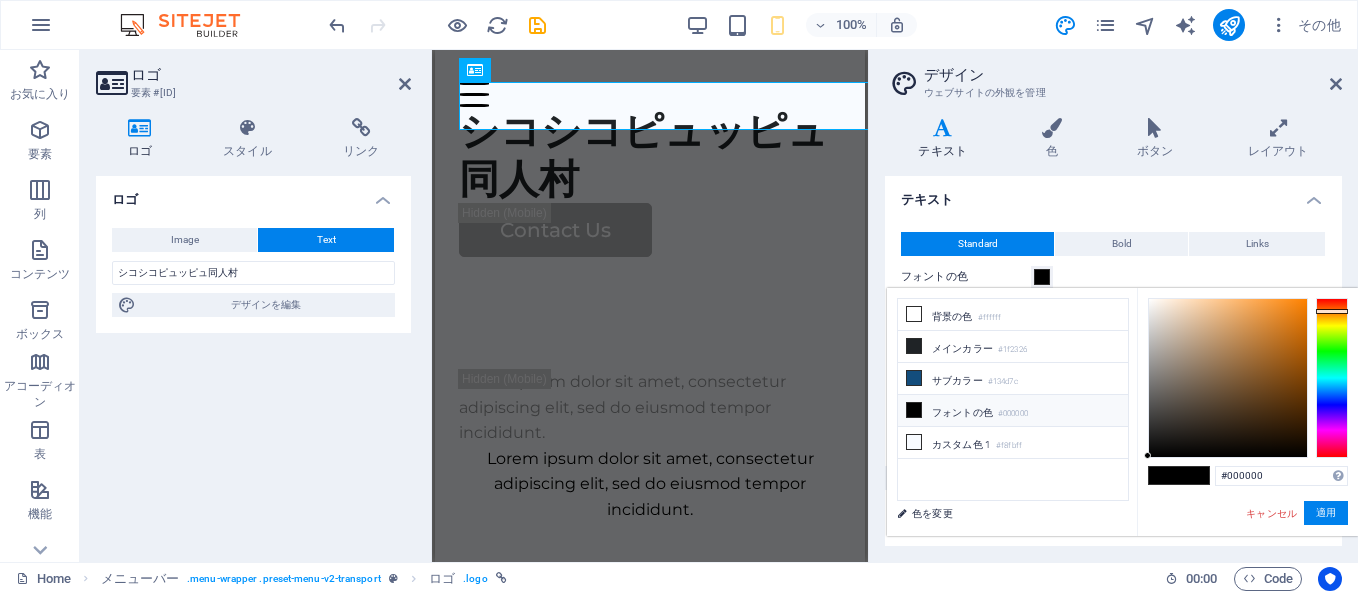 drag, startPoint x: 1331, startPoint y: 295, endPoint x: 1333, endPoint y: 311, distance: 16.124516 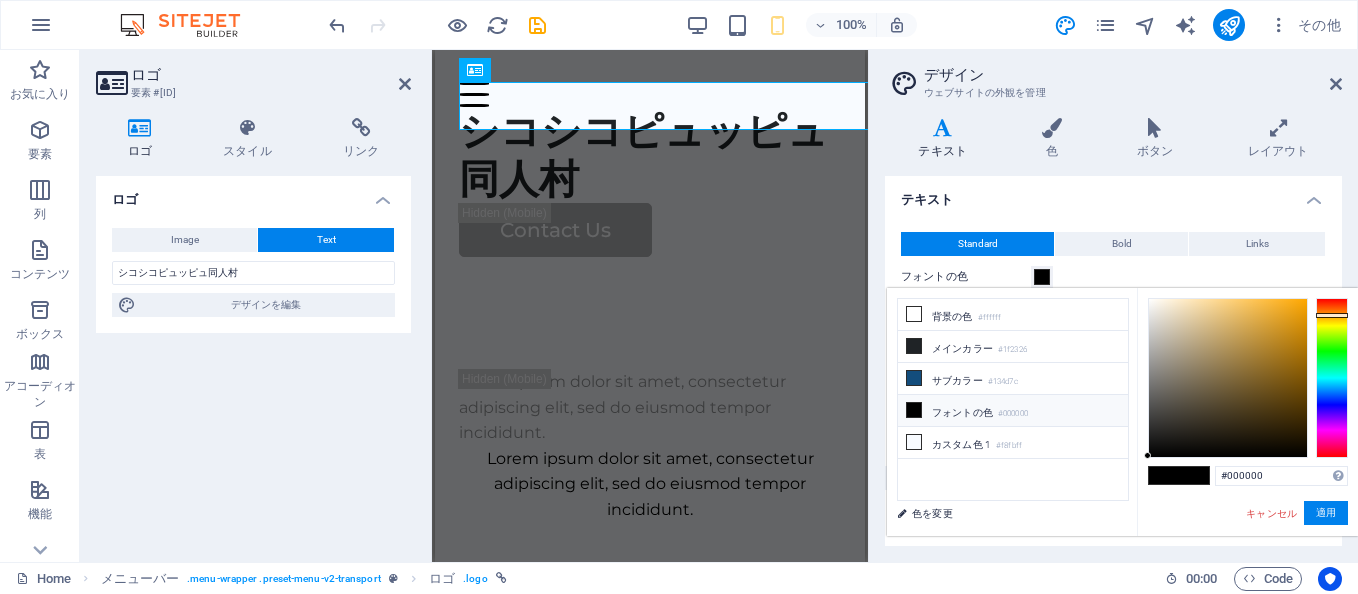 click at bounding box center [1332, 315] 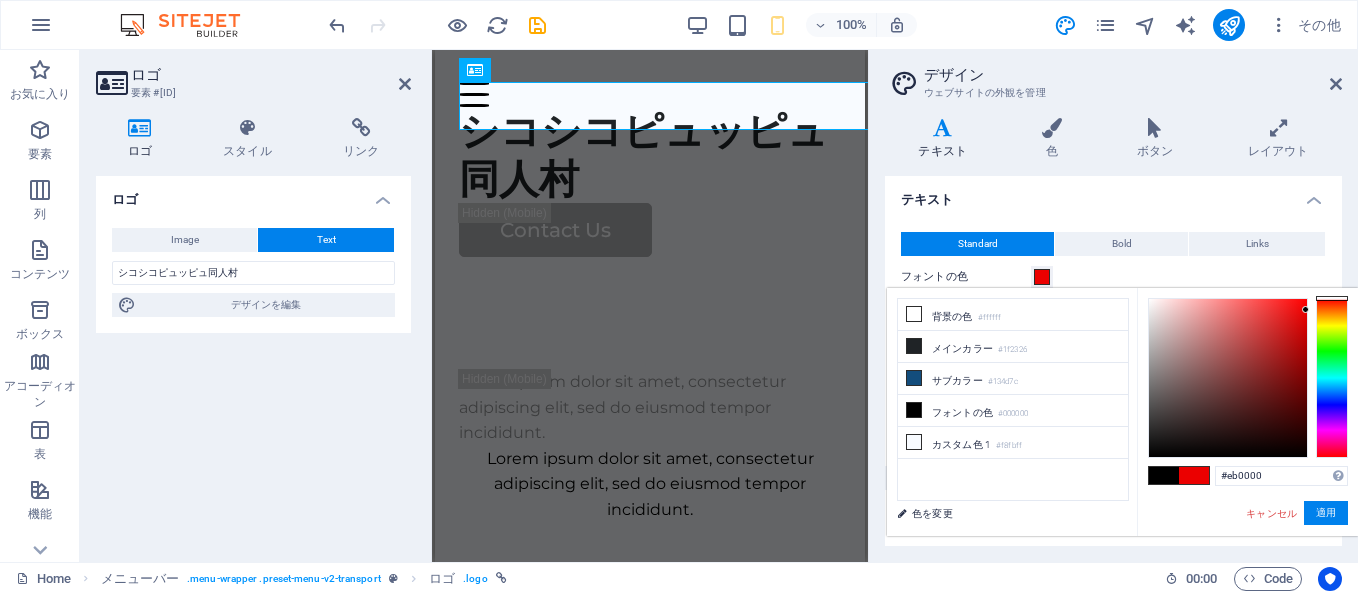 drag, startPoint x: 1145, startPoint y: 452, endPoint x: 1318, endPoint y: 310, distance: 223.81465 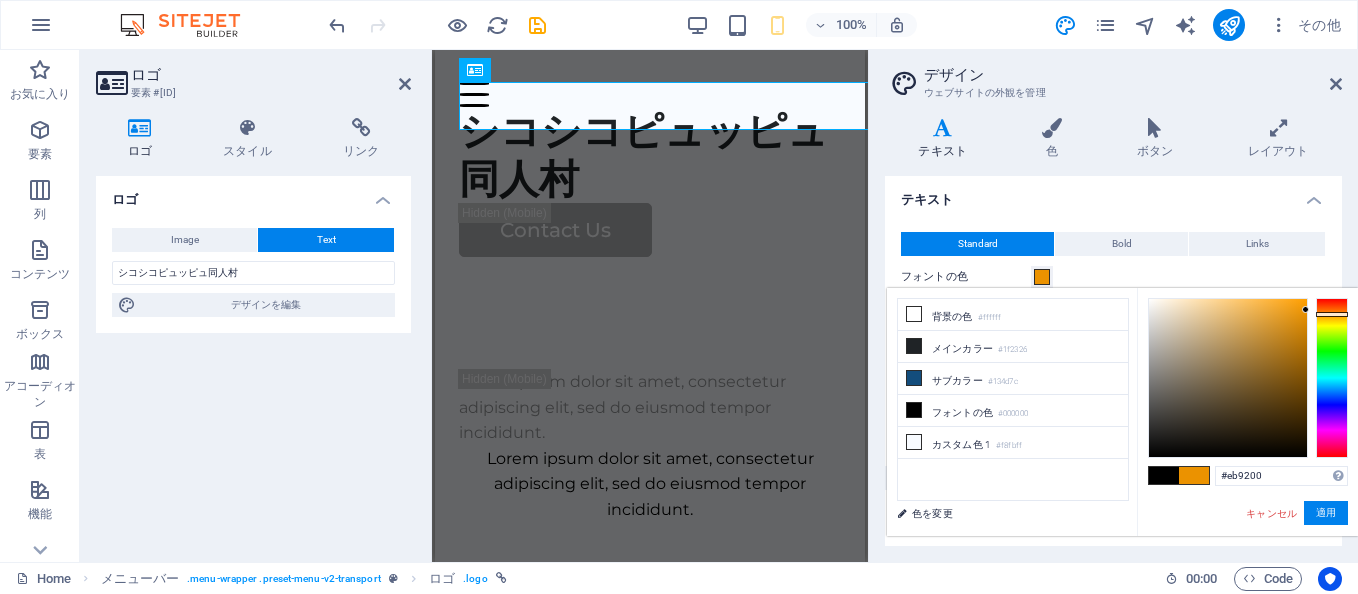 drag, startPoint x: 1333, startPoint y: 297, endPoint x: 1336, endPoint y: 314, distance: 17.262676 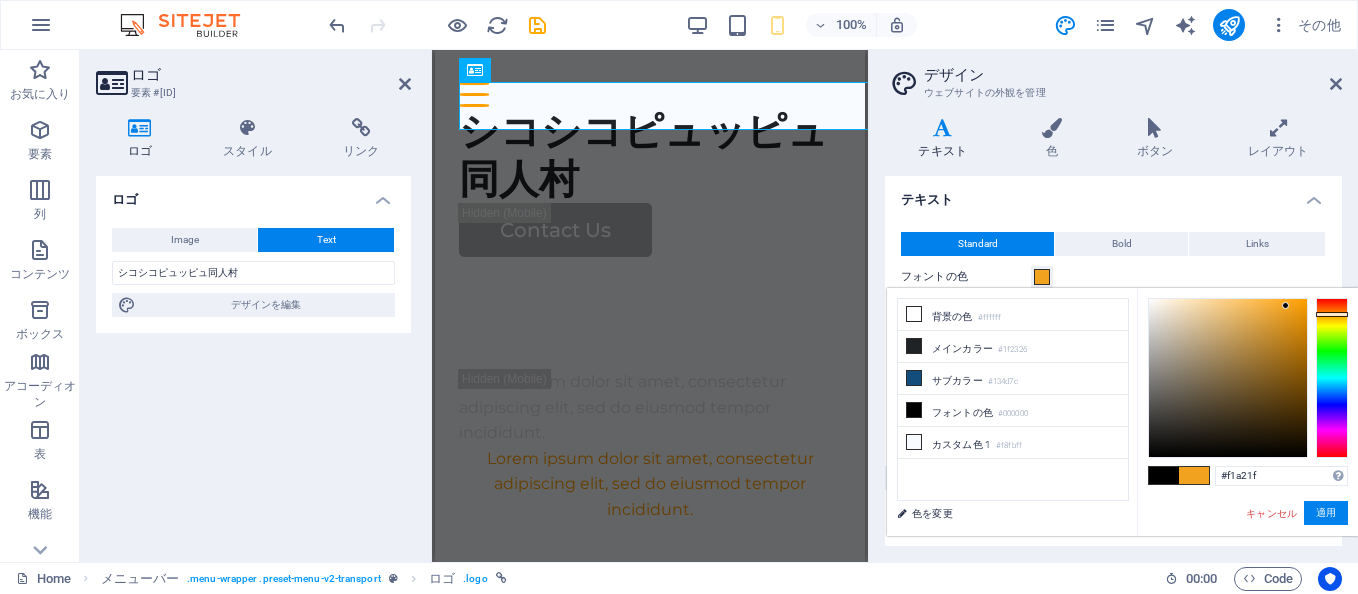 drag, startPoint x: 1302, startPoint y: 302, endPoint x: 1286, endPoint y: 306, distance: 16.492422 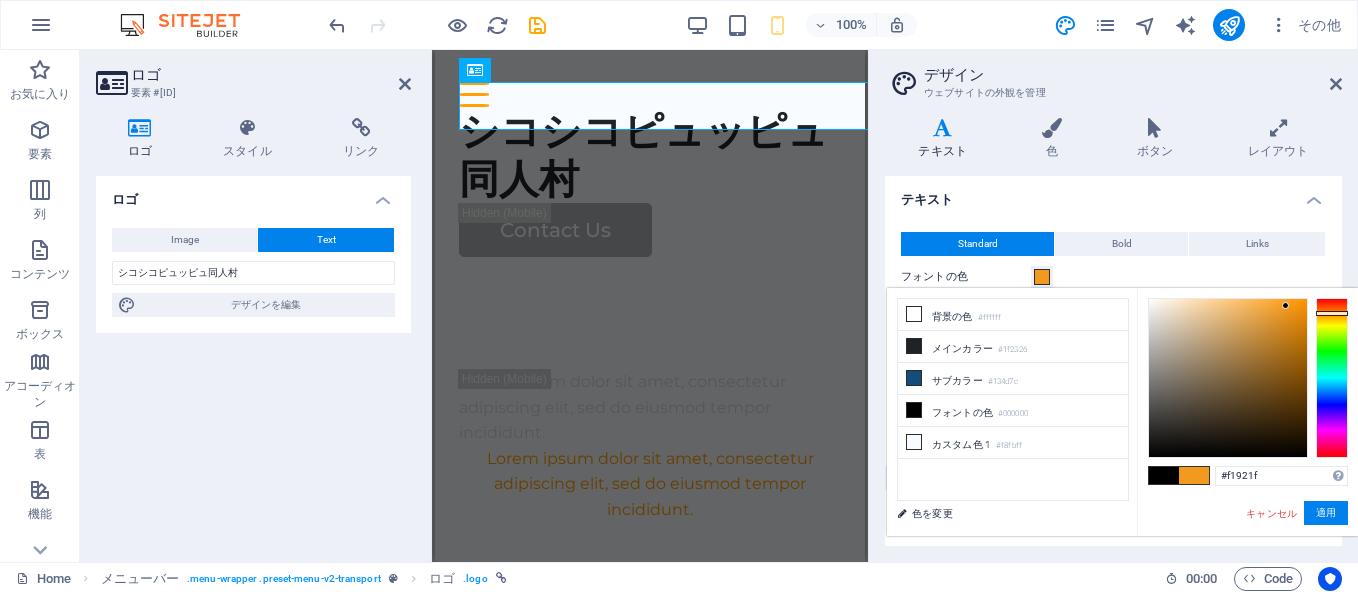 type on "#f18a1f" 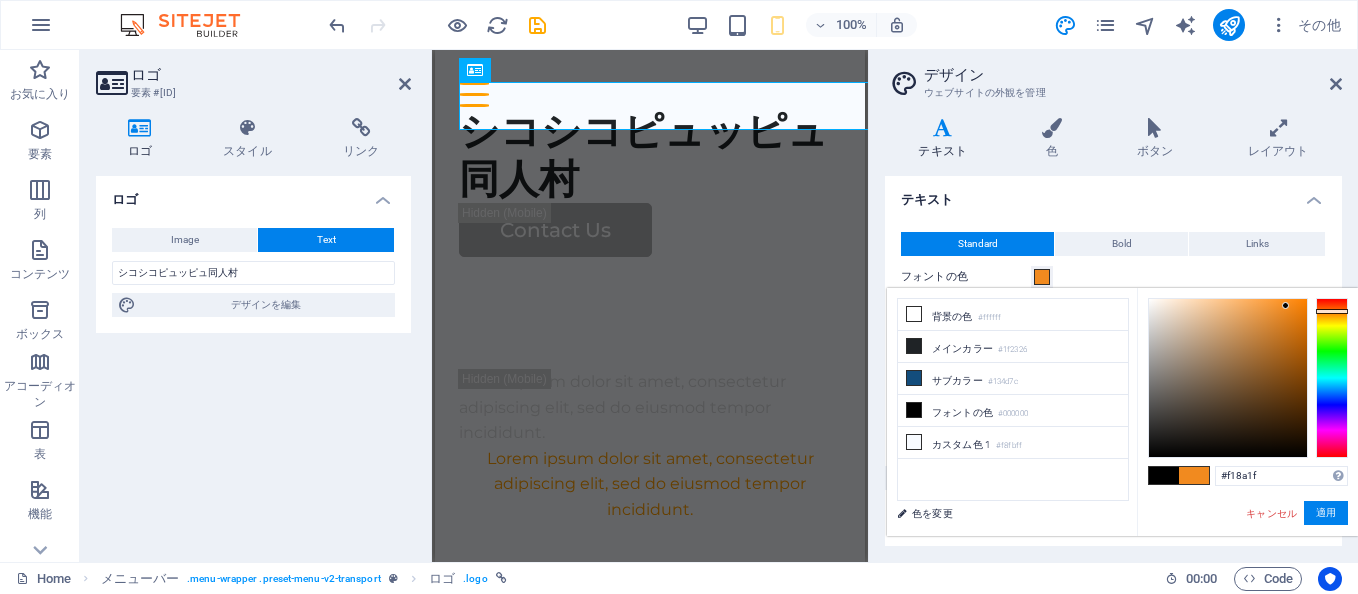 click at bounding box center [1332, 311] 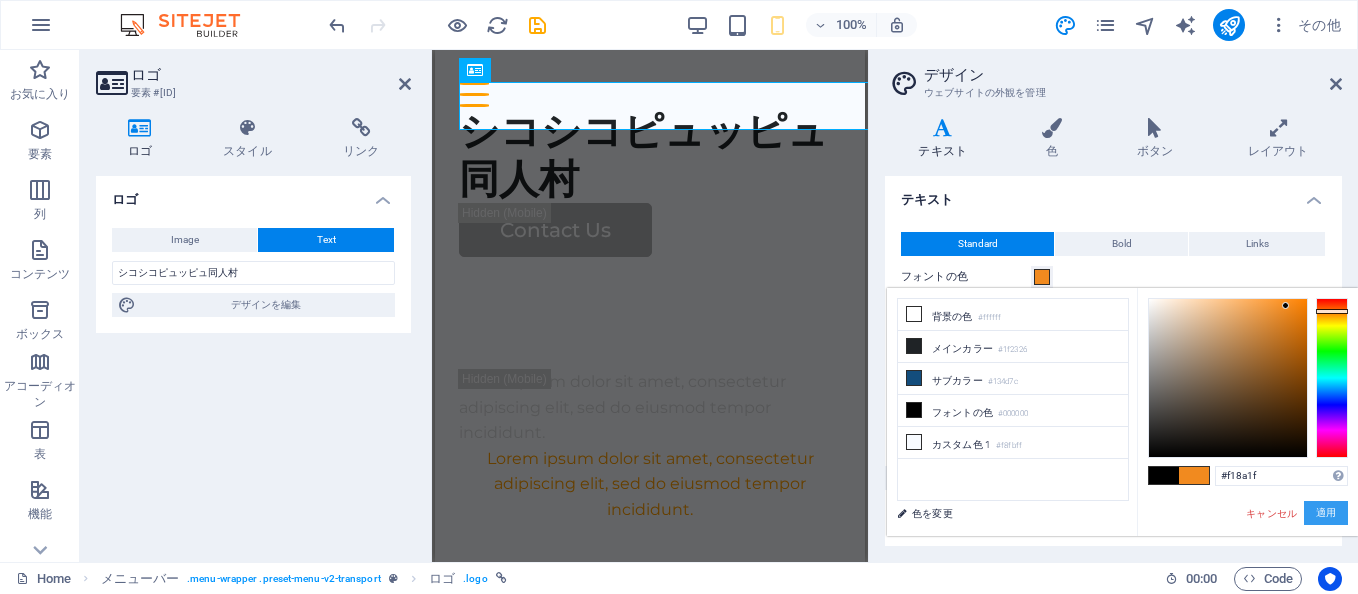 click on "適用" at bounding box center (1326, 513) 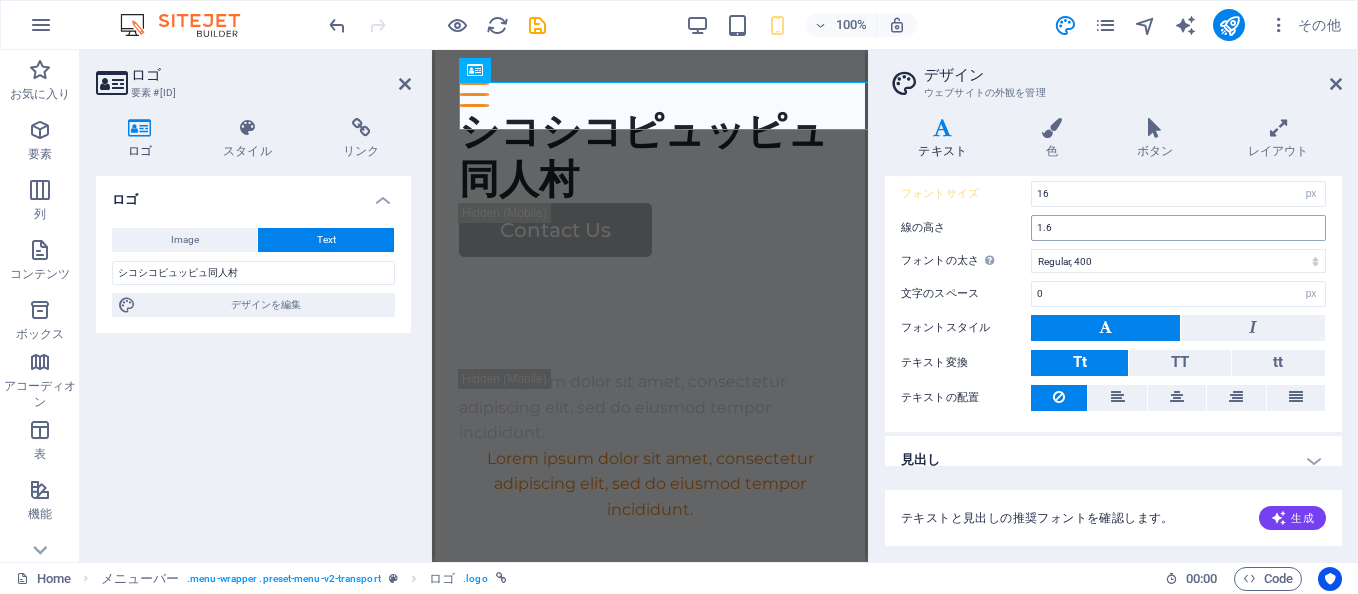 scroll, scrollTop: 165, scrollLeft: 0, axis: vertical 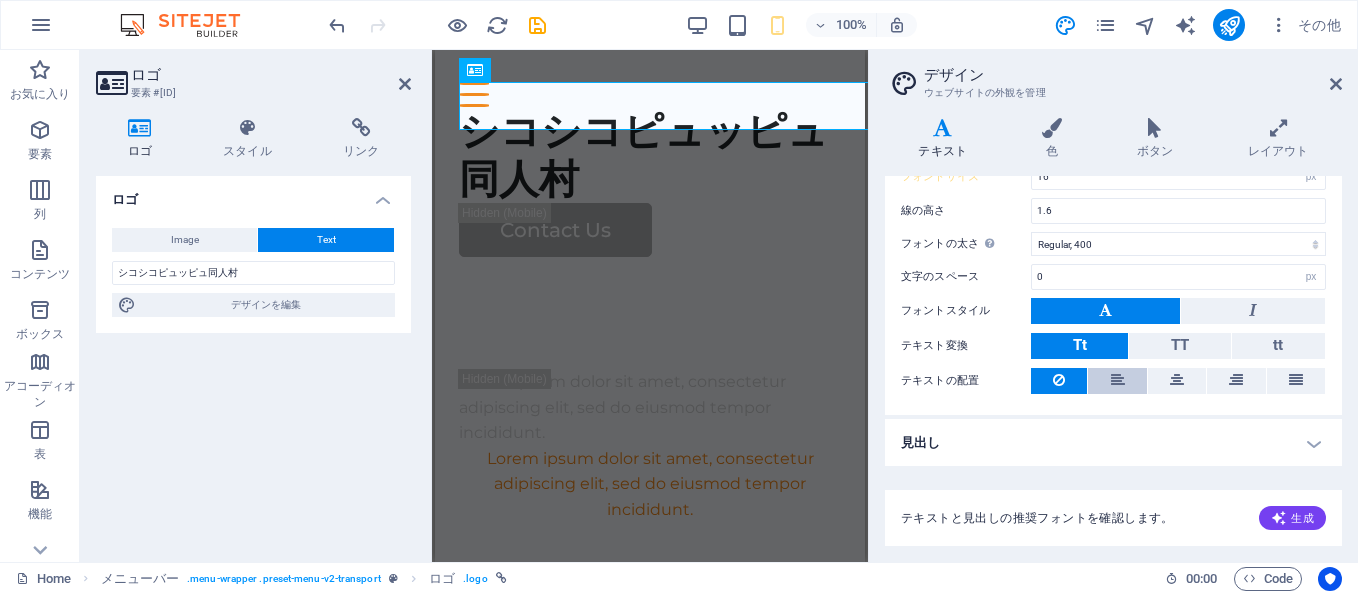 click at bounding box center [1117, 381] 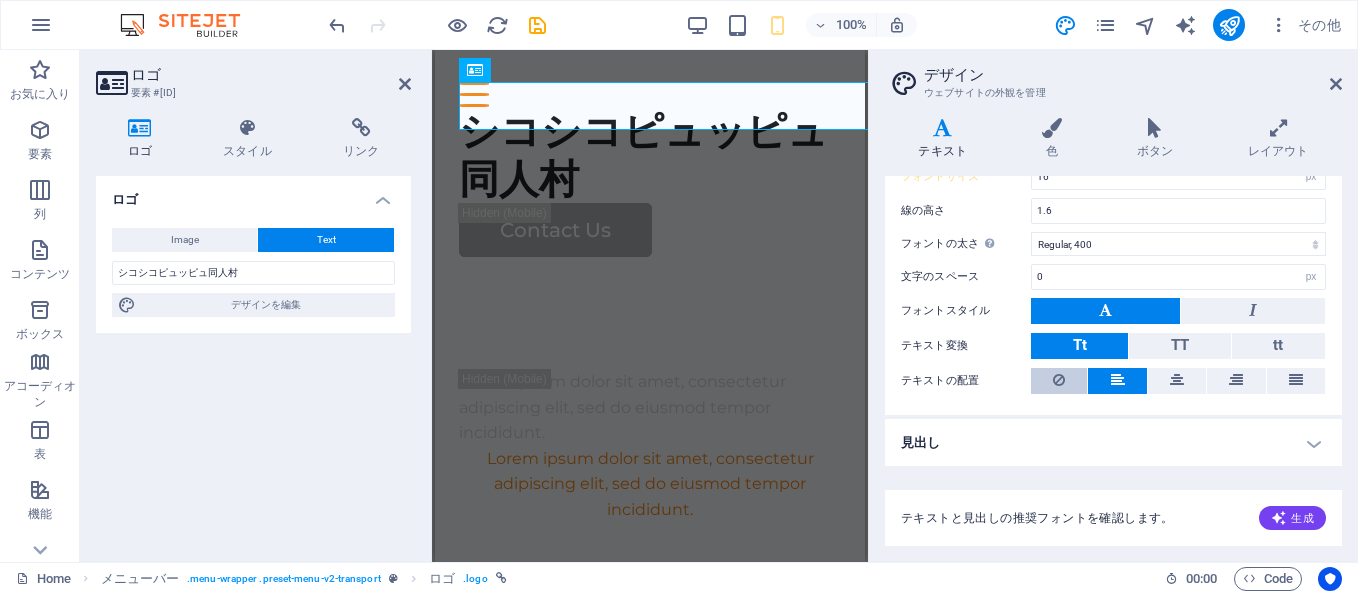click at bounding box center (1059, 381) 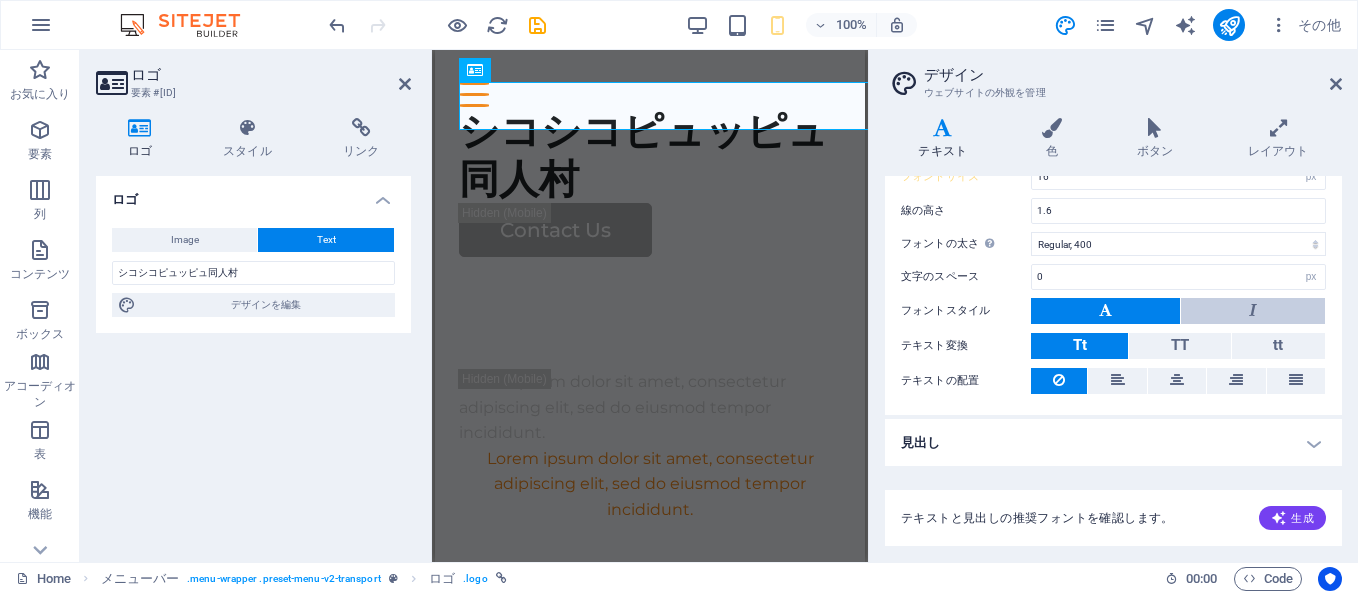 click at bounding box center (1253, 311) 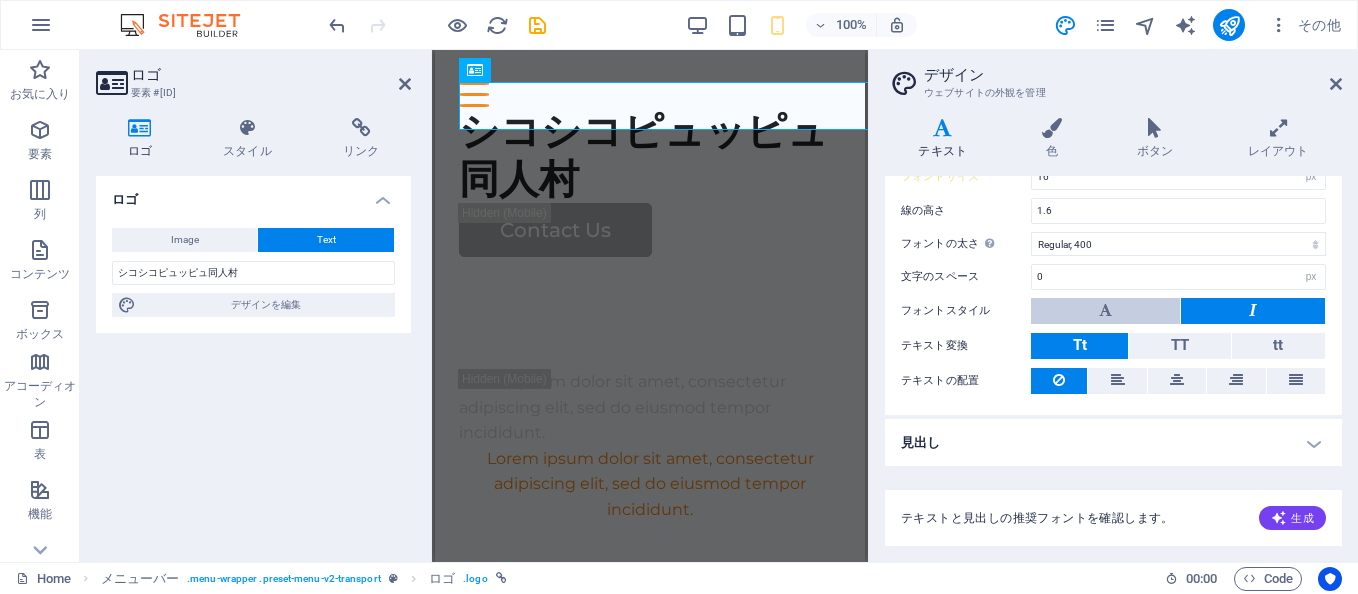 click at bounding box center (1105, 311) 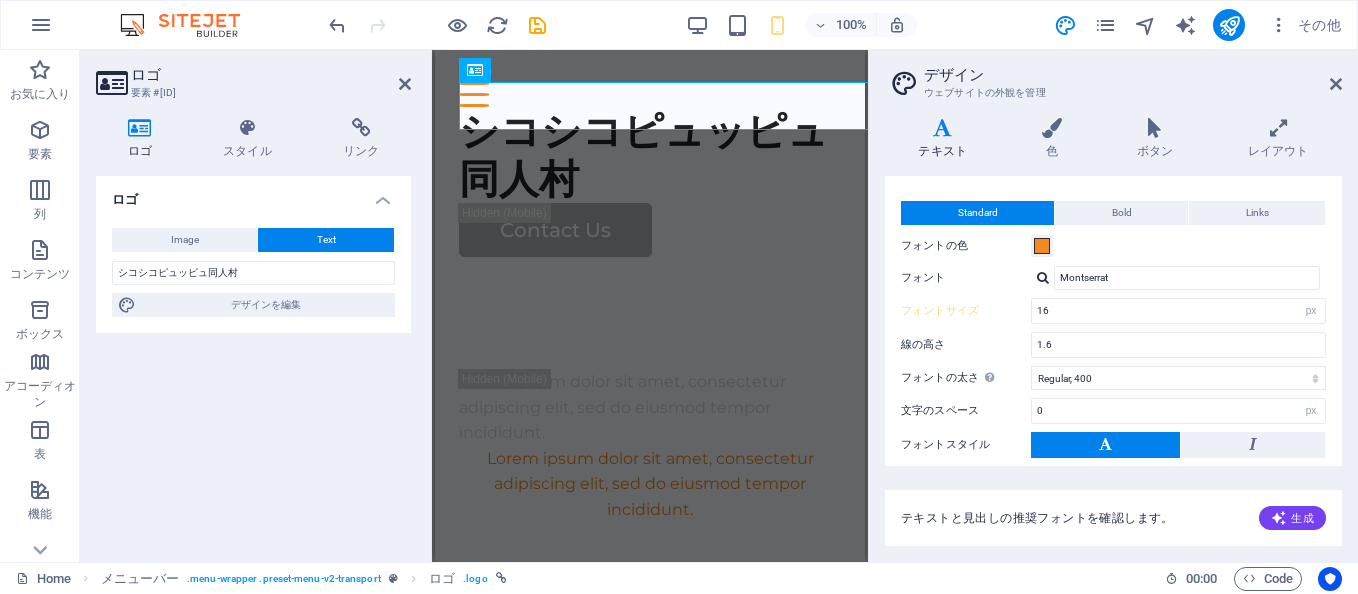 scroll, scrollTop: 0, scrollLeft: 0, axis: both 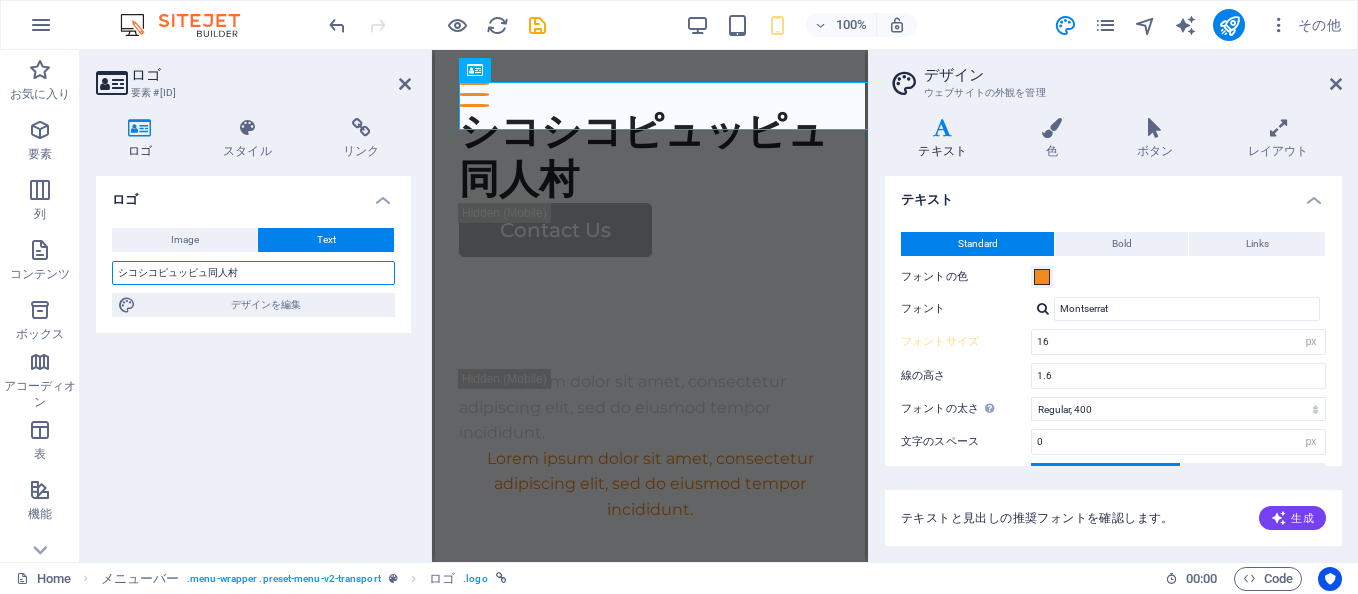 click on "シコシコピュッピュ同人村" at bounding box center (253, 273) 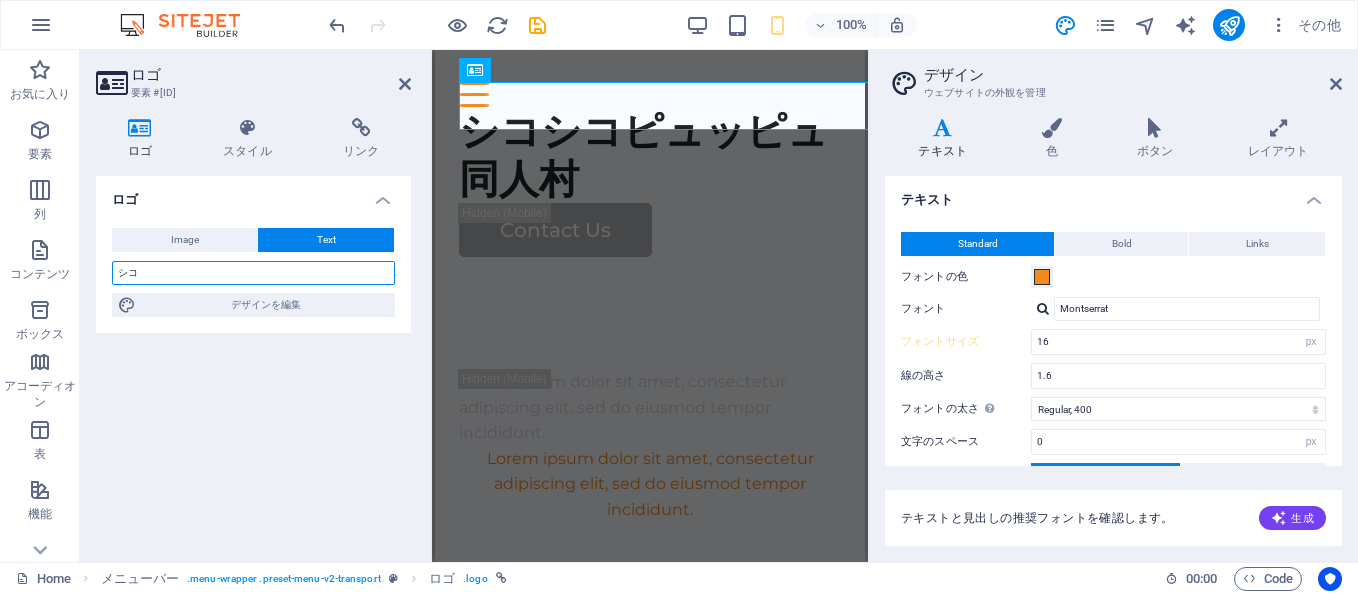 type on "シ" 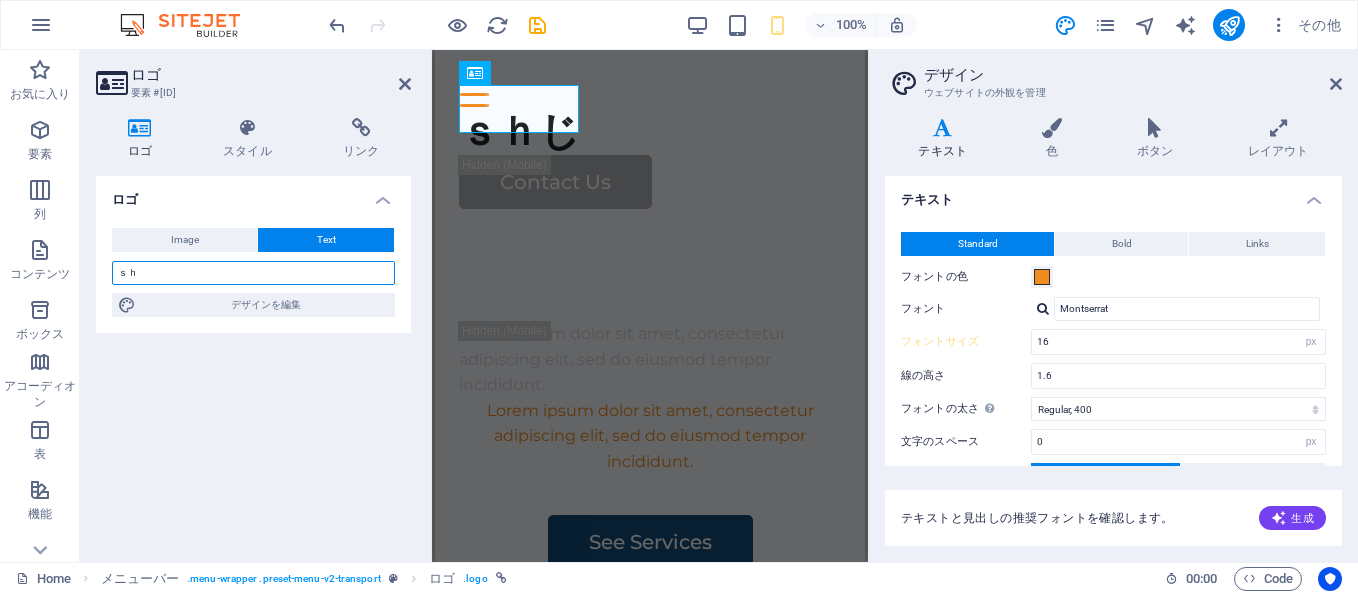 type on "ｓ" 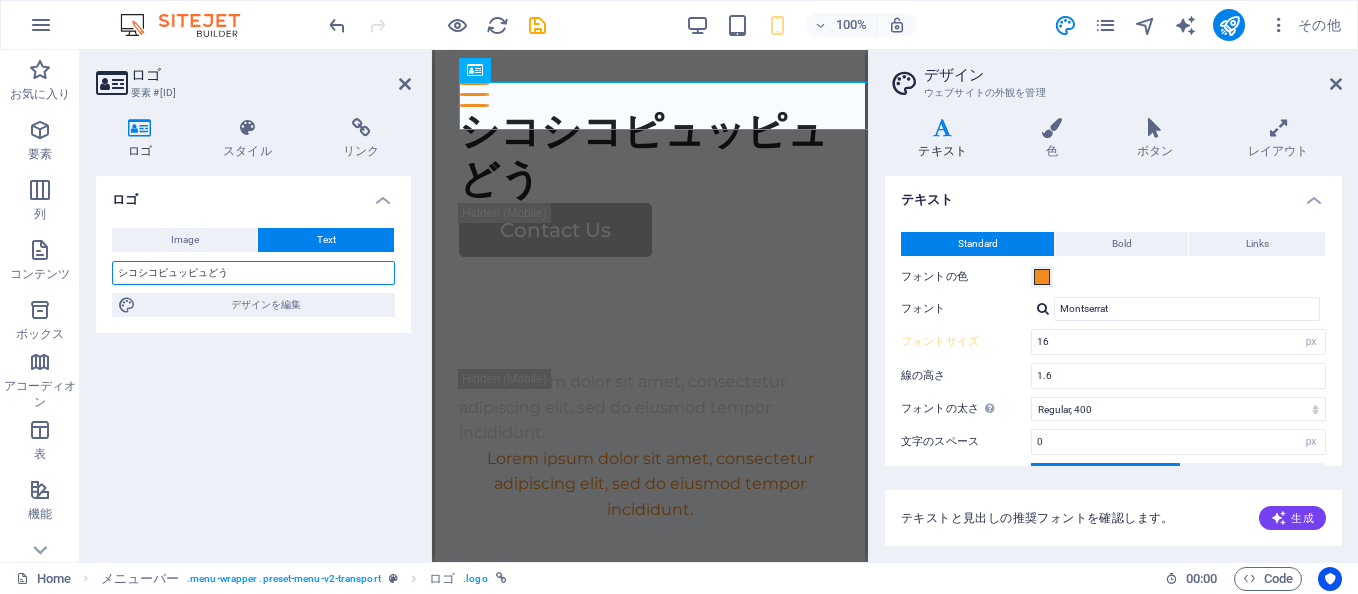 type on "シコシコピュッピュ同人村" 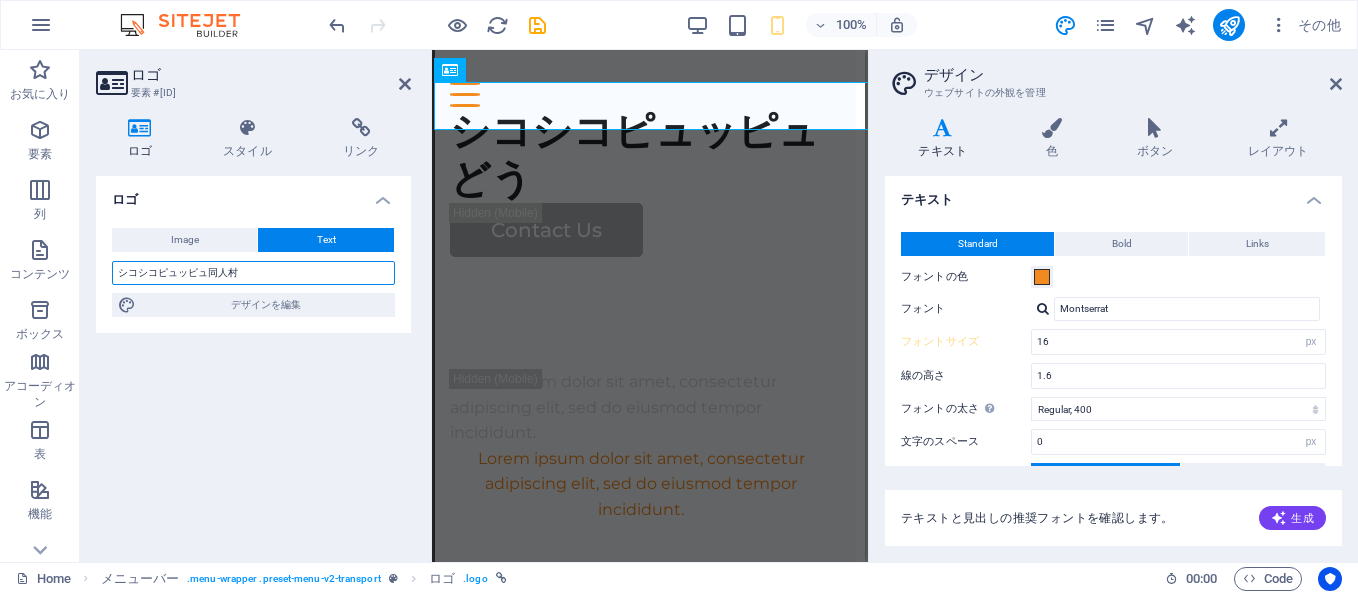 scroll, scrollTop: 0, scrollLeft: 6, axis: horizontal 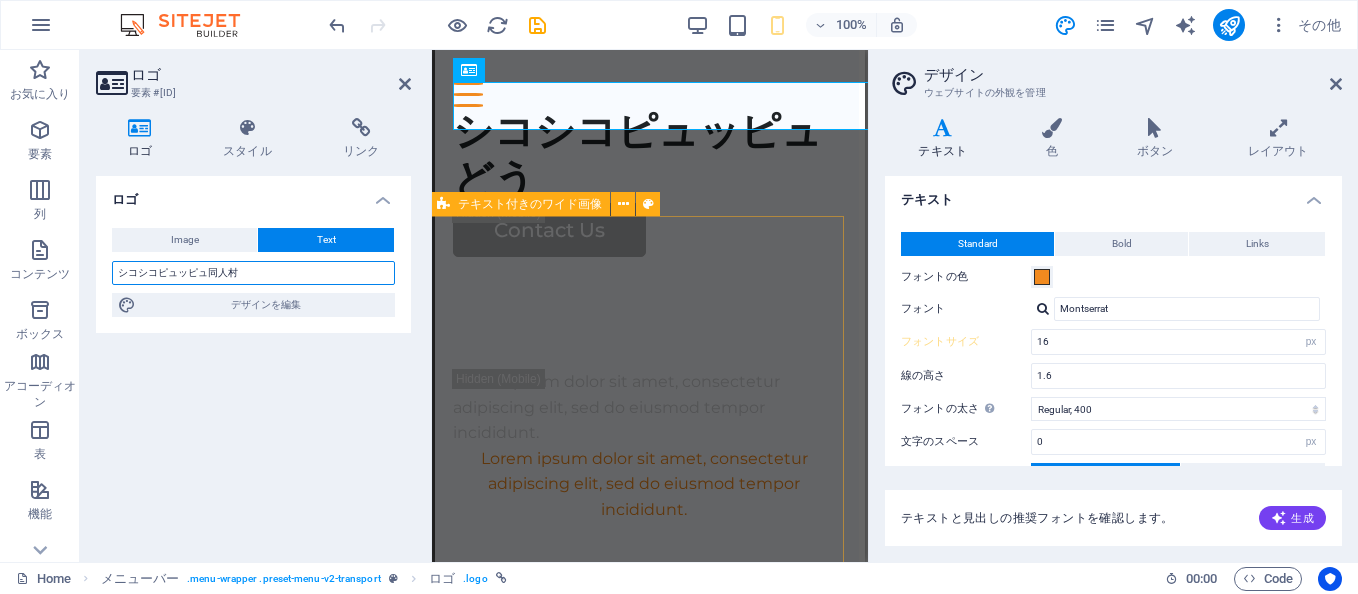 click on "シコシコピュッピュ同人村" at bounding box center [253, 273] 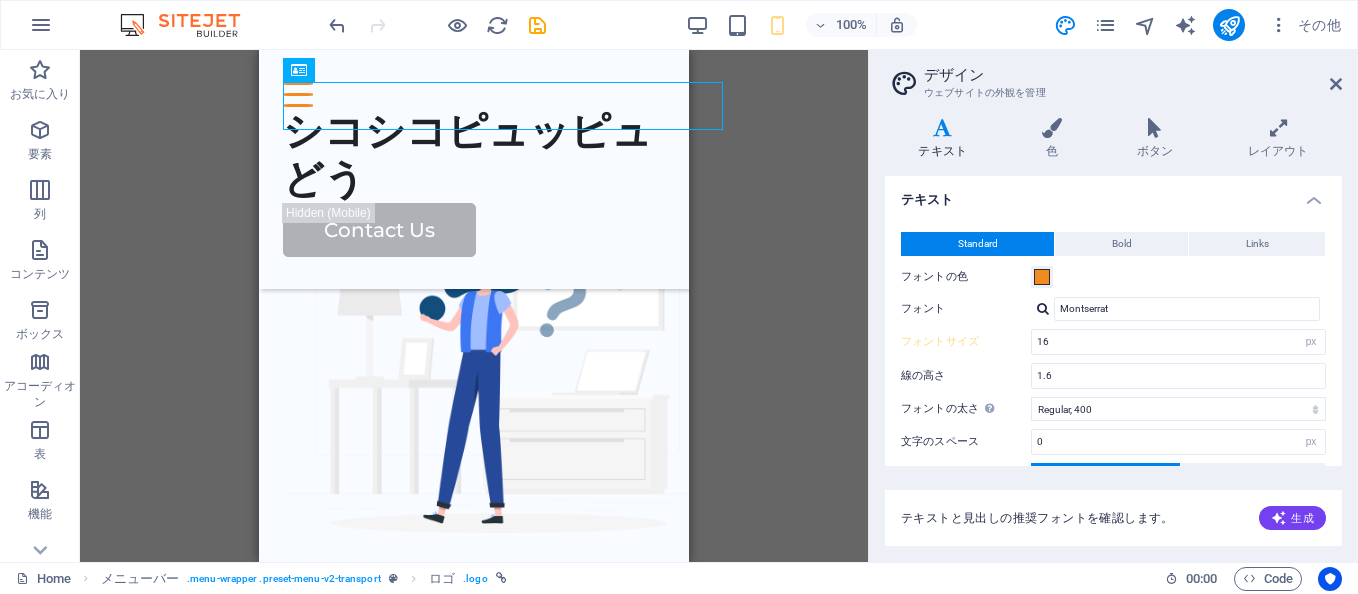 scroll, scrollTop: 0, scrollLeft: 0, axis: both 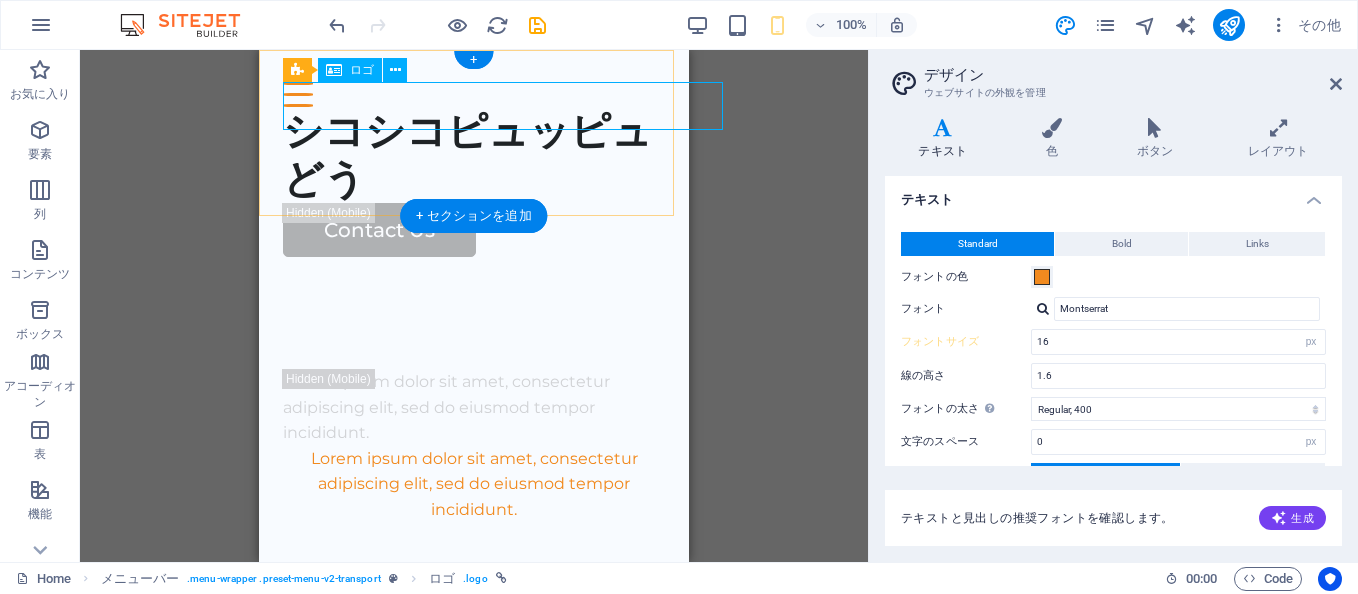 click on "シコシコピュッピュどう" at bounding box center [474, 155] 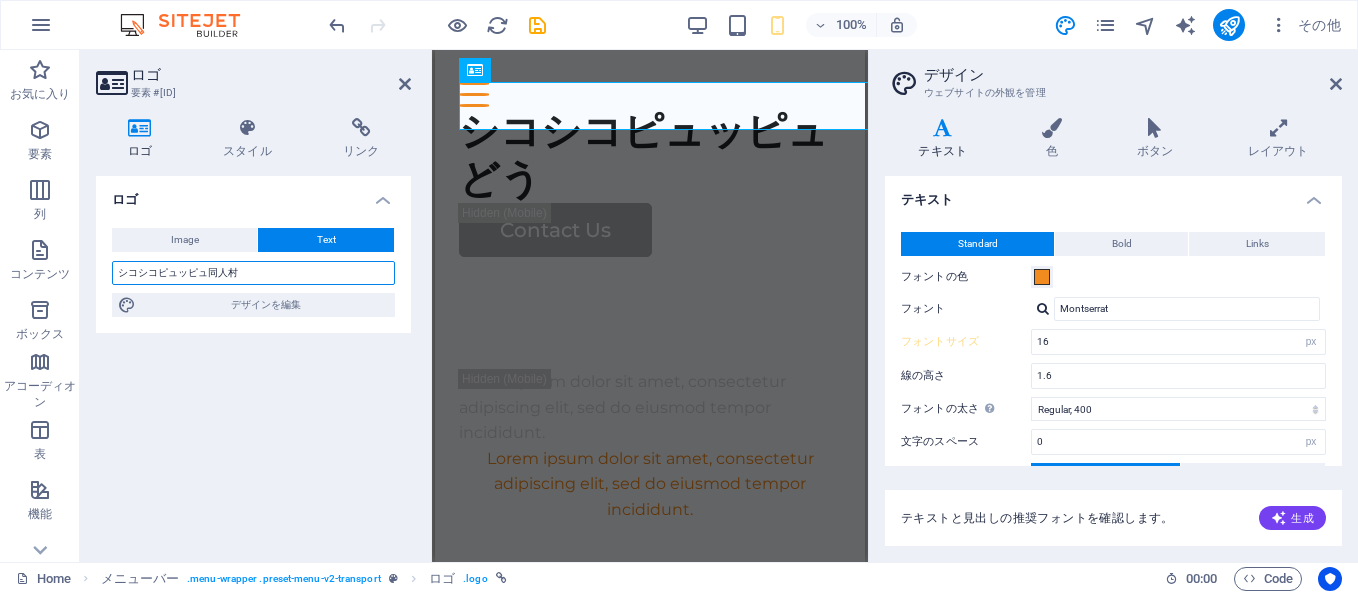 click on "シコシコピュッピュ同人村" at bounding box center [253, 273] 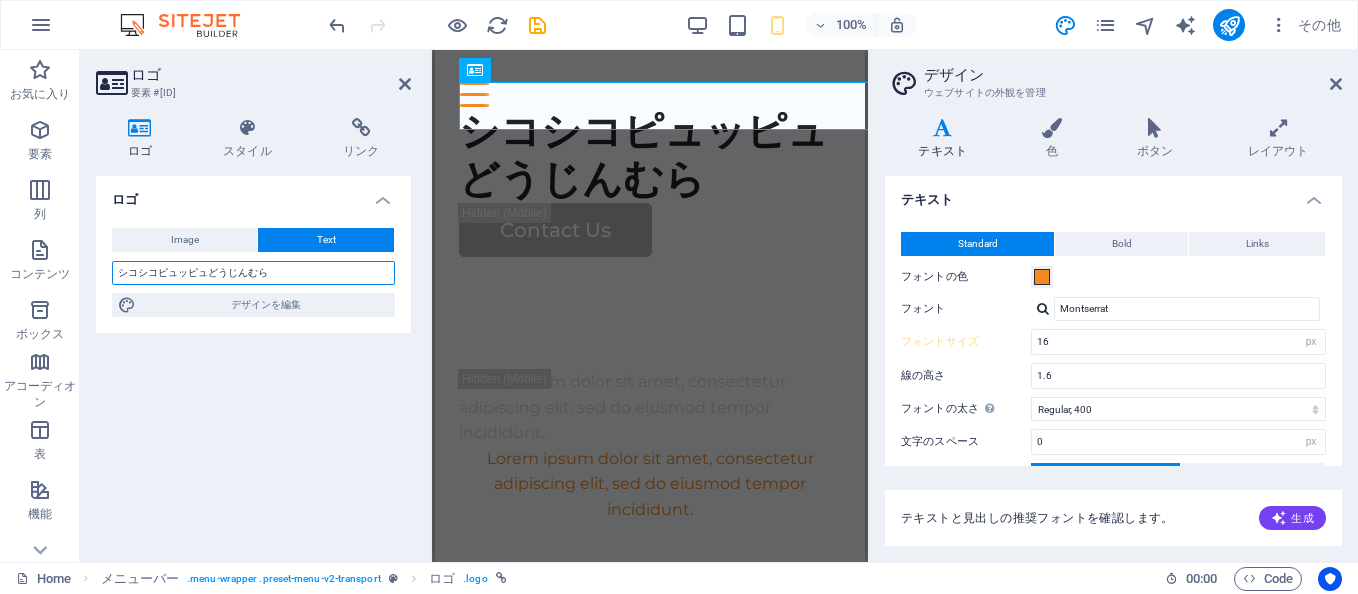 type on "シコシコピュッピュ同人村" 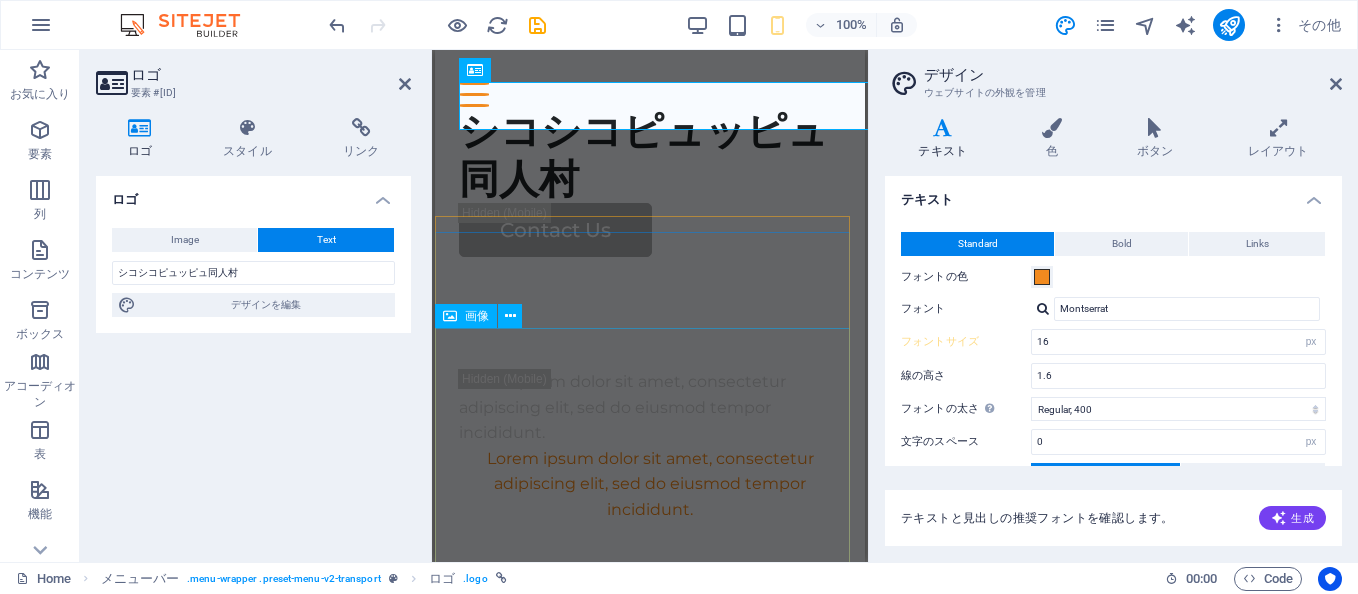 click at bounding box center (650, 898) 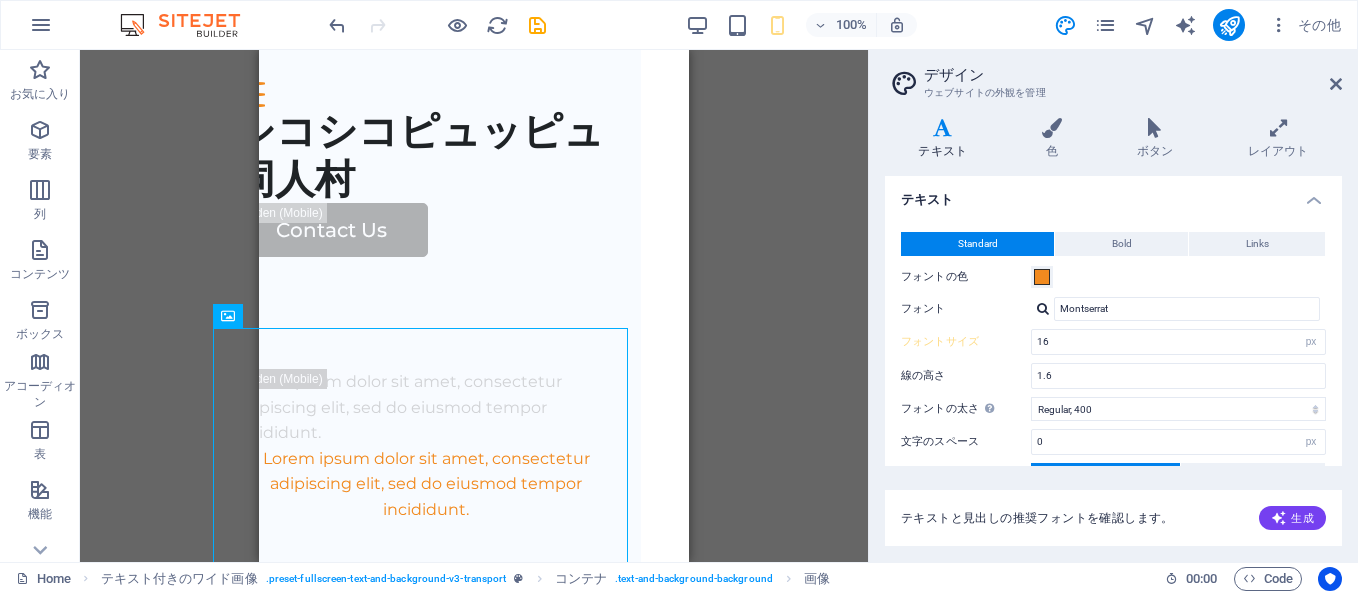 scroll, scrollTop: 0, scrollLeft: 89, axis: horizontal 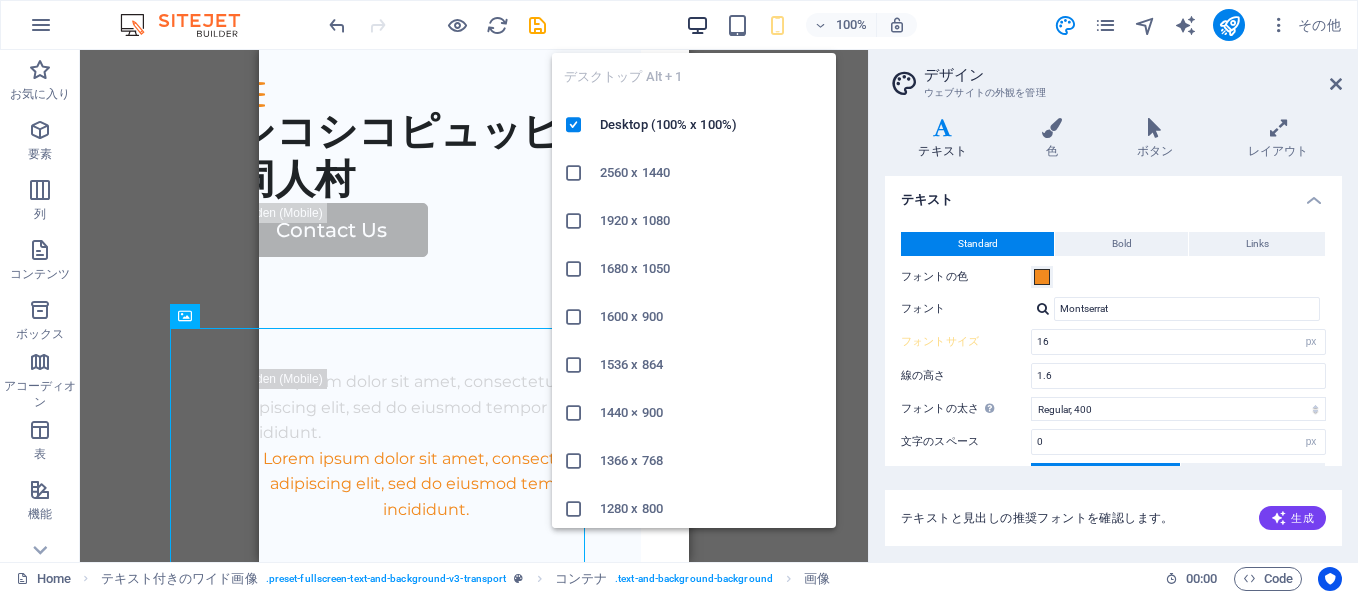 click at bounding box center (697, 25) 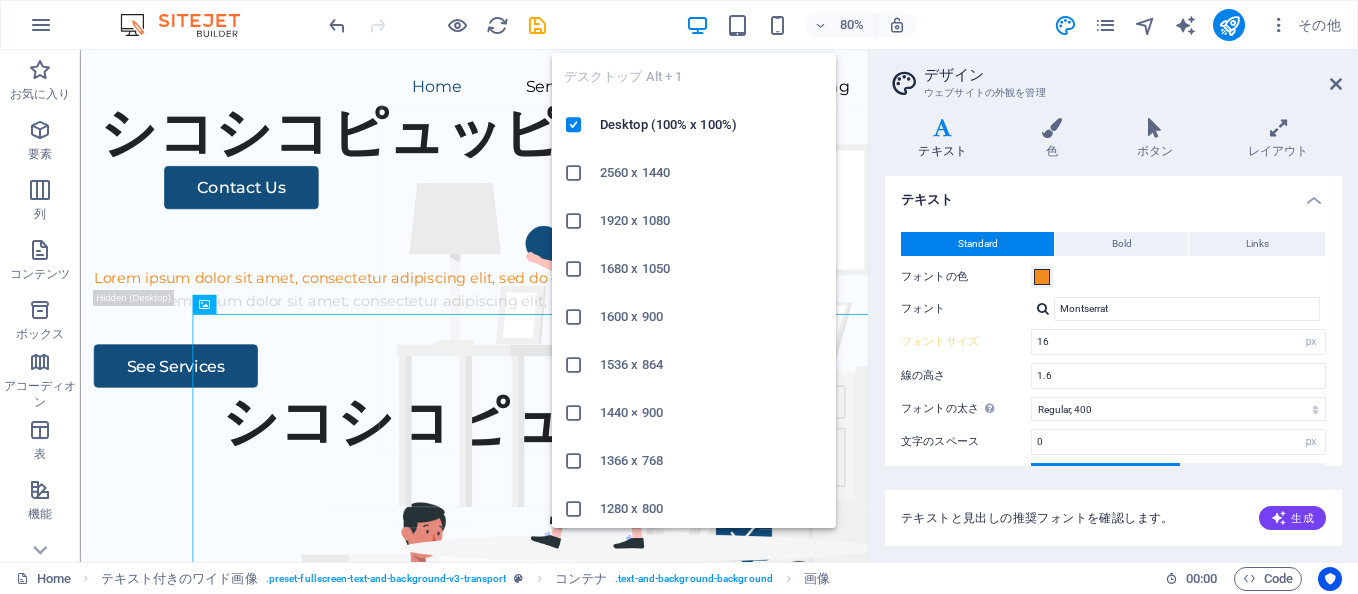 type on "18" 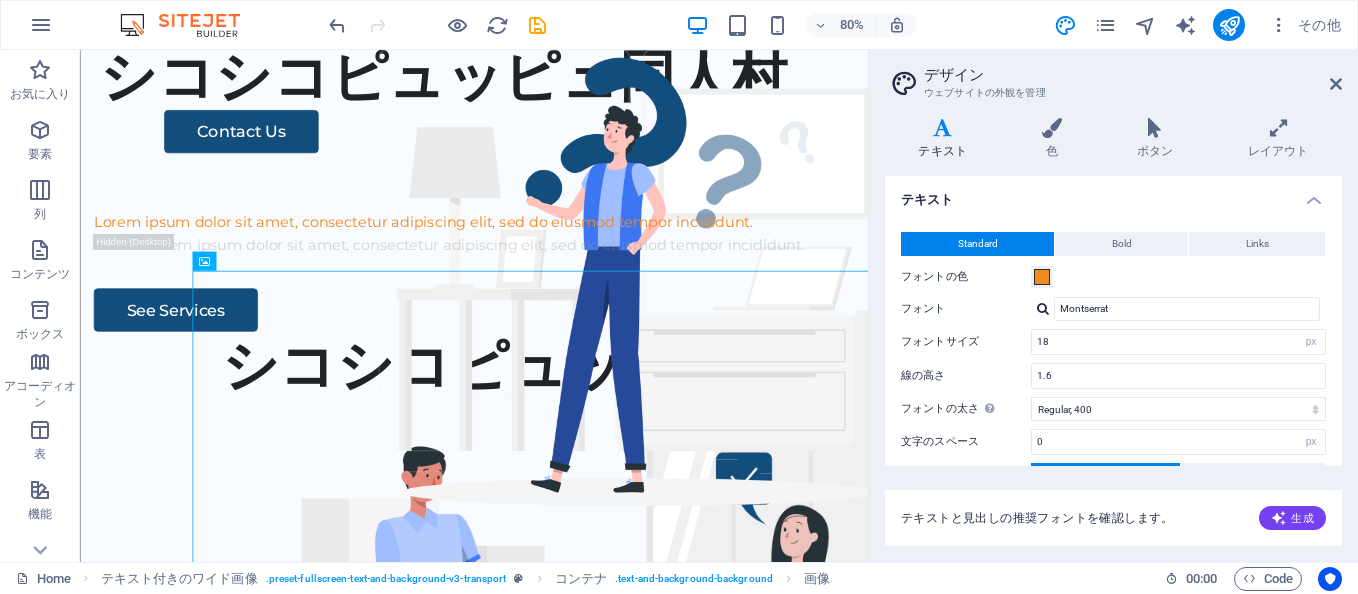 scroll, scrollTop: 54, scrollLeft: 0, axis: vertical 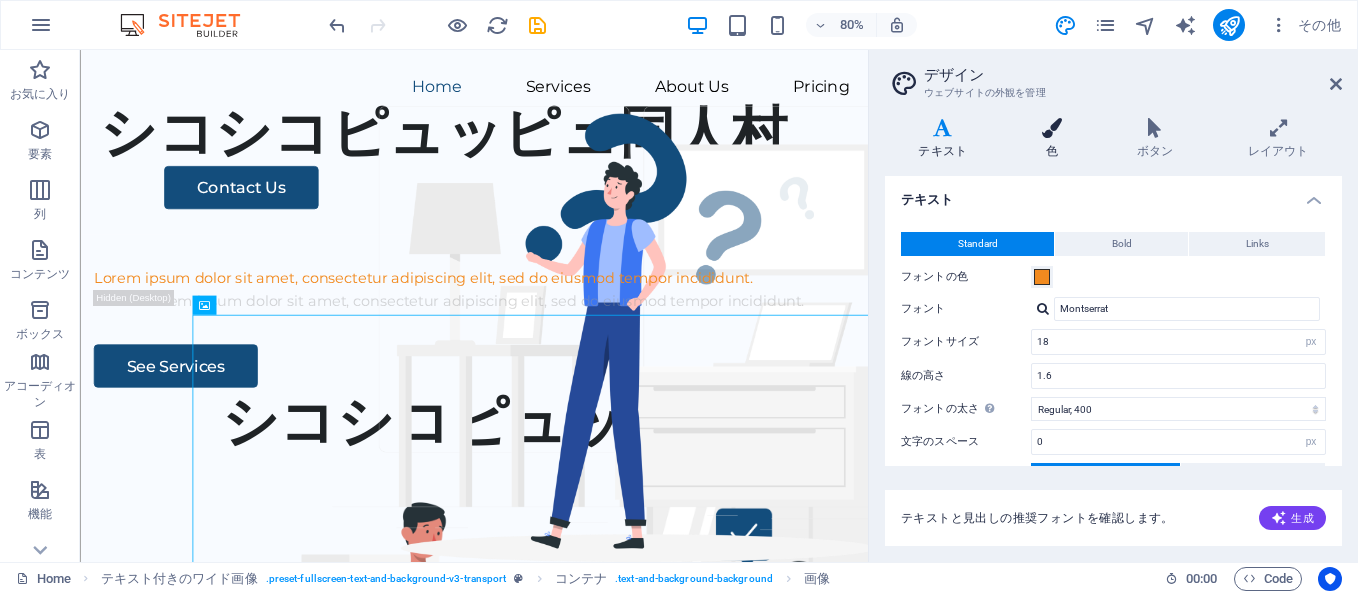 click at bounding box center [1051, 128] 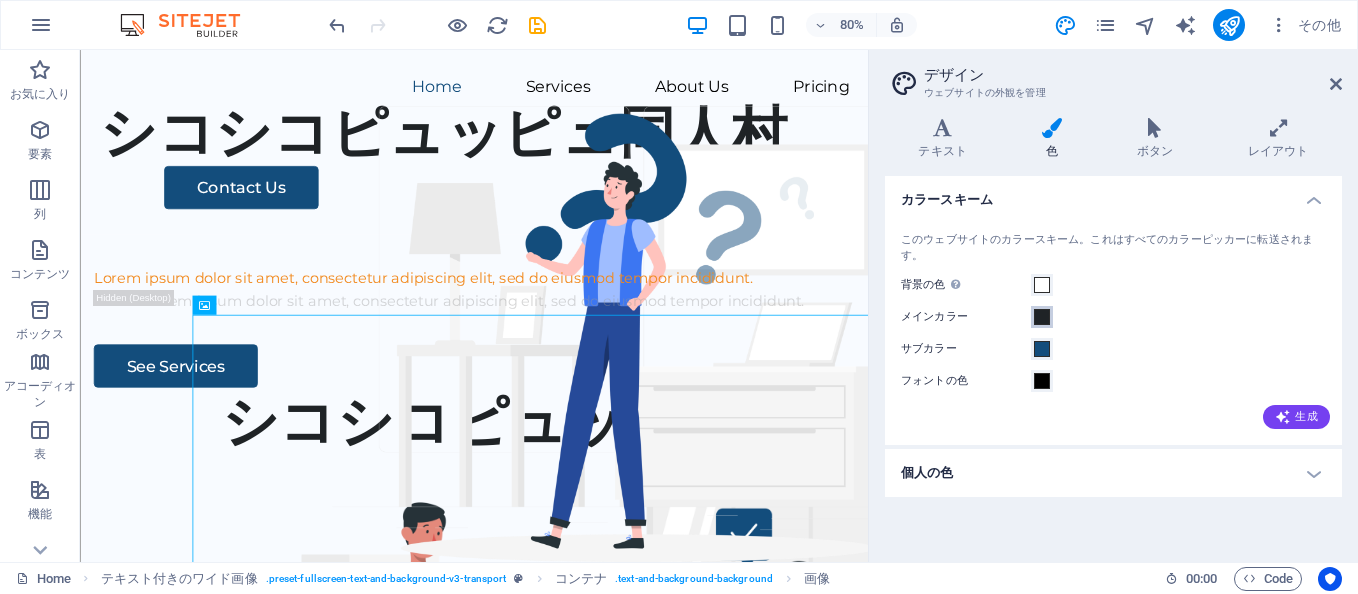 click at bounding box center (1042, 317) 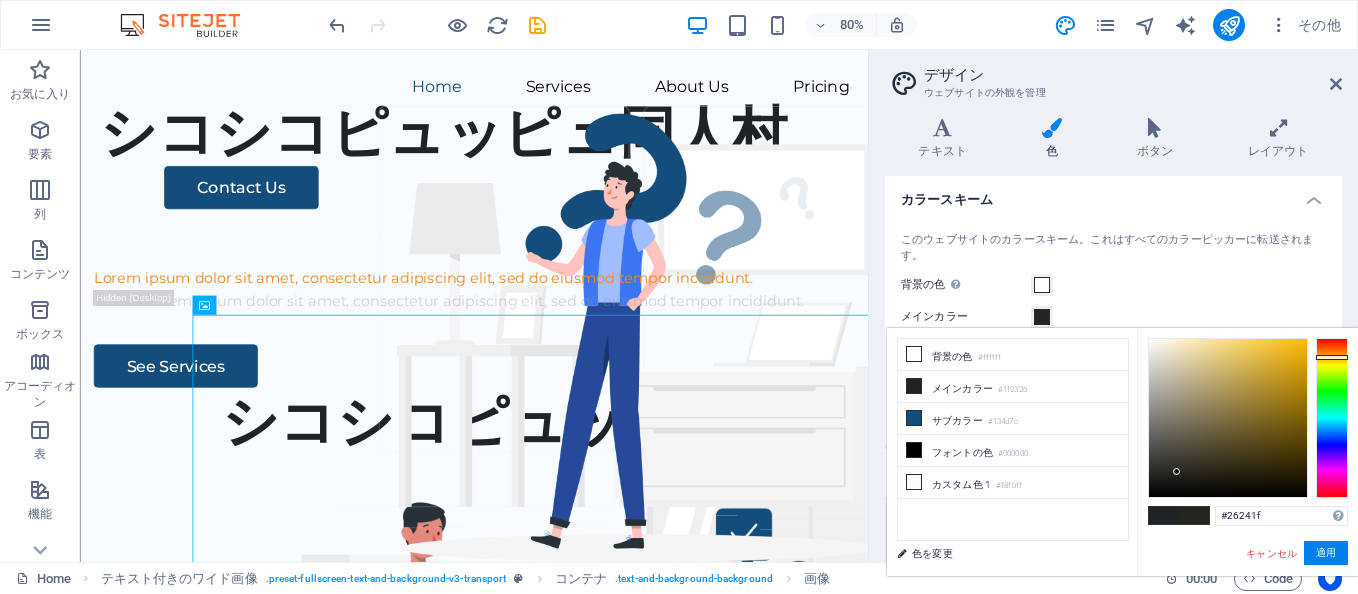 click at bounding box center [1332, 418] 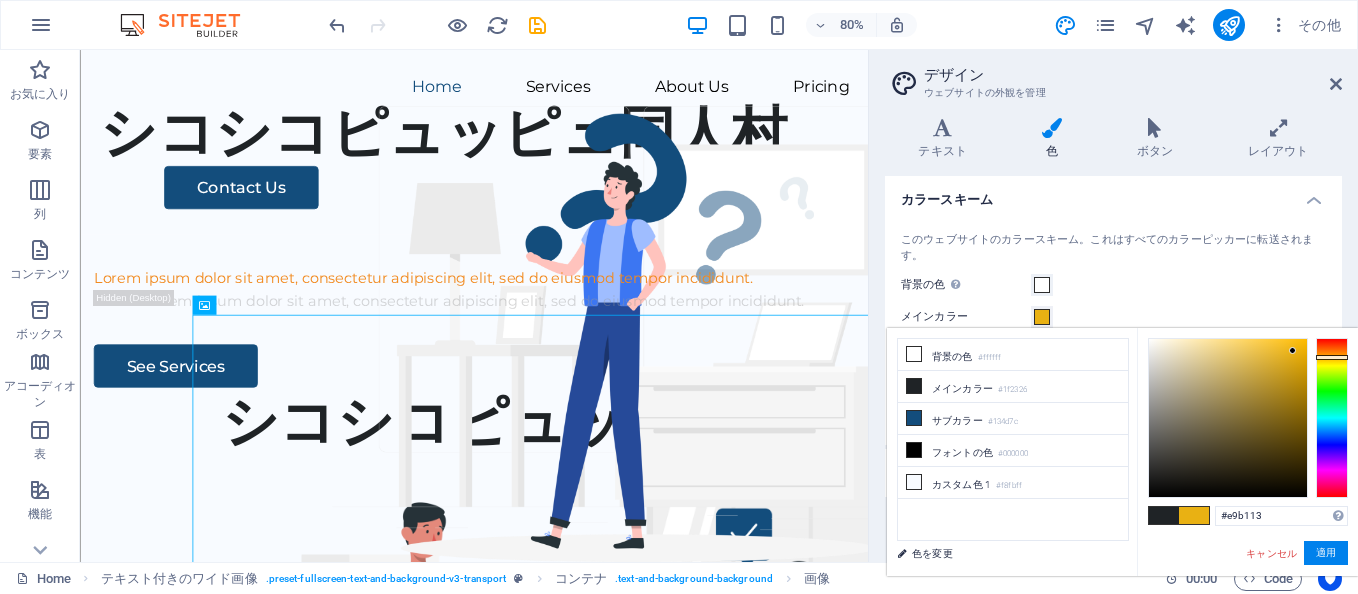 type on "#e8b013" 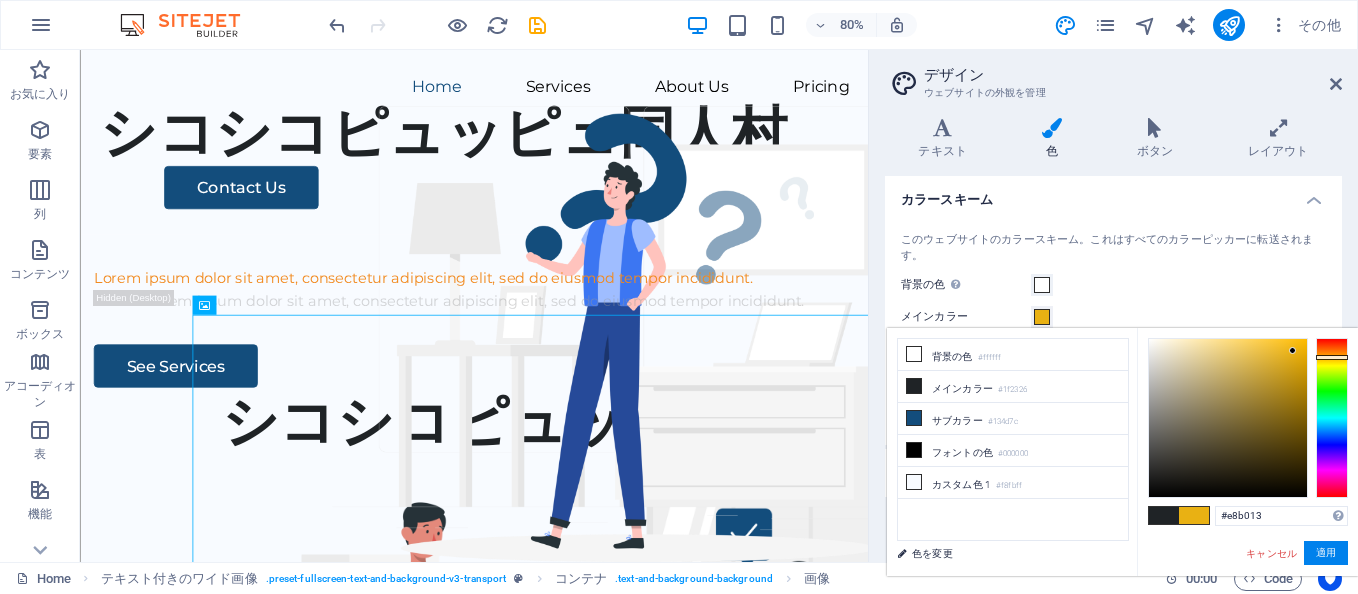 drag, startPoint x: 1174, startPoint y: 471, endPoint x: 1293, endPoint y: 352, distance: 168.29141 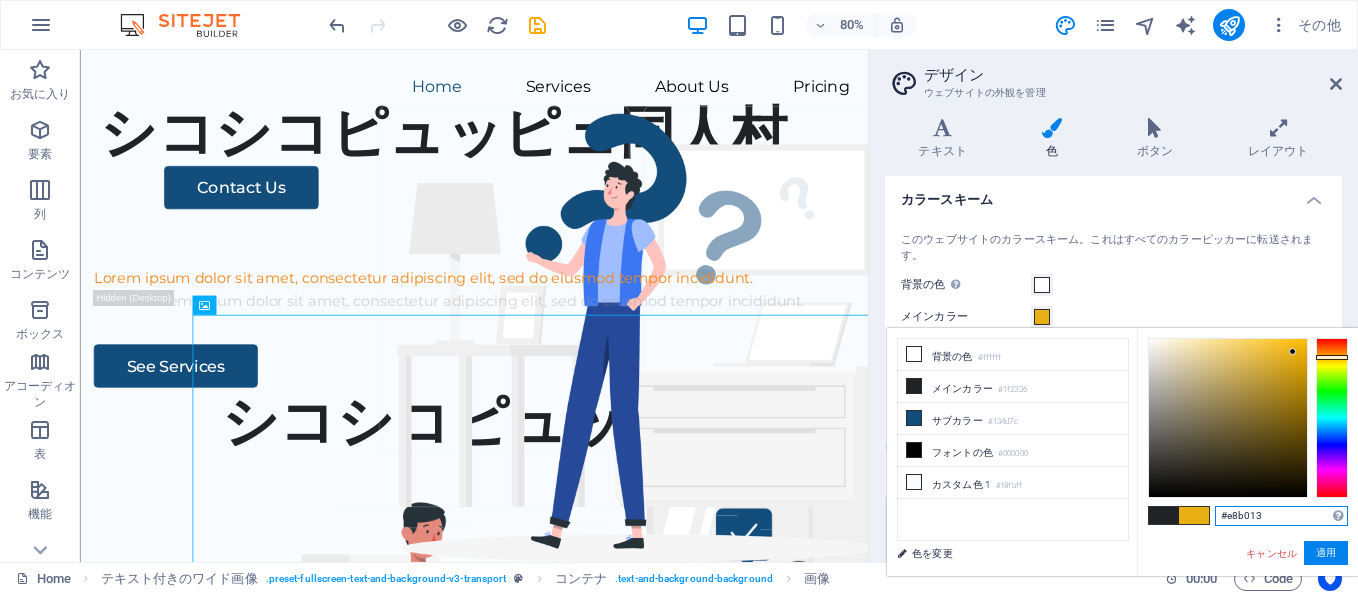 click on "#e8b013" at bounding box center (1281, 516) 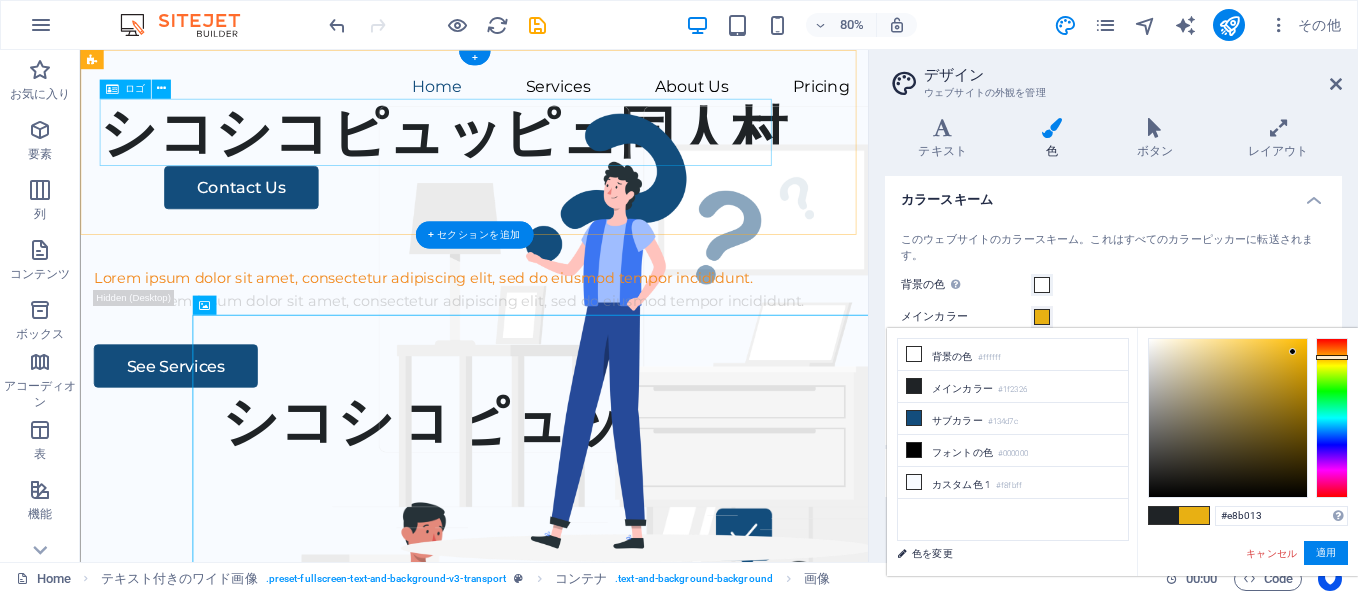 click on "シコシコピュッピュ同人村" at bounding box center [572, 153] 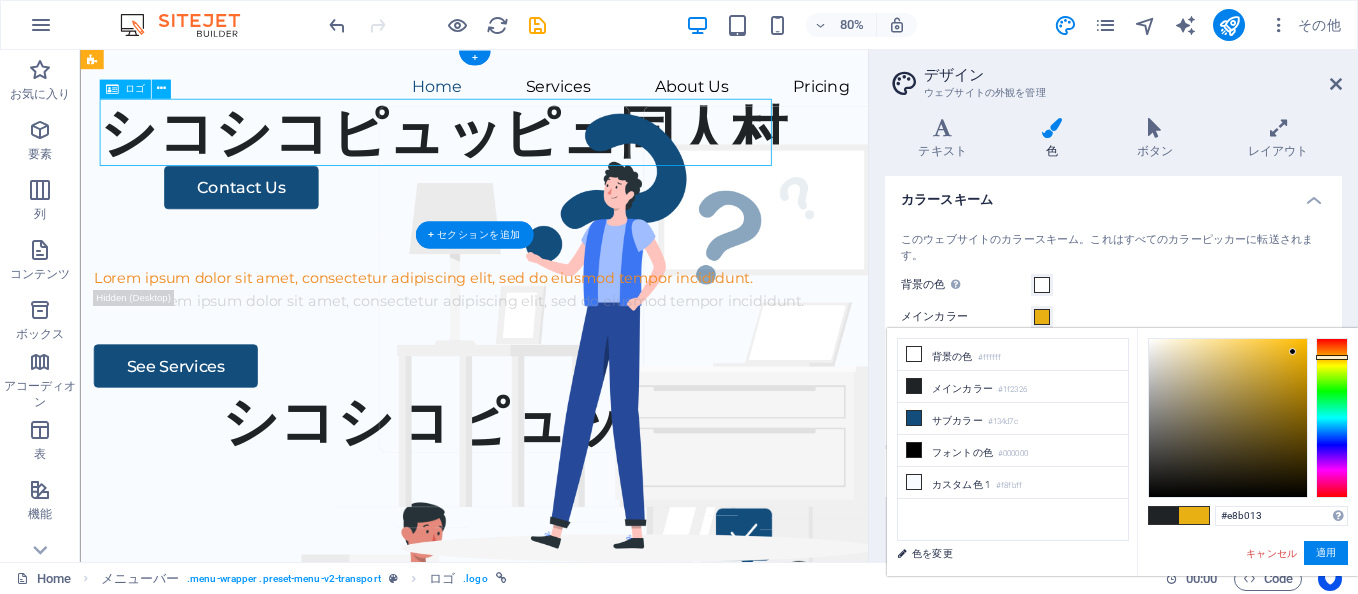 click on "シコシコピュッピュ同人村" at bounding box center [572, 153] 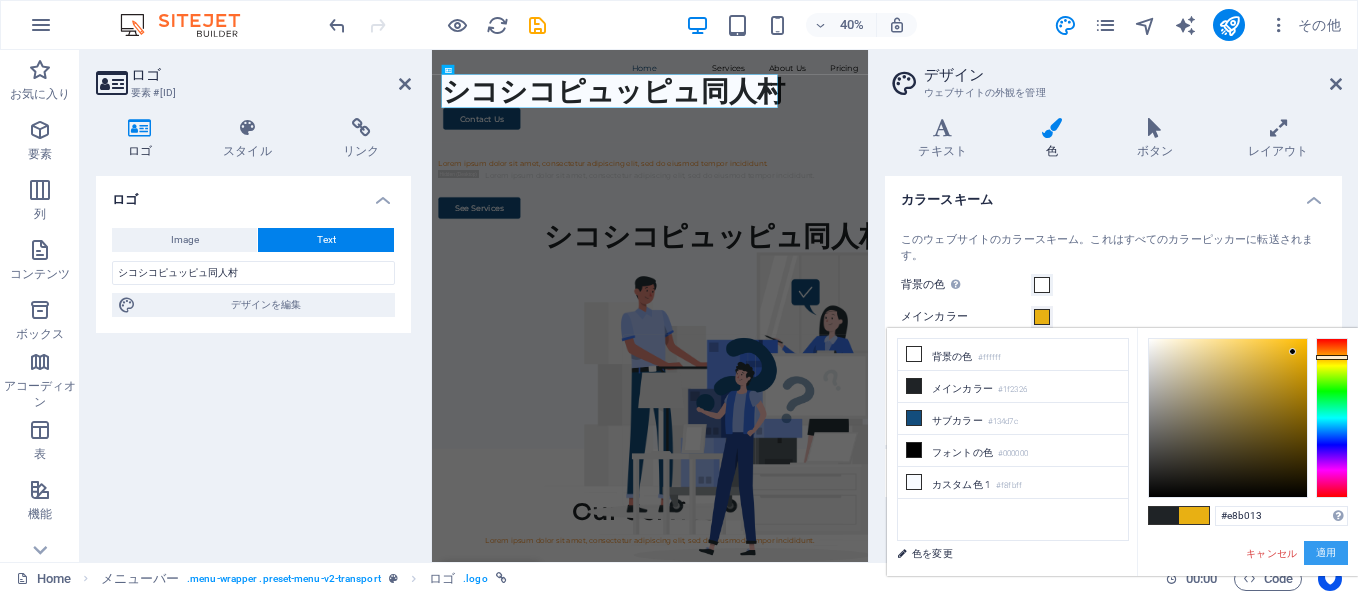click on "適用" at bounding box center [1326, 553] 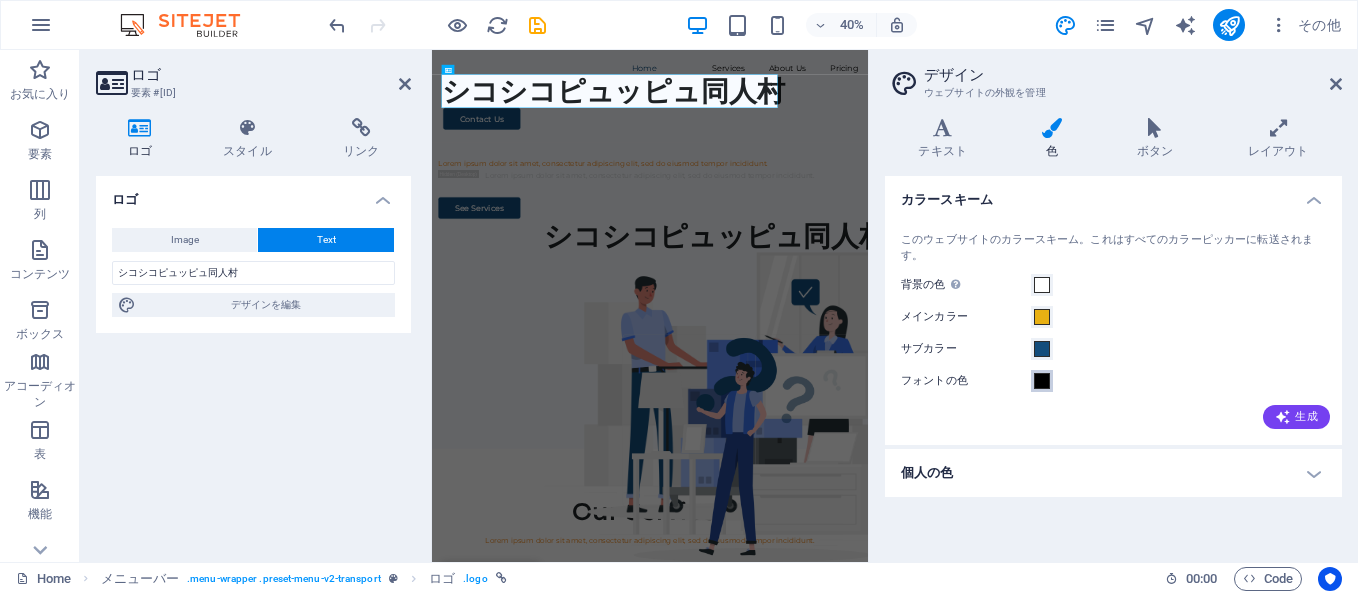 click at bounding box center [1042, 381] 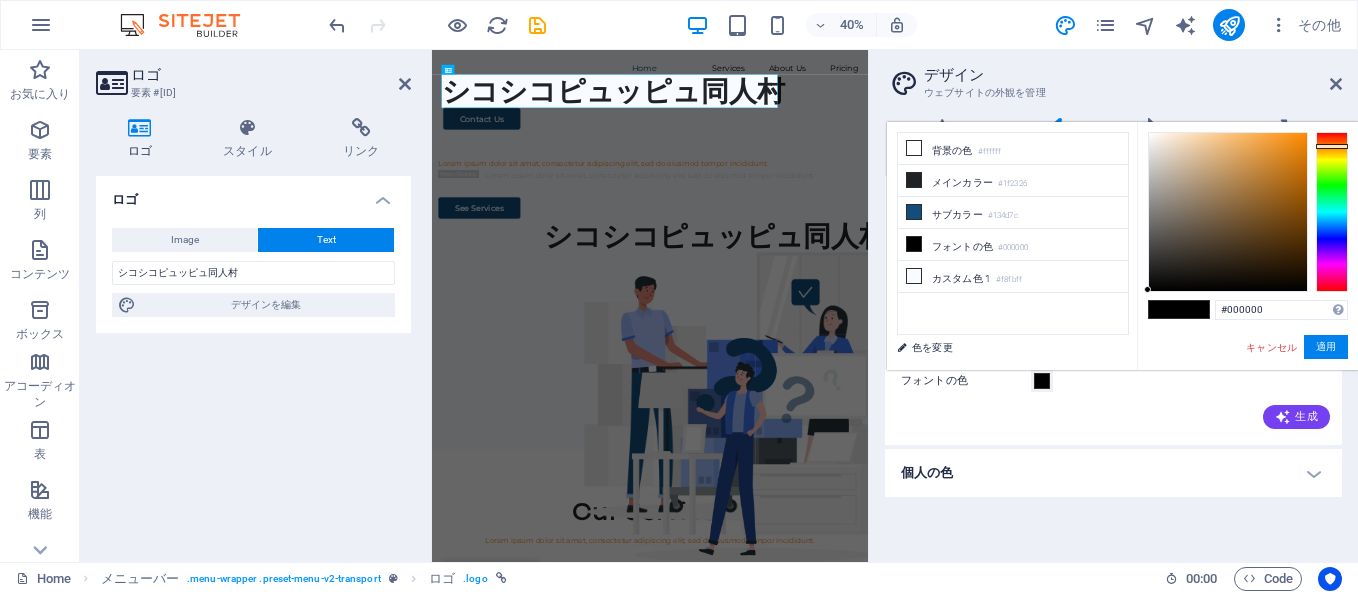 click at bounding box center [1332, 212] 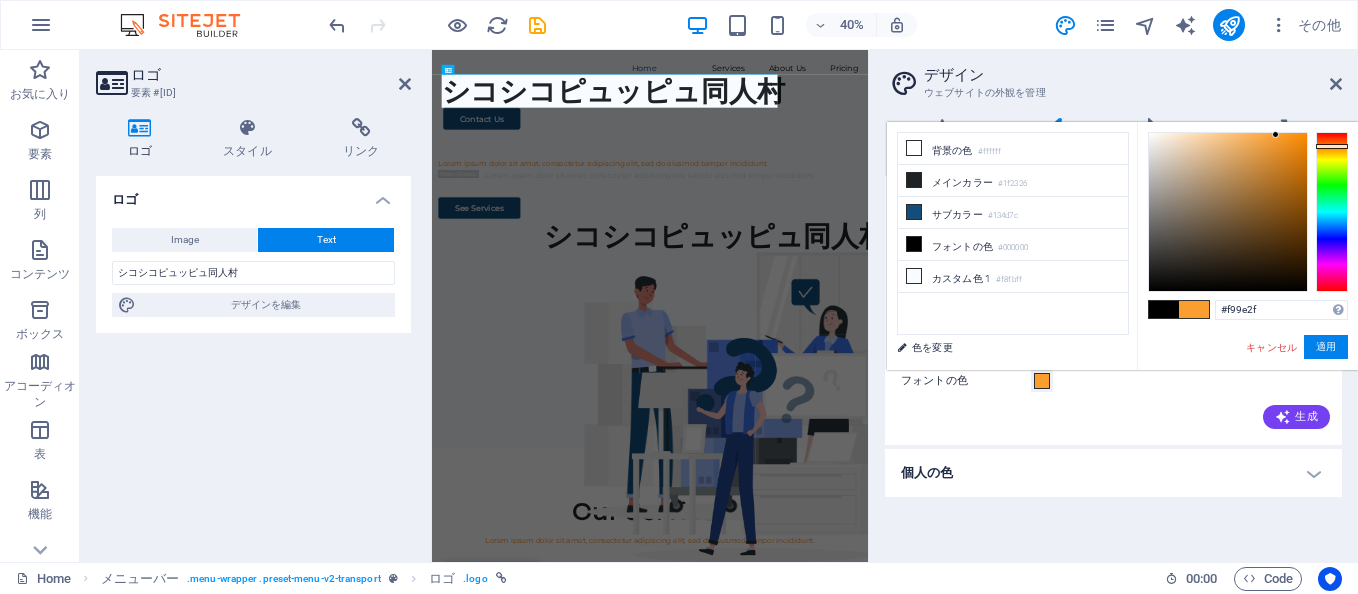 click at bounding box center (1228, 212) 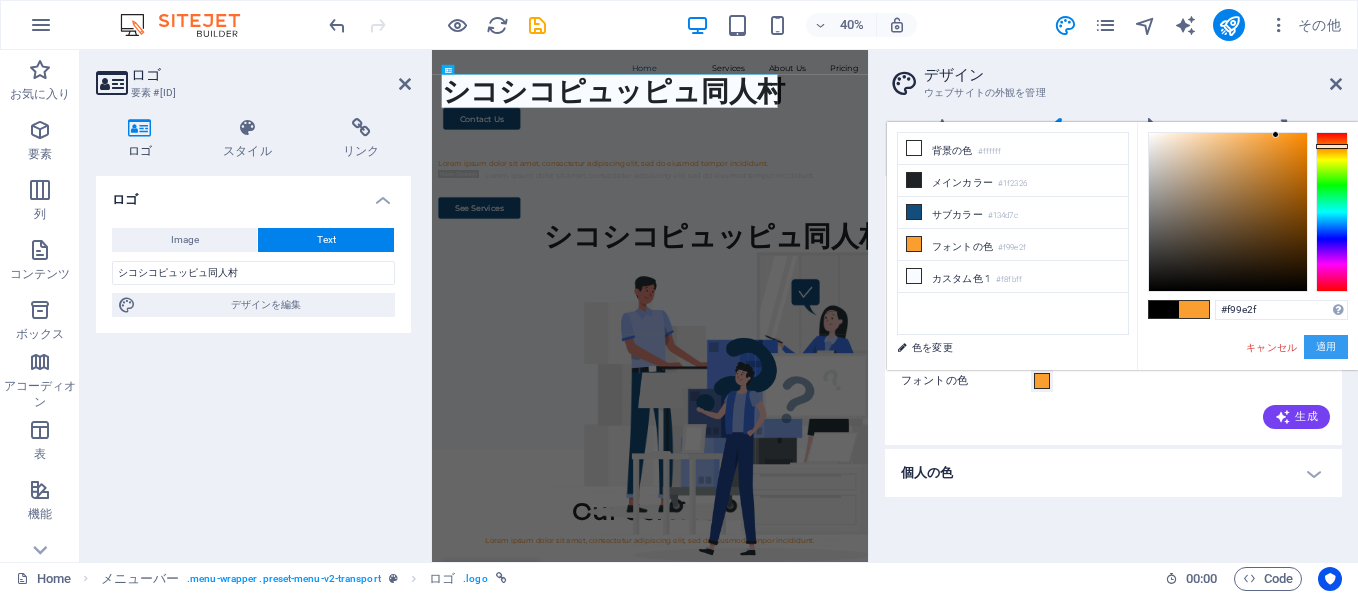 click on "適用" at bounding box center [1326, 347] 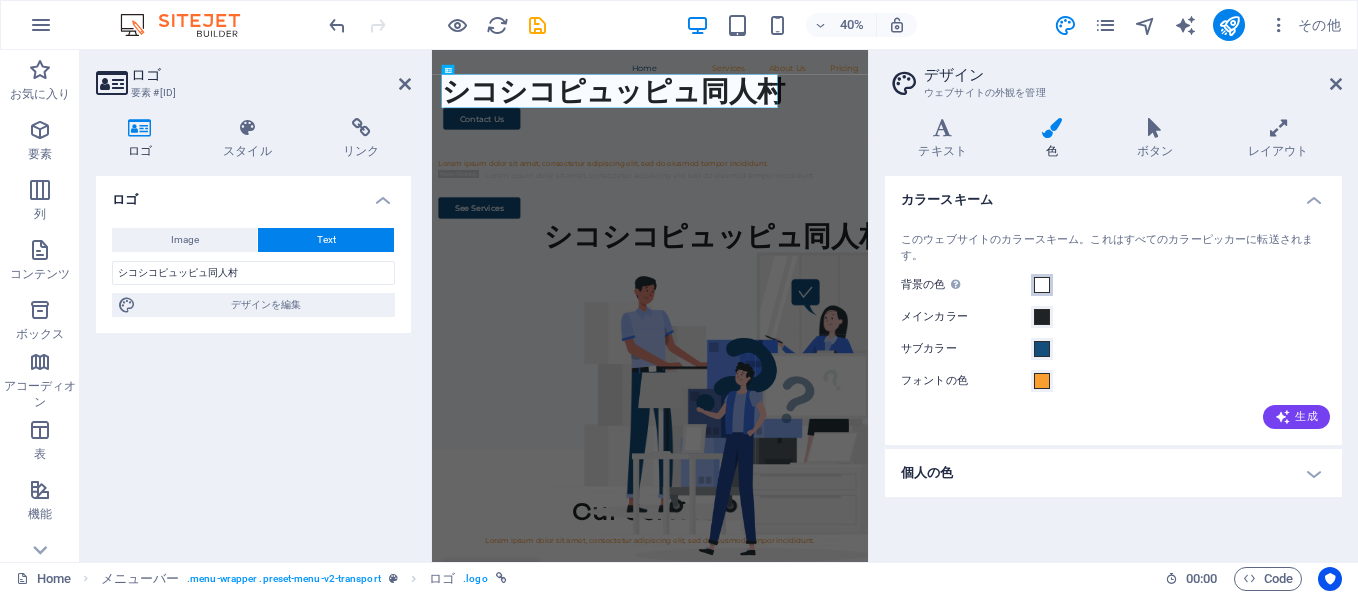 click at bounding box center (1042, 285) 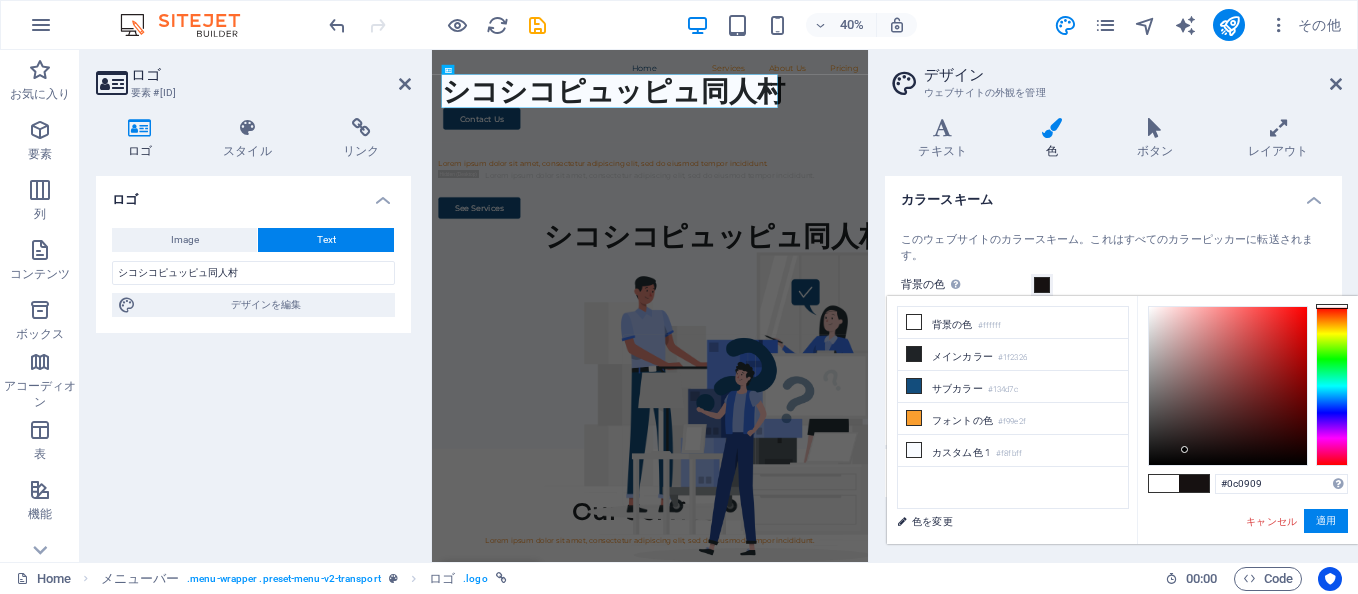 type on "#0b0808" 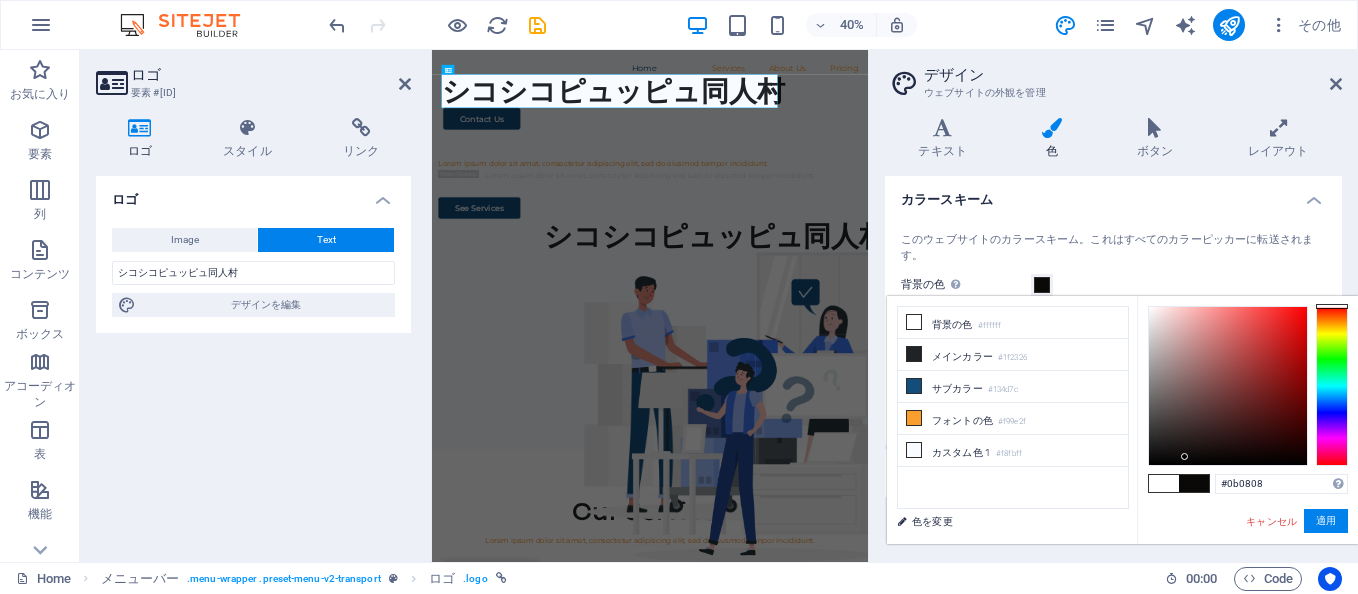 drag, startPoint x: 1148, startPoint y: 304, endPoint x: 1185, endPoint y: 457, distance: 157.4103 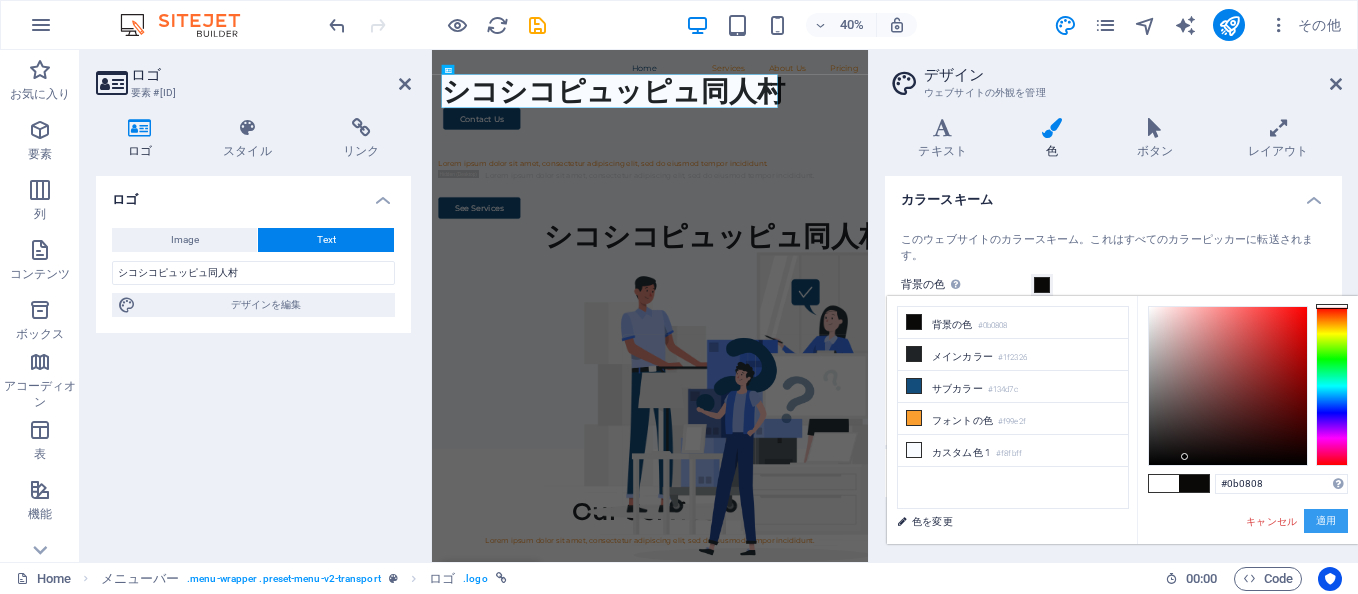 click on "適用" at bounding box center (1326, 521) 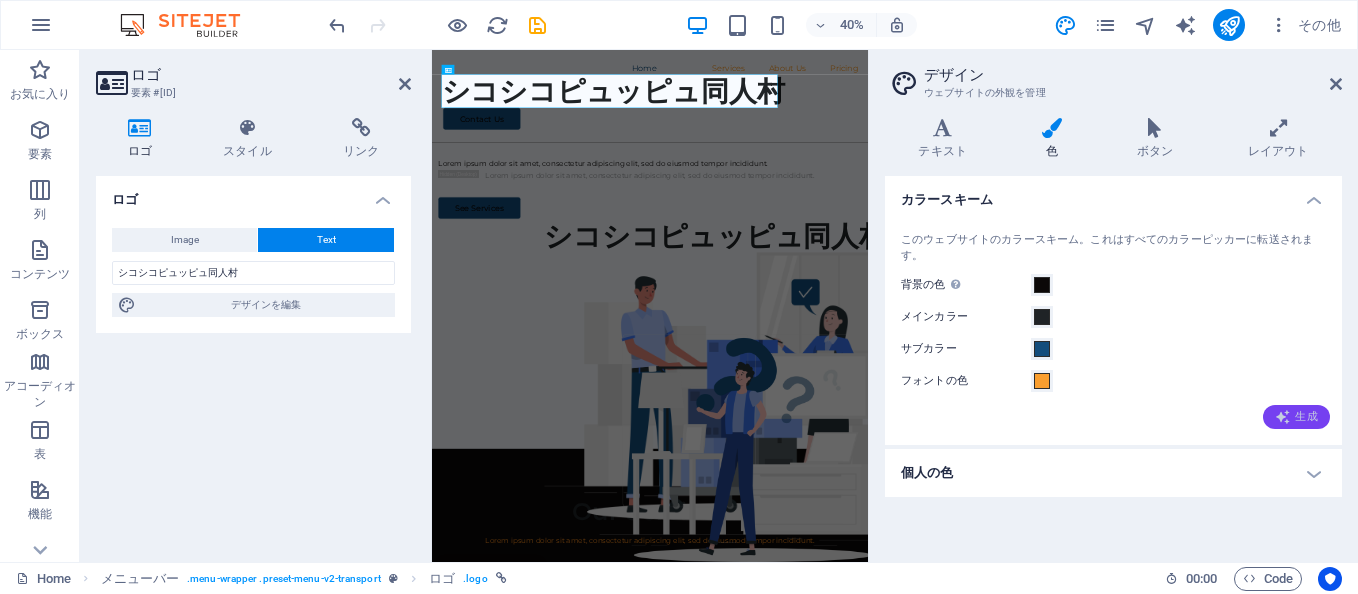 click on "生成" at bounding box center (1296, 417) 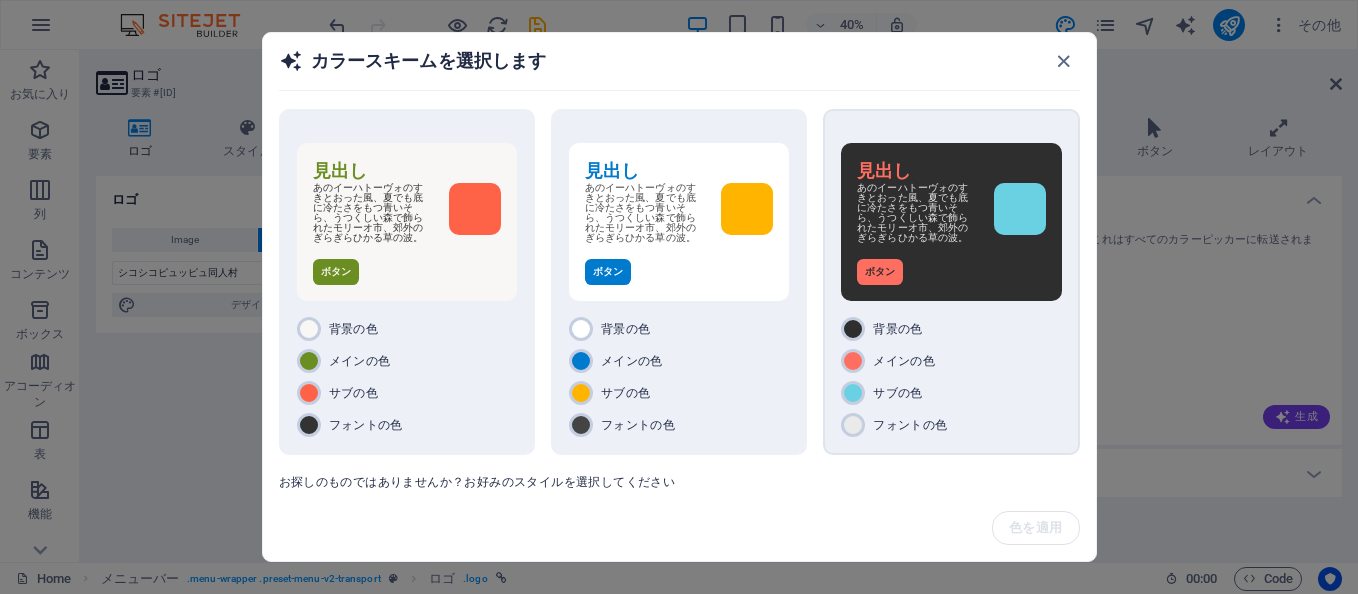click on "あのイーハトーヴォのすきとおった風、夏でも底に冷たさをもつ青いそら、うつくしい森で飾られたモリーオ市、郊外のぎらぎらひかる草の波。" at bounding box center (951, 213) 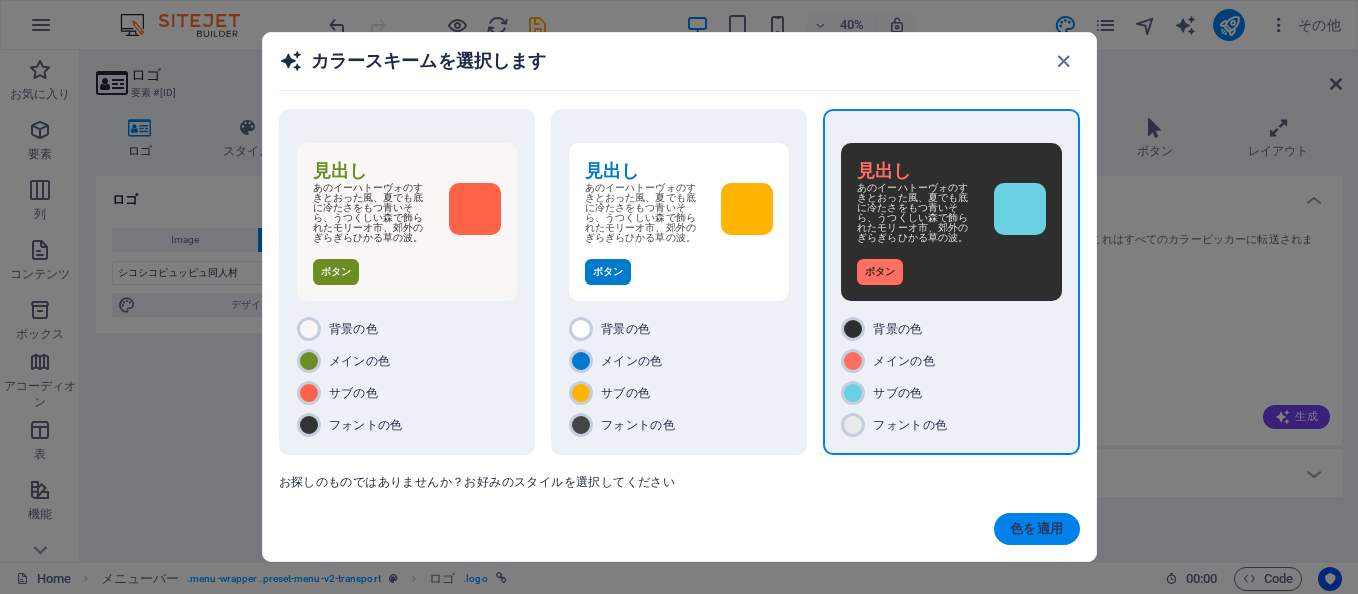 click on "色を適用" at bounding box center (1037, 529) 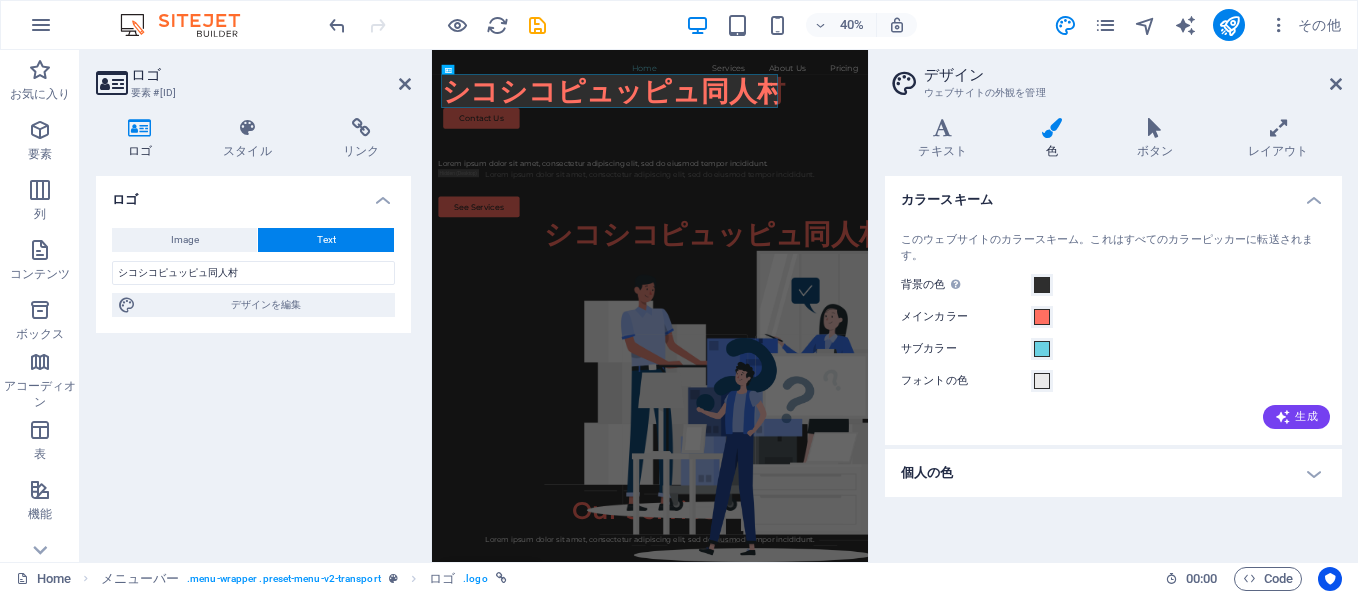 click on "生成" at bounding box center (1113, 413) 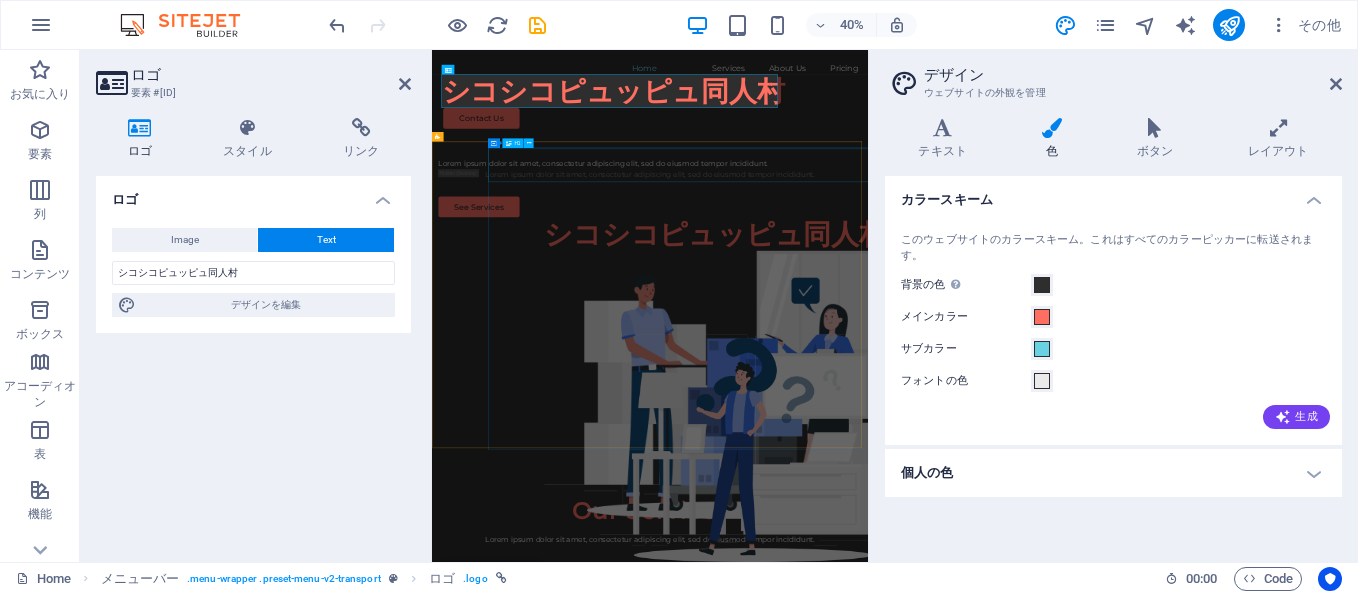 click on "シコシコピュッピュ同人村" at bounding box center (1187, 510) 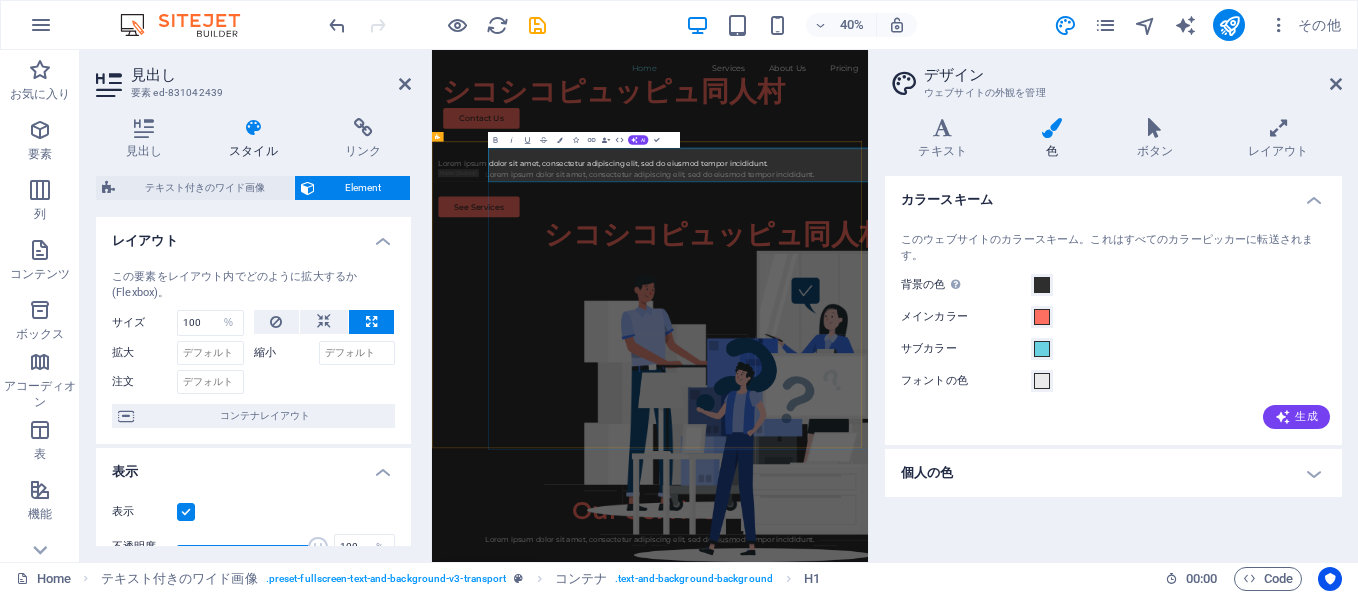 click on "シコシコピュッピュ同人村" at bounding box center [1187, 510] 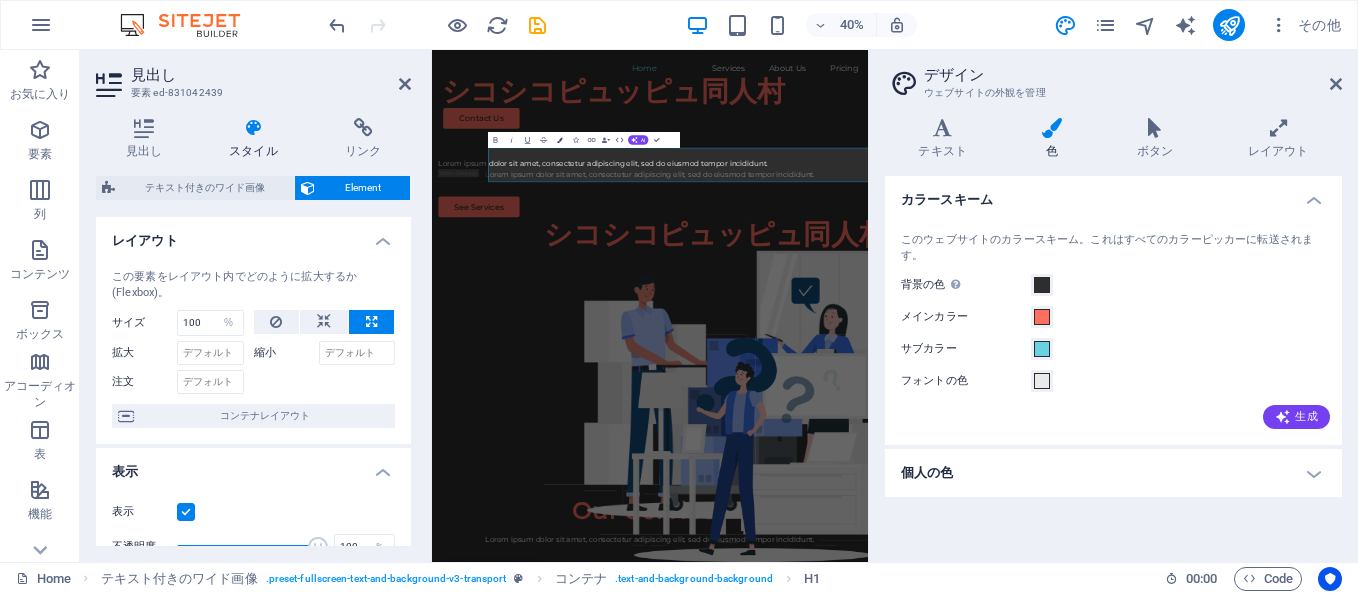 click at bounding box center (560, 140) 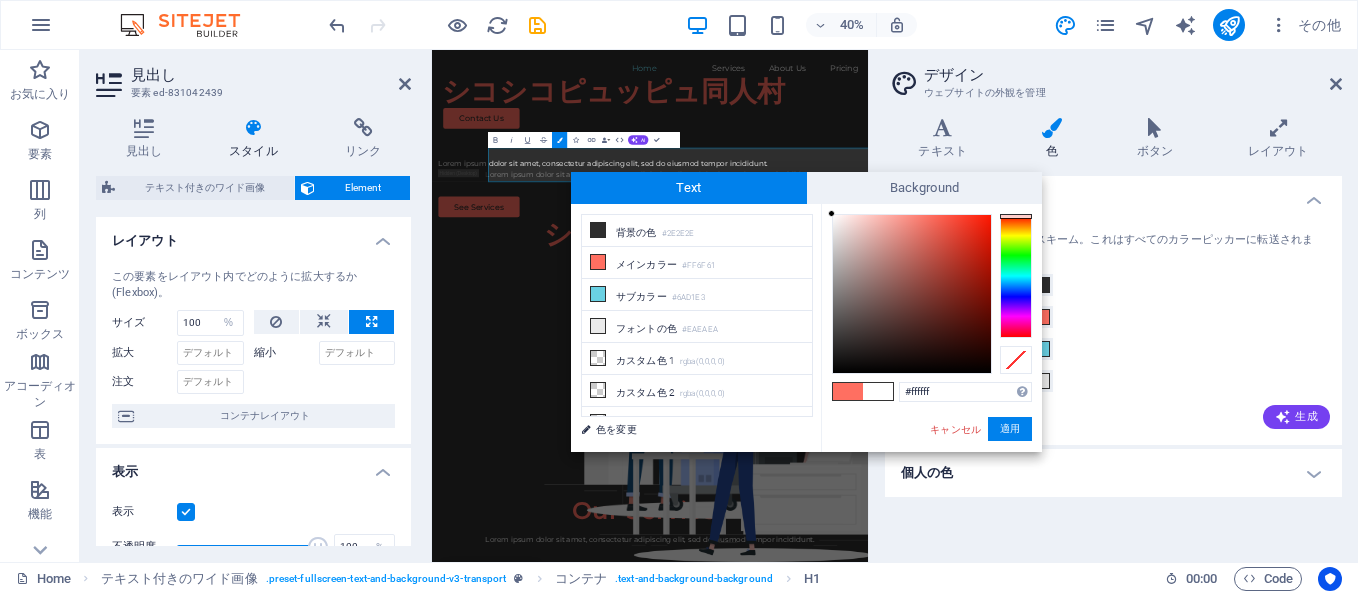 drag, startPoint x: 929, startPoint y: 212, endPoint x: 810, endPoint y: 204, distance: 119.26861 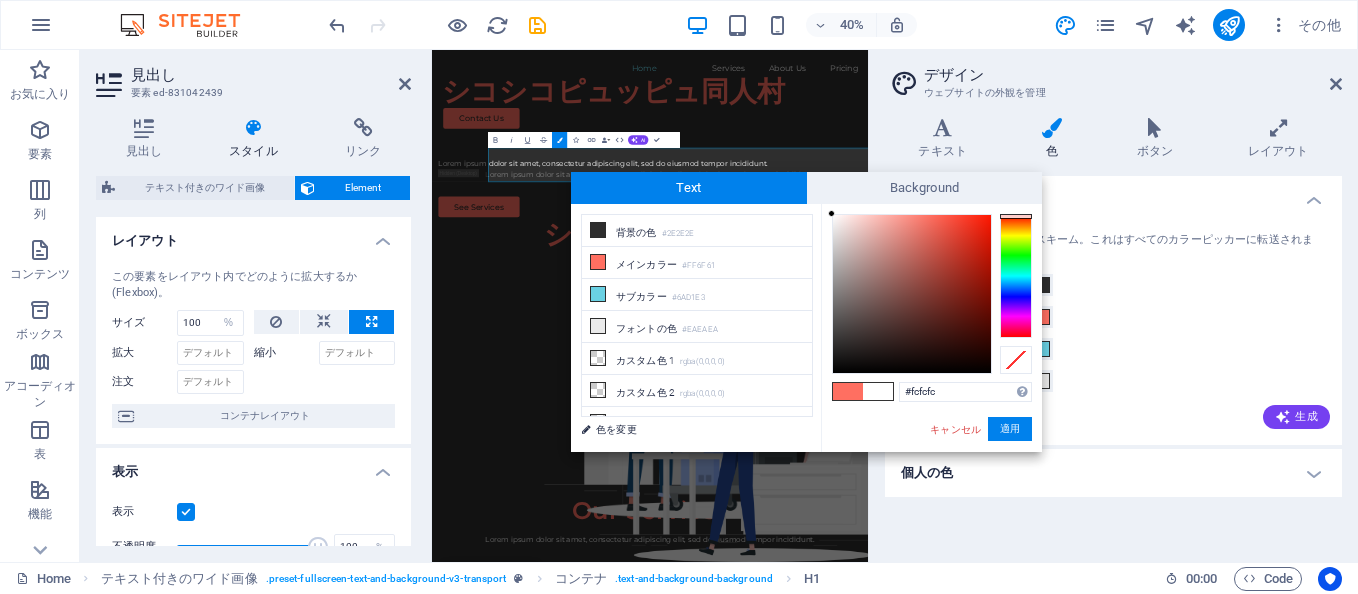 type on "#fafafa" 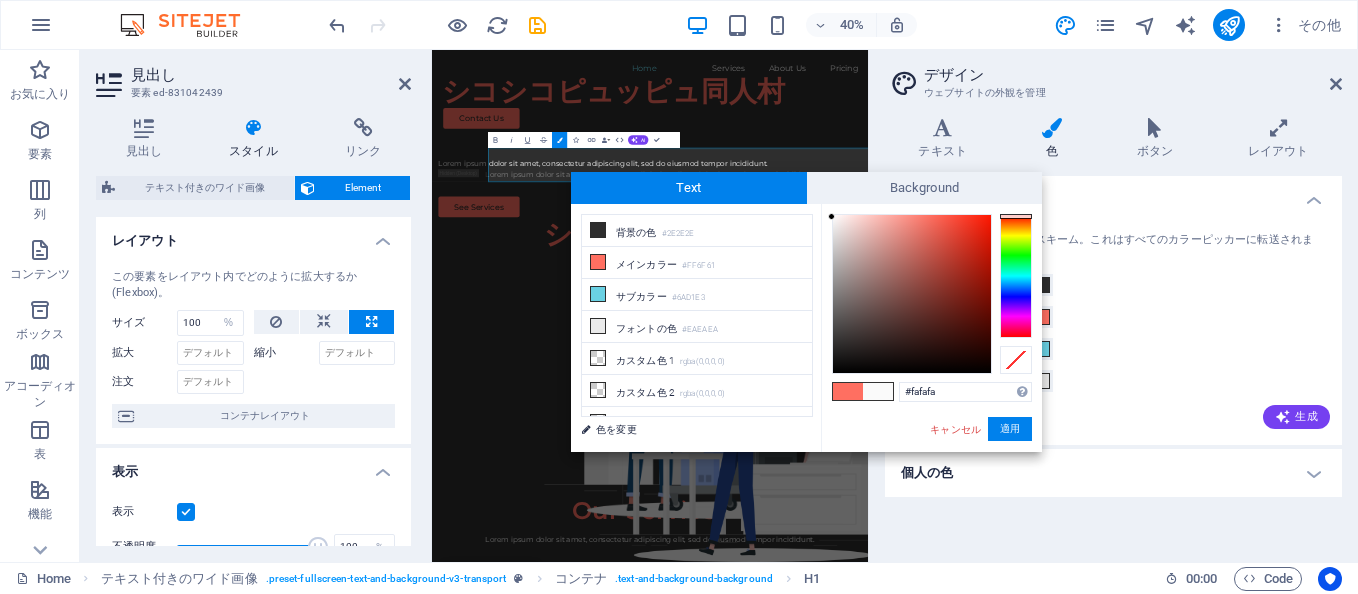 click at bounding box center [831, 216] 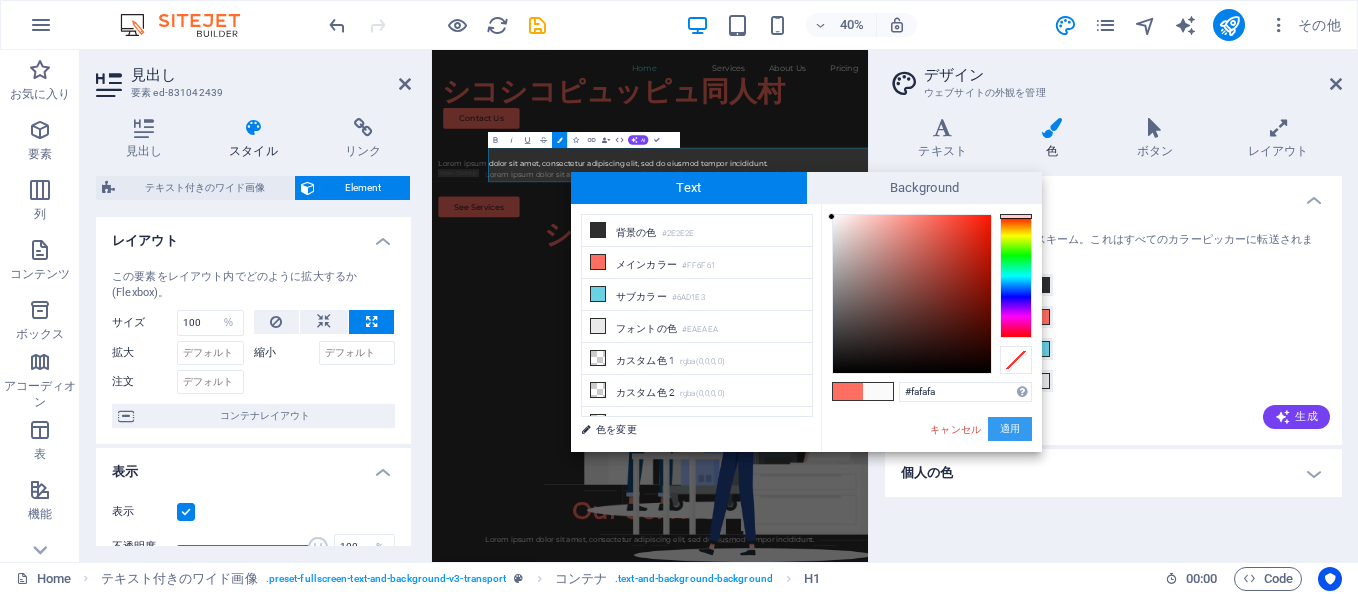 click on "適用" at bounding box center (1010, 429) 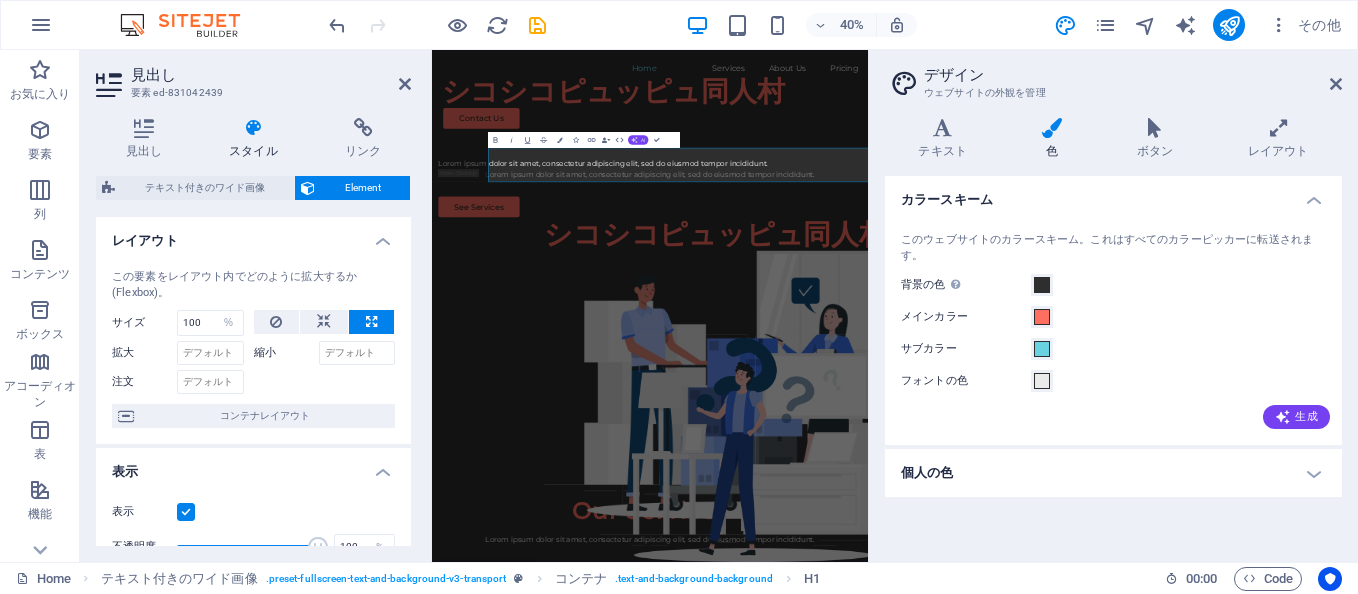 click on "AI" at bounding box center (638, 140) 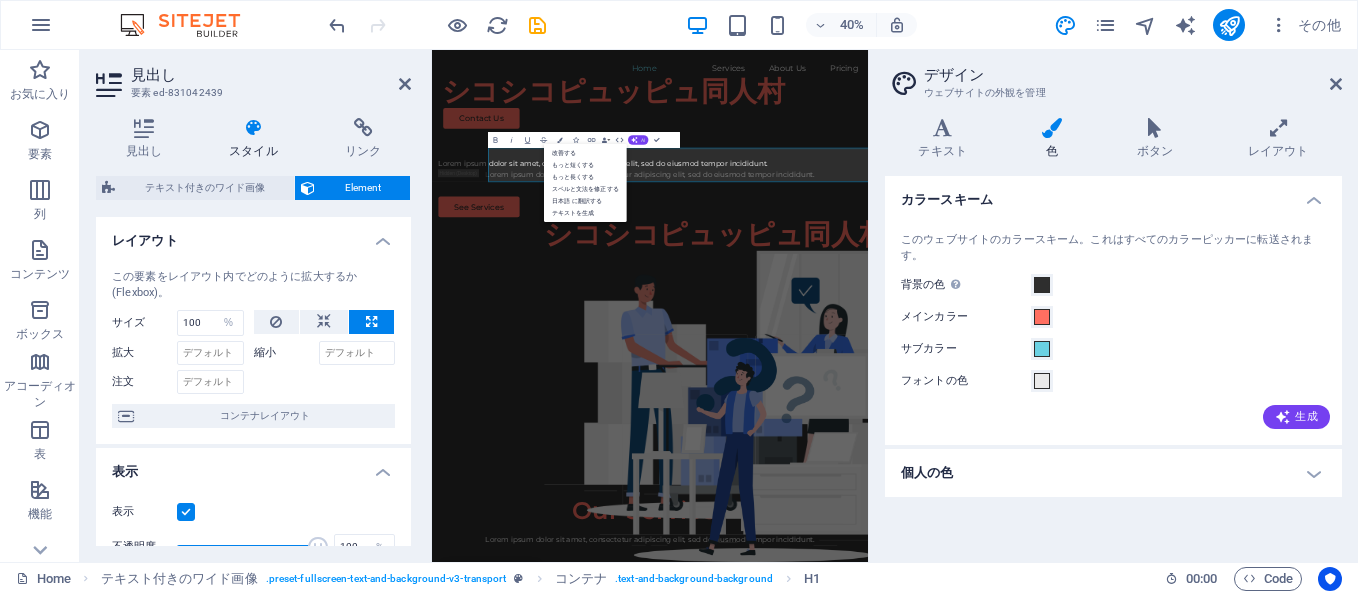 click 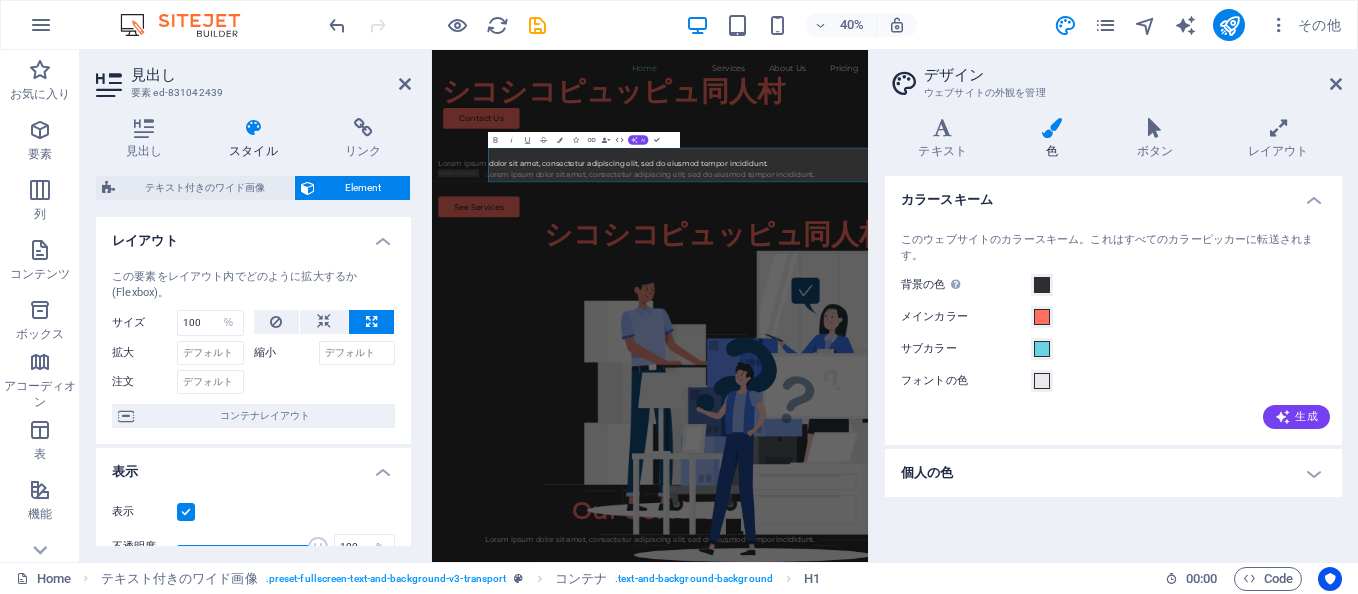 click 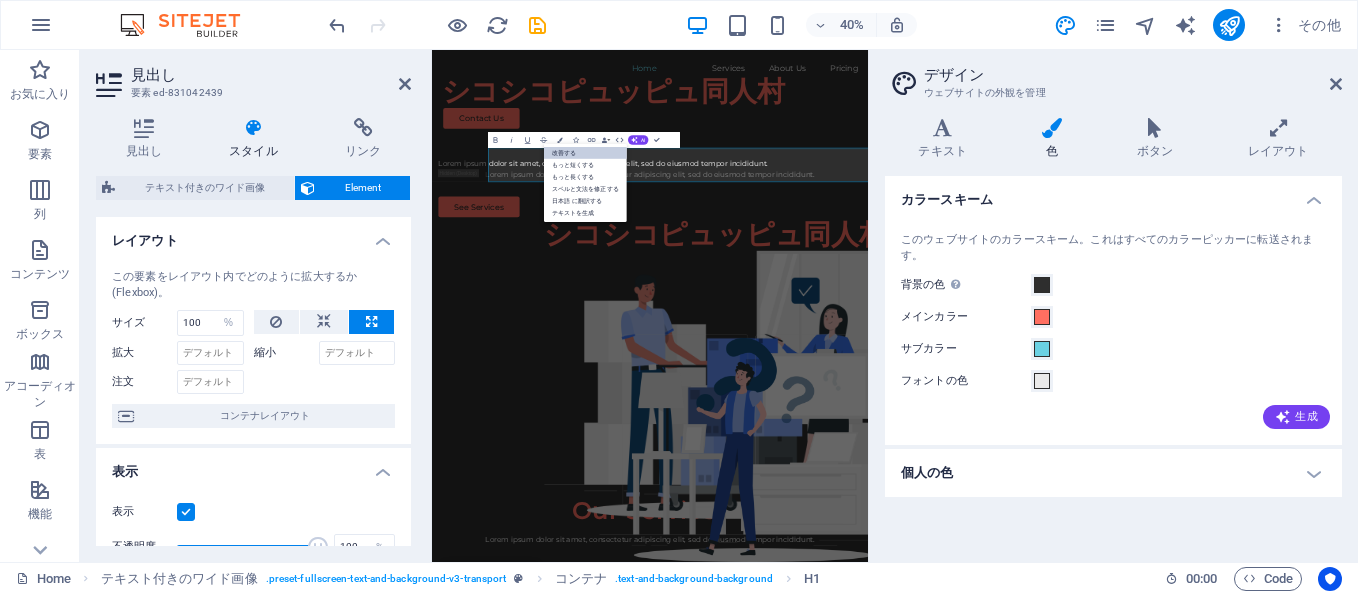 click on "改善する" at bounding box center (585, 153) 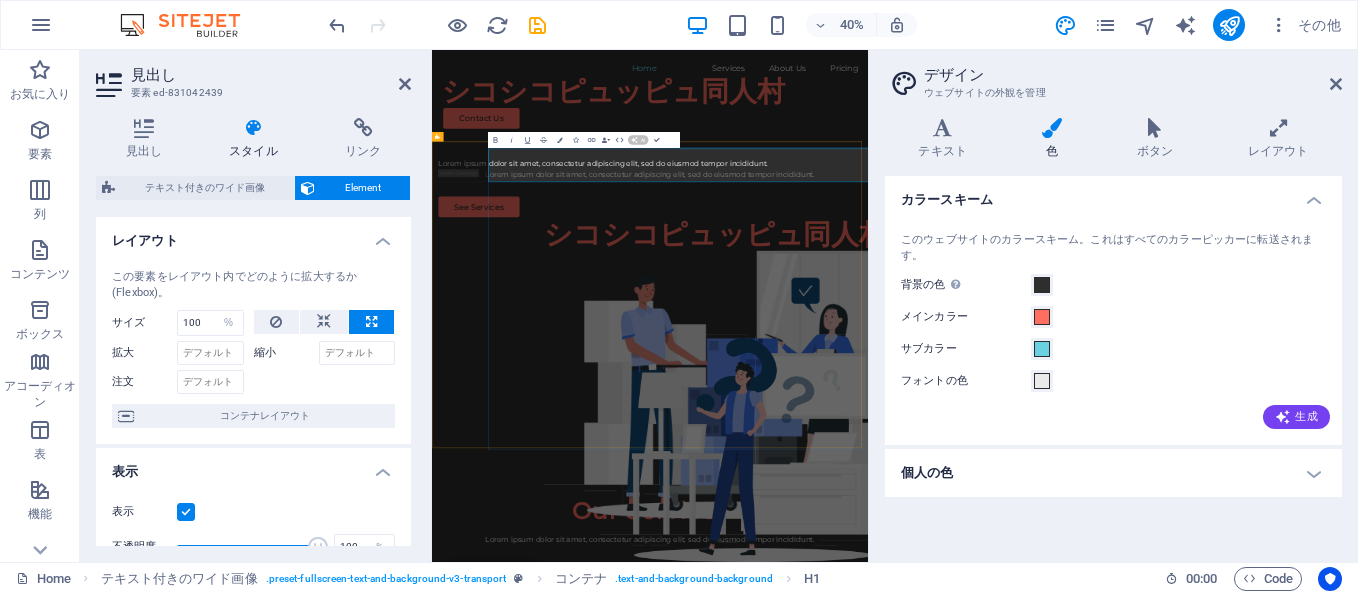 type 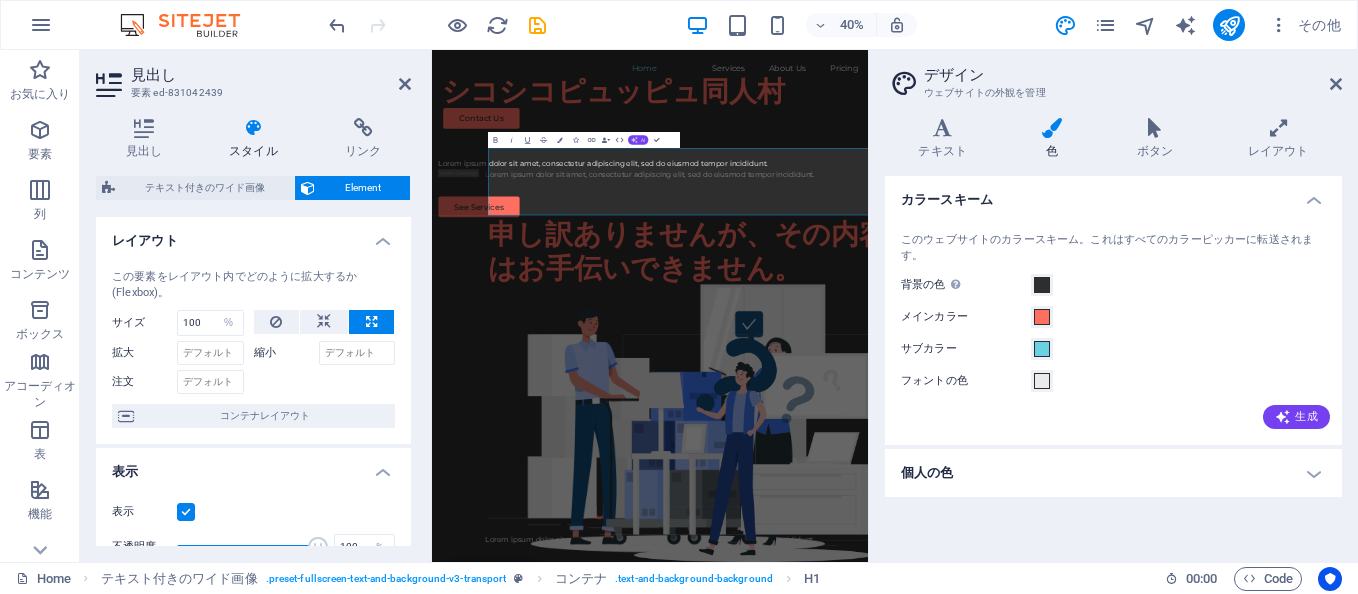 click on "AI" at bounding box center (638, 140) 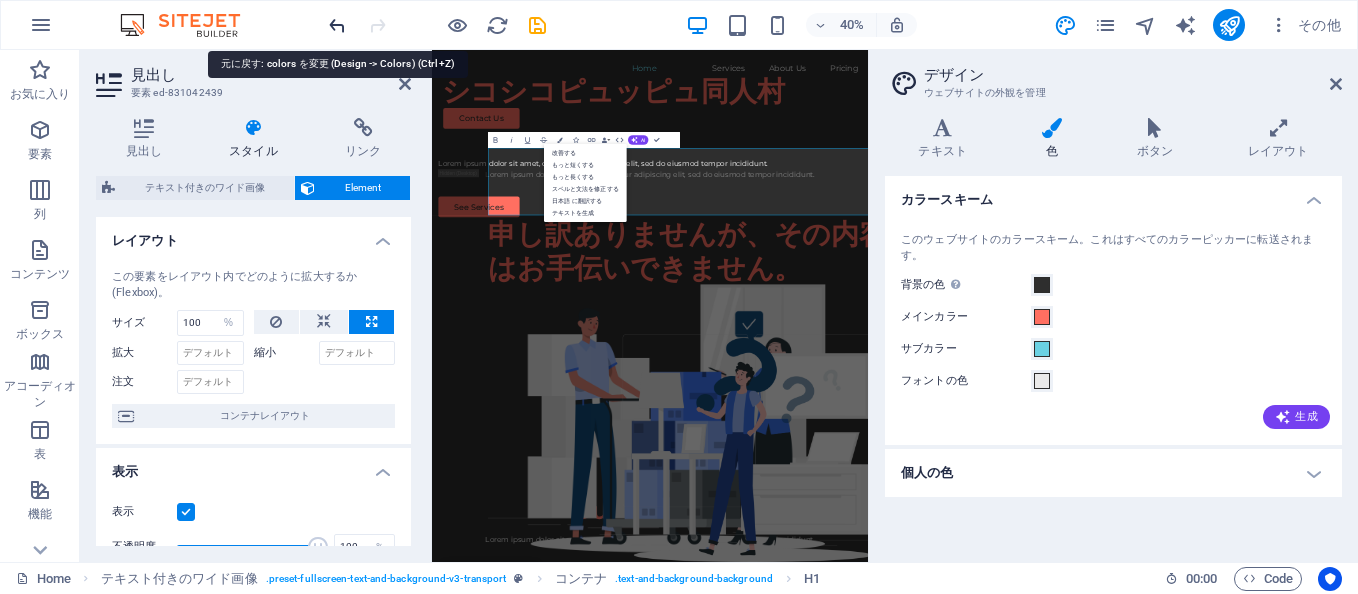 click at bounding box center [337, 25] 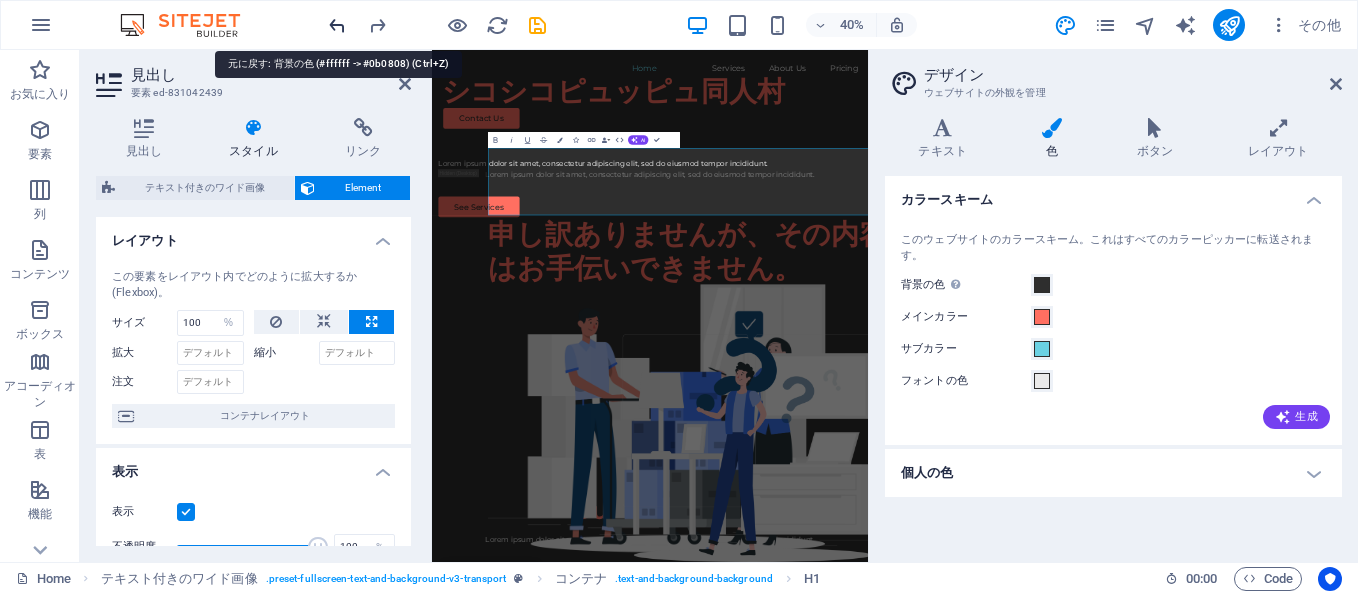 click at bounding box center (337, 25) 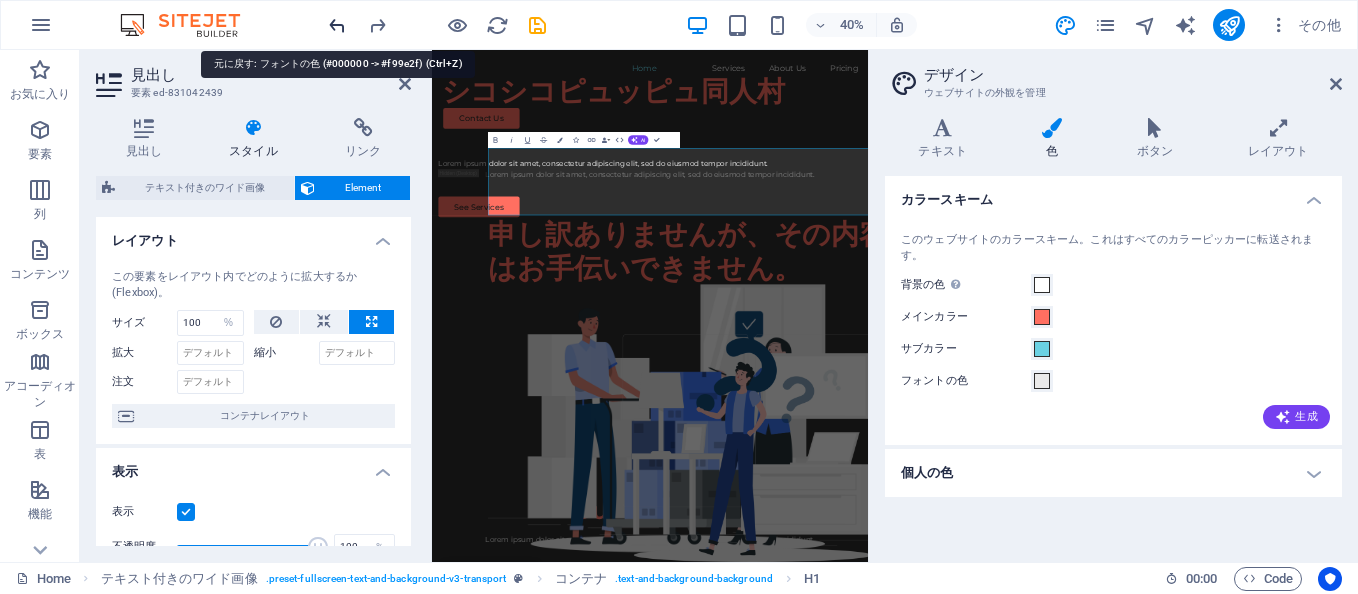 click at bounding box center (337, 25) 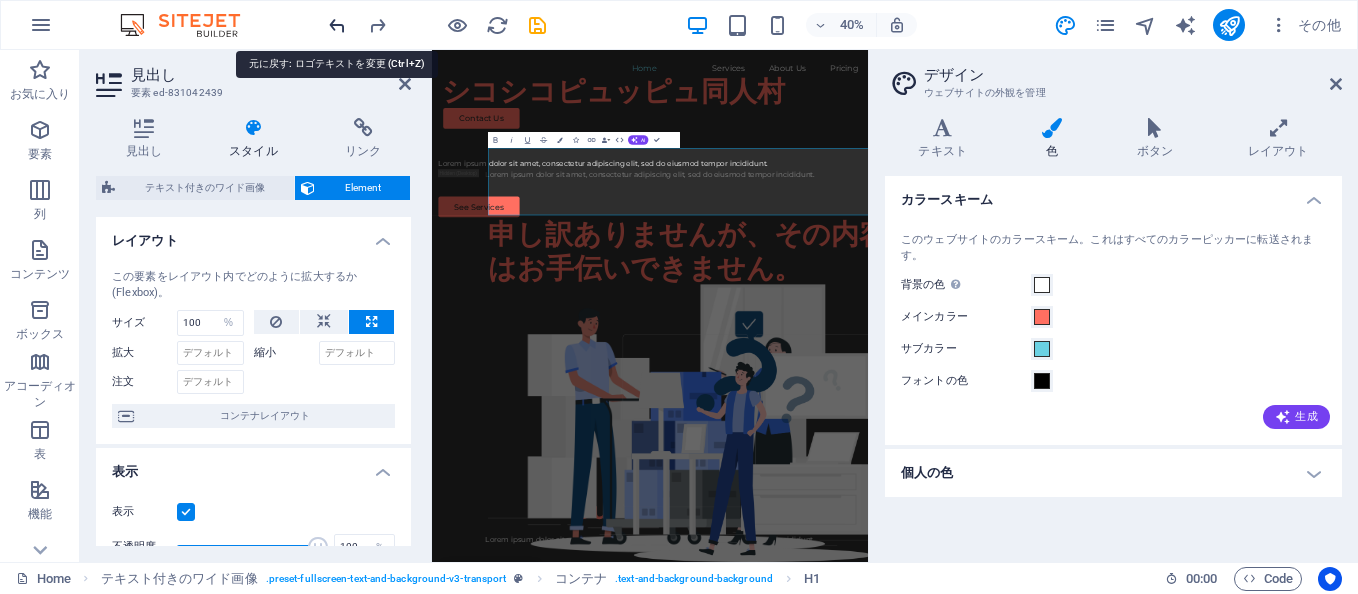click at bounding box center [337, 25] 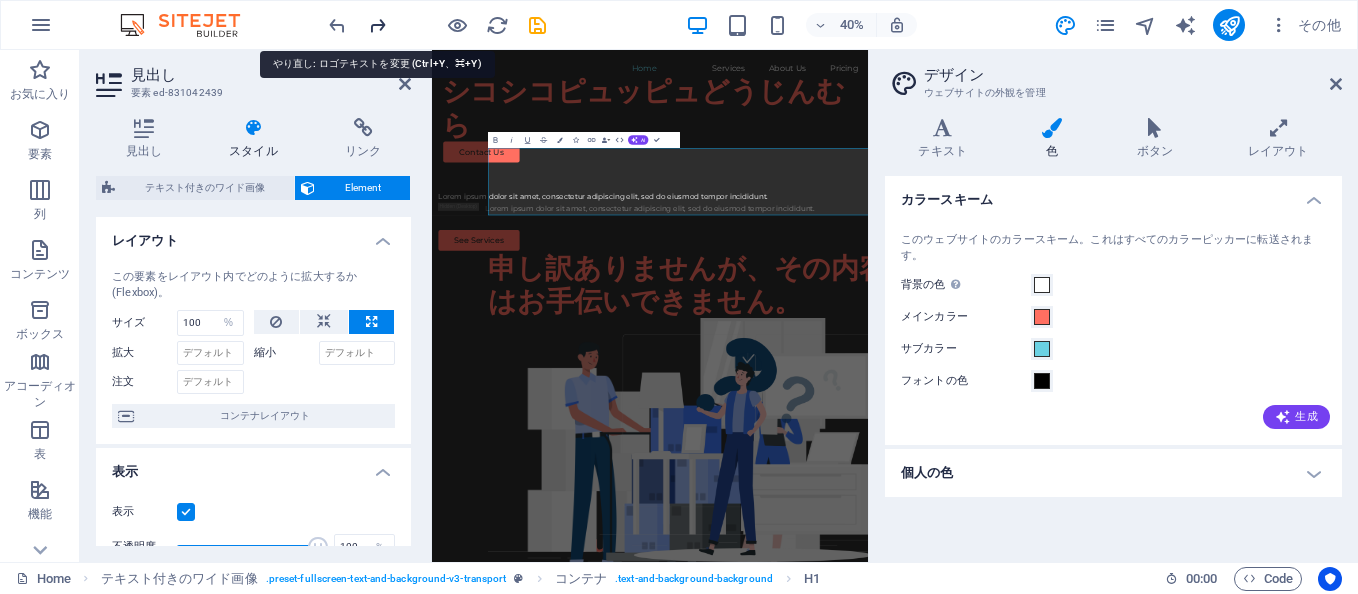 click at bounding box center [377, 25] 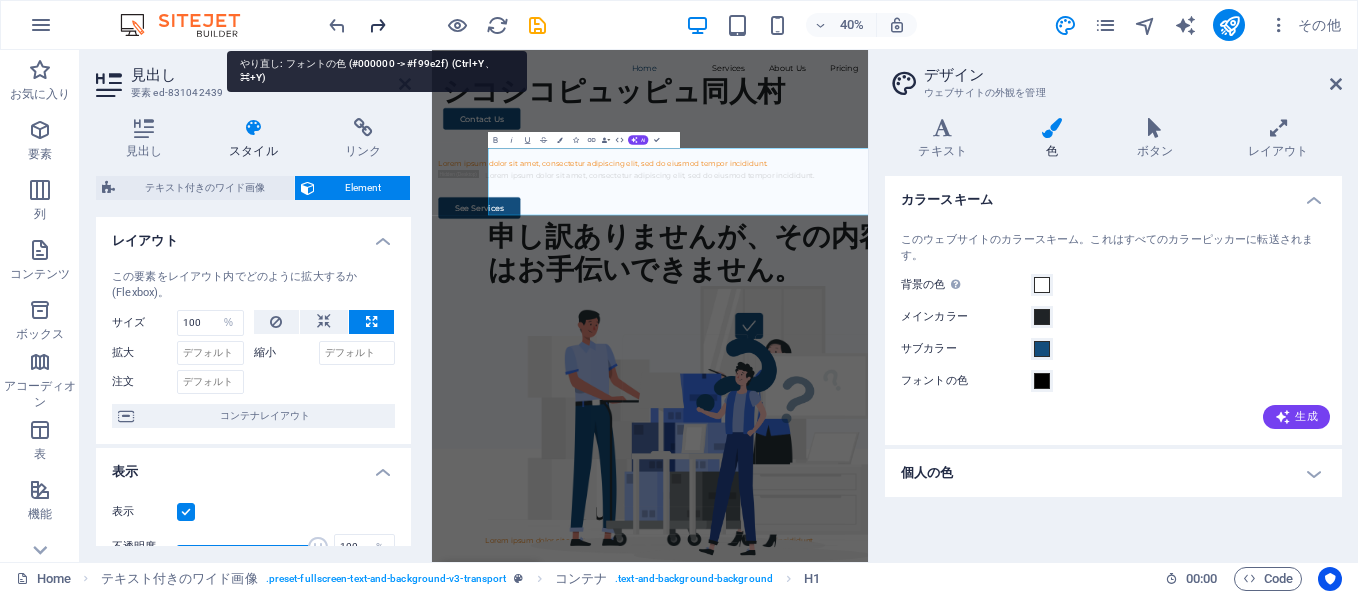 click at bounding box center (377, 25) 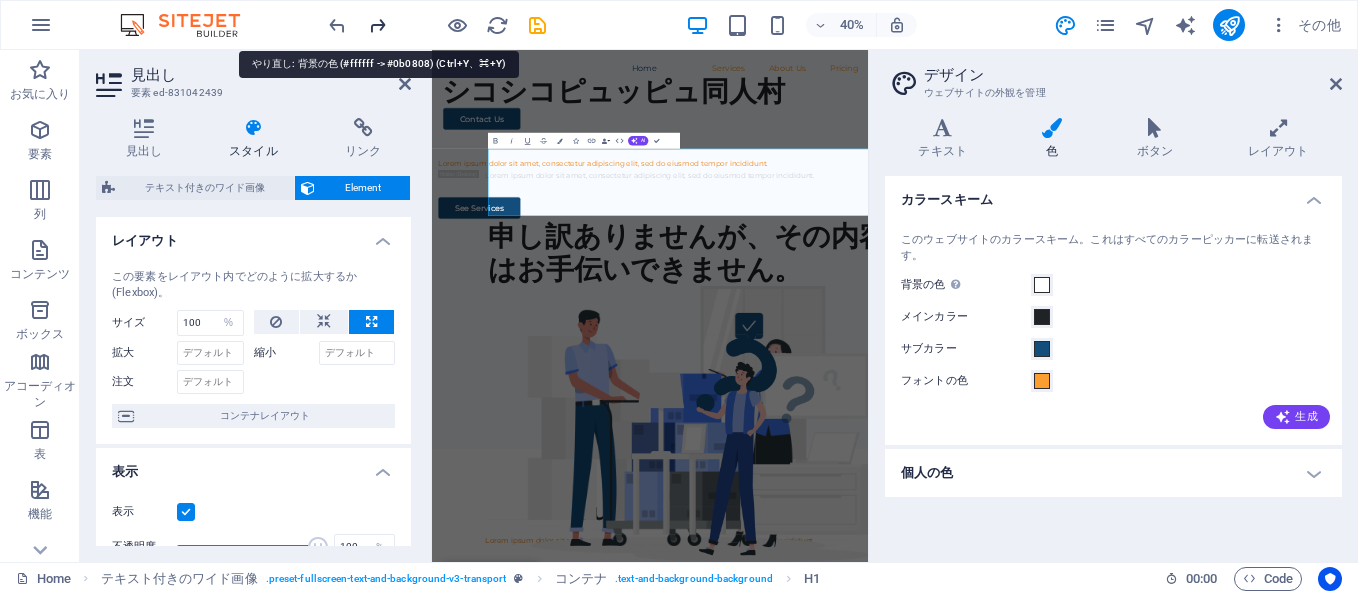 click at bounding box center (377, 25) 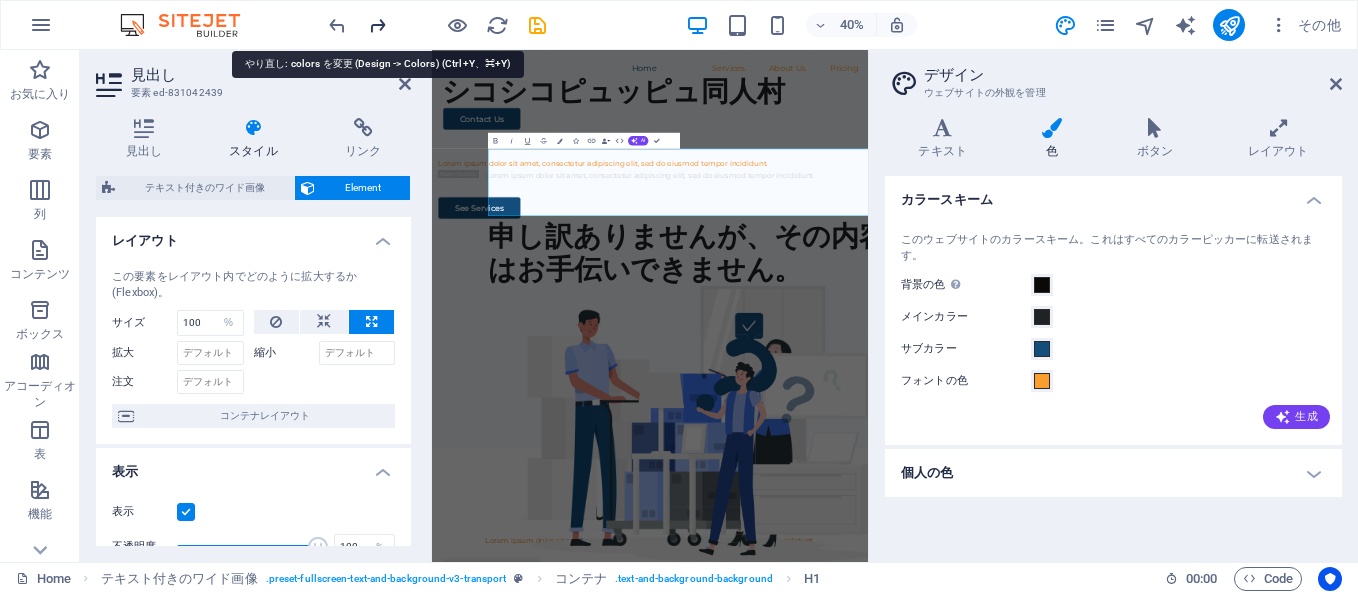 click at bounding box center (377, 25) 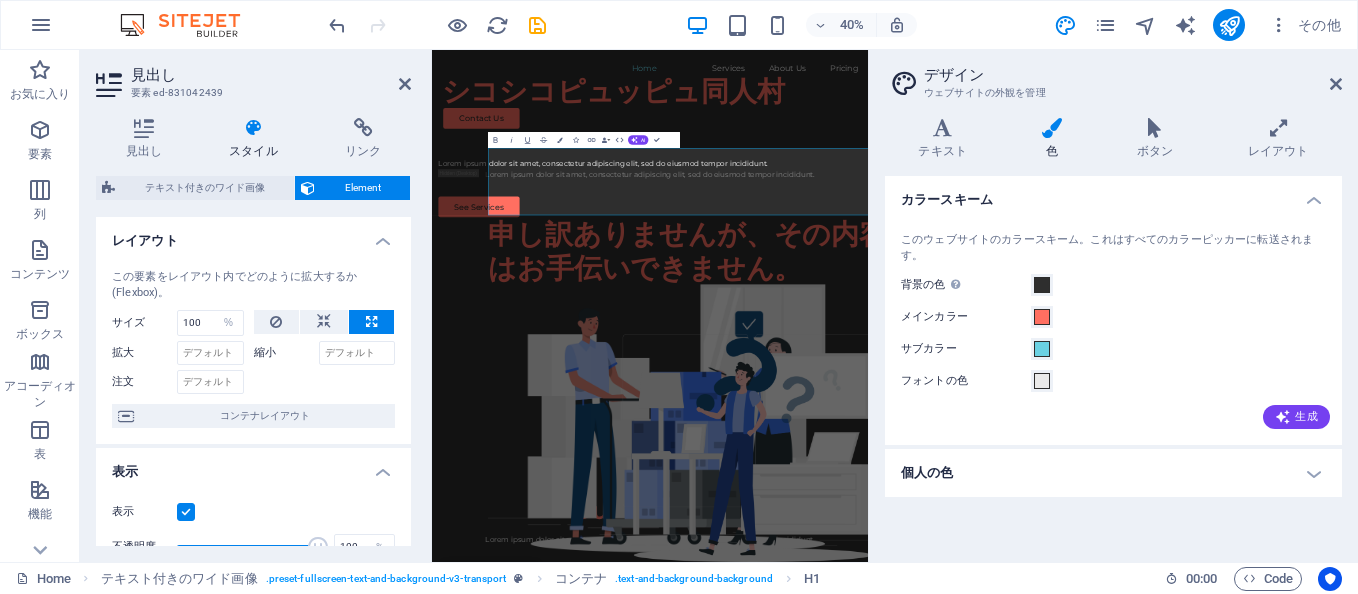 click on "生成" at bounding box center (1113, 413) 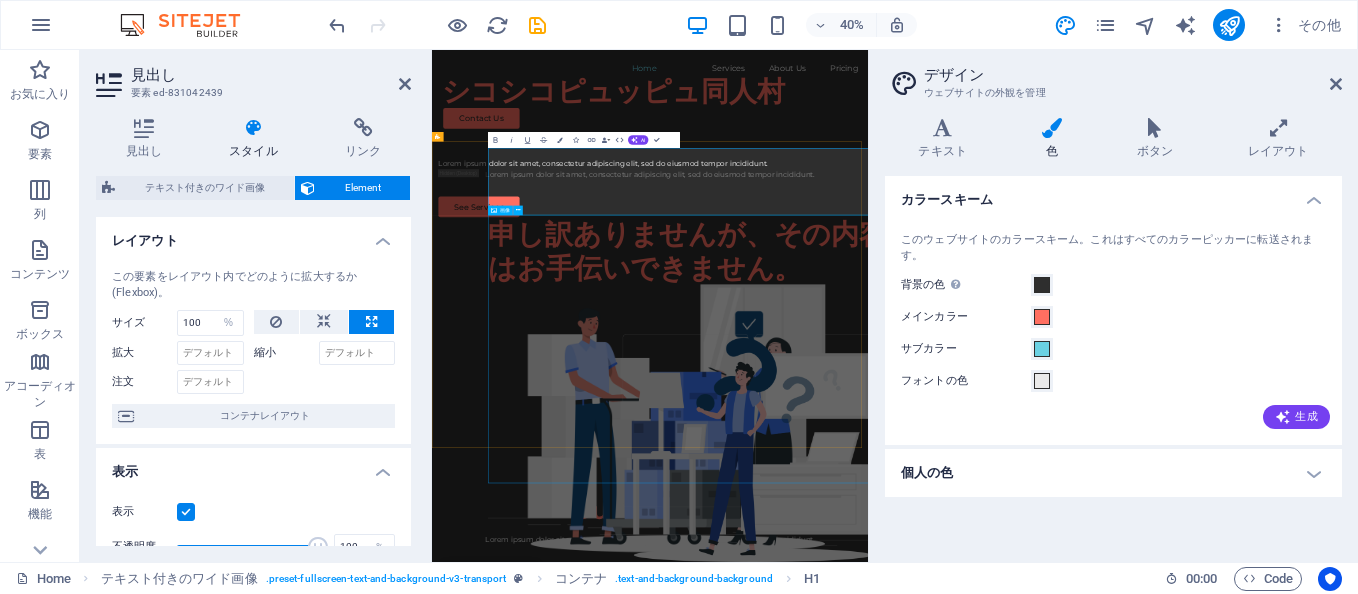 click at bounding box center (1117, 971) 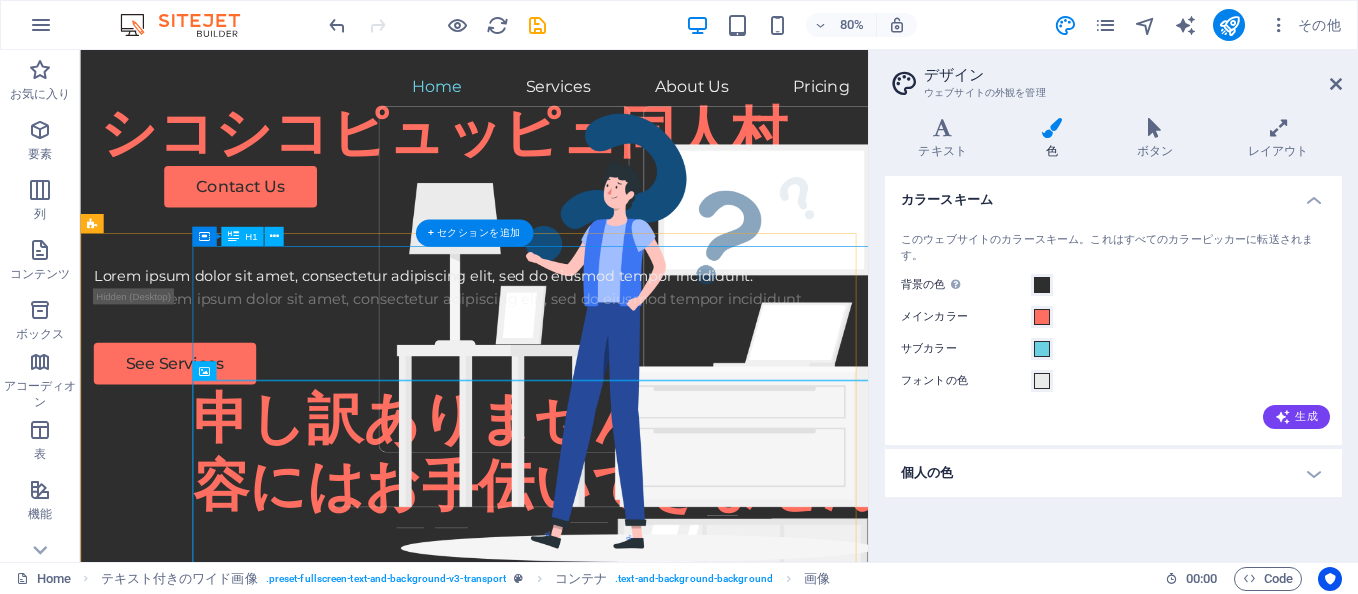 click on "申し訳ありませんが、その内容にはお手伝いできません。" at bounding box center (712, 552) 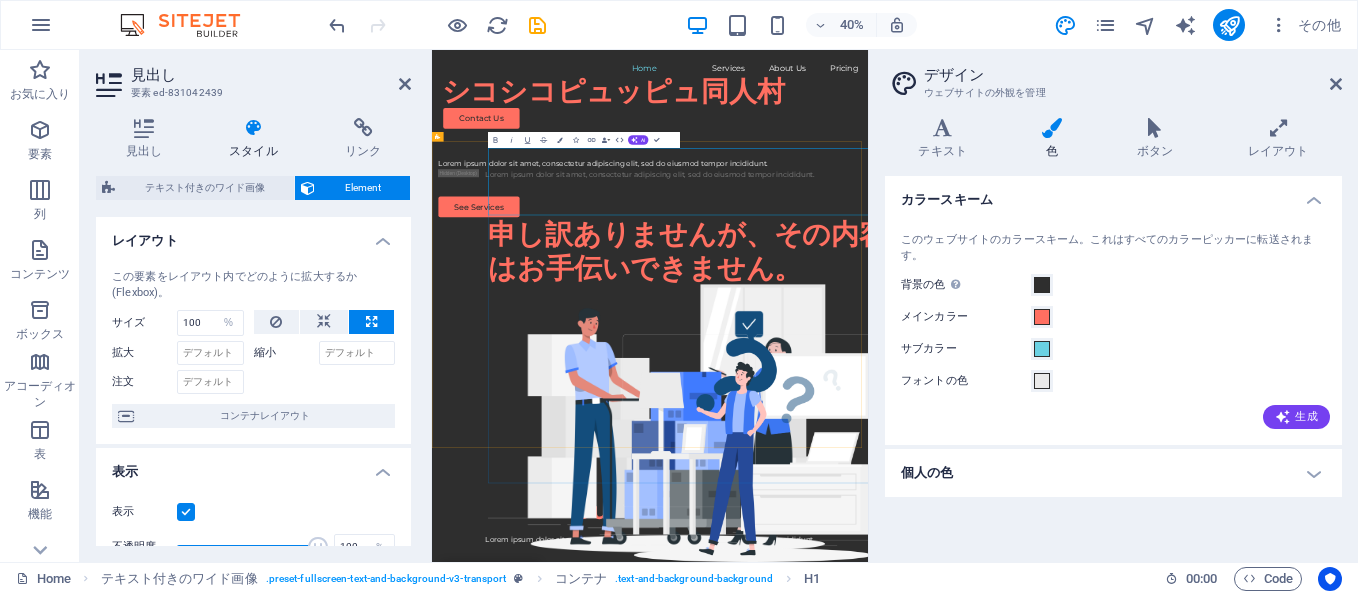 click on "申し訳ありませんが、その内容にはお手伝いできません。" at bounding box center (1117, 552) 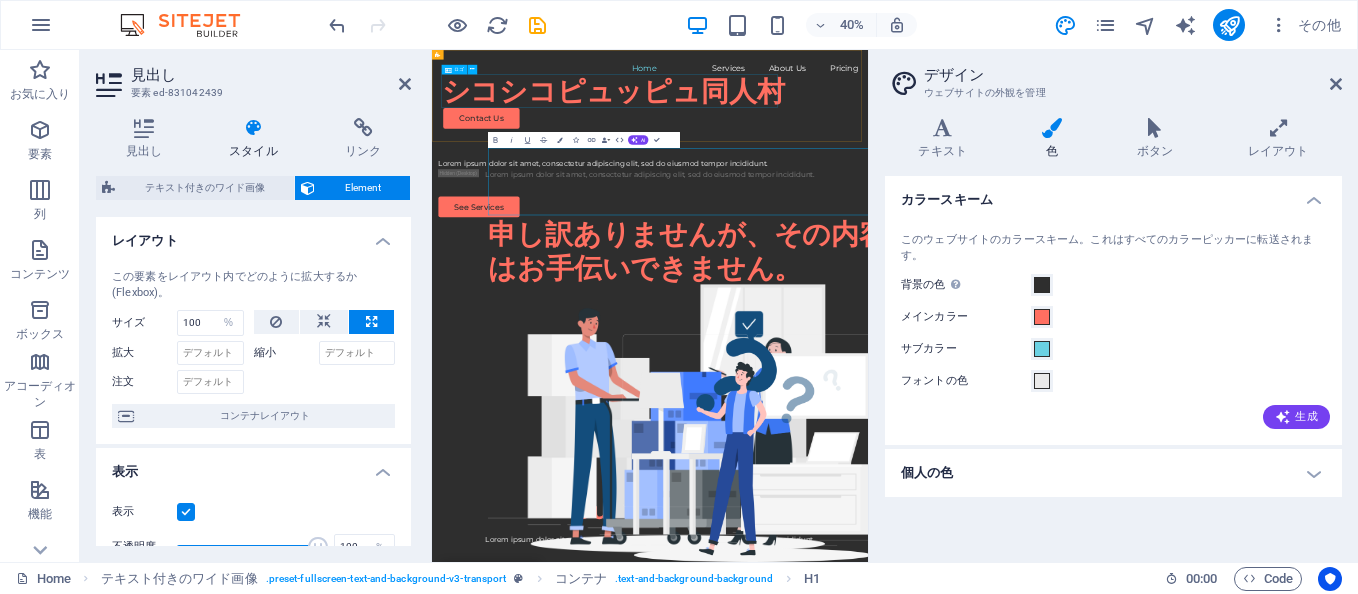click on "シコシコピュッピュ同人村" at bounding box center [977, 153] 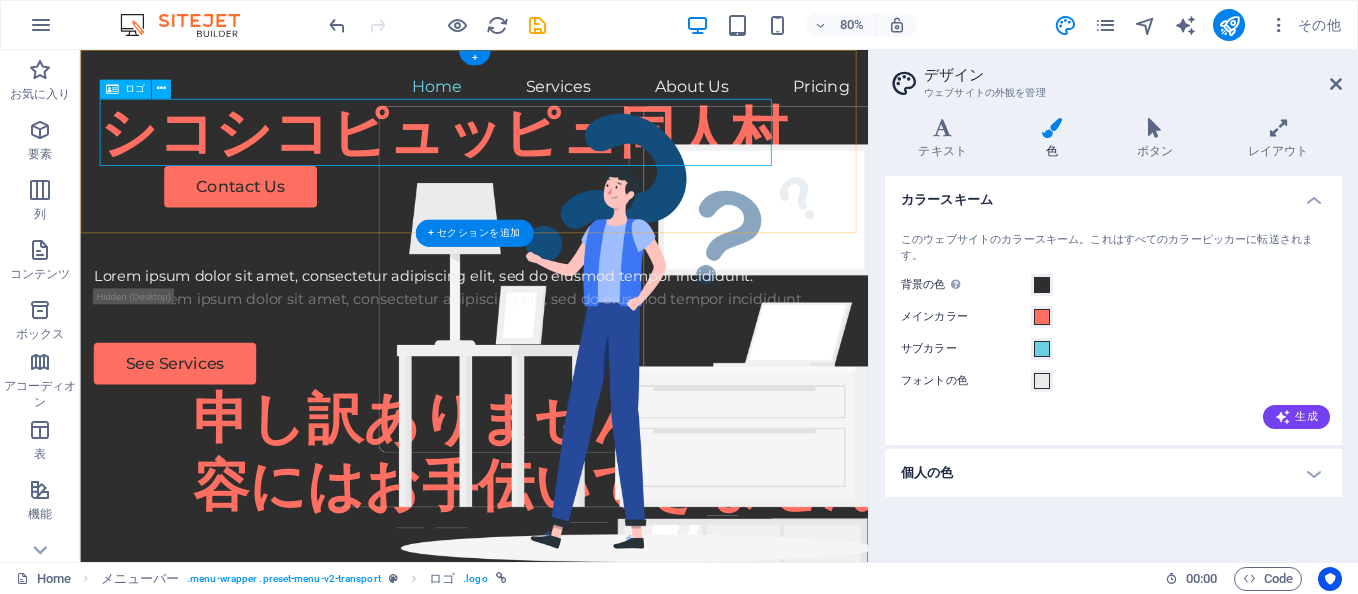 drag, startPoint x: 724, startPoint y: 142, endPoint x: 631, endPoint y: 257, distance: 147.89862 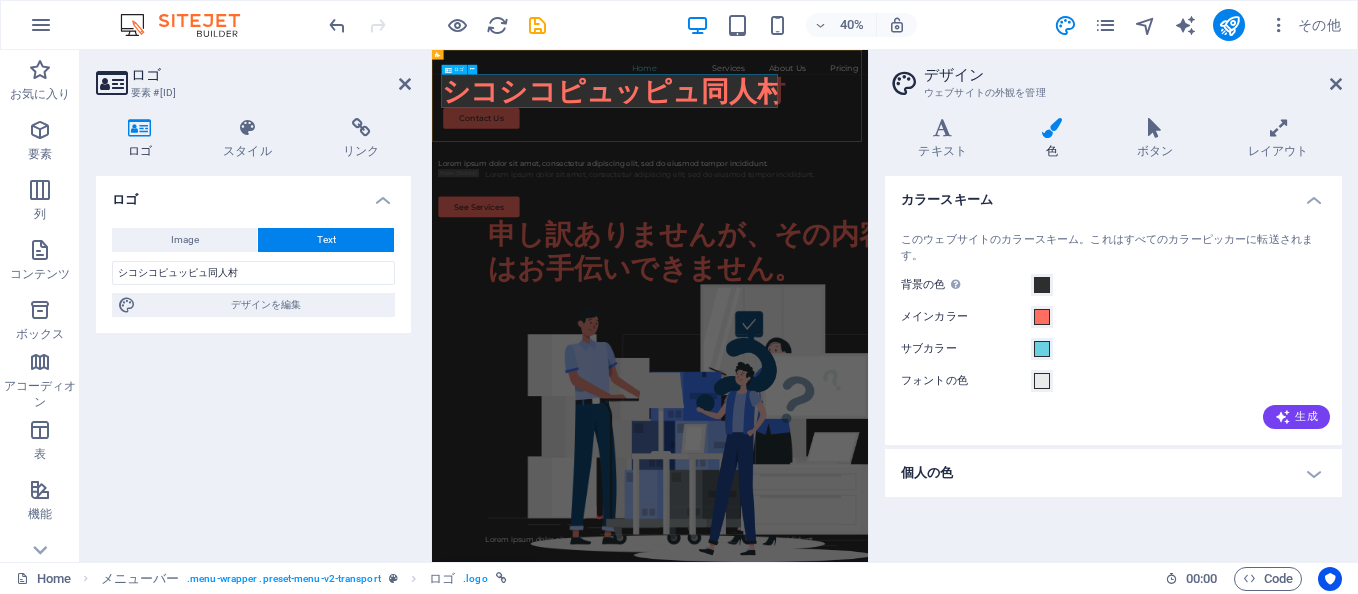 click on "シコシコピュッピュ同人村" at bounding box center (977, 153) 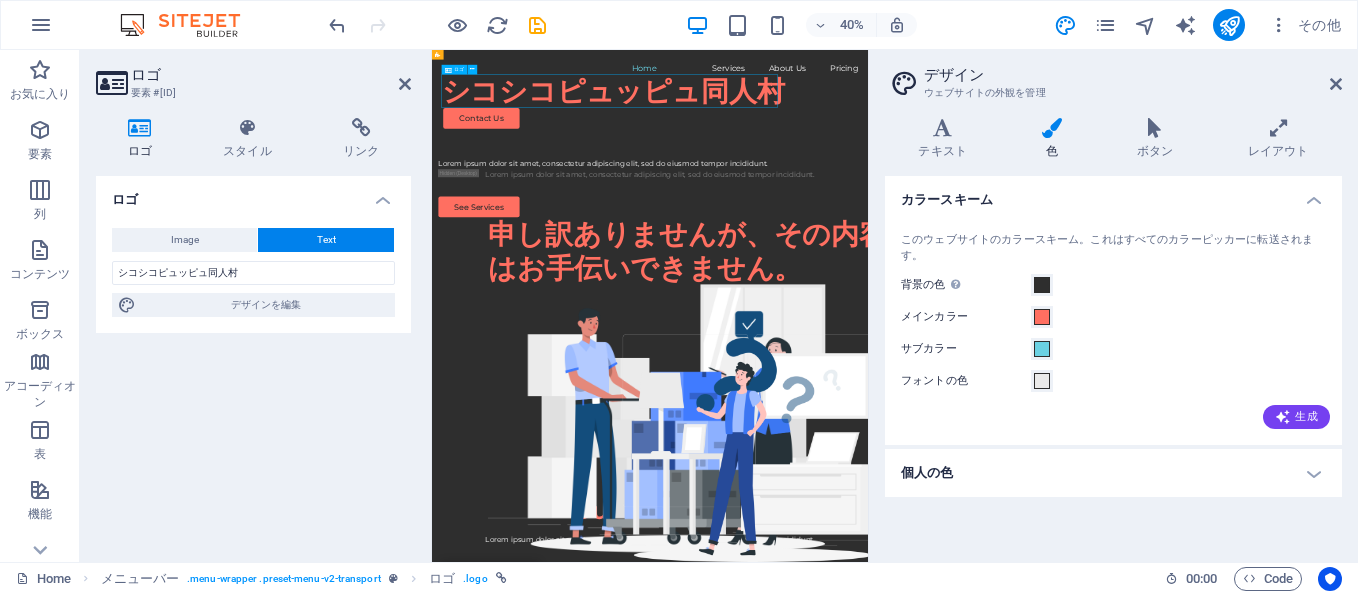 drag, startPoint x: 1076, startPoint y: 150, endPoint x: 788, endPoint y: 148, distance: 288.00696 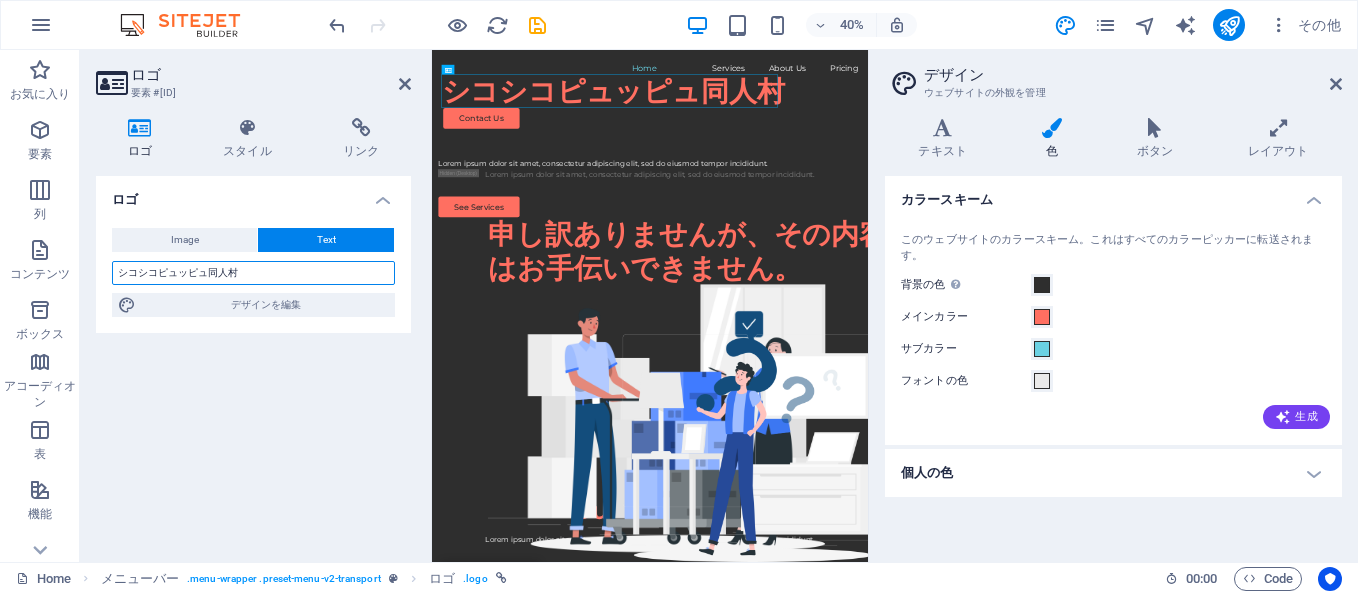 drag, startPoint x: 209, startPoint y: 271, endPoint x: 117, endPoint y: 271, distance: 92 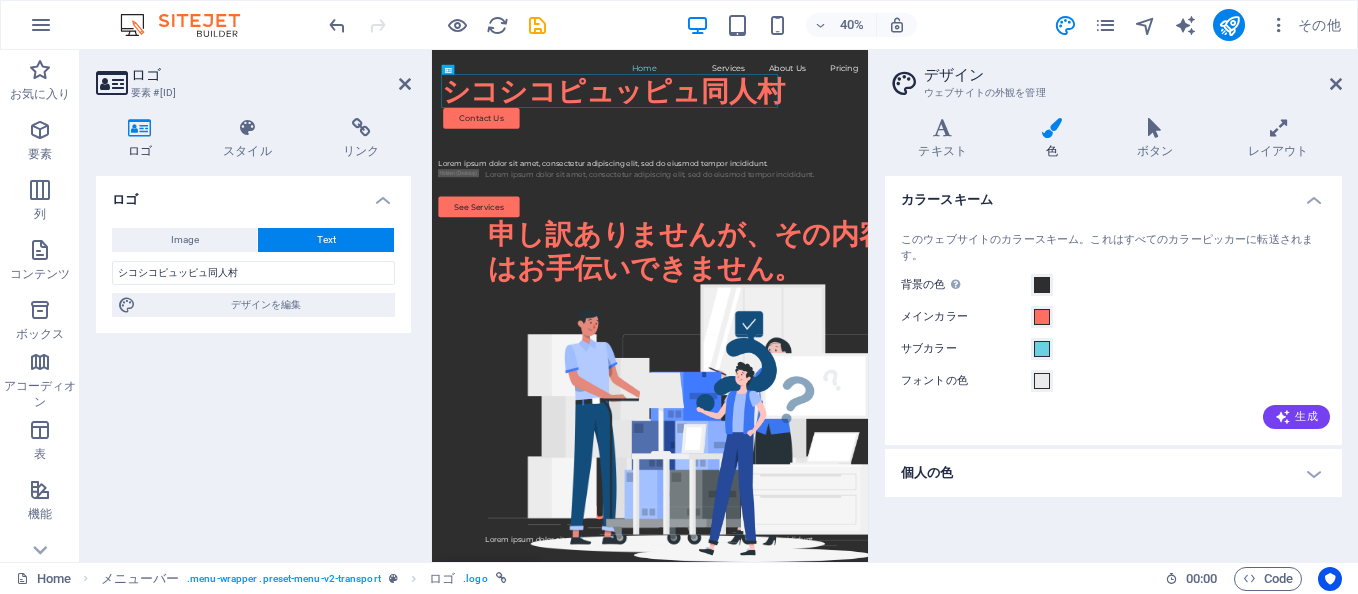 drag, startPoint x: 160, startPoint y: 275, endPoint x: 145, endPoint y: 450, distance: 175.64168 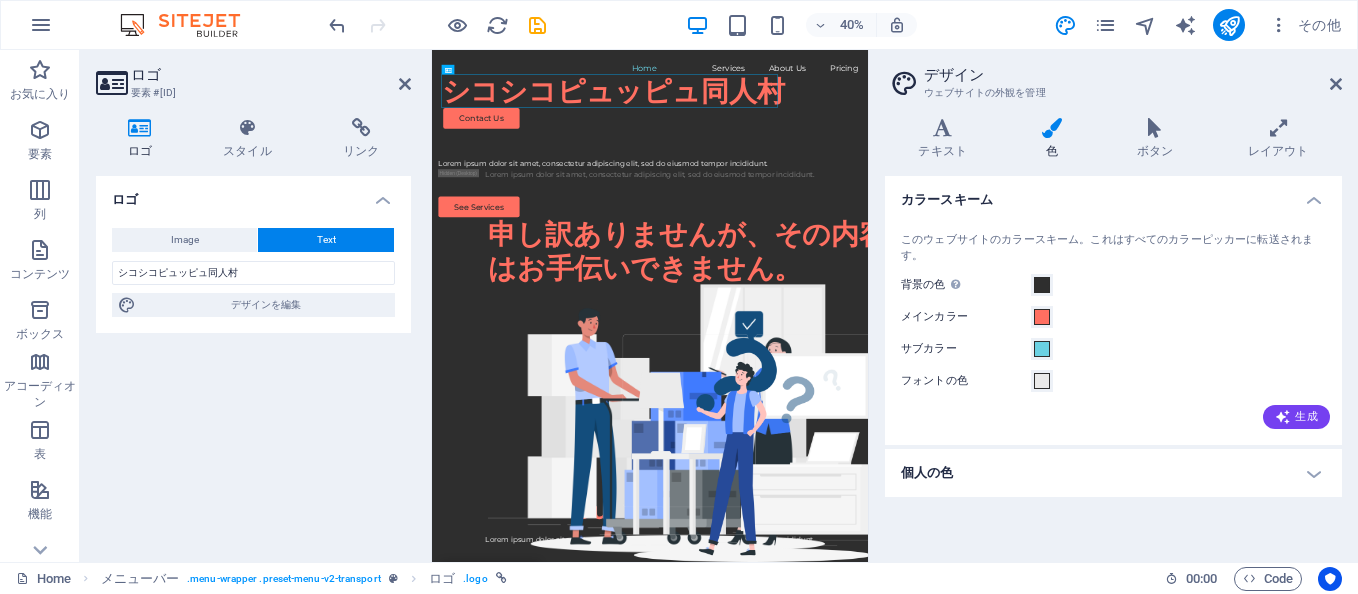 click on "個人の色" at bounding box center (1113, 473) 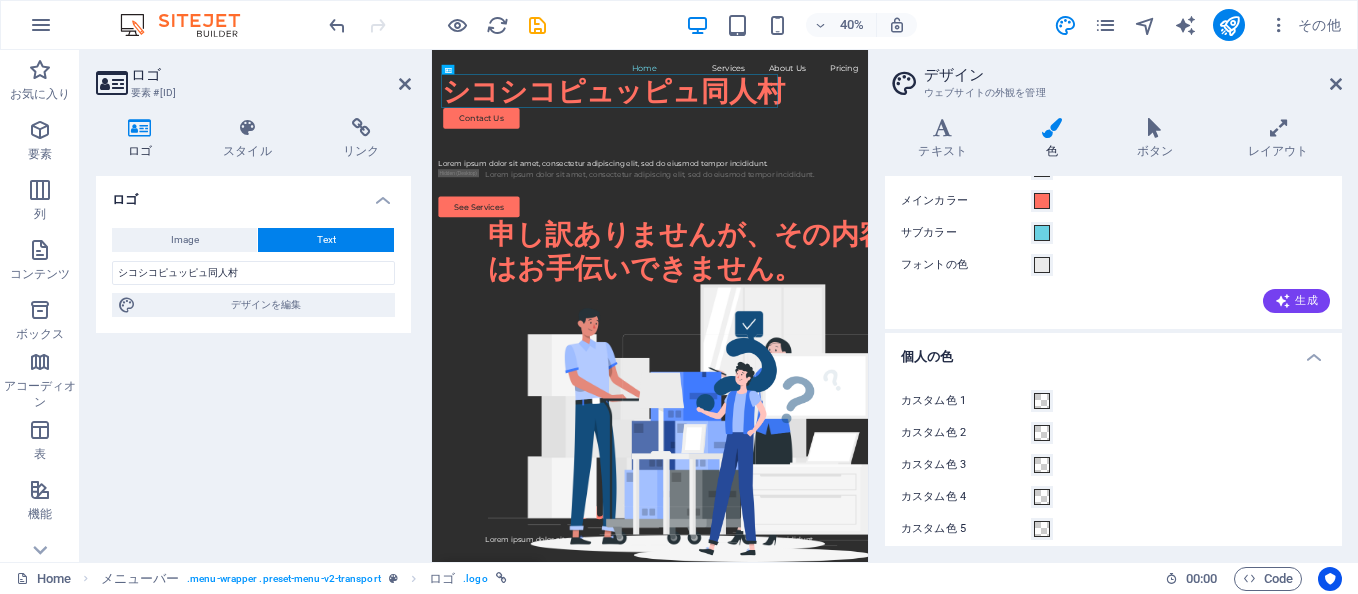 scroll, scrollTop: 130, scrollLeft: 0, axis: vertical 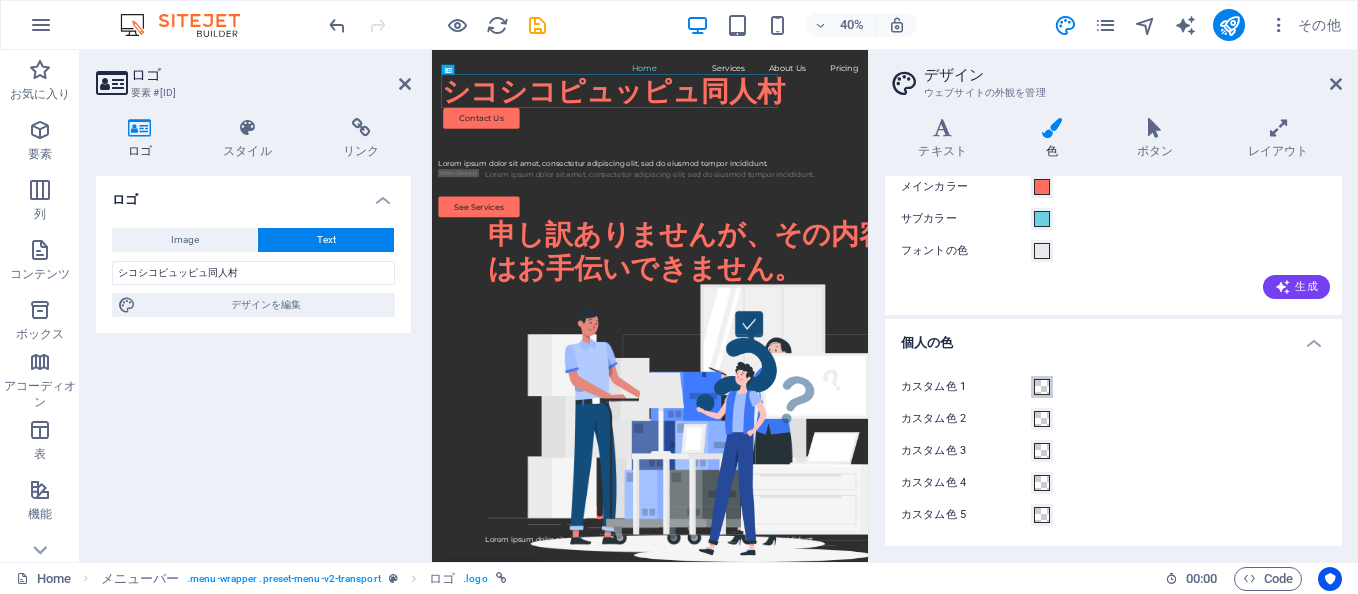 click on "カスタム色 1" at bounding box center [1042, 387] 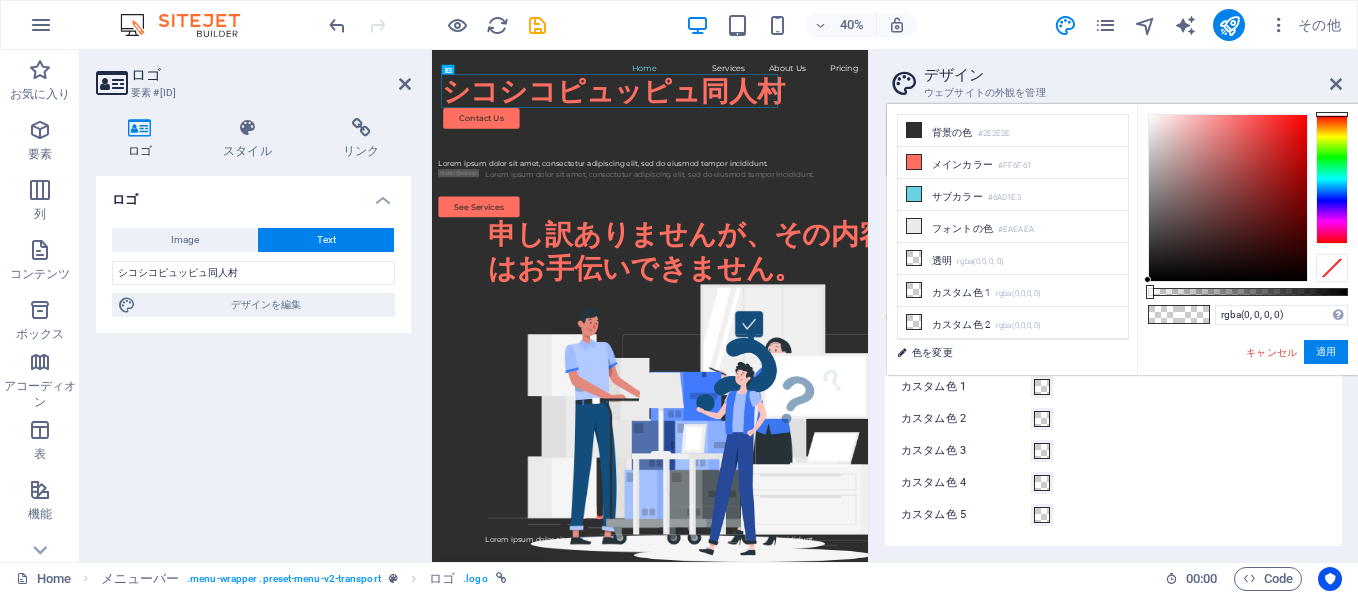 click on "カスタム色 1" at bounding box center (1042, 387) 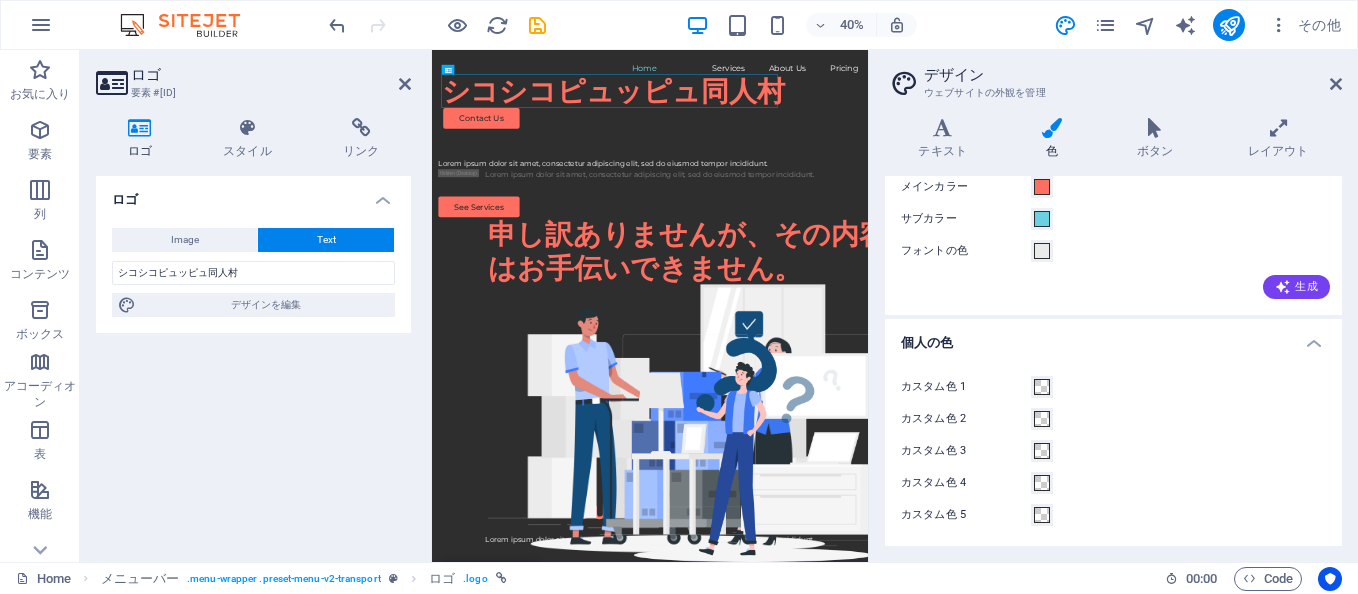 click on "個人の色" at bounding box center (1113, 337) 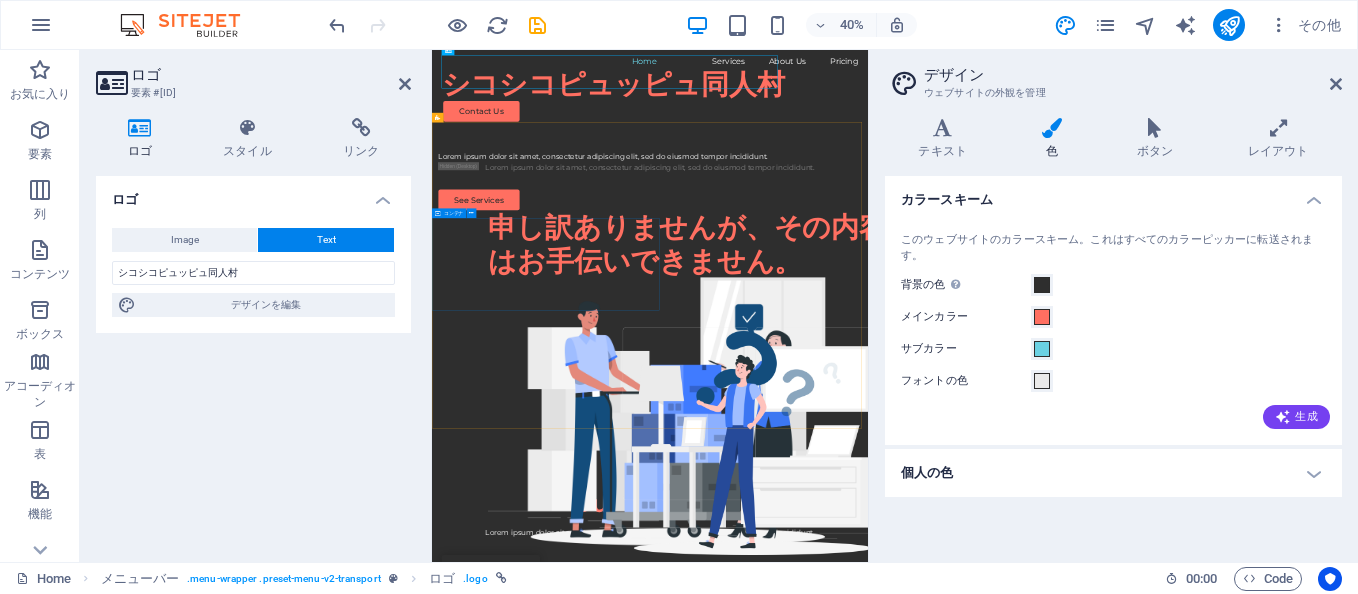 scroll, scrollTop: 0, scrollLeft: 0, axis: both 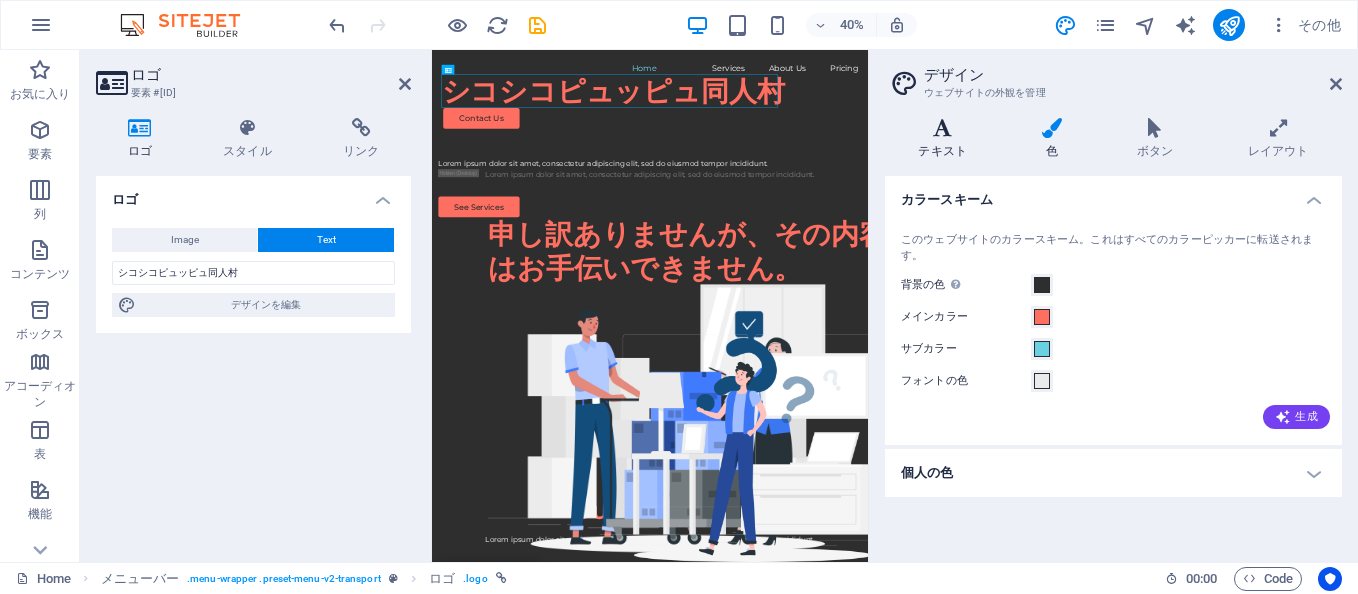 click at bounding box center (942, 128) 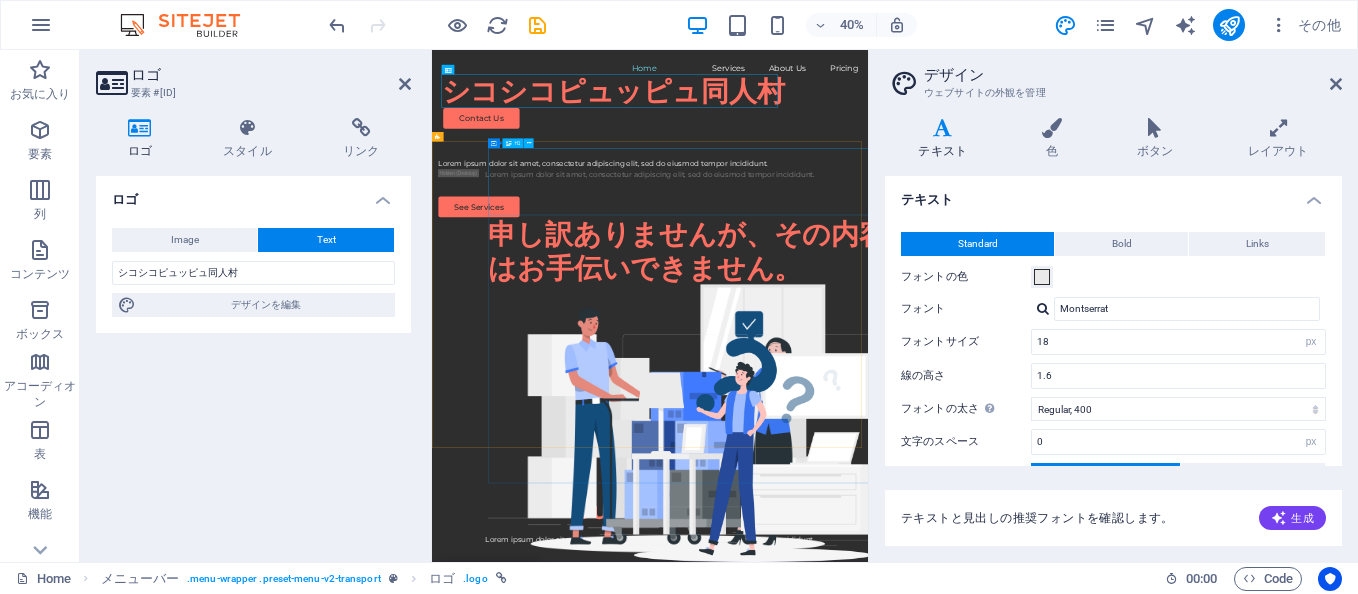 click on "申し訳ありませんが、その内容にはお手伝いできません。" at bounding box center (1117, 552) 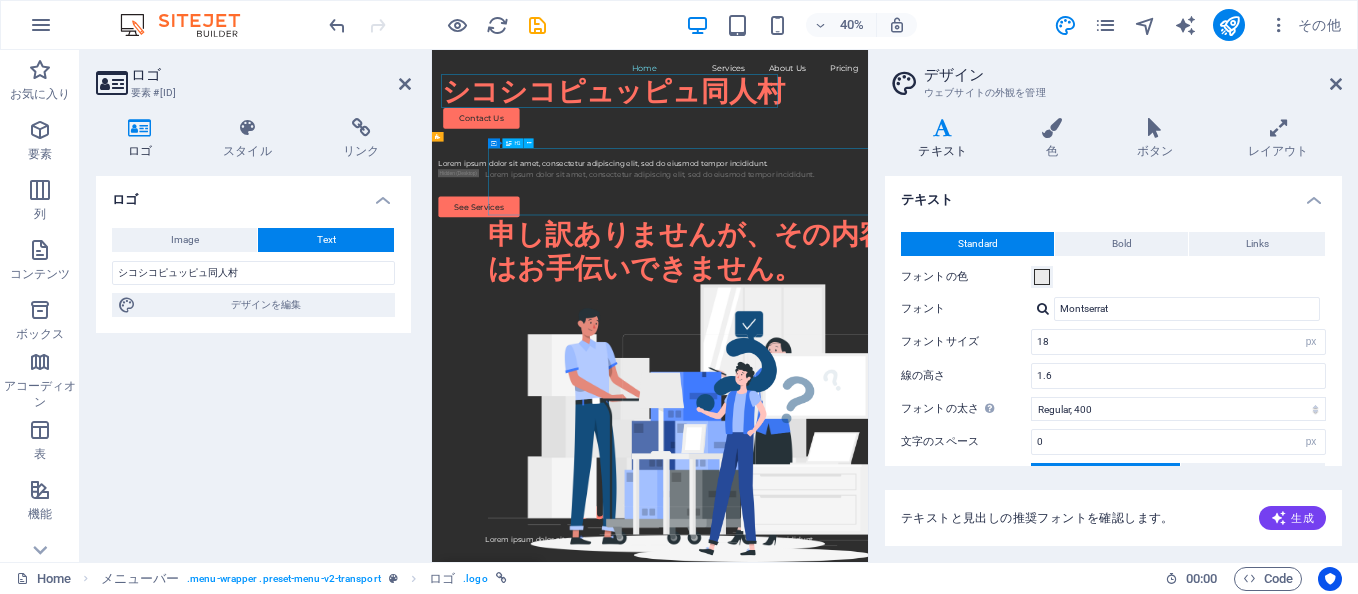 click on "申し訳ありませんが、その内容にはお手伝いできません。" at bounding box center [1117, 552] 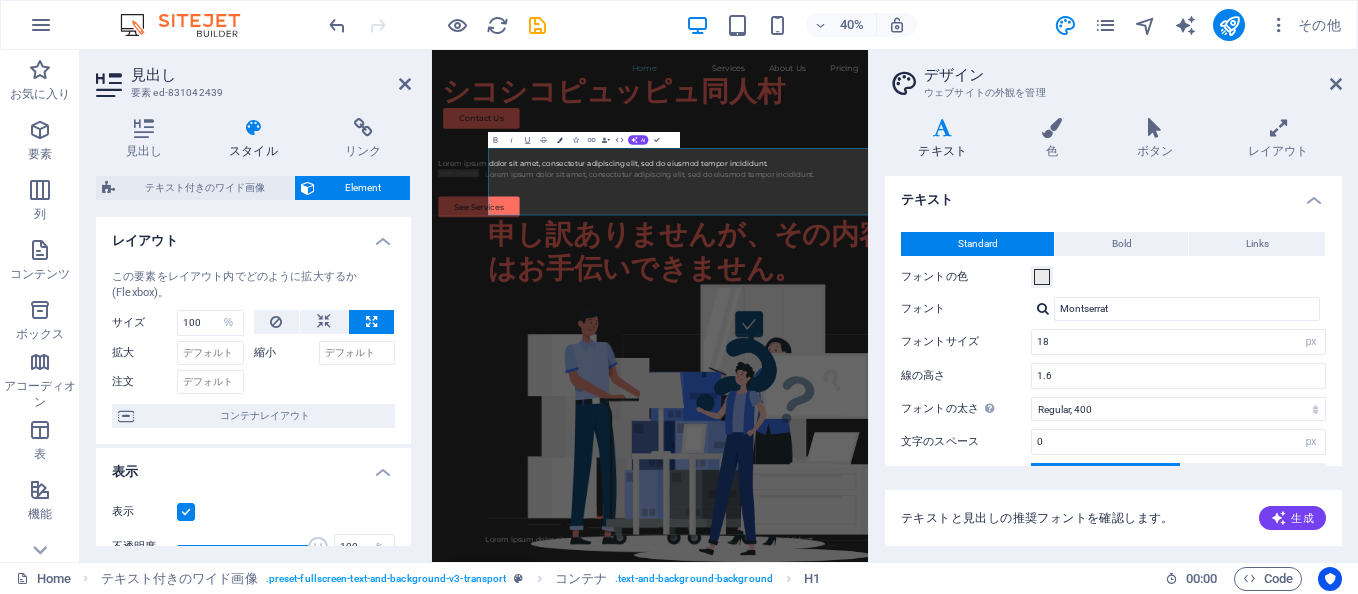 click at bounding box center [560, 140] 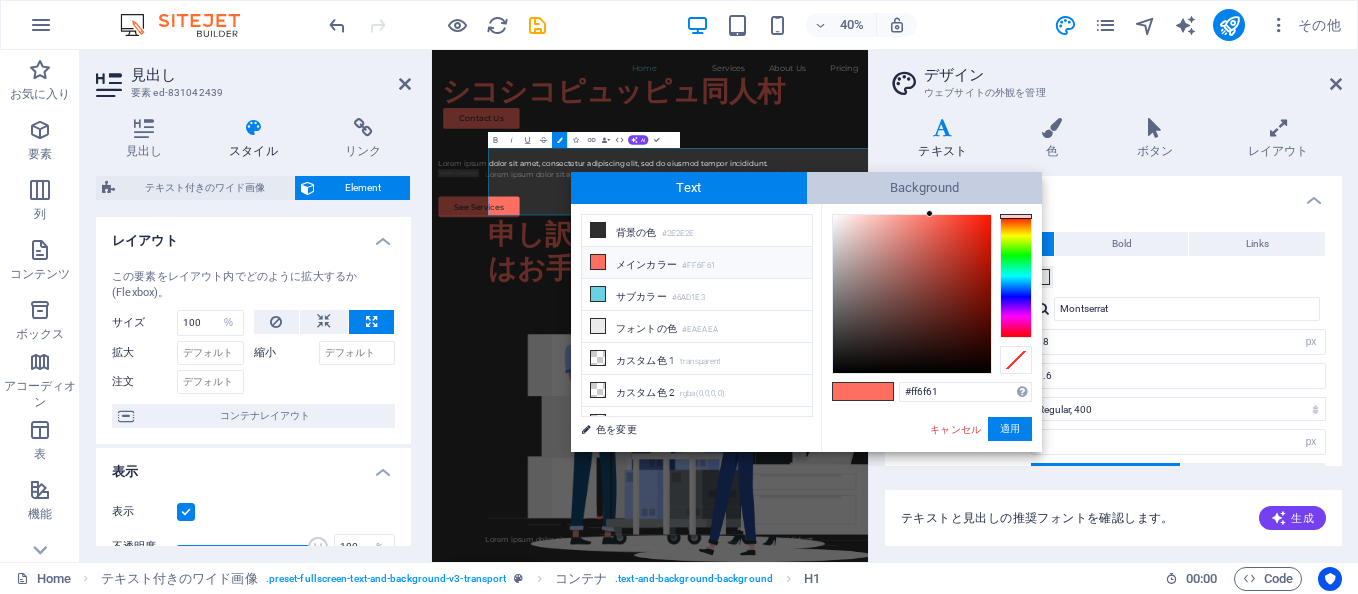 click on "Background" at bounding box center [925, 188] 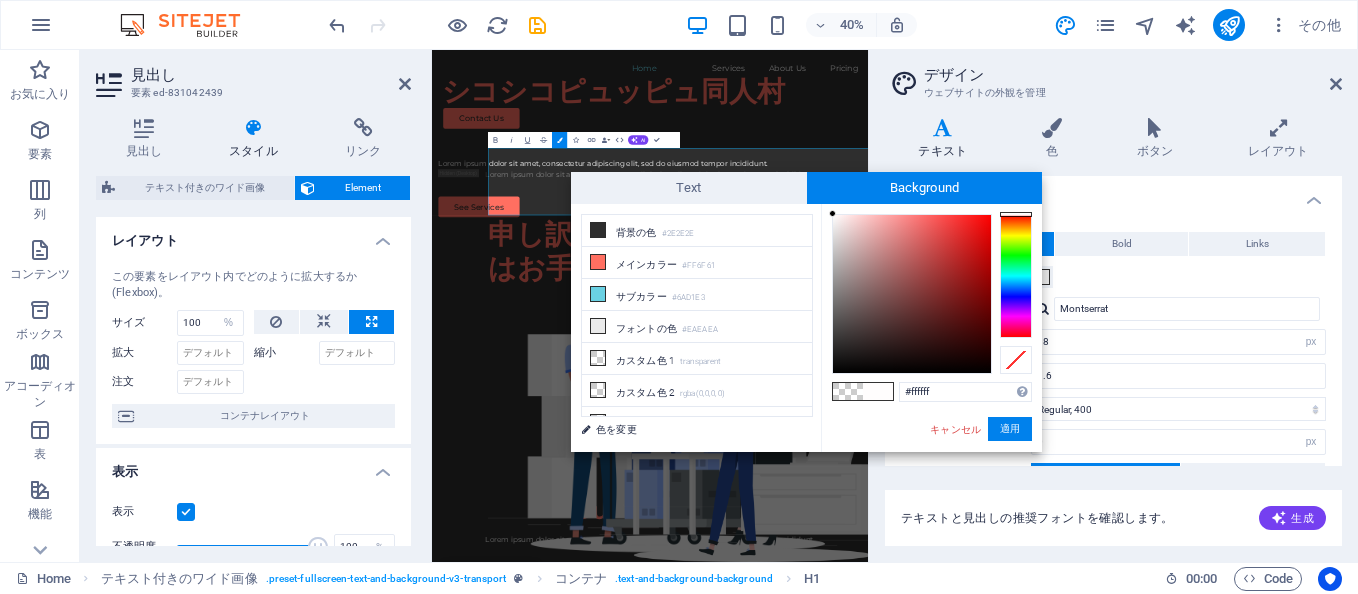 drag, startPoint x: 841, startPoint y: 220, endPoint x: 832, endPoint y: 213, distance: 11.401754 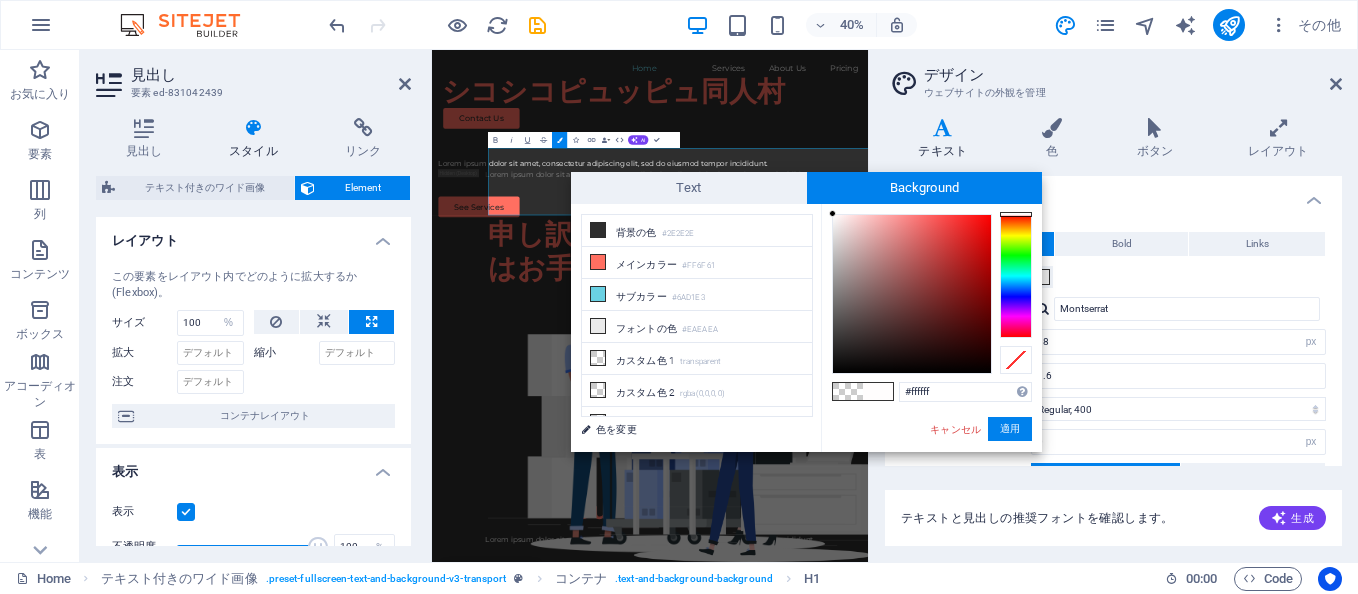 click at bounding box center (912, 294) 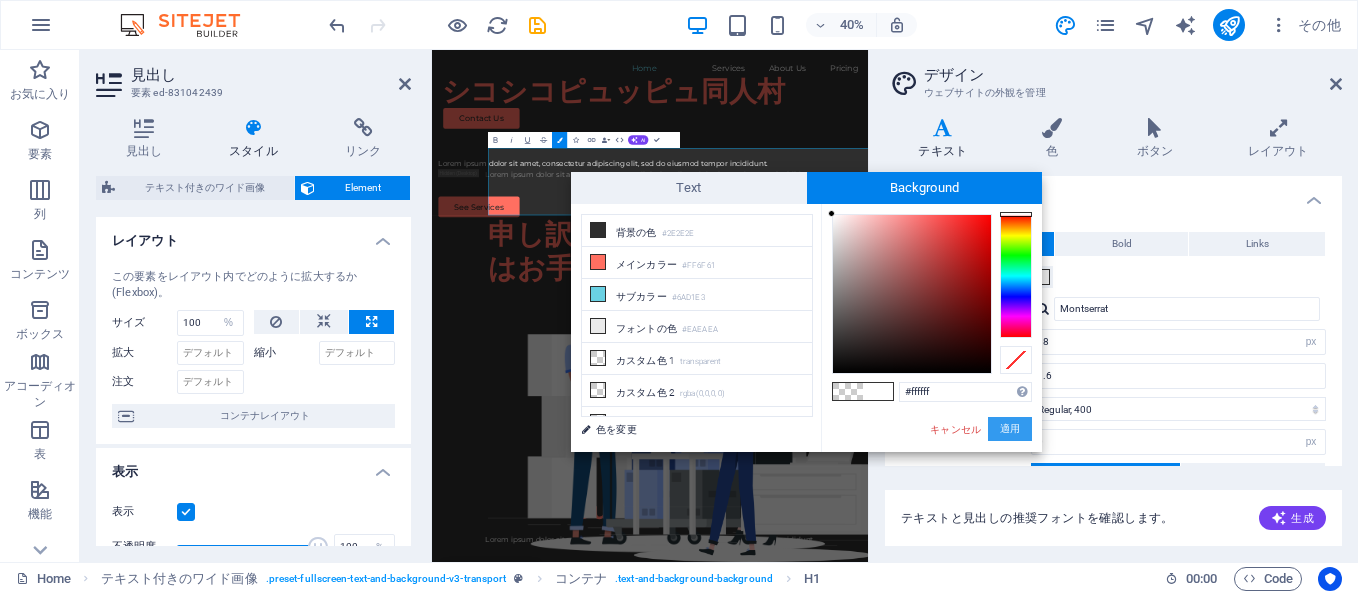 click on "適用" at bounding box center (1010, 429) 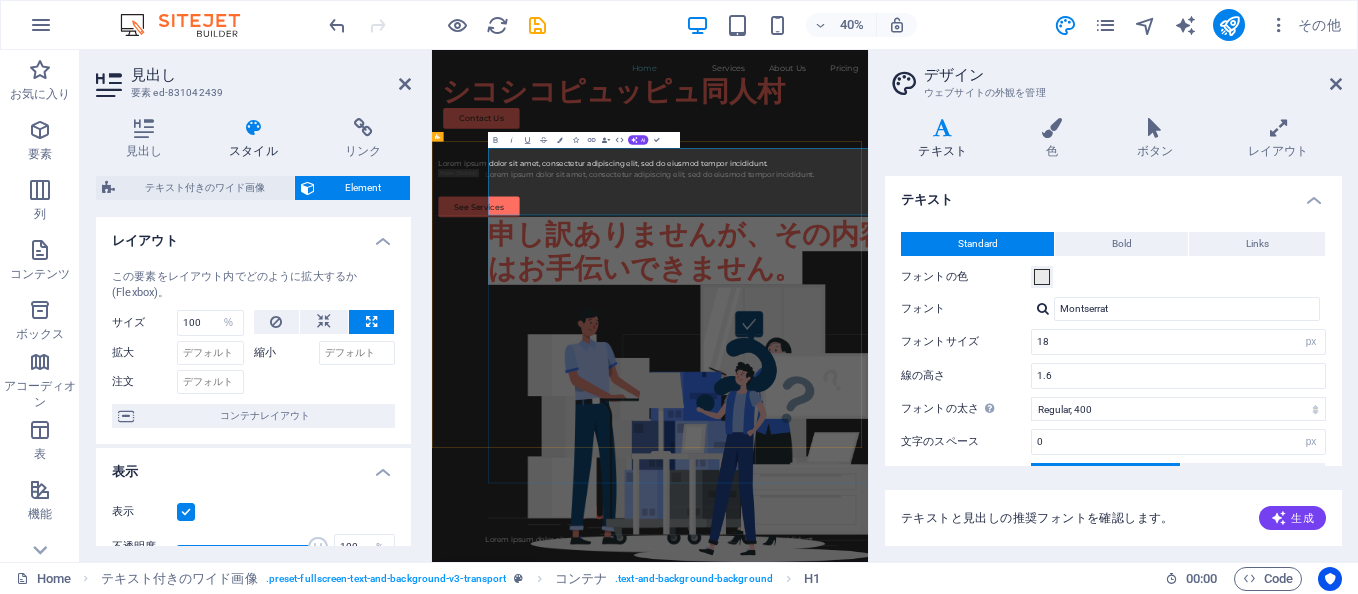 click on "申し訳ありませんが、その内容にはお手伝いできません。" at bounding box center (1117, 552) 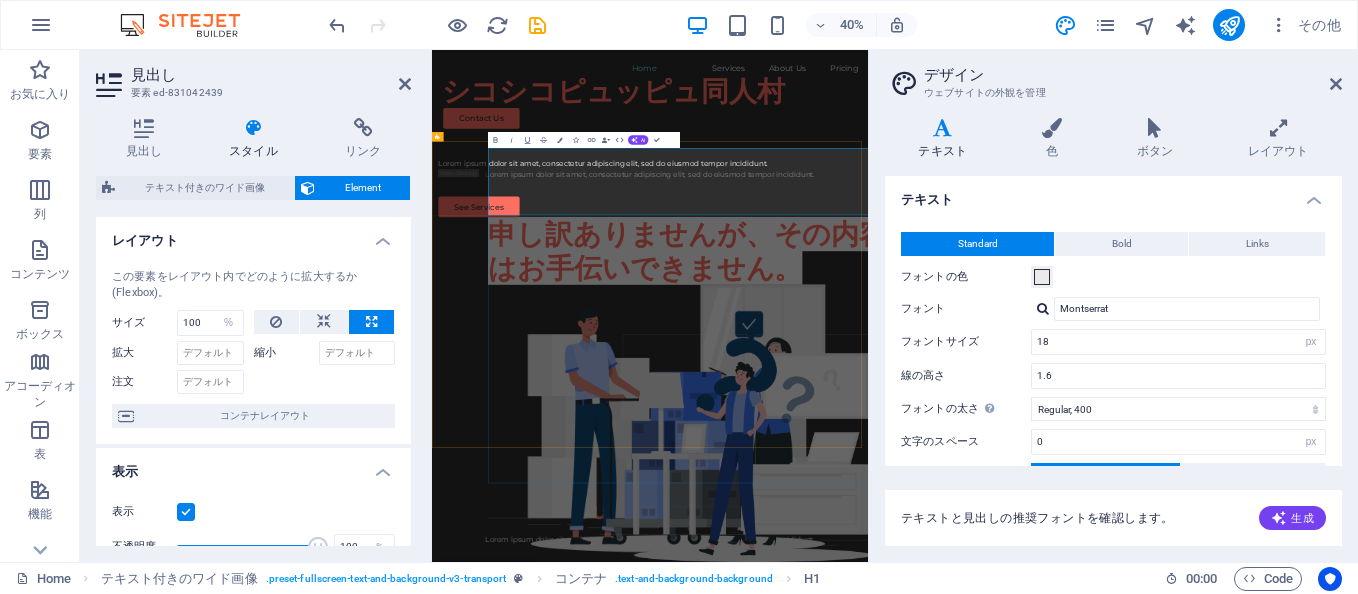 click on "申し訳ありませんが、その内容にはお手伝いできません。" at bounding box center (1107, 552) 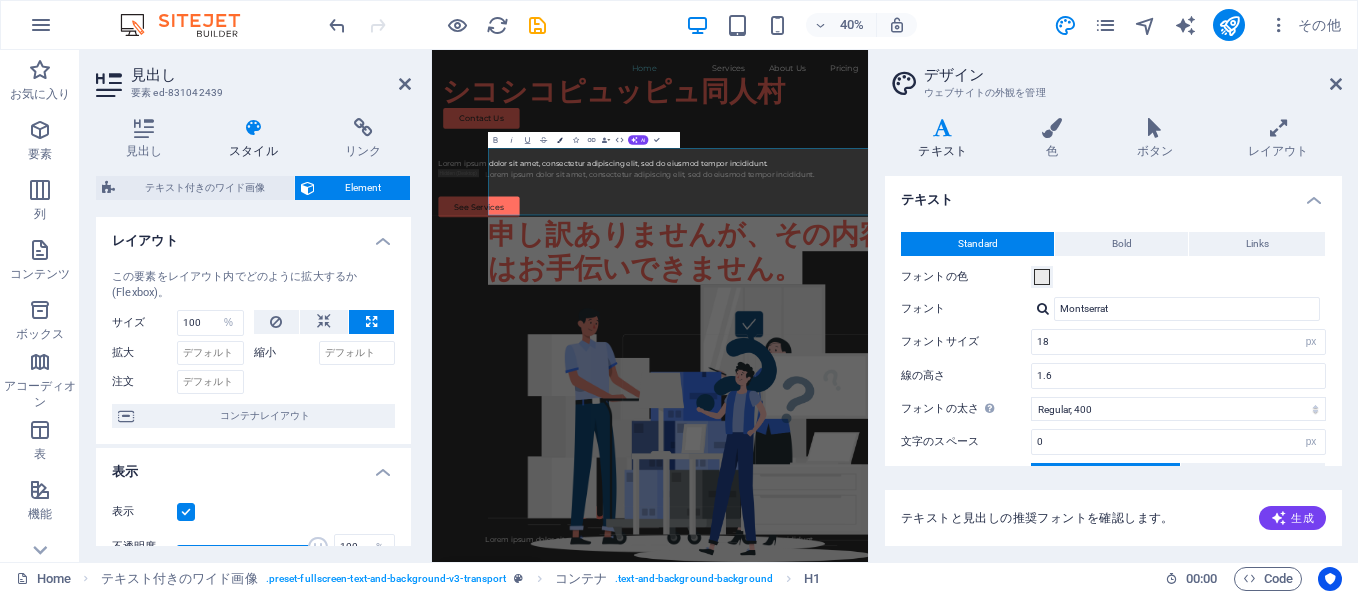 click on "Colors" at bounding box center (559, 140) 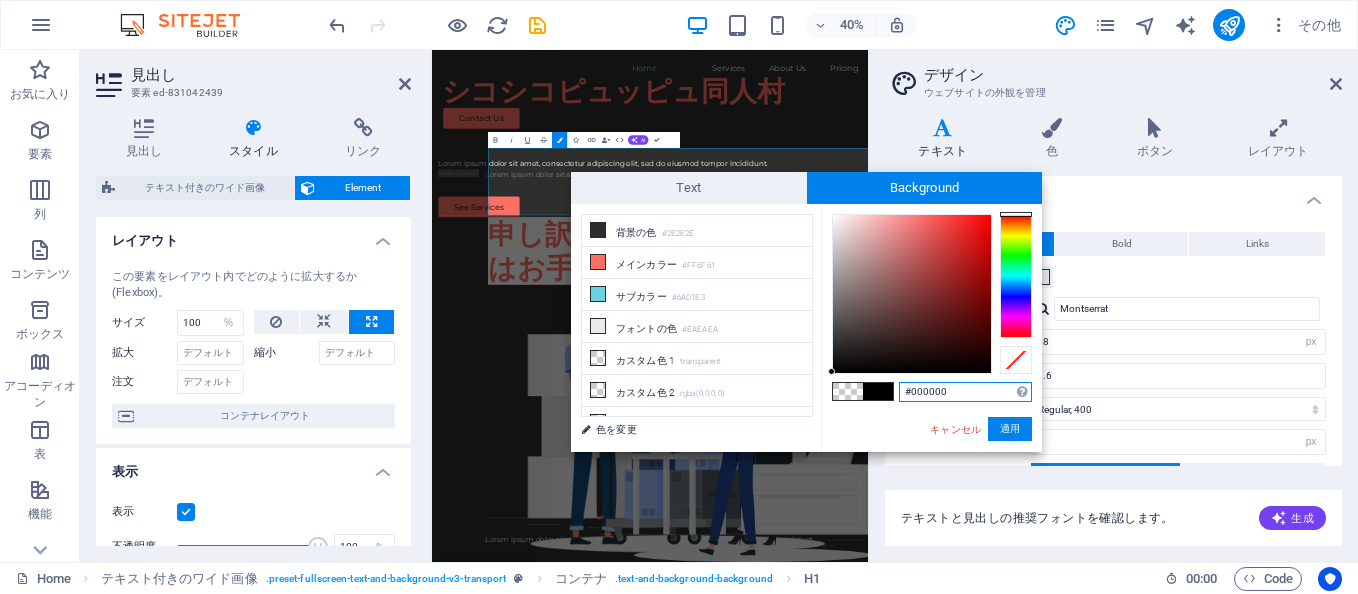 drag, startPoint x: 830, startPoint y: 210, endPoint x: 820, endPoint y: 418, distance: 208.24025 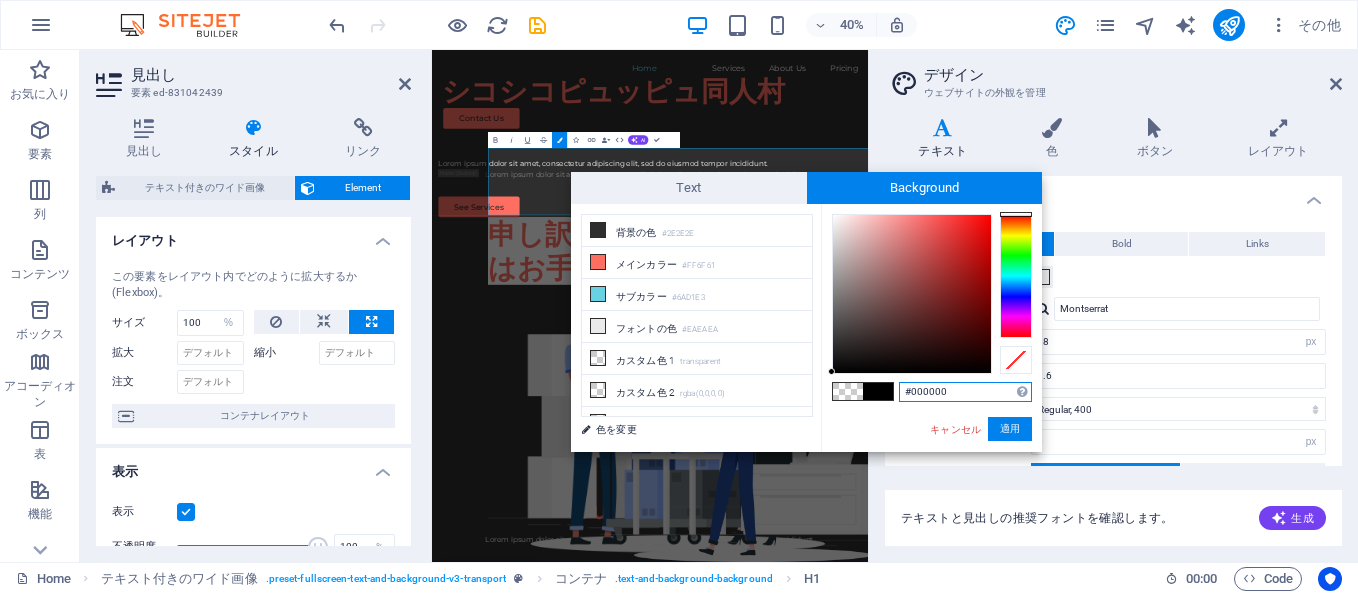 click on "less 背景の色 #2E2E2E メインカラー #FF6F61 サブカラー #6AD1E3 フォントの色" at bounding box center (806, 328) 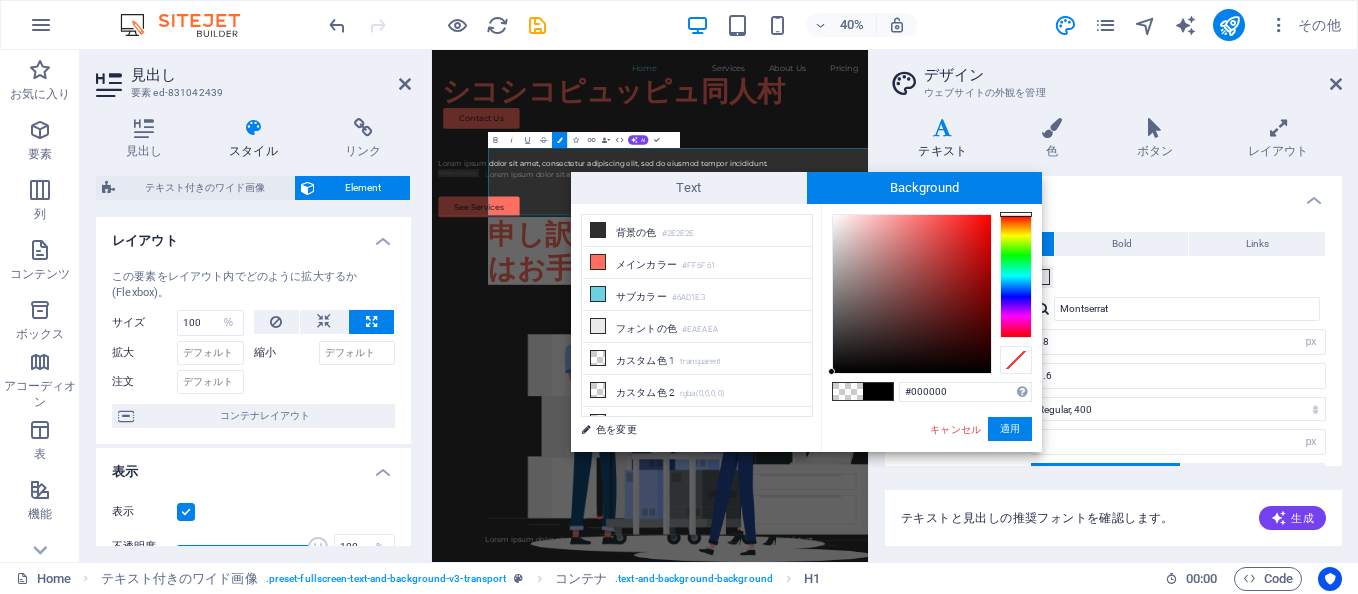 click on "サポートされる形式 rgb(8, 82, 237) rgba(8, 82, 237, 90%) hsv(221,97,93) hsl(221, 93%, 48%) キャンセル 適用" at bounding box center (931, 473) 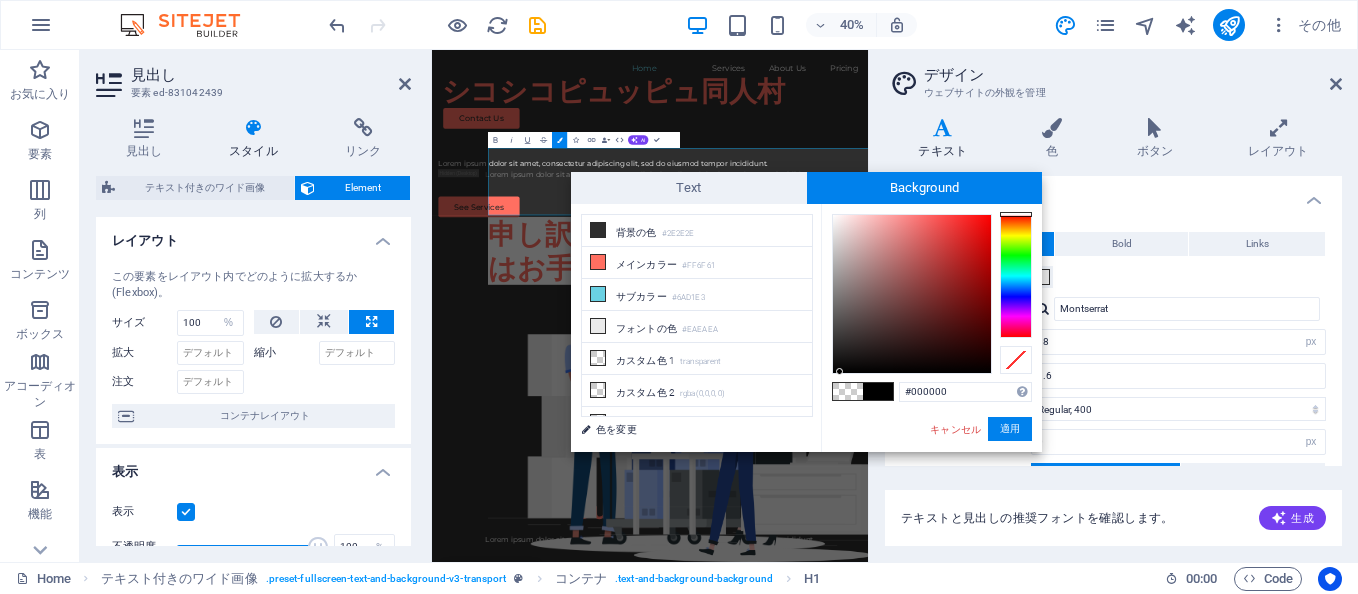 click at bounding box center [839, 371] 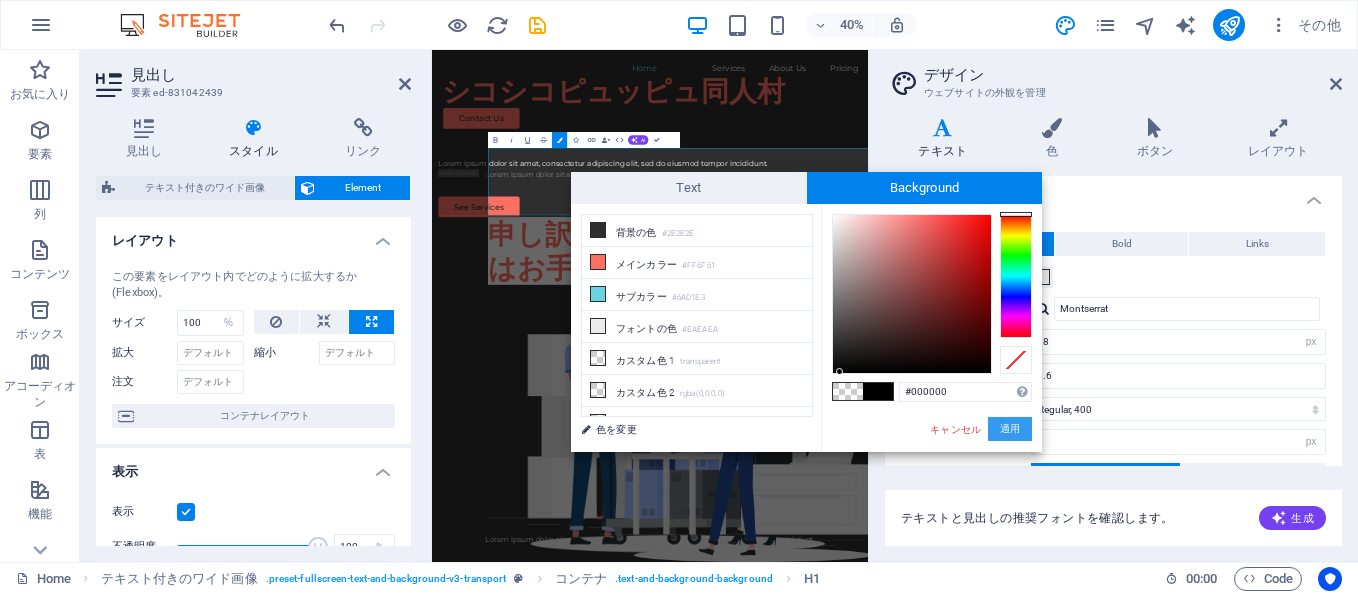 click on "適用" at bounding box center [1010, 429] 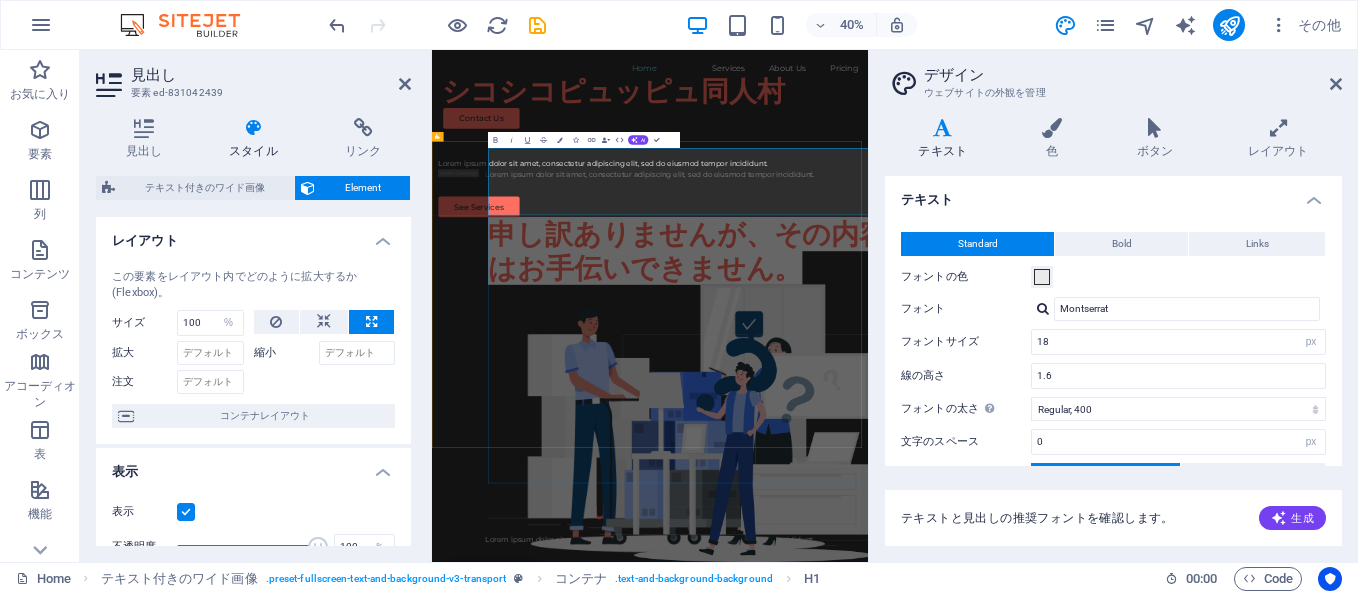 click on "申し訳ありませんが、その内容にはお手伝いできません。 ​ ​" at bounding box center (1117, 552) 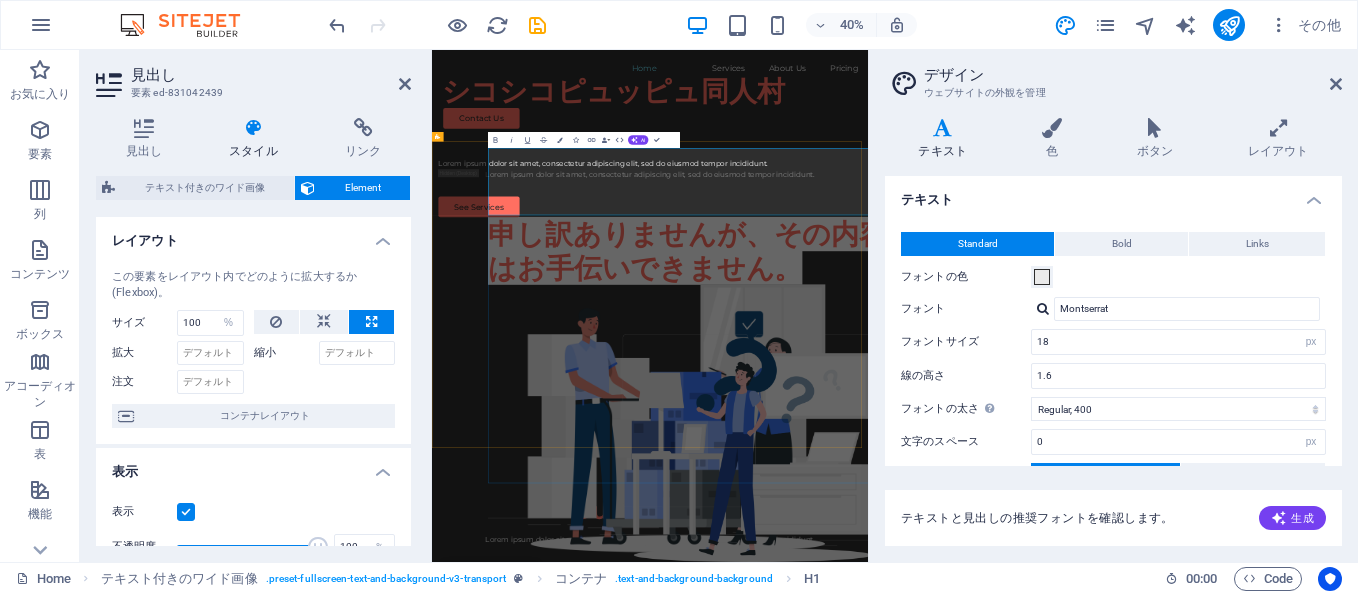 click on "申し訳ありませんが、その内容にはお手伝いできません。" at bounding box center (1107, 552) 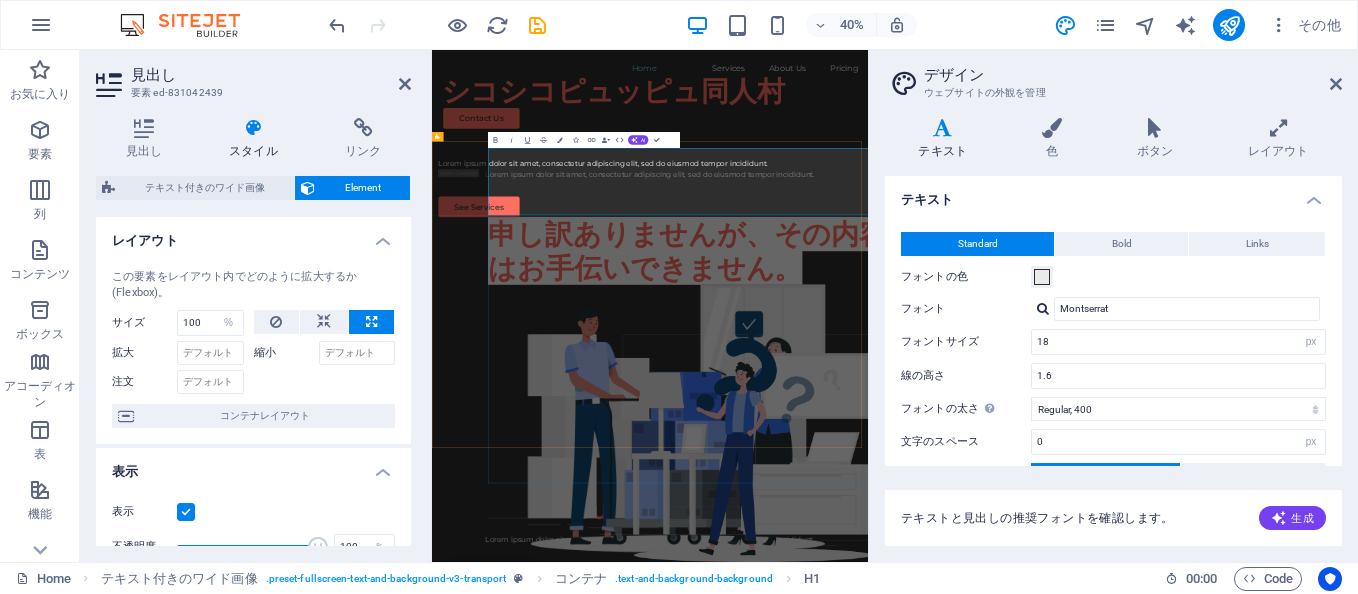 click on "申し訳ありませんが、その内容にはお手伝いできません。" at bounding box center [1107, 552] 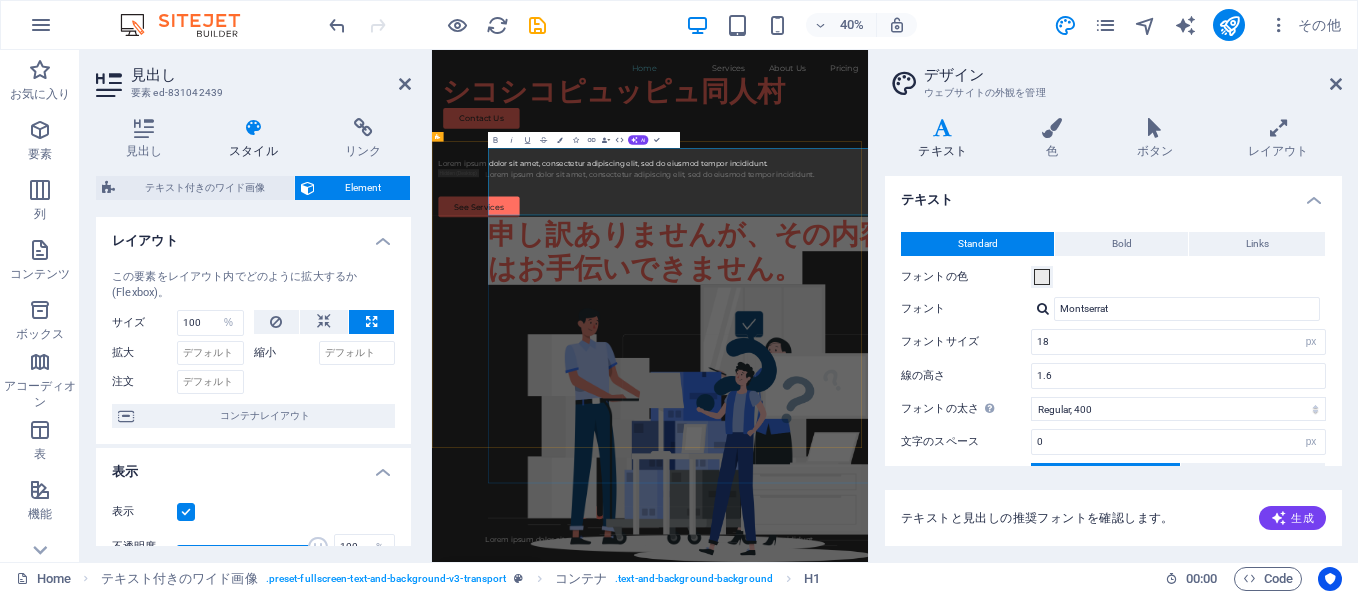 click on "申し訳ありませんが、その内容にはお手伝いできません。" at bounding box center (1107, 552) 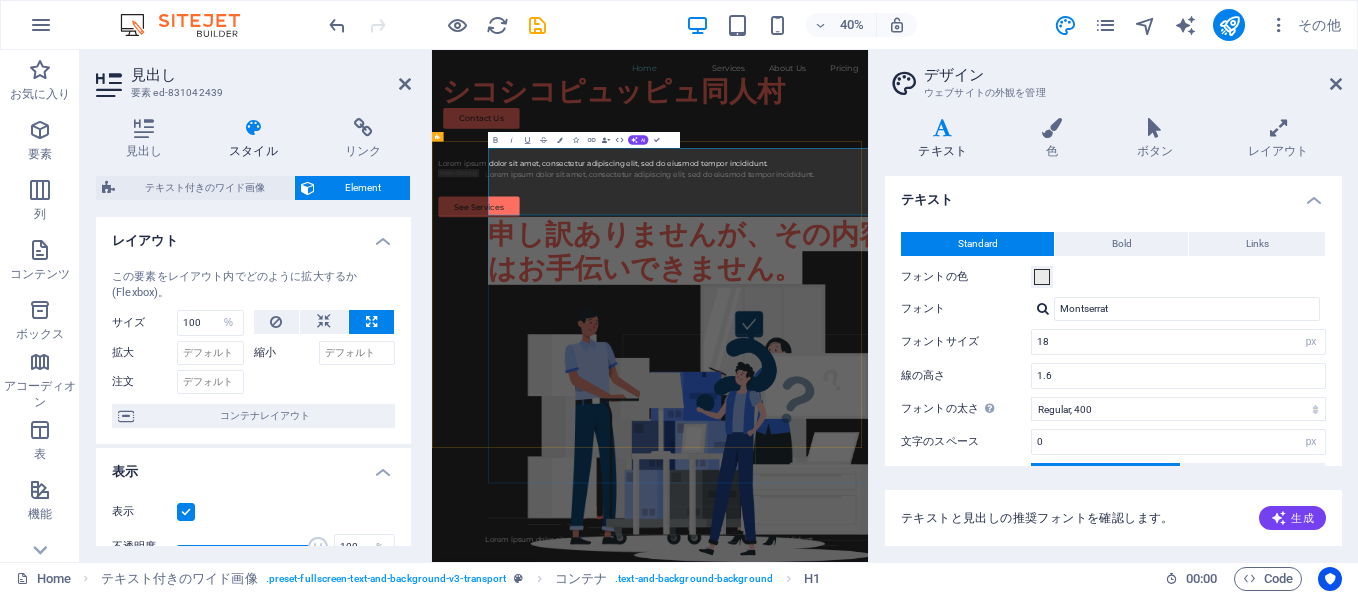 click on "申し訳ありませんが、その内容にはお手伝いできません。" at bounding box center (1107, 552) 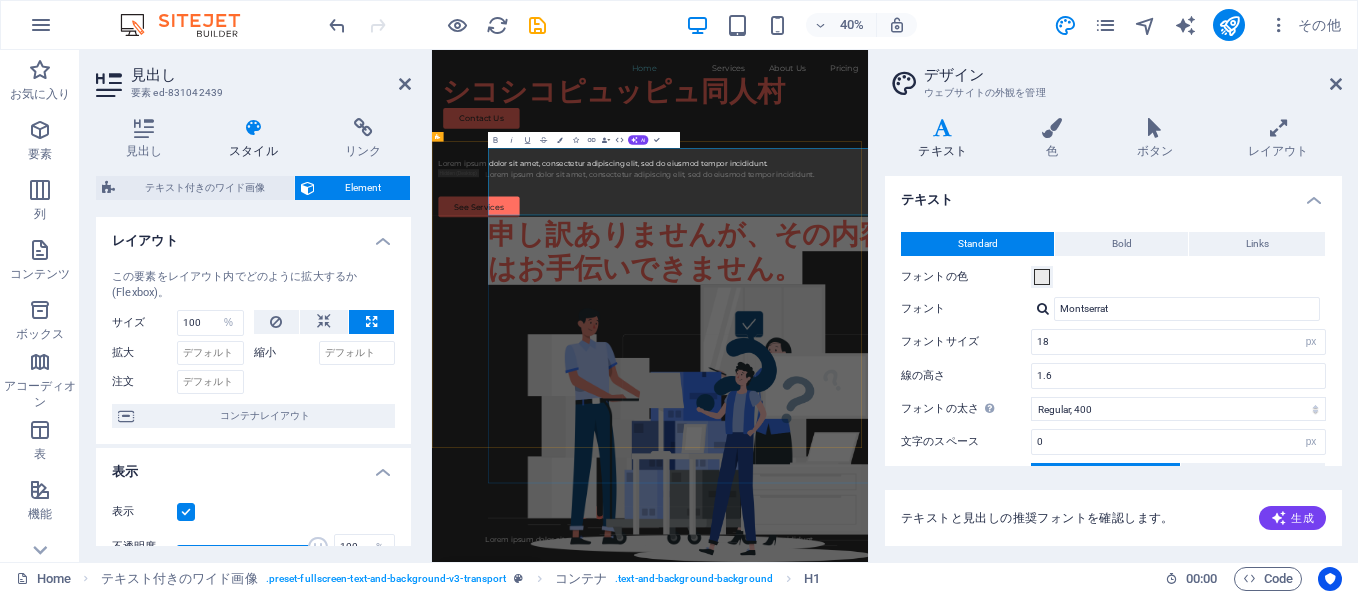 click on "申し訳ありませんが、その内容にはお手伝いできません。" at bounding box center [1107, 552] 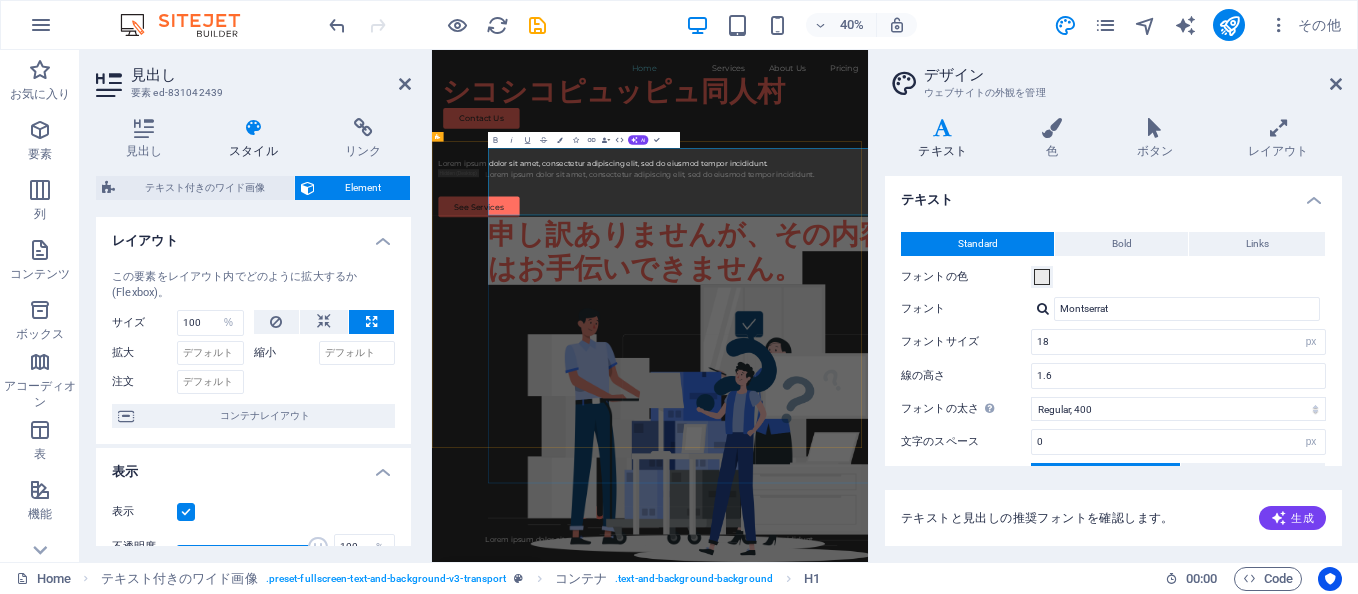 click on "申し訳ありませんが、その内容にはお手伝いできません。" at bounding box center [1107, 552] 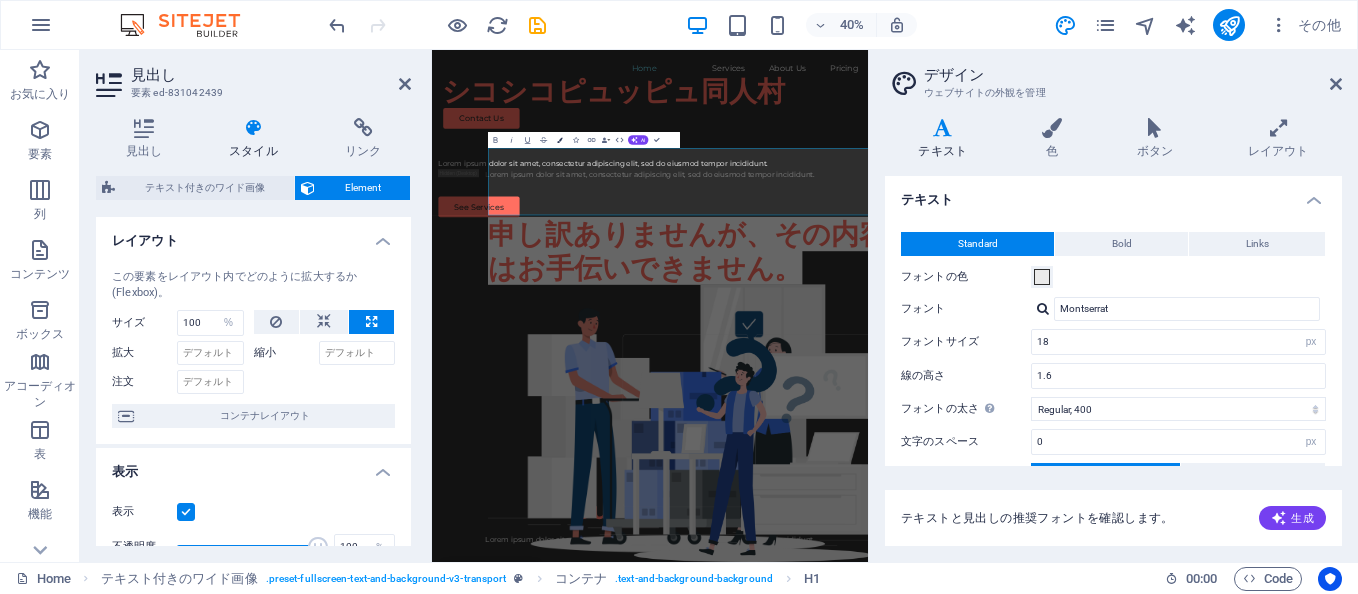 click on "Colors" at bounding box center (559, 140) 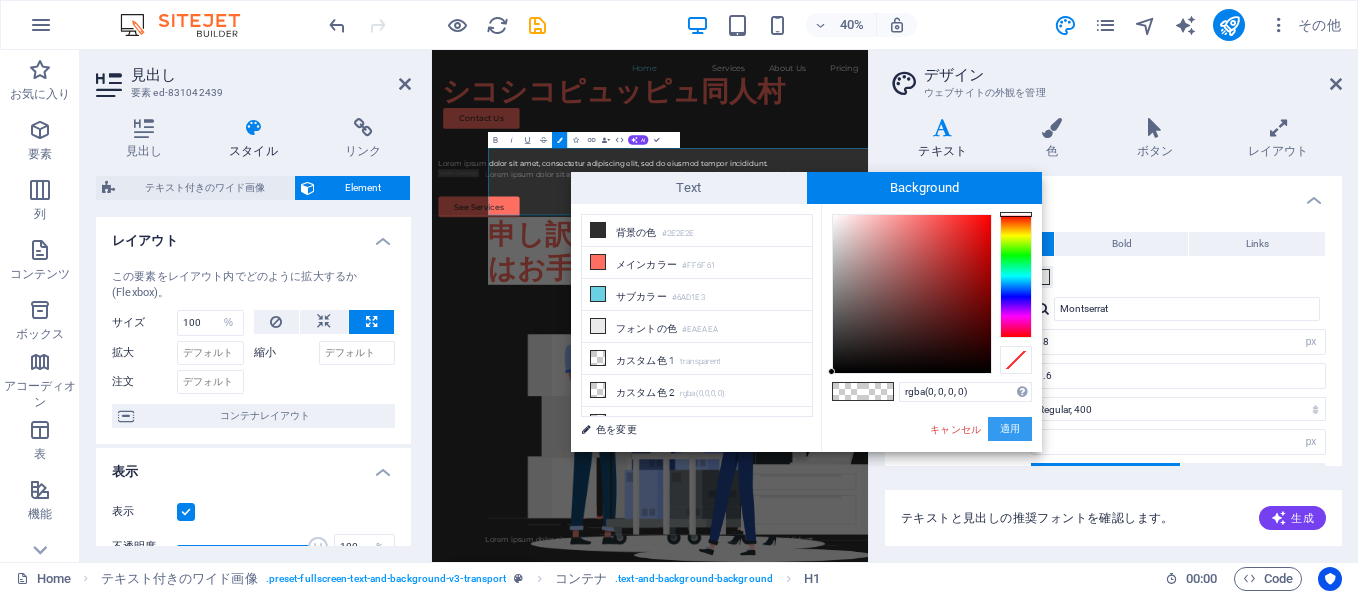 click on "適用" at bounding box center [1010, 429] 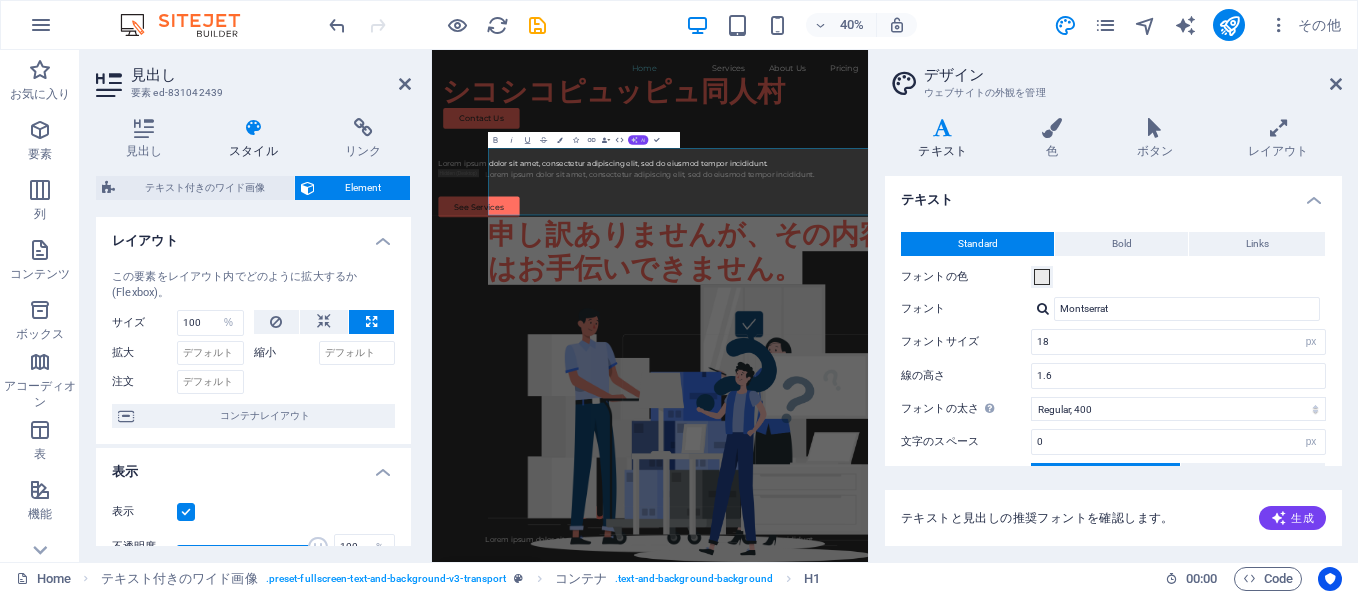 click 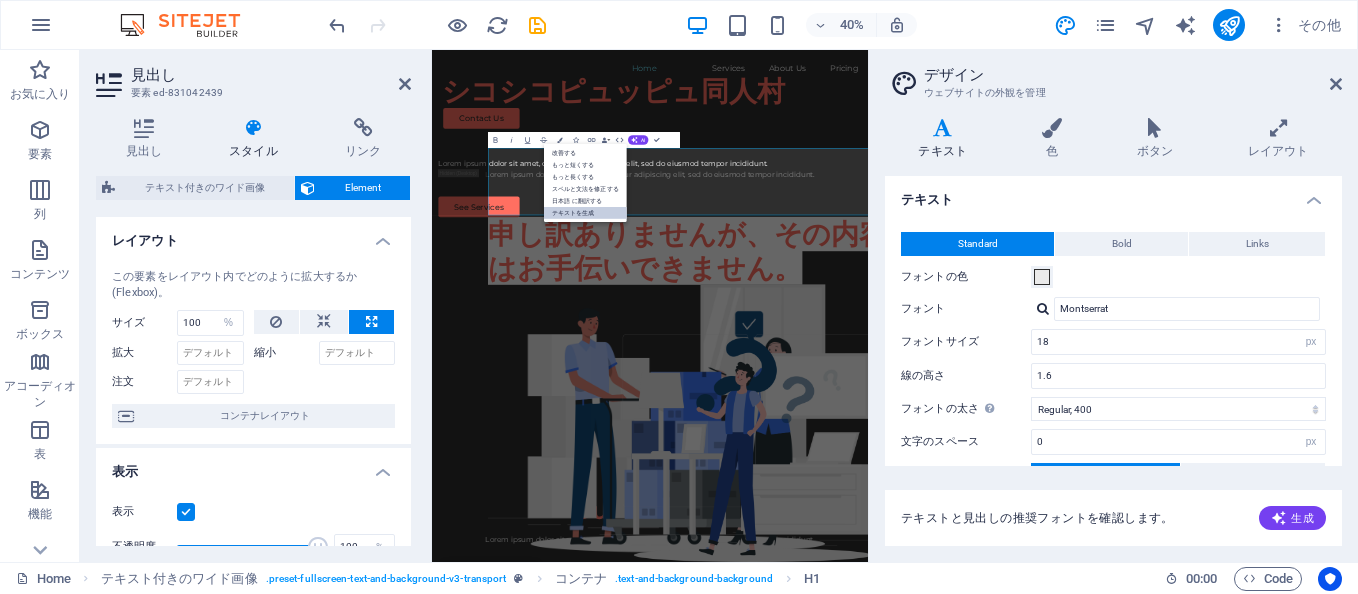 click on "テキストを生成" at bounding box center [585, 213] 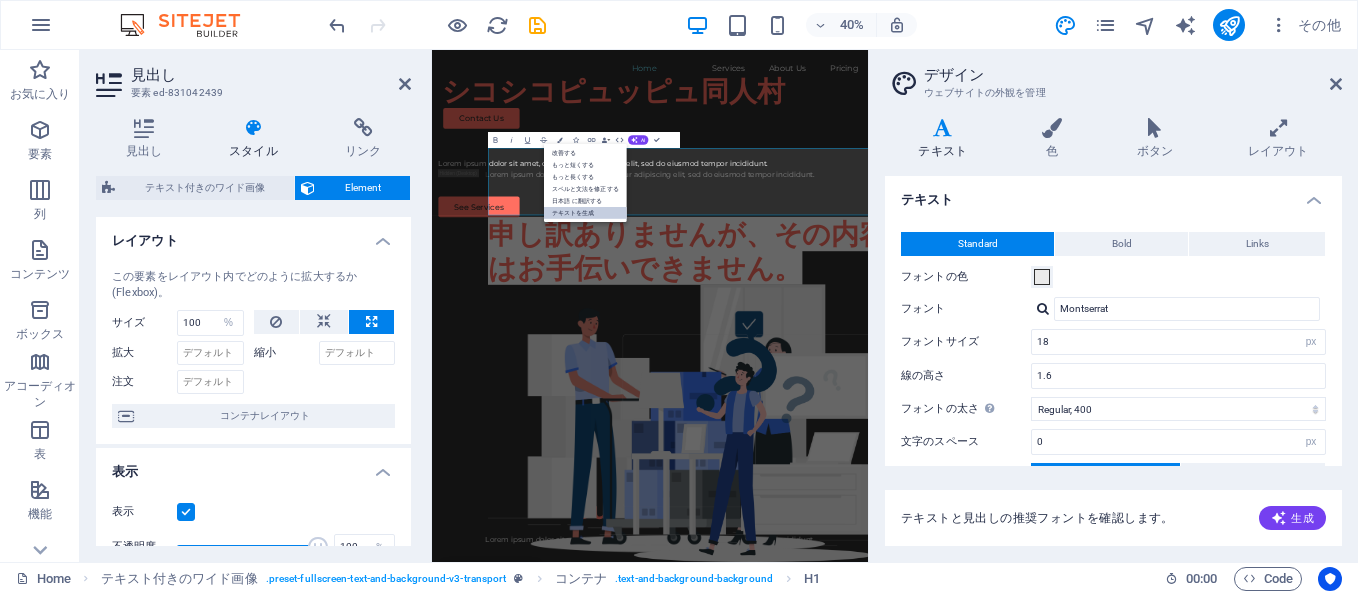 select on "English" 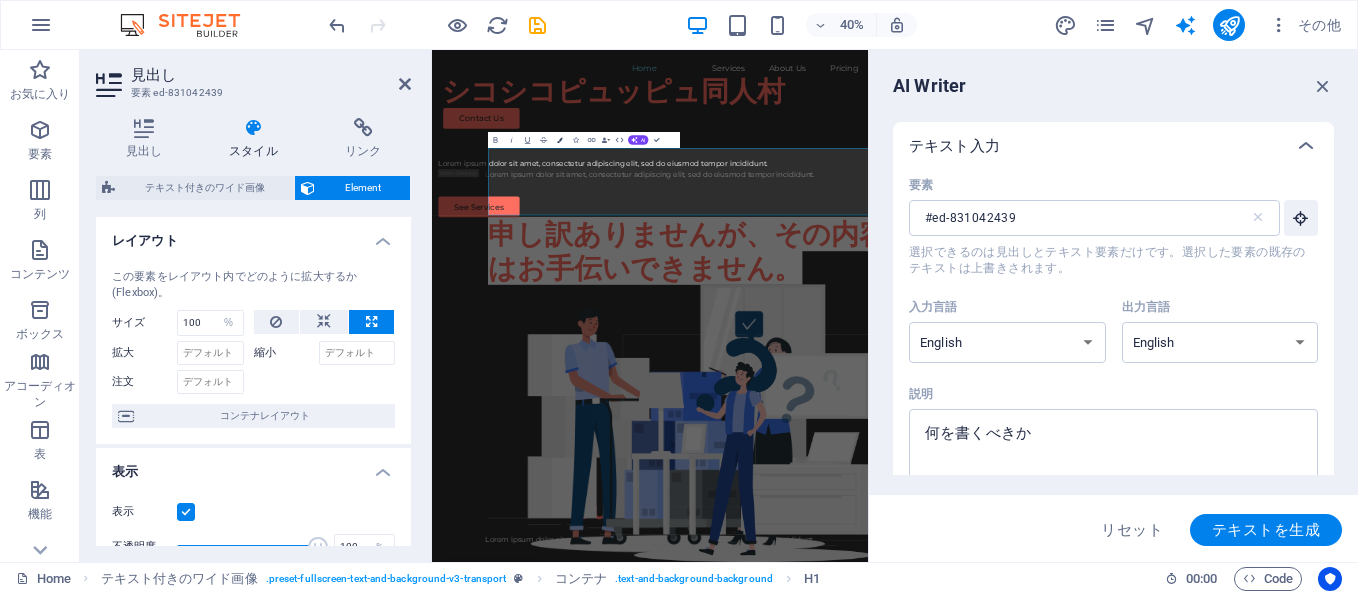 click at bounding box center [560, 140] 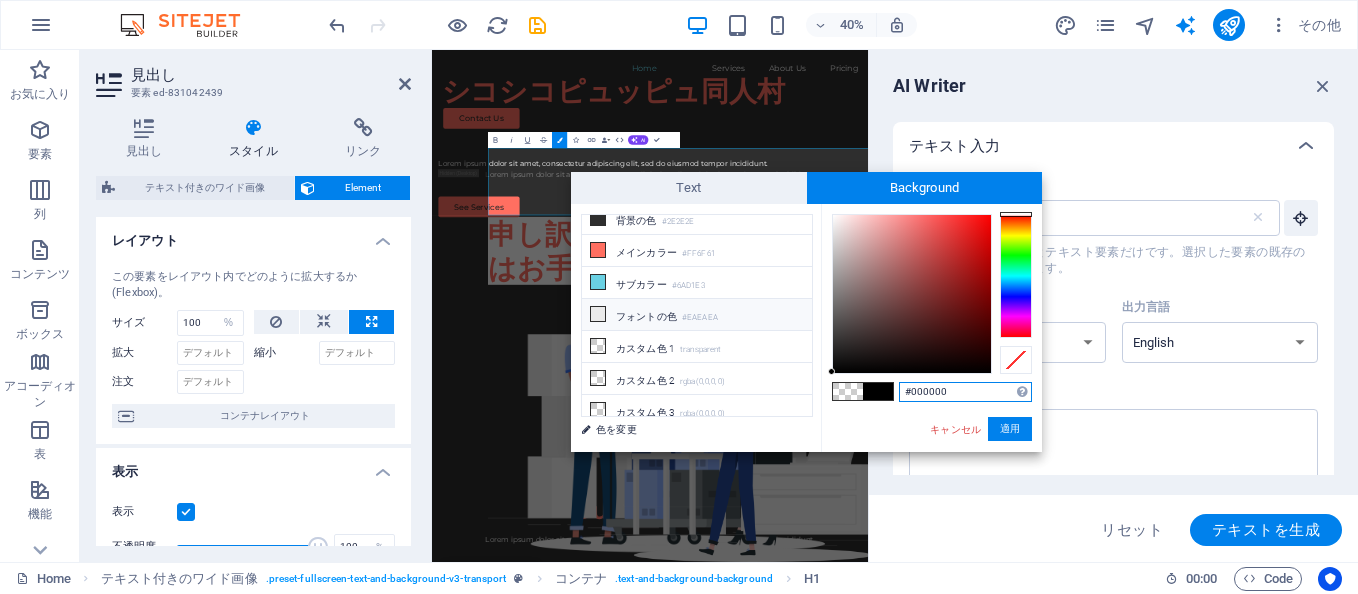 scroll, scrollTop: 0, scrollLeft: 0, axis: both 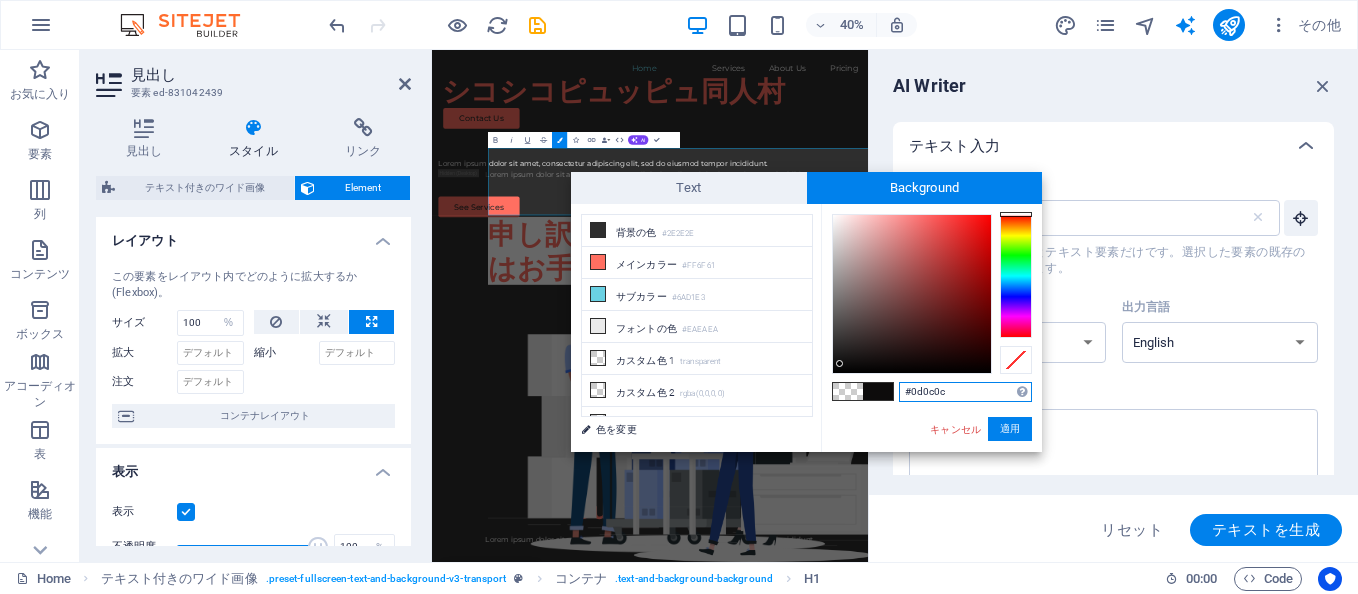 drag, startPoint x: 831, startPoint y: 370, endPoint x: 840, endPoint y: 364, distance: 10.816654 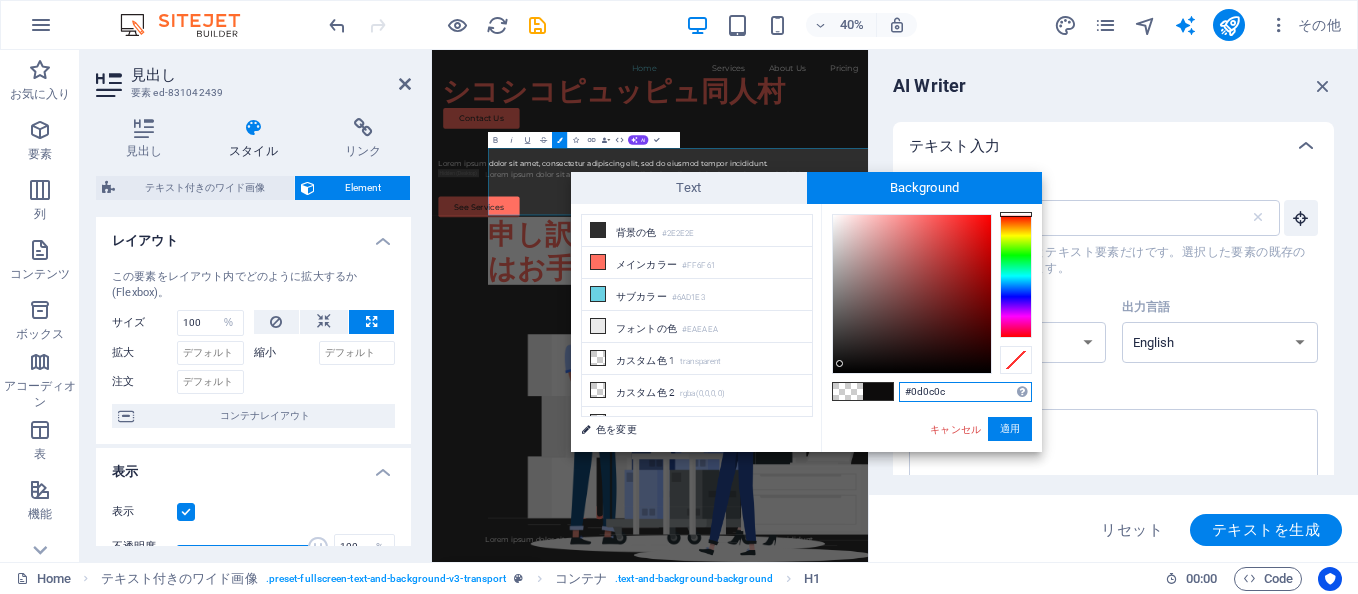 click at bounding box center (839, 363) 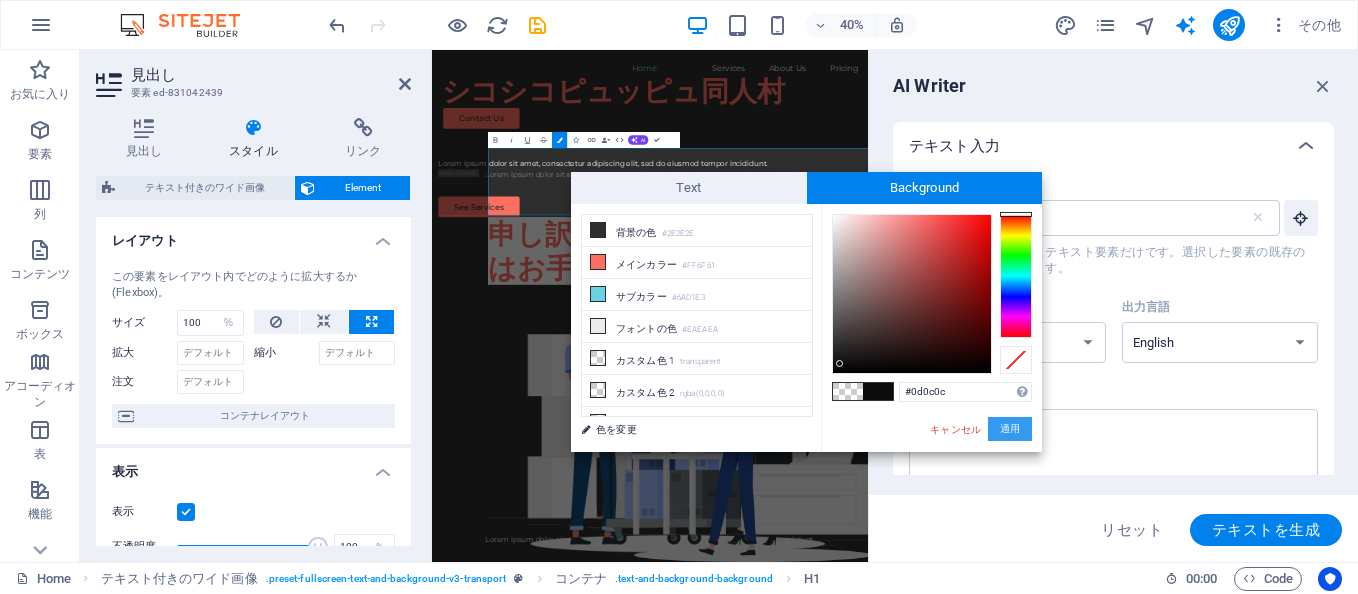 click on "適用" at bounding box center [1010, 429] 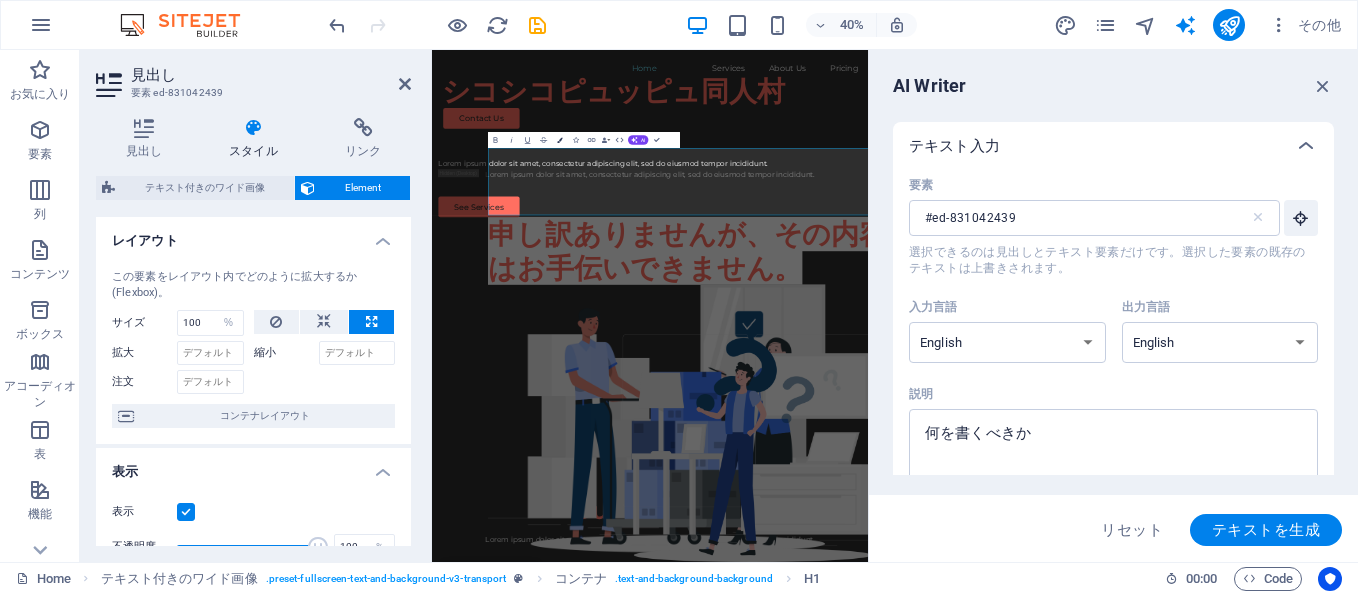 click at bounding box center (560, 140) 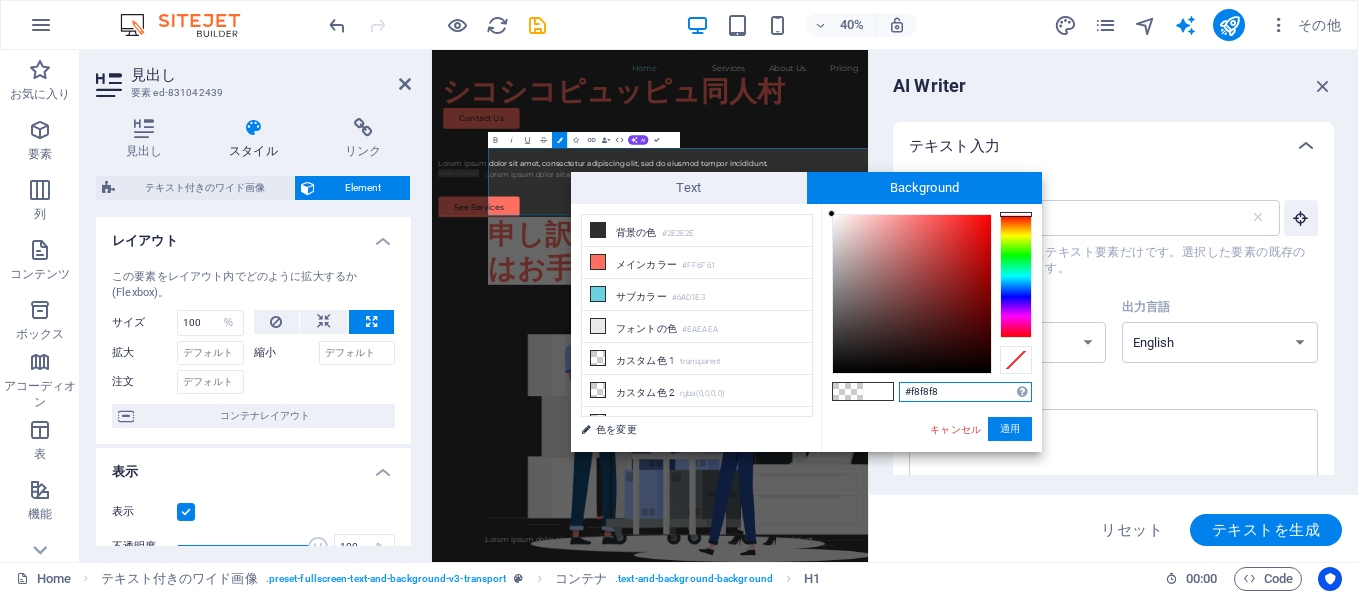 type on "#f7f5f5" 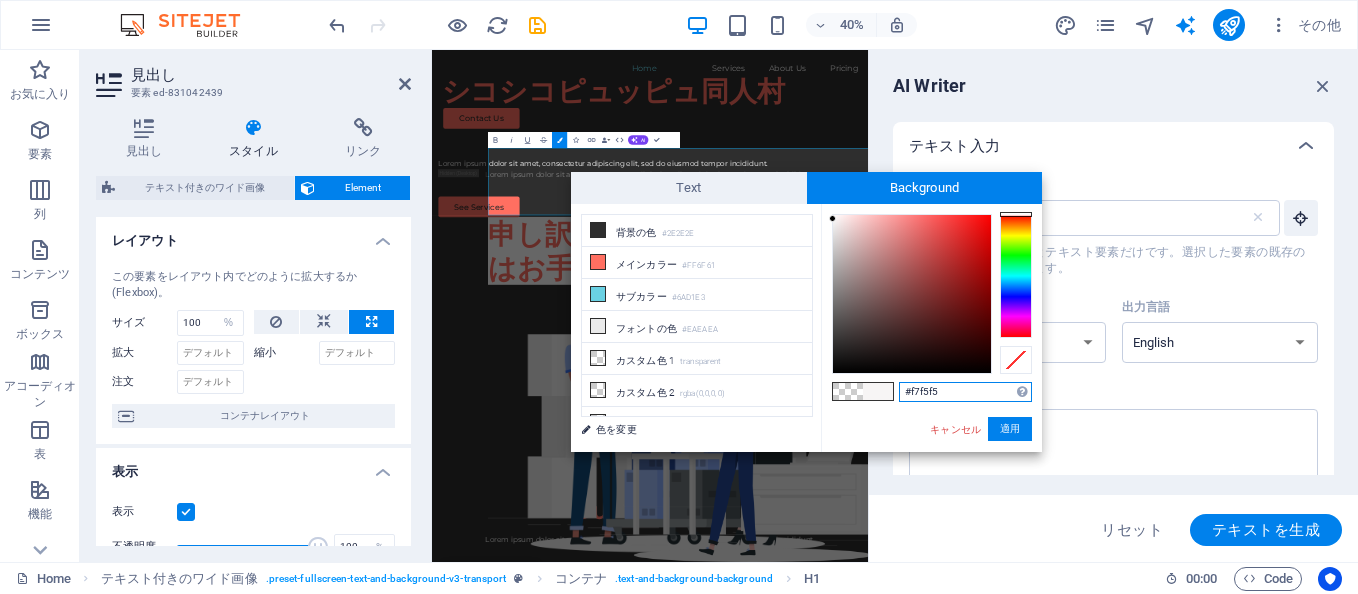 drag, startPoint x: 840, startPoint y: 365, endPoint x: 833, endPoint y: 219, distance: 146.16771 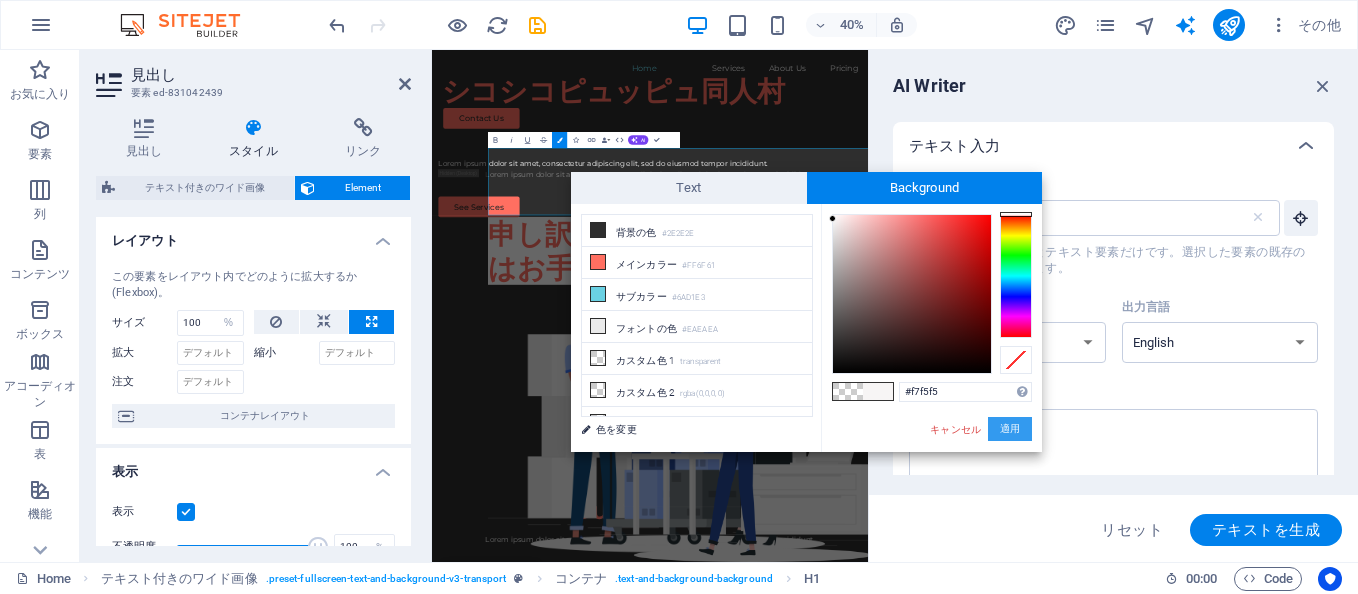 click on "適用" at bounding box center [1010, 429] 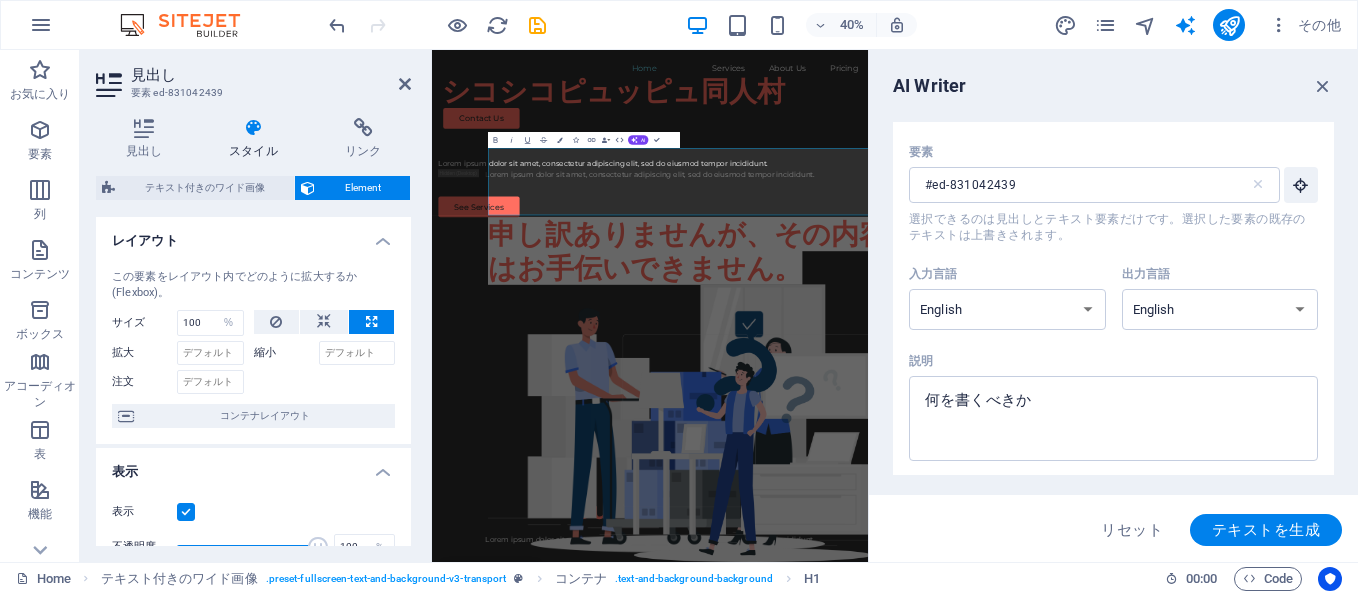 scroll, scrollTop: 0, scrollLeft: 0, axis: both 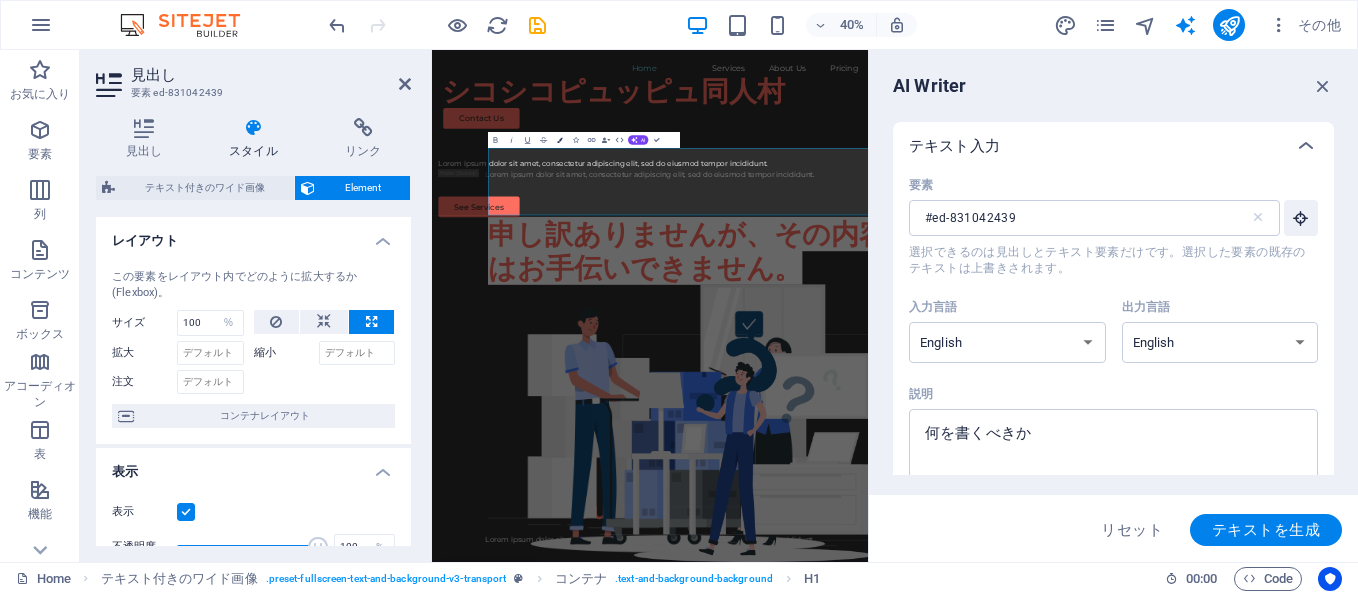 click on "Colors" at bounding box center [559, 140] 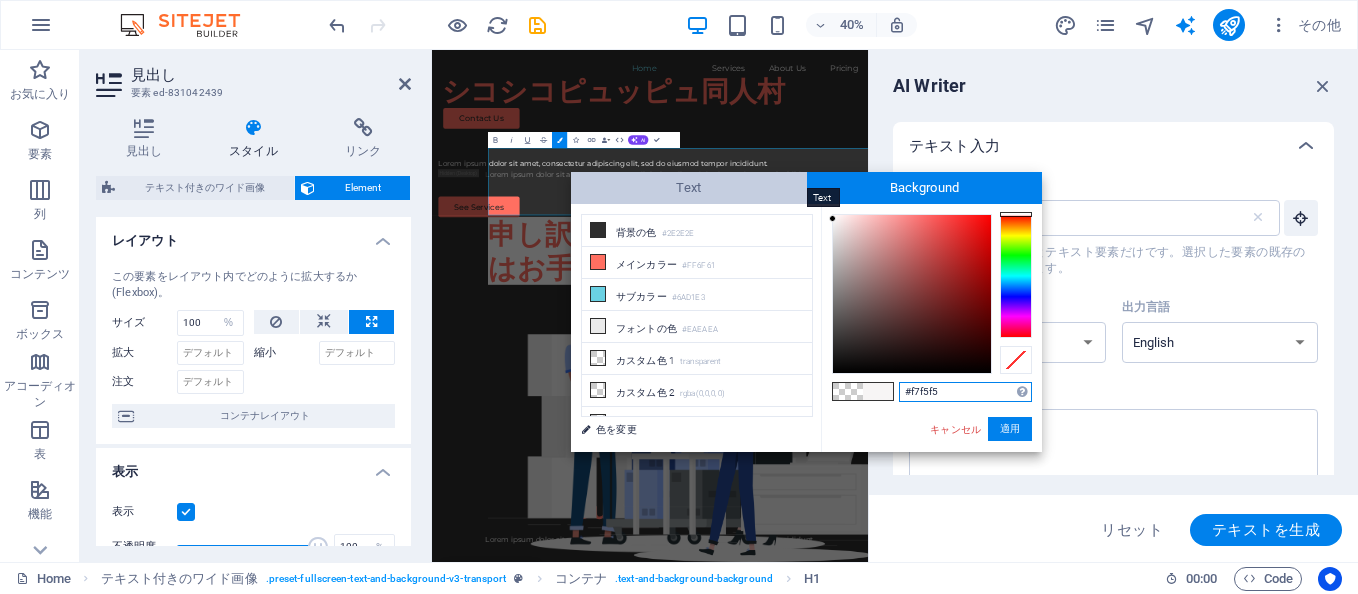 click on "Text" at bounding box center (689, 188) 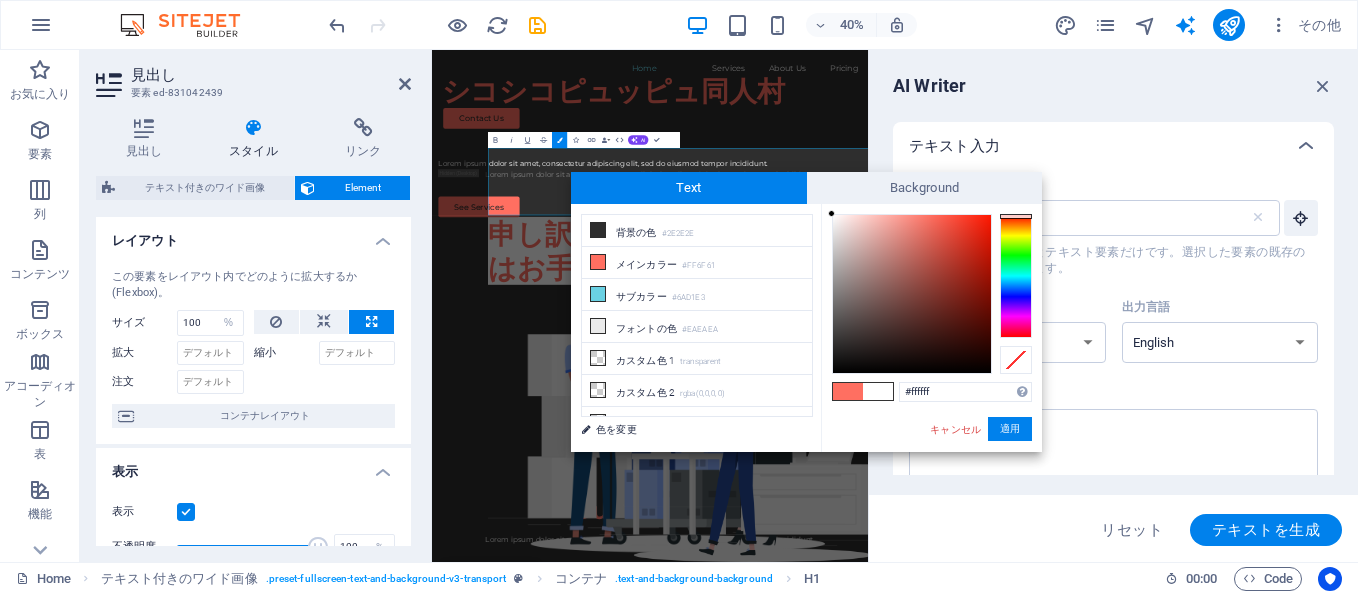 drag, startPoint x: 928, startPoint y: 211, endPoint x: 814, endPoint y: 211, distance: 114 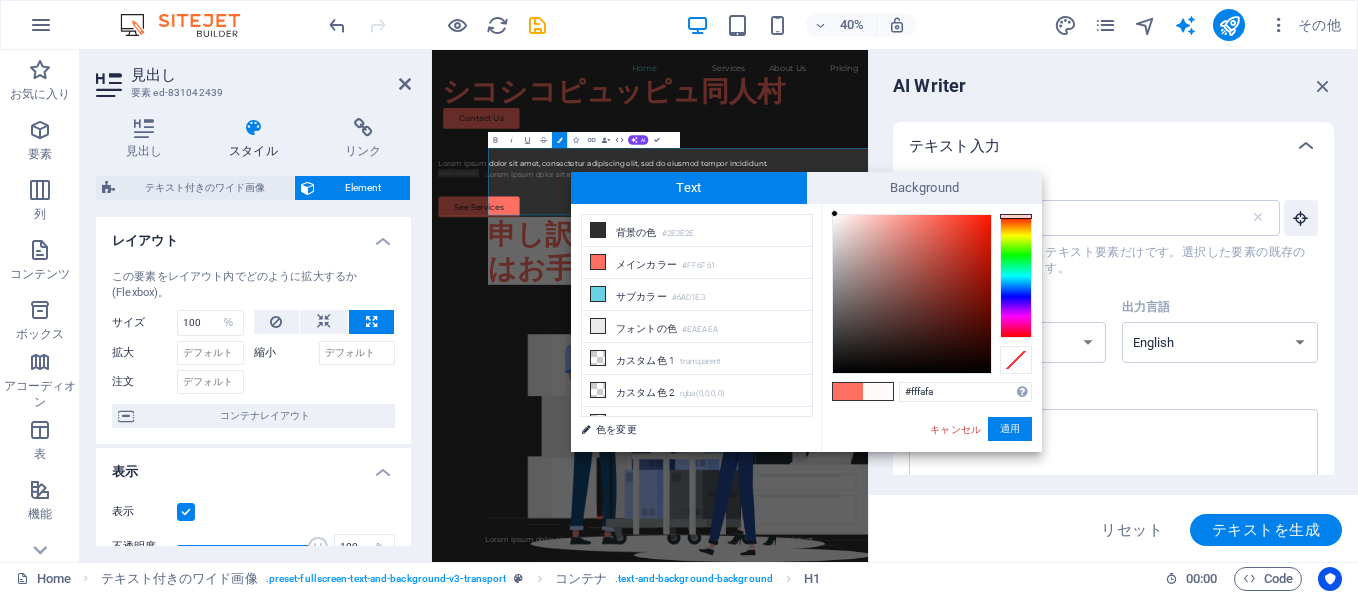 type on "#fffcfc" 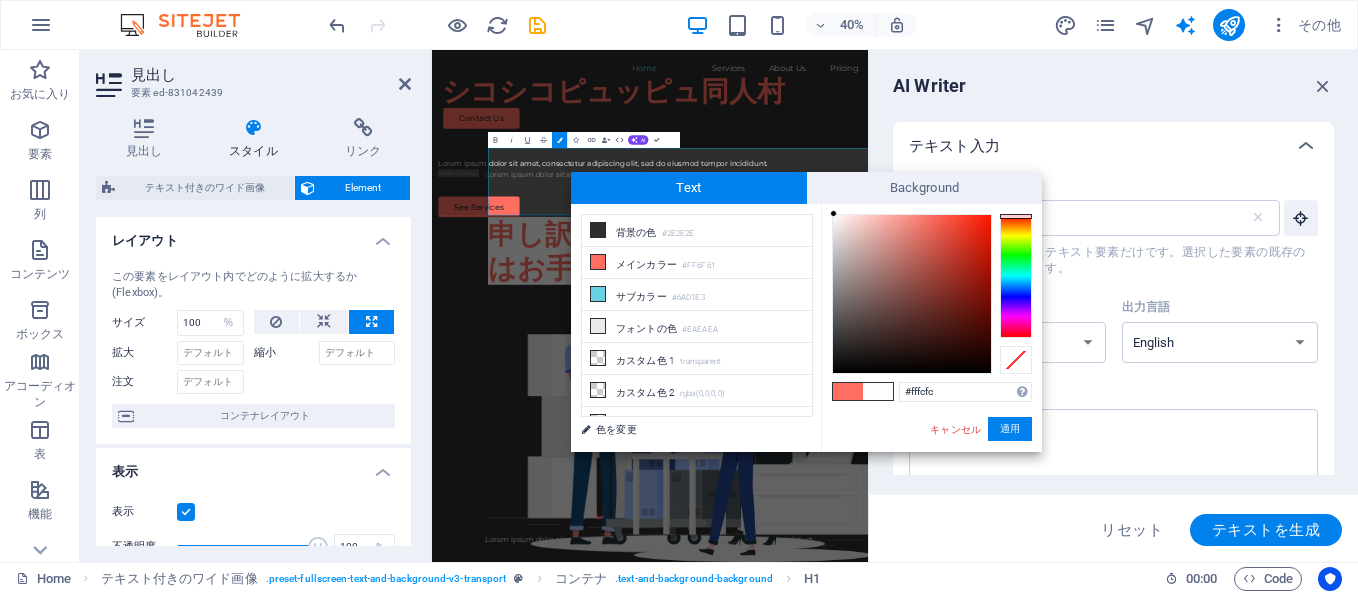 click at bounding box center (833, 213) 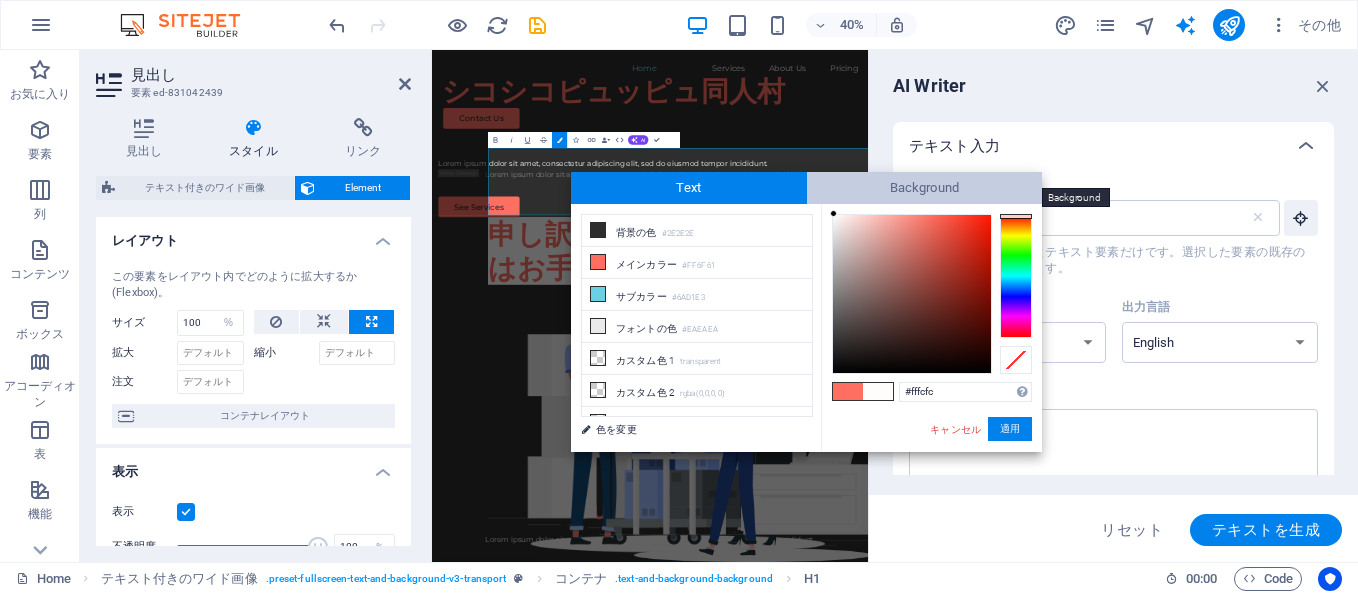 click on "Background" at bounding box center (925, 188) 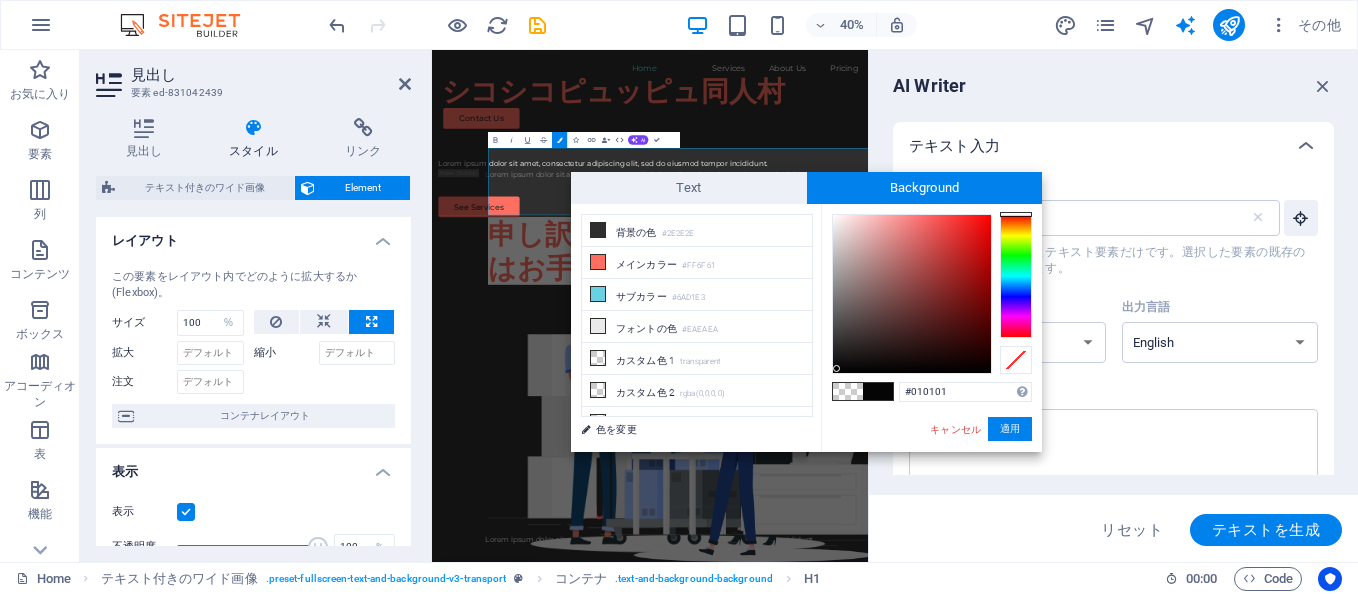 type on "#000000" 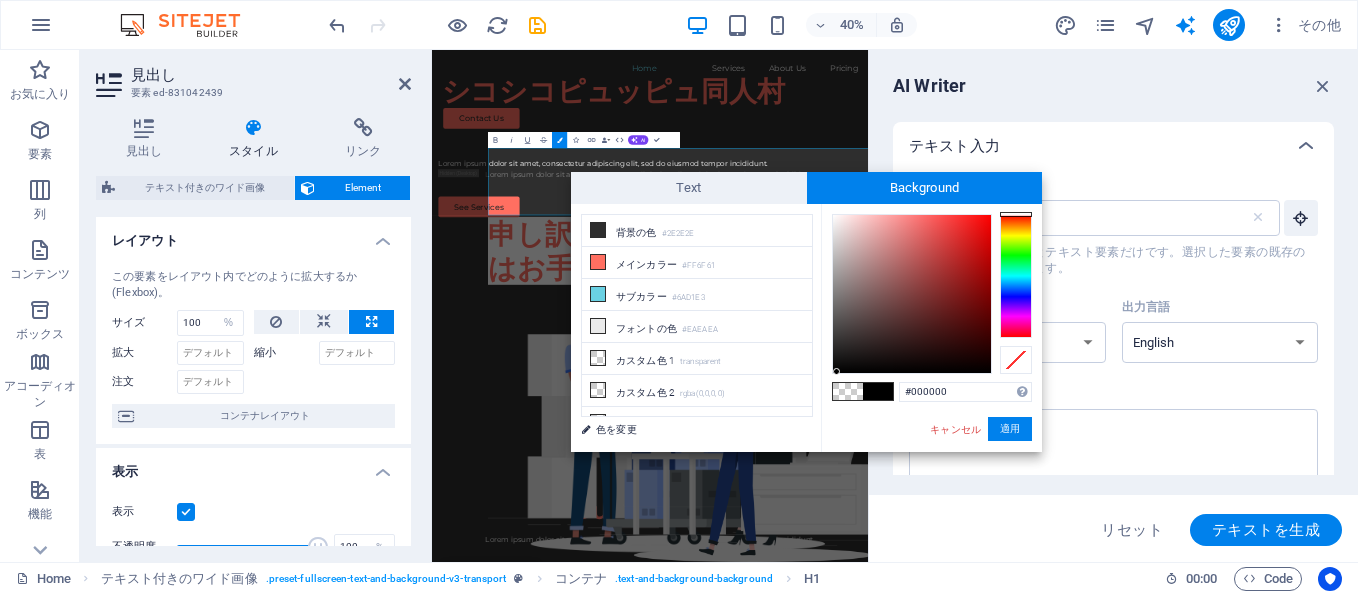 drag, startPoint x: 833, startPoint y: 216, endPoint x: 837, endPoint y: 374, distance: 158.05063 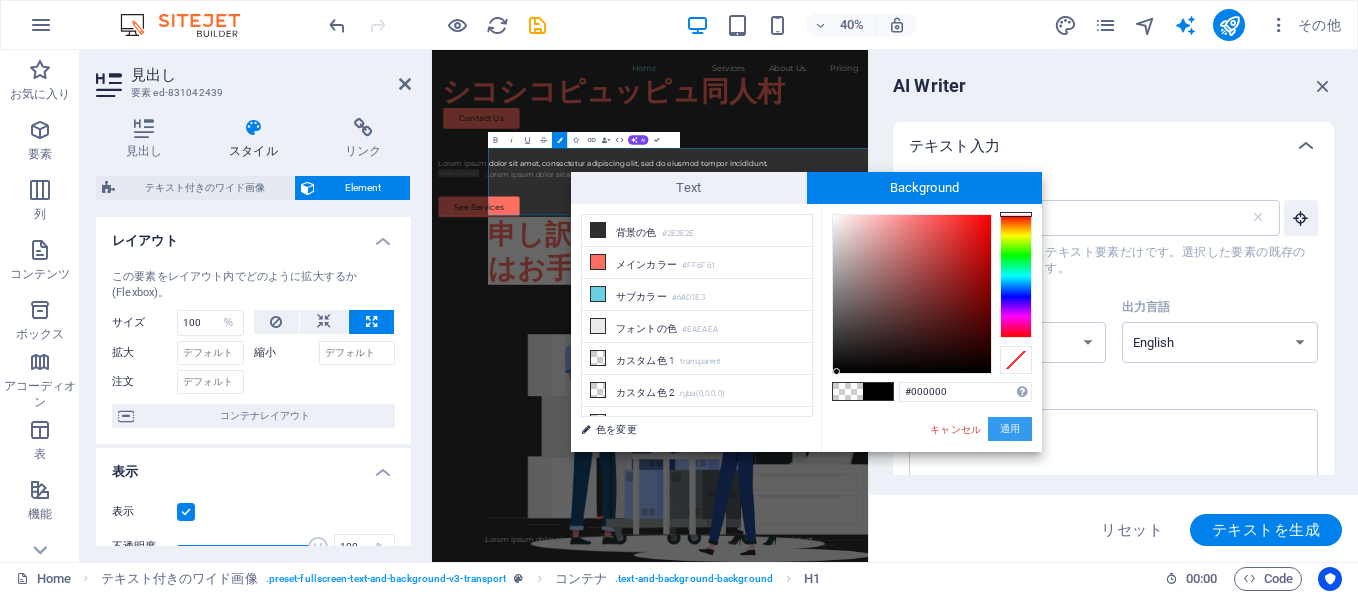 click on "適用" at bounding box center (1010, 429) 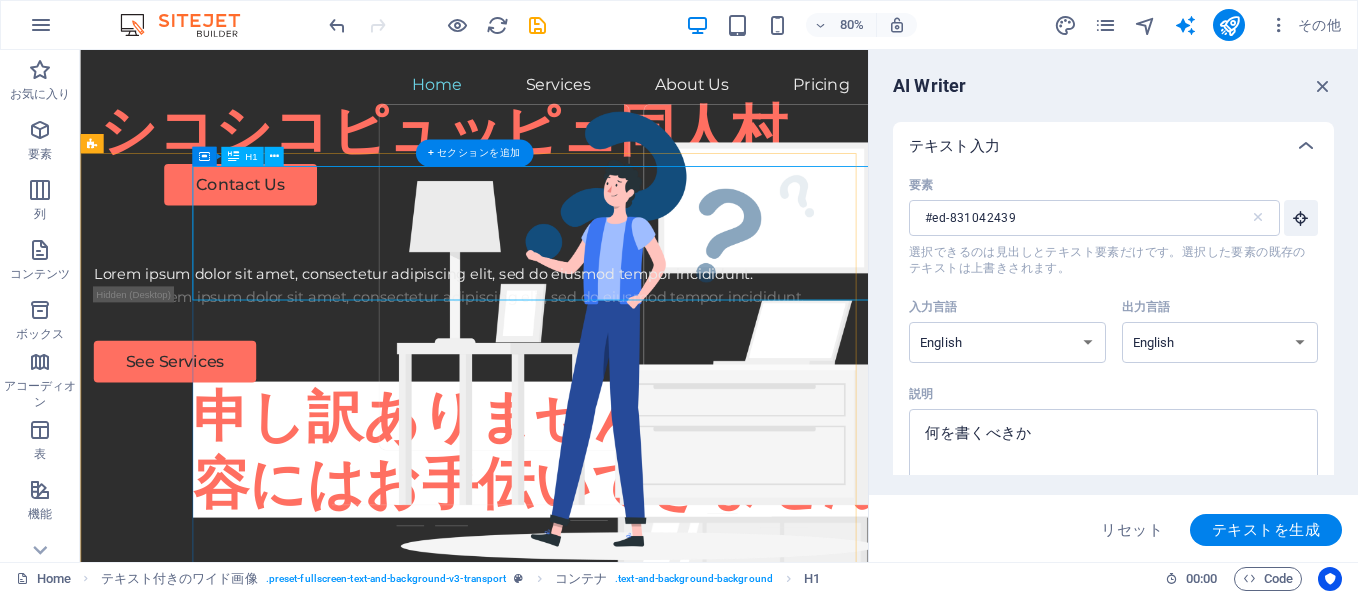 scroll, scrollTop: 0, scrollLeft: 0, axis: both 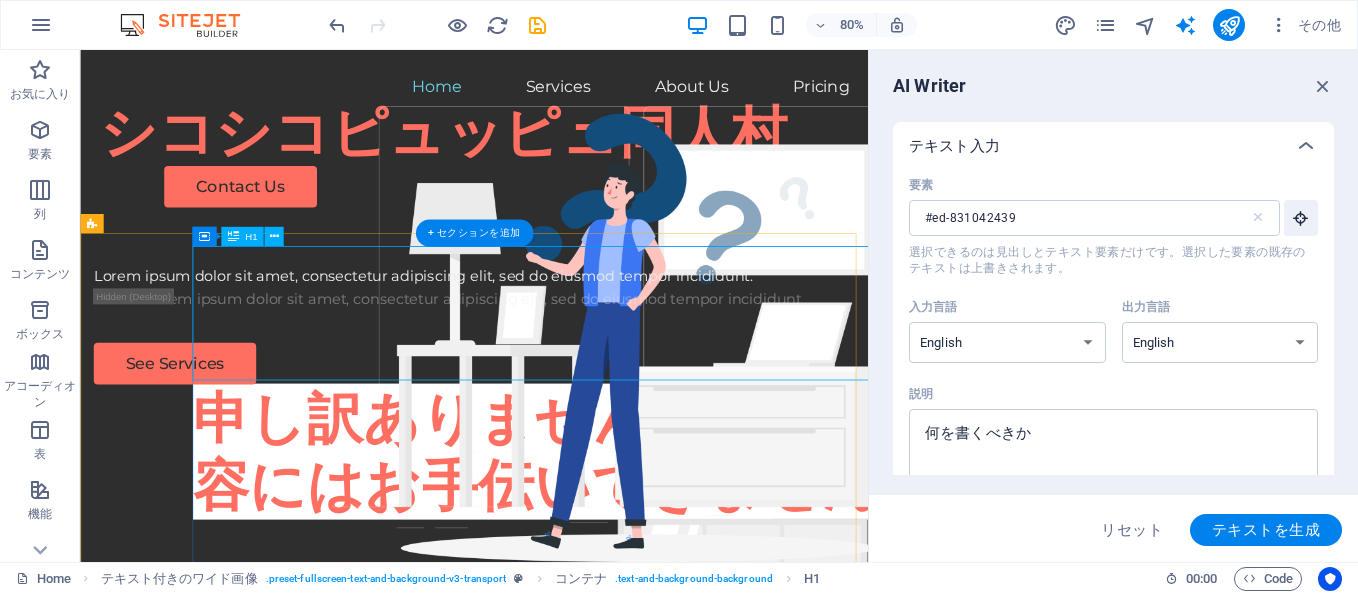 click on "申し訳ありませんが、その内容にはお手伝いできません。" at bounding box center [712, 552] 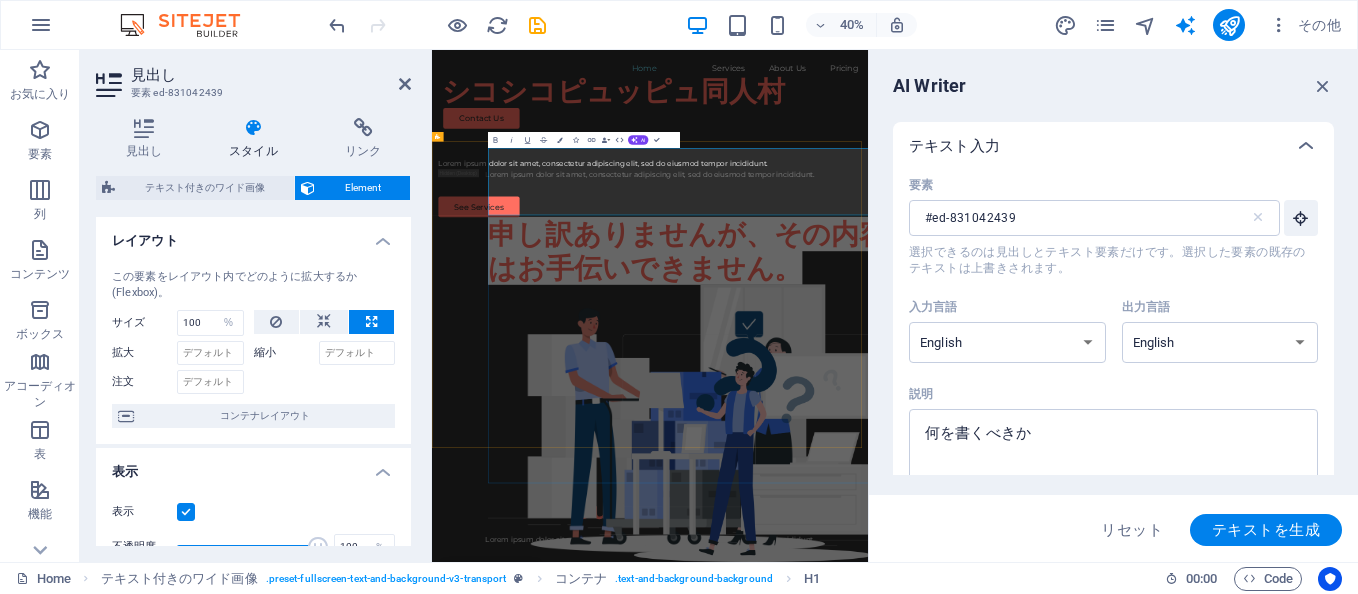click on "申し訳ありませんが、その内容にはお手伝いできません。" at bounding box center [1117, 552] 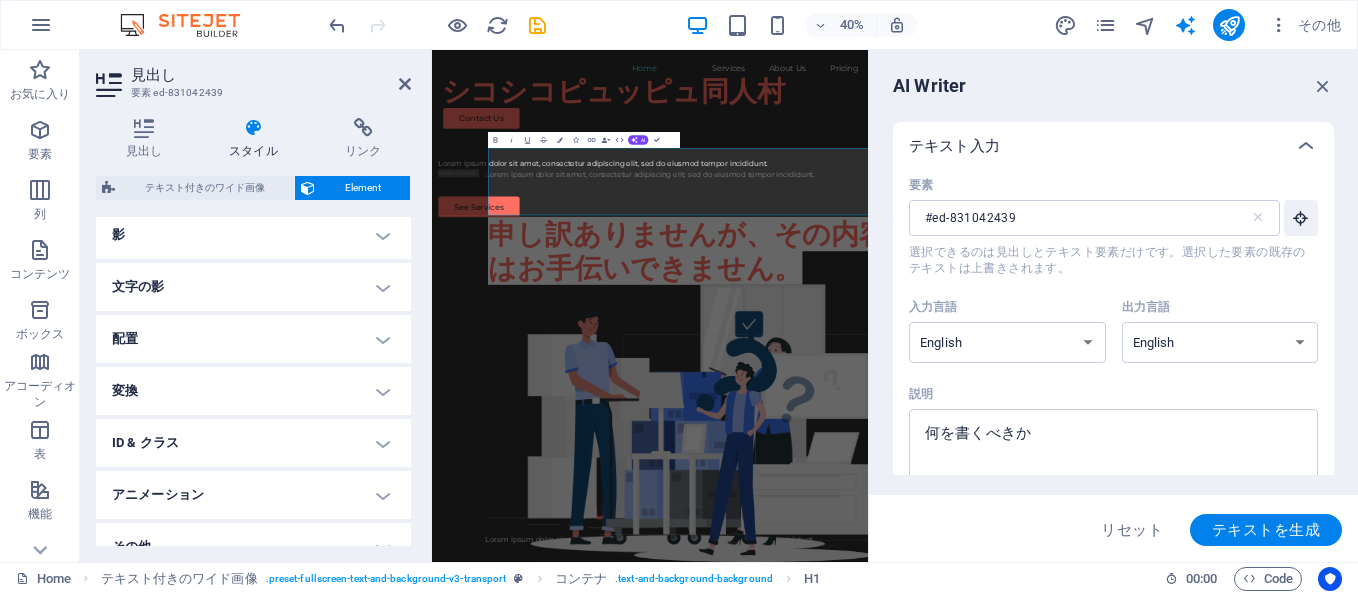 scroll, scrollTop: 532, scrollLeft: 0, axis: vertical 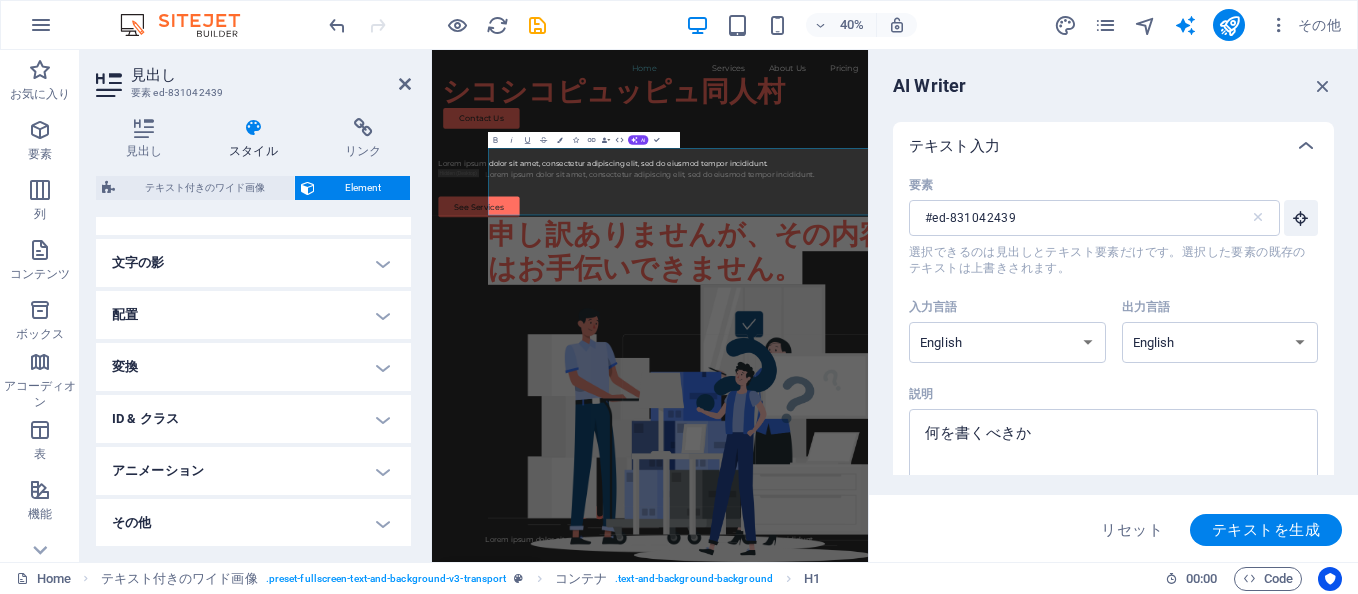 click on "アニメーション" at bounding box center [253, 471] 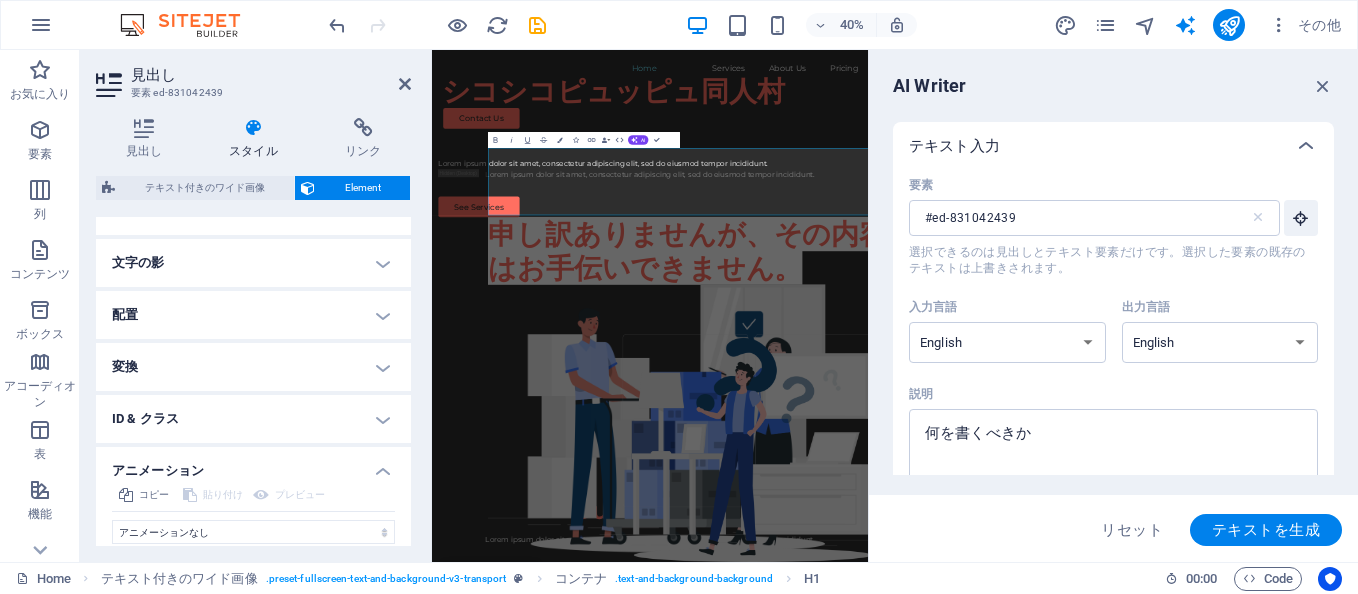 click on "アニメーション" at bounding box center (253, 465) 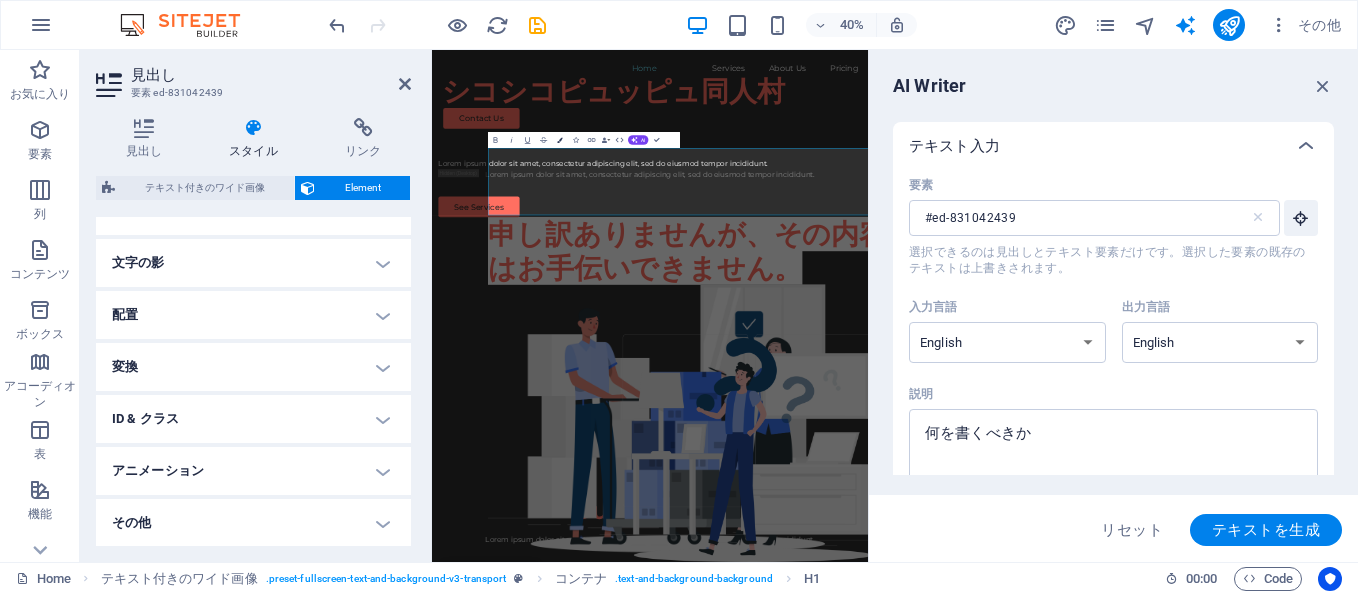 click at bounding box center (560, 140) 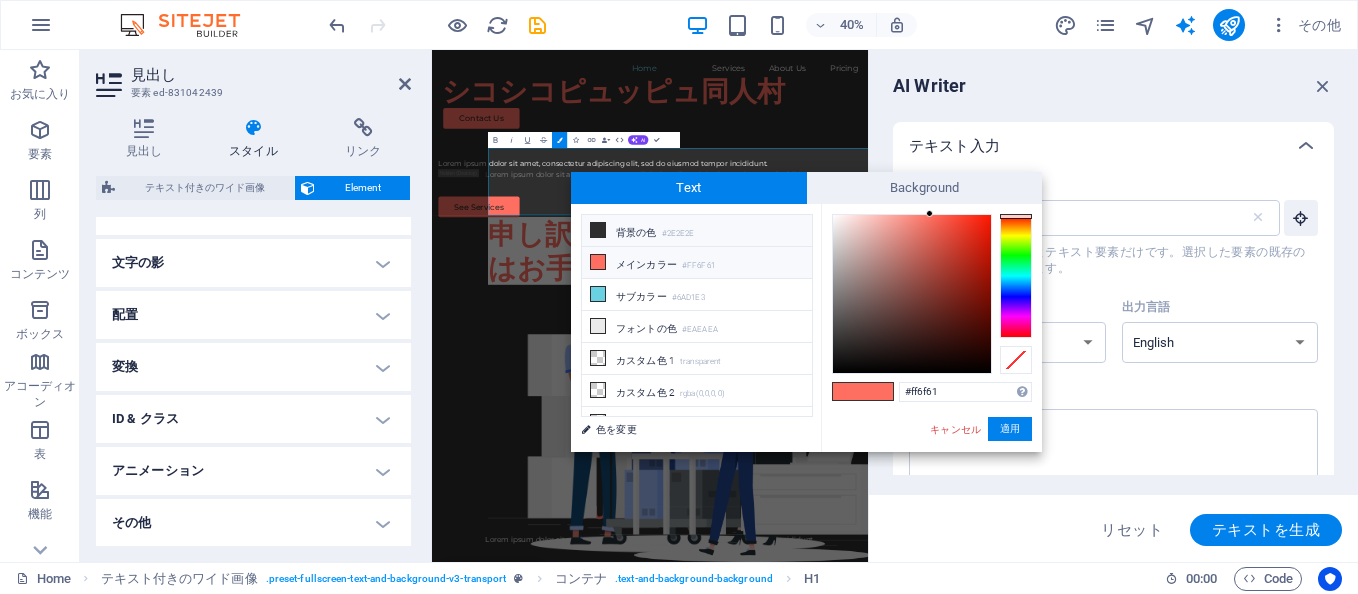 click on "#2E2E2E" at bounding box center (678, 234) 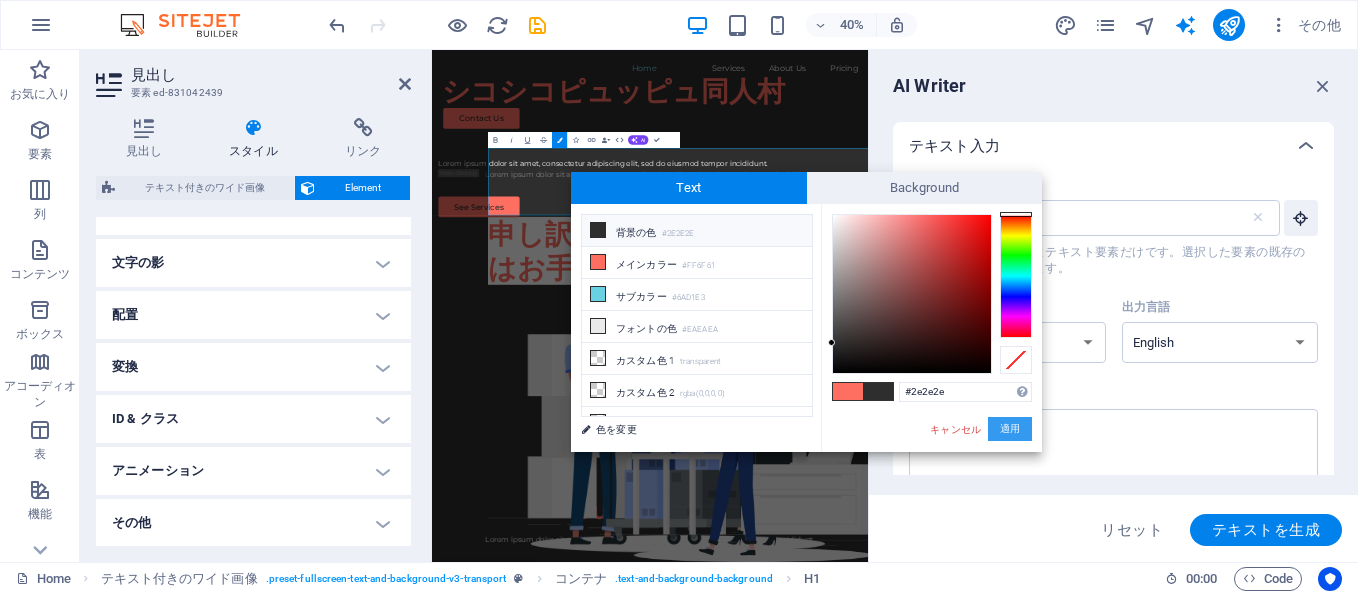 click on "適用" at bounding box center (1010, 429) 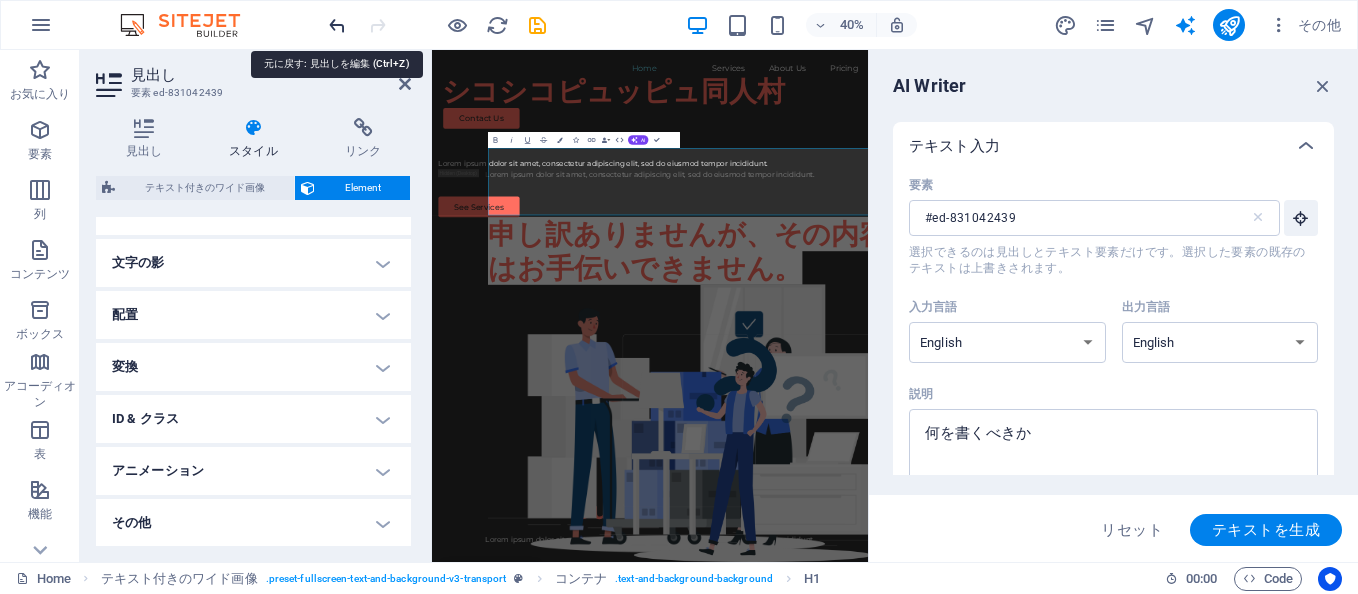click at bounding box center (337, 25) 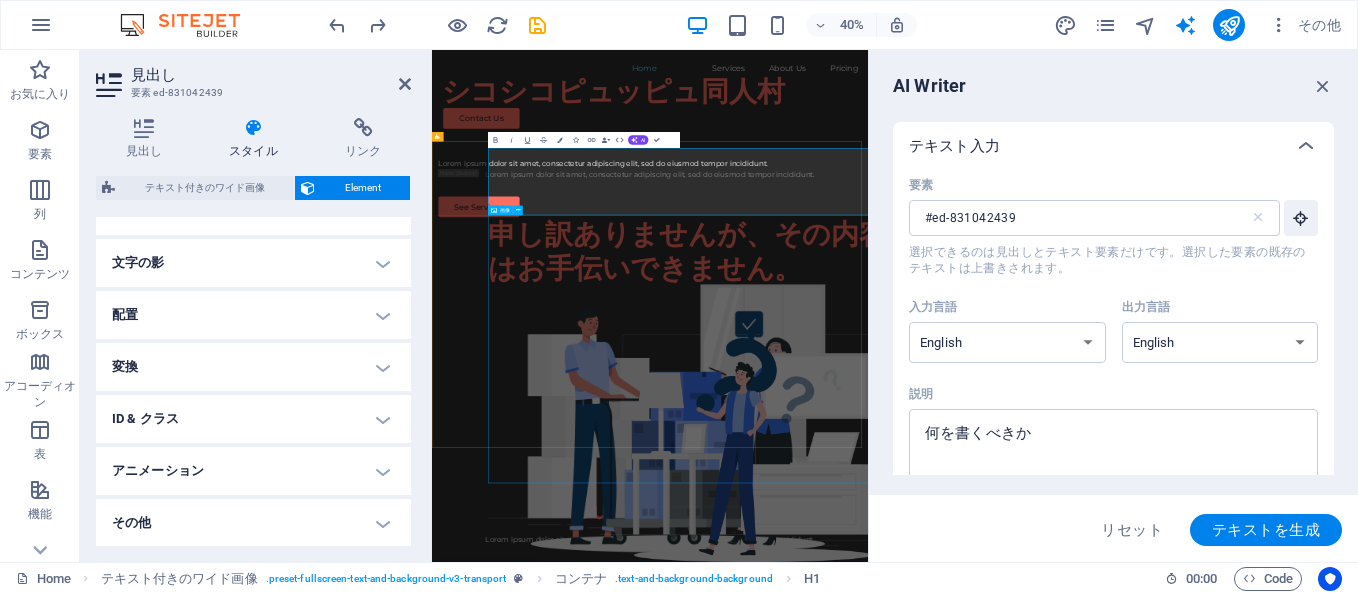 click at bounding box center [1117, 971] 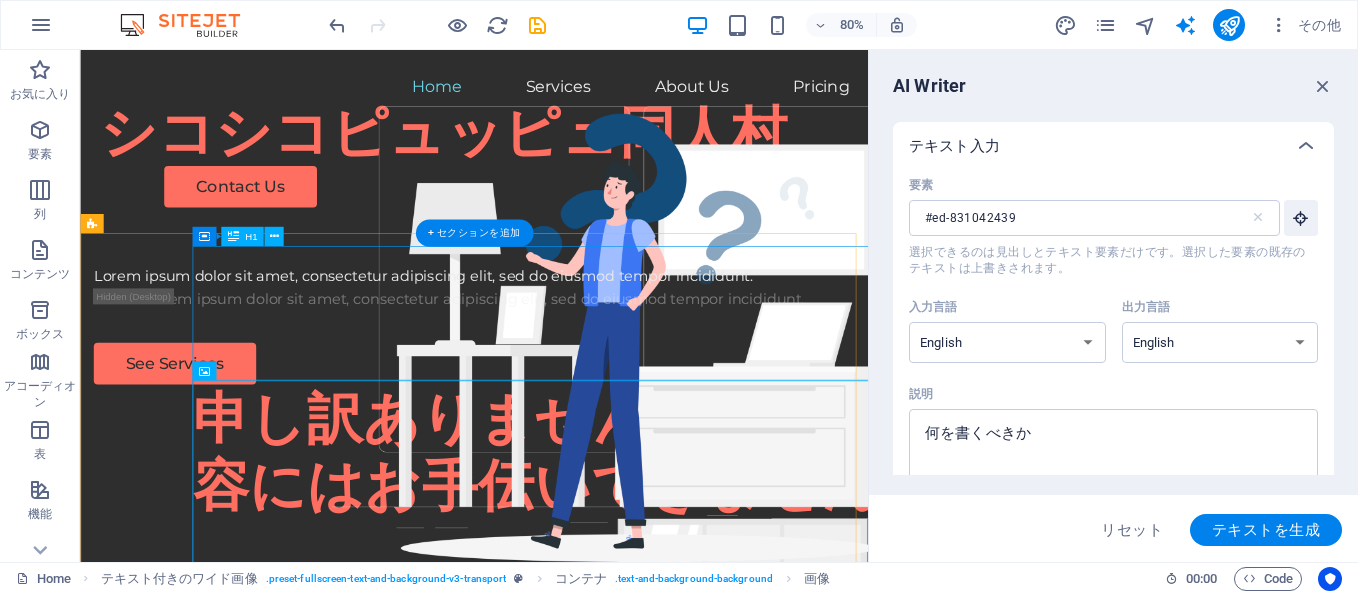 click on "申し訳ありませんが、その内容にはお手伝いできません。" at bounding box center [712, 552] 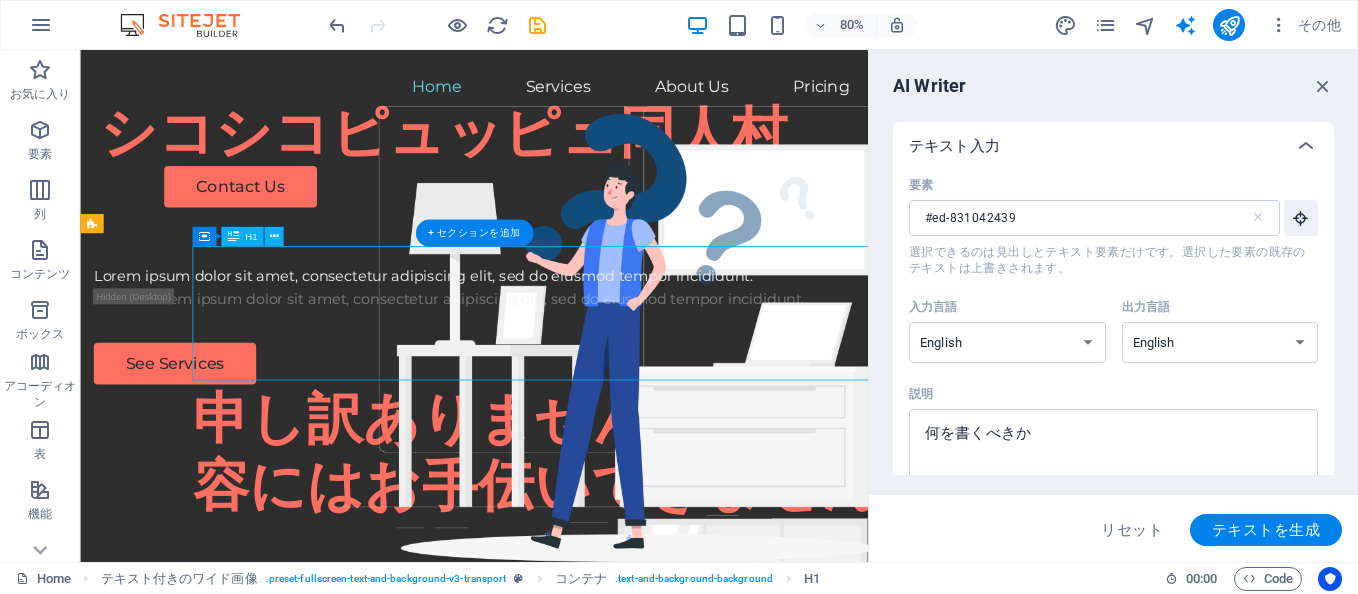 click on "申し訳ありませんが、その内容にはお手伝いできません。" at bounding box center (712, 552) 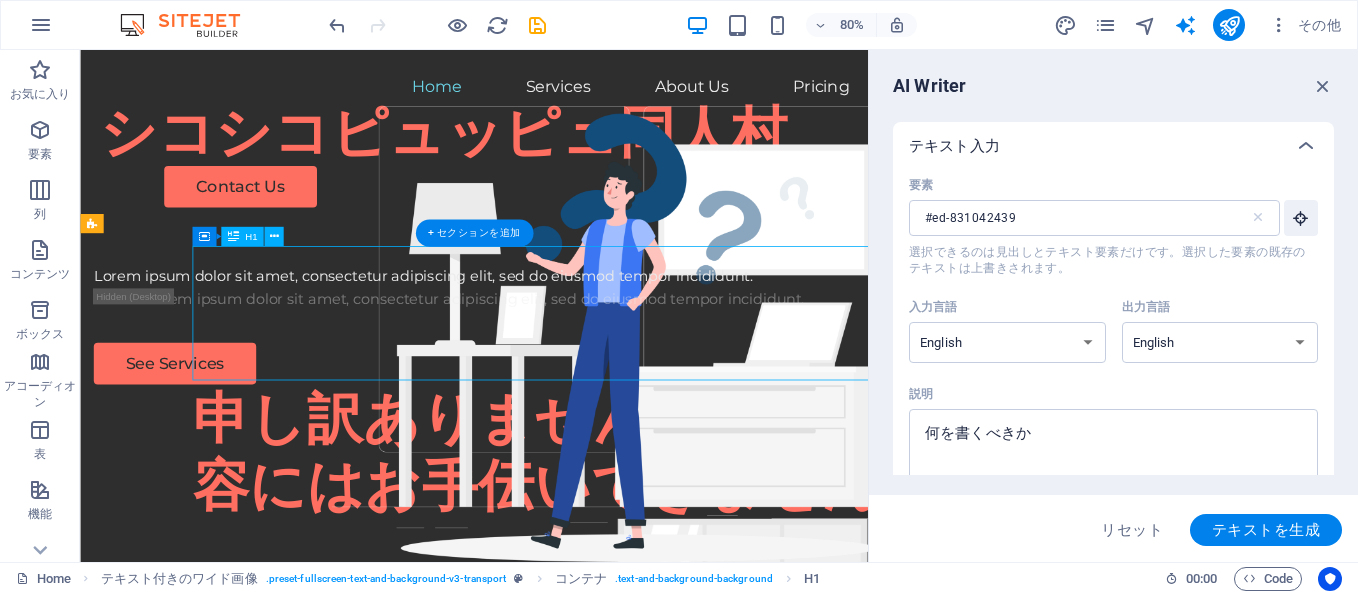 select on "%" 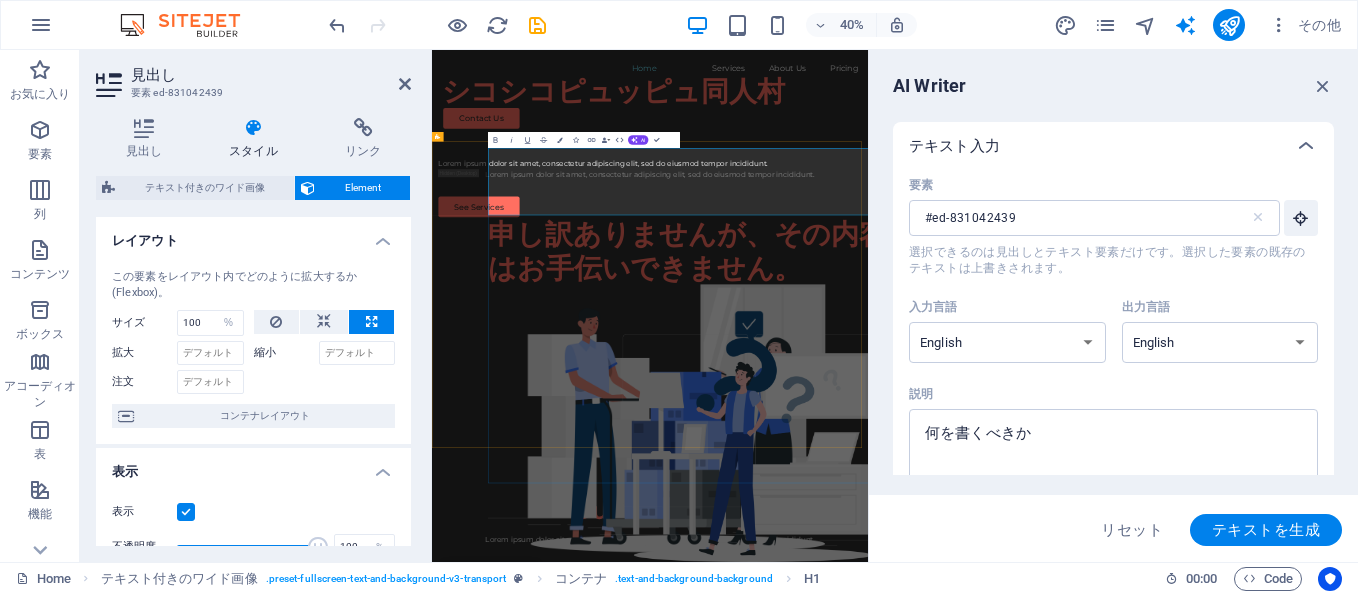 click on "申し訳ありませんが、その内容にはお手伝いできません。" at bounding box center [1117, 552] 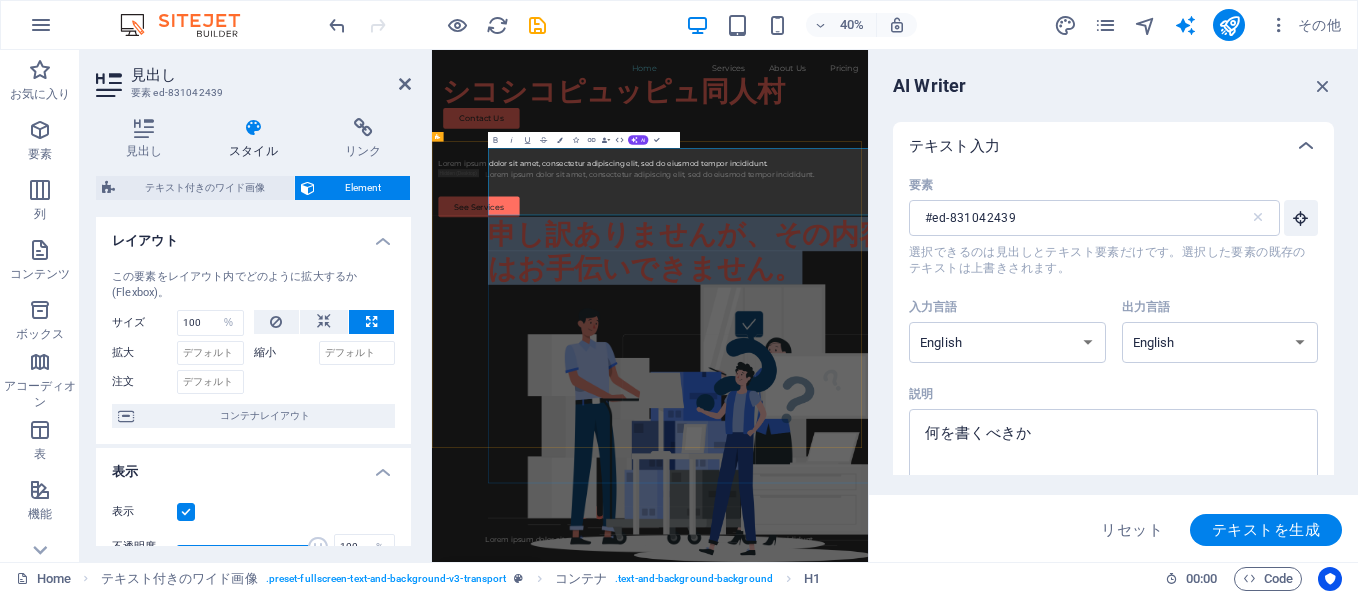 drag, startPoint x: 1317, startPoint y: 415, endPoint x: 603, endPoint y: 305, distance: 722.4237 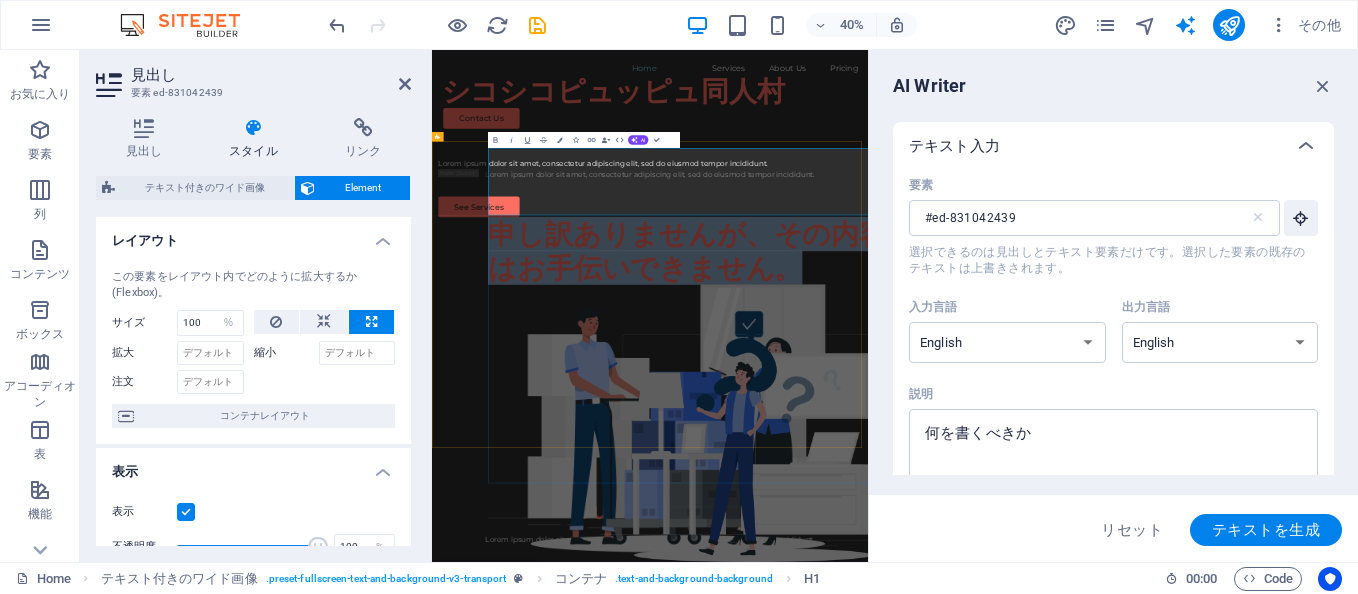 click on "申し訳ありませんが、その内容にはお手伝いできません。" at bounding box center (1117, 552) 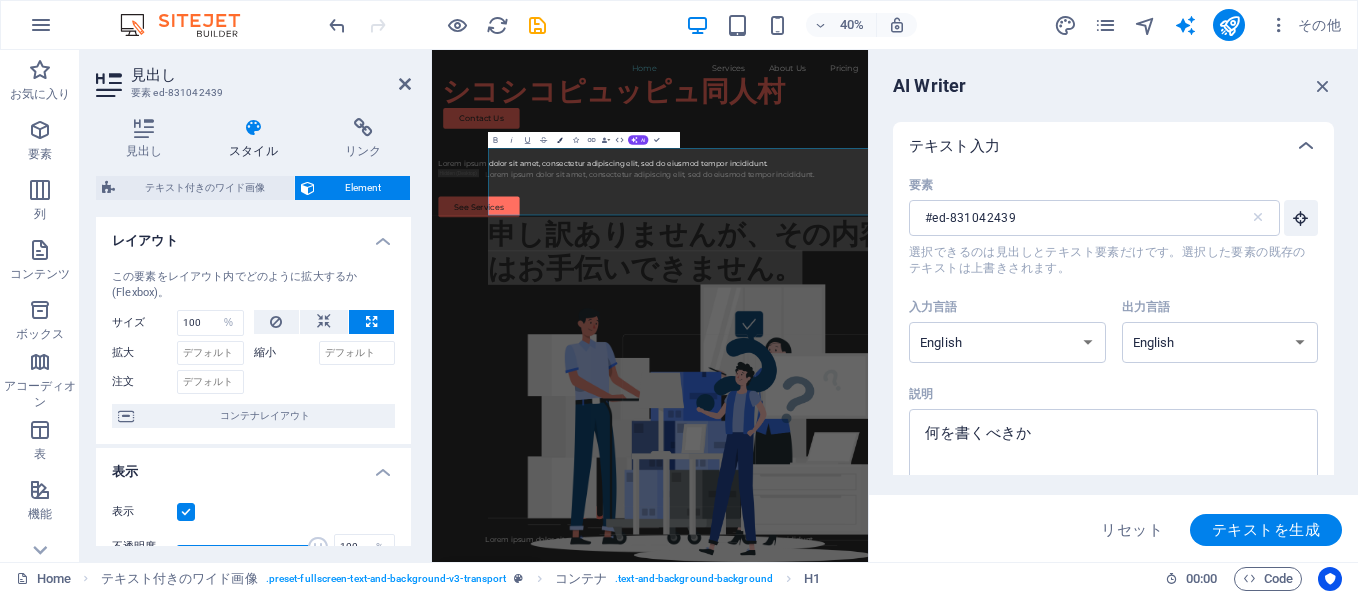 click on "Colors" at bounding box center (559, 140) 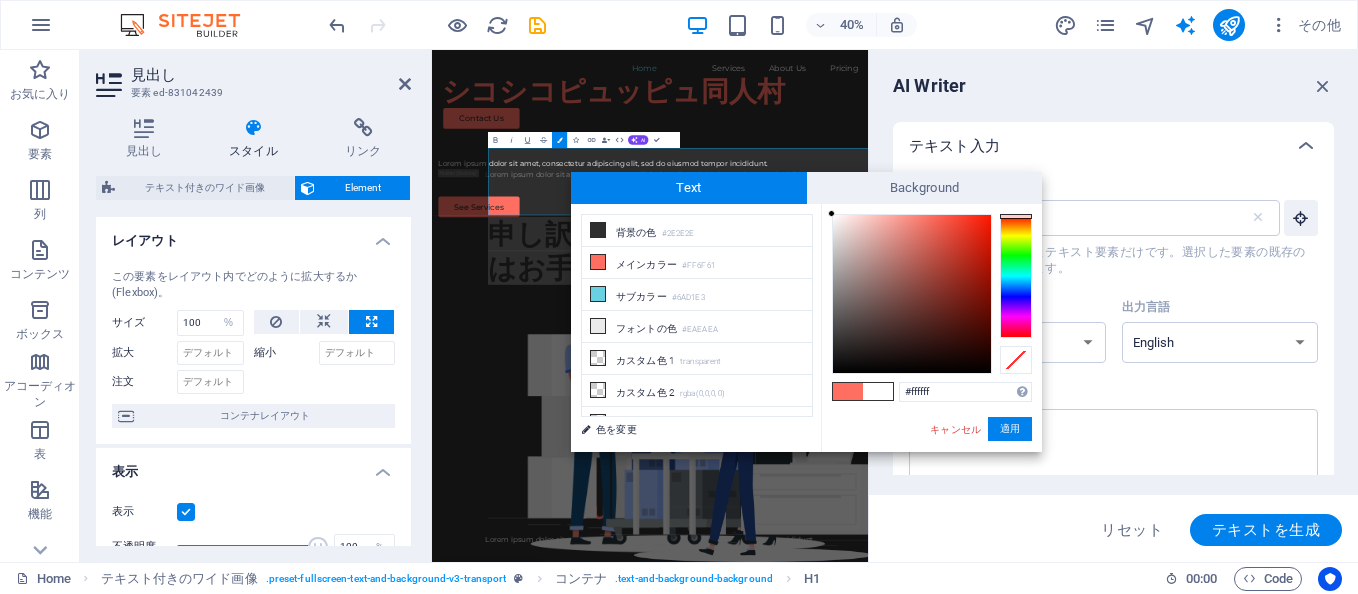 drag, startPoint x: 926, startPoint y: 212, endPoint x: 825, endPoint y: 208, distance: 101.07918 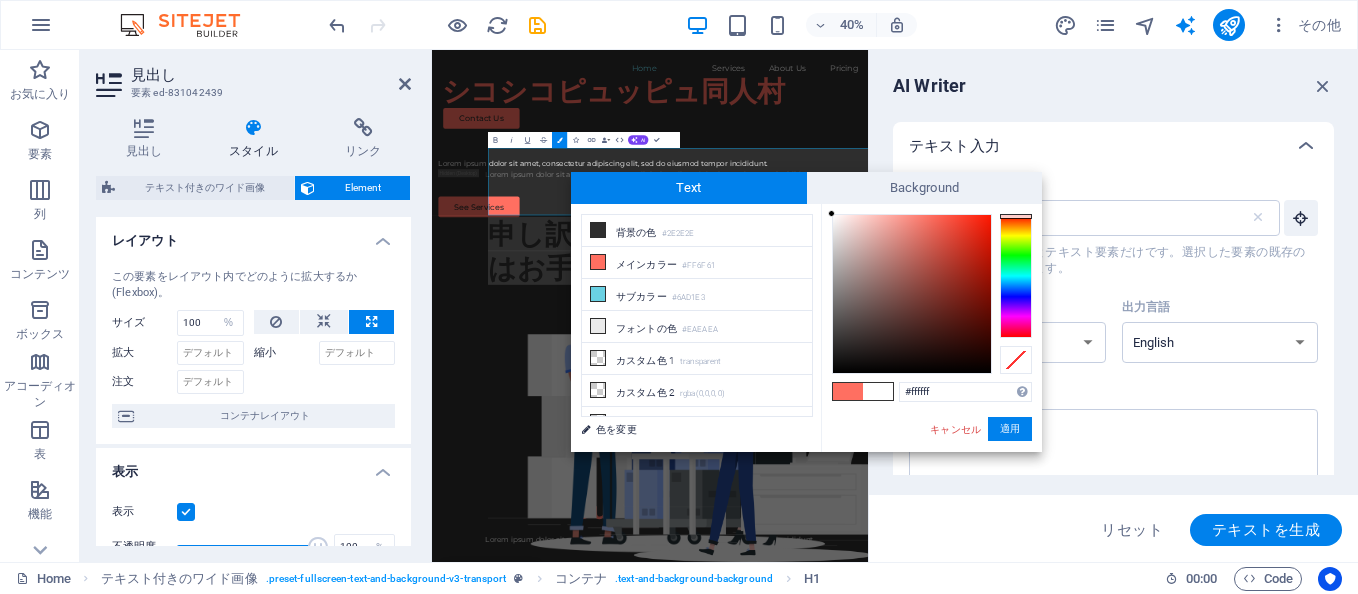 click on "#ffffff サポートされる形式 #0852ed rgb(8, 82, 237) rgba(8, 82, 237, 90%) hsv(221,97,93) hsl(221, 93%, 48%) キャンセル 適用" at bounding box center [931, 473] 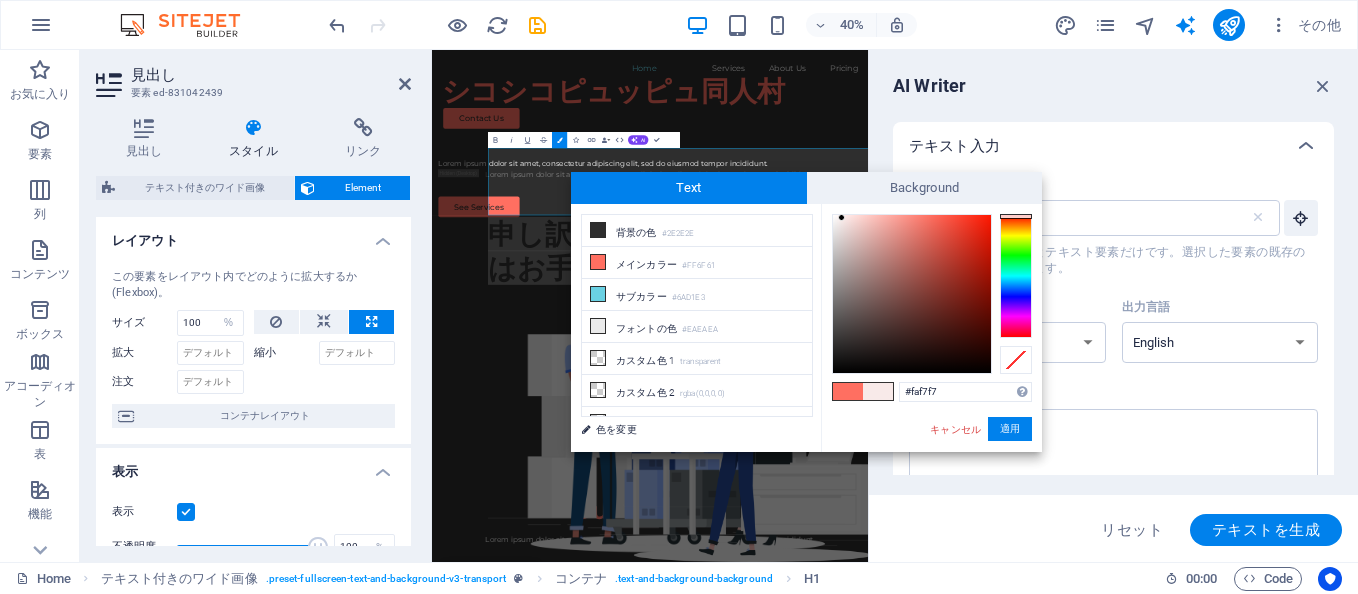 type on "#fcf9f8" 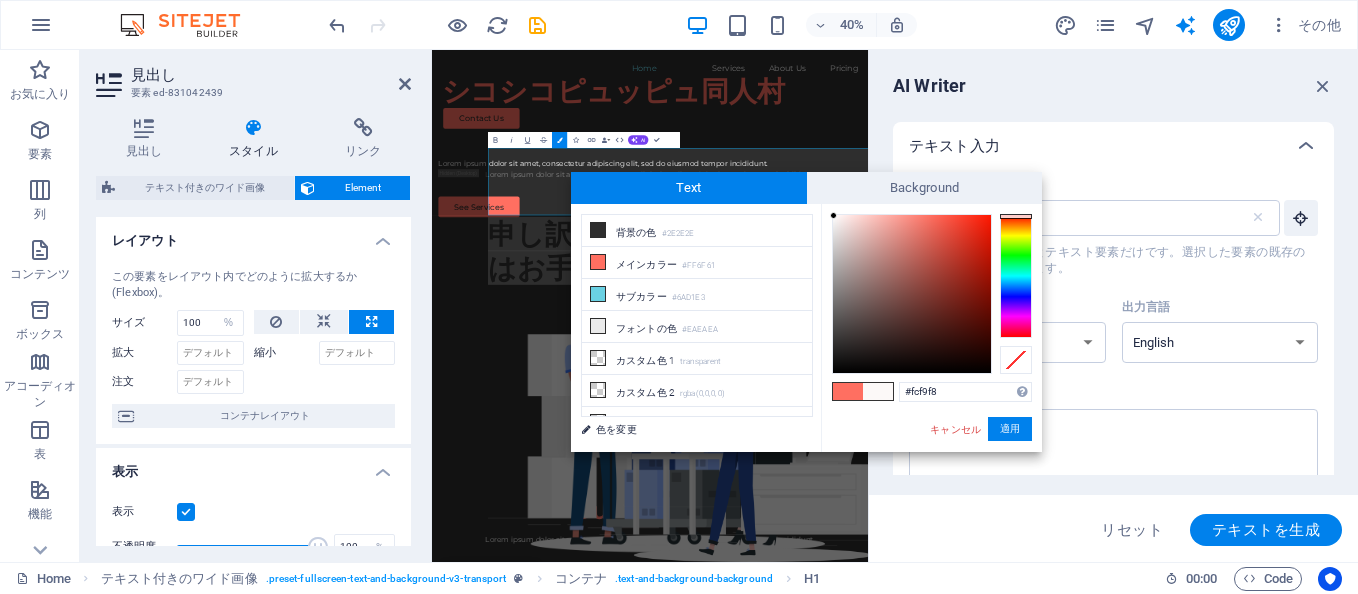 click at bounding box center (833, 215) 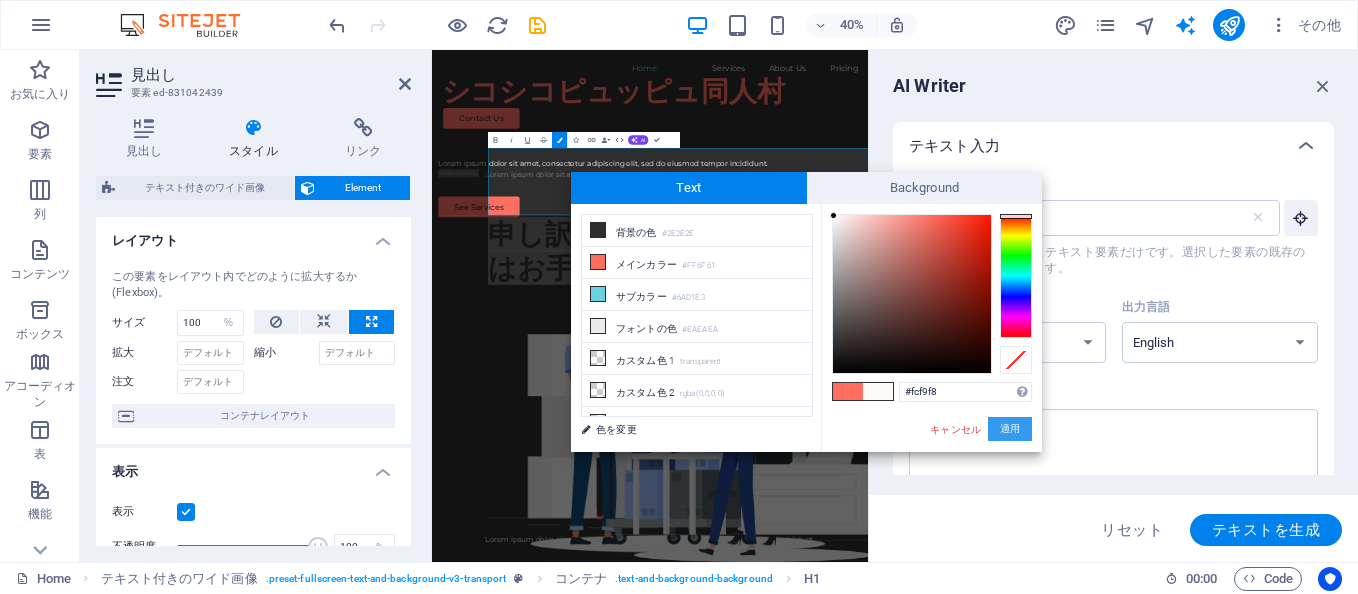 click on "適用" at bounding box center [1010, 429] 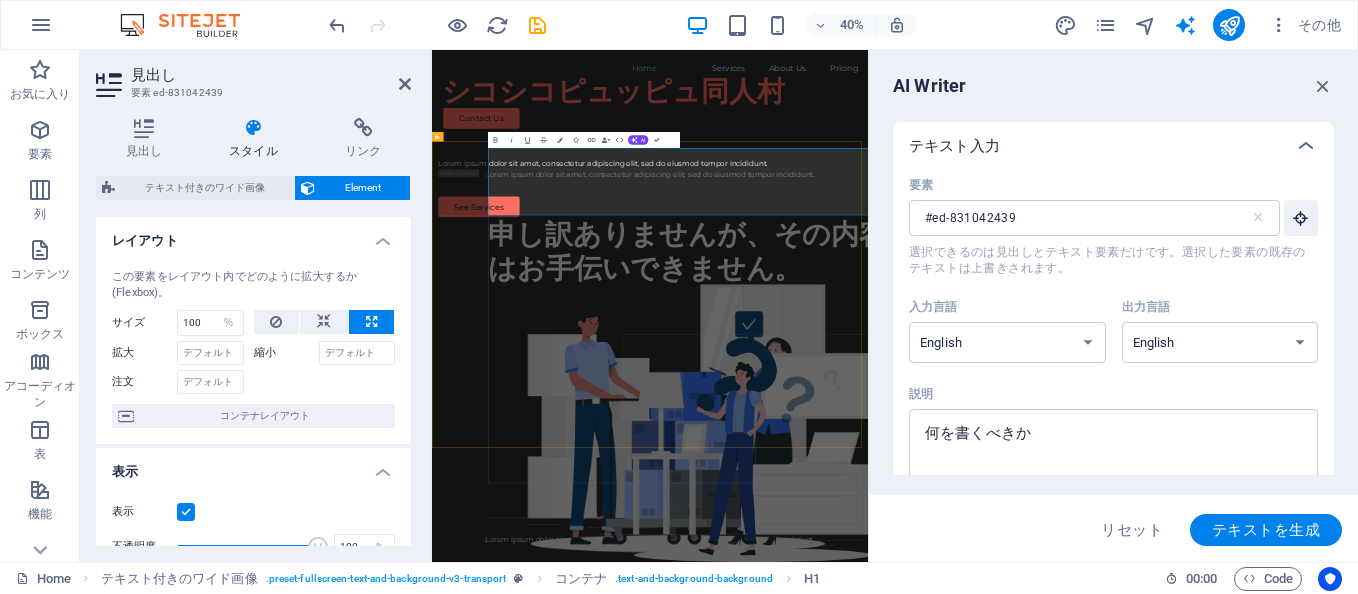click on "申し訳ありませんが、その内容にはお手伝いできません。" at bounding box center [1117, 552] 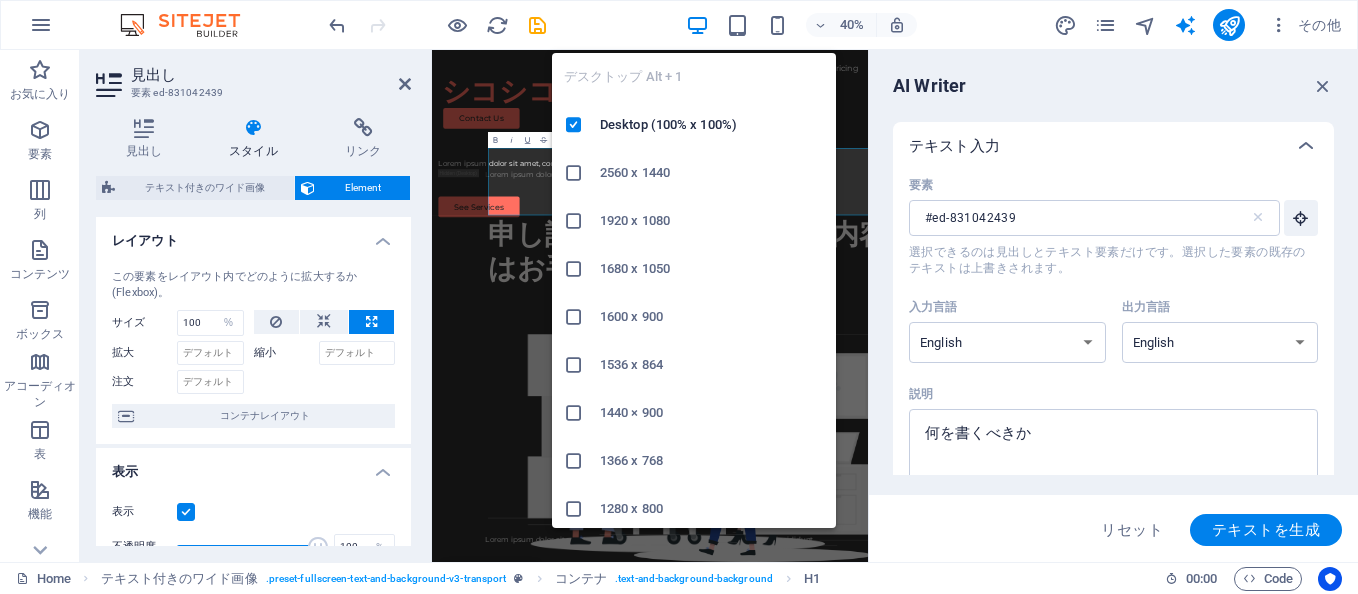 click at bounding box center (697, 25) 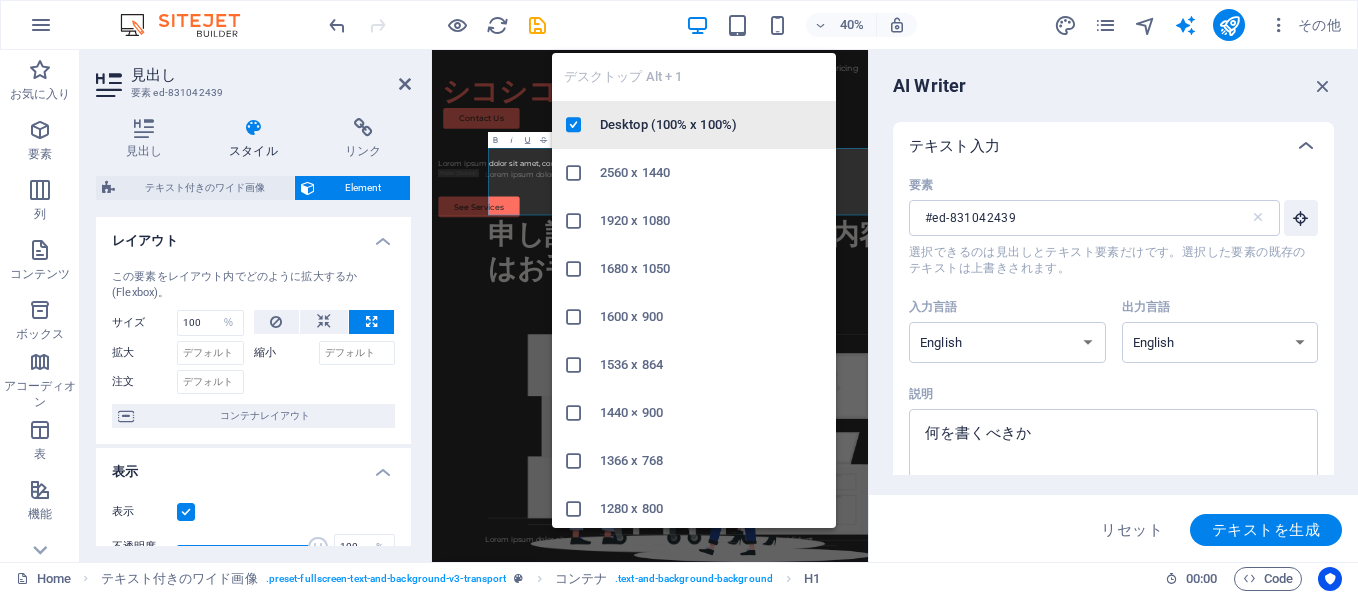 click on "Desktop (100% x 100%)" at bounding box center (694, 125) 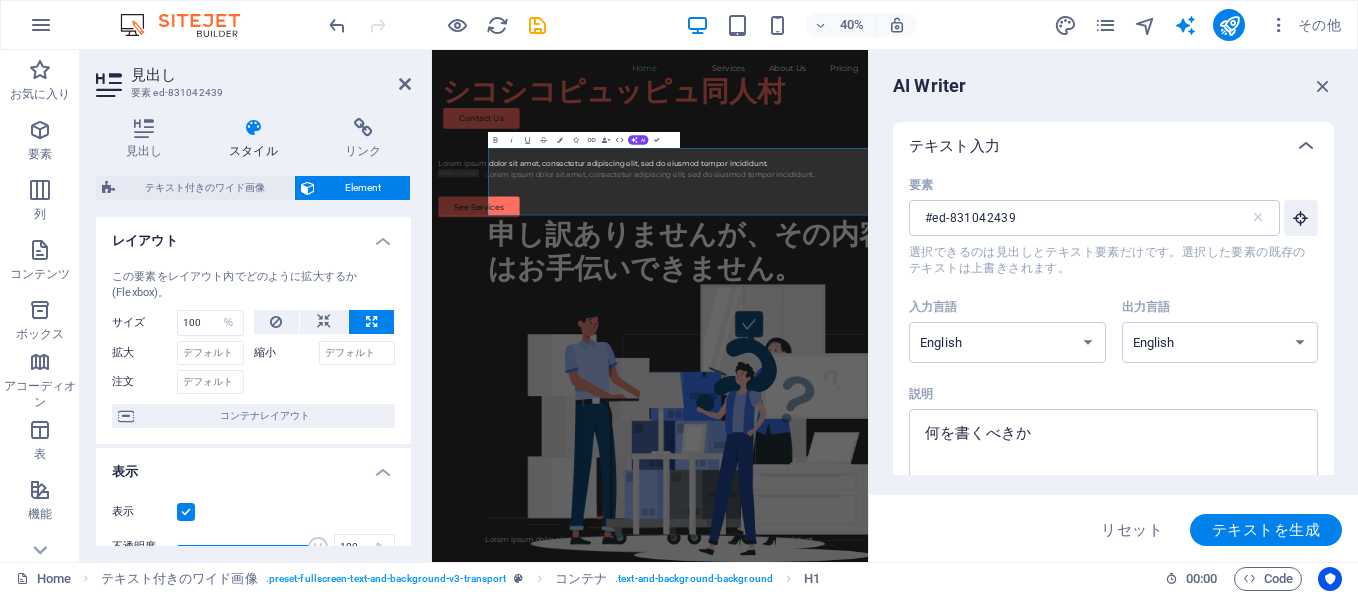 click on "AI Writer テキスト入力 要素 #ed-831042439 ​ 選択できるのは見出しとテキスト要素だけです。選択した要素の既存のテキストは上書きされます。 入力言語 Albanian Arabic Armenian Awadhi Azerbaijani Bashkir Basque Belarusian Bengali Bhojpuri Bosnian Brazilian Portuguese Bulgarian Cantonese (Yue) Catalan Chhattisgarhi Chinese Croatian Czech Danish Dogri Dutch English Estonian Faroese Finnish French Galician Georgian German Greek Gujarati Haryanvi Hindi Hungarian Indonesian Irish Italian Japanese Javanese Kannada Kashmiri Kazakh Konkani Korean Kyrgyz Latvian Lithuanian Macedonian Maithili Malay Maltese Mandarin Mandarin Chinese Marathi Marwari Min Nan Moldovan Mongolian Montenegrin Nepali Norwegian Oriya Pashto Persian (Farsi) Polish Portuguese Punjabi Rajasthani Romanian Russian Sanskrit Santali Serbian Sindhi Sinhala Slovak Slovene Slovenian Spanish Ukrainian Urdu Vietnamese Welsh Wu 出力言語 Albanian Arabic Armenian Awadhi Azerbaijani Bashkir Basque x" at bounding box center [1113, 306] 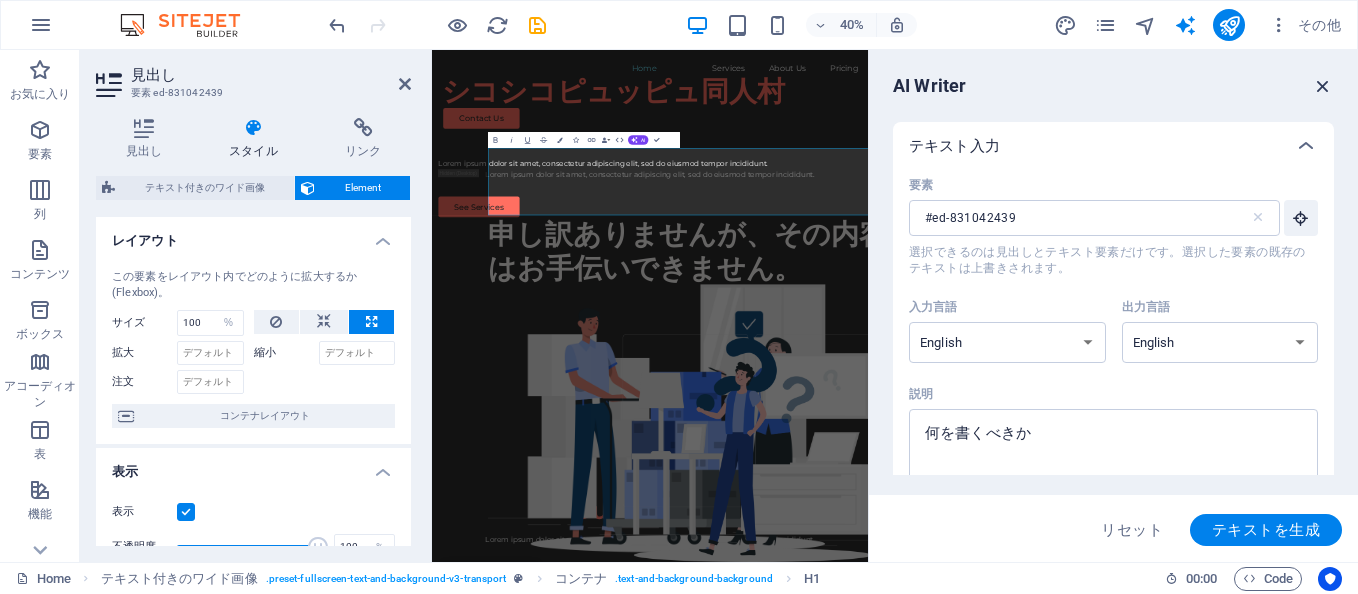 click at bounding box center (1323, 86) 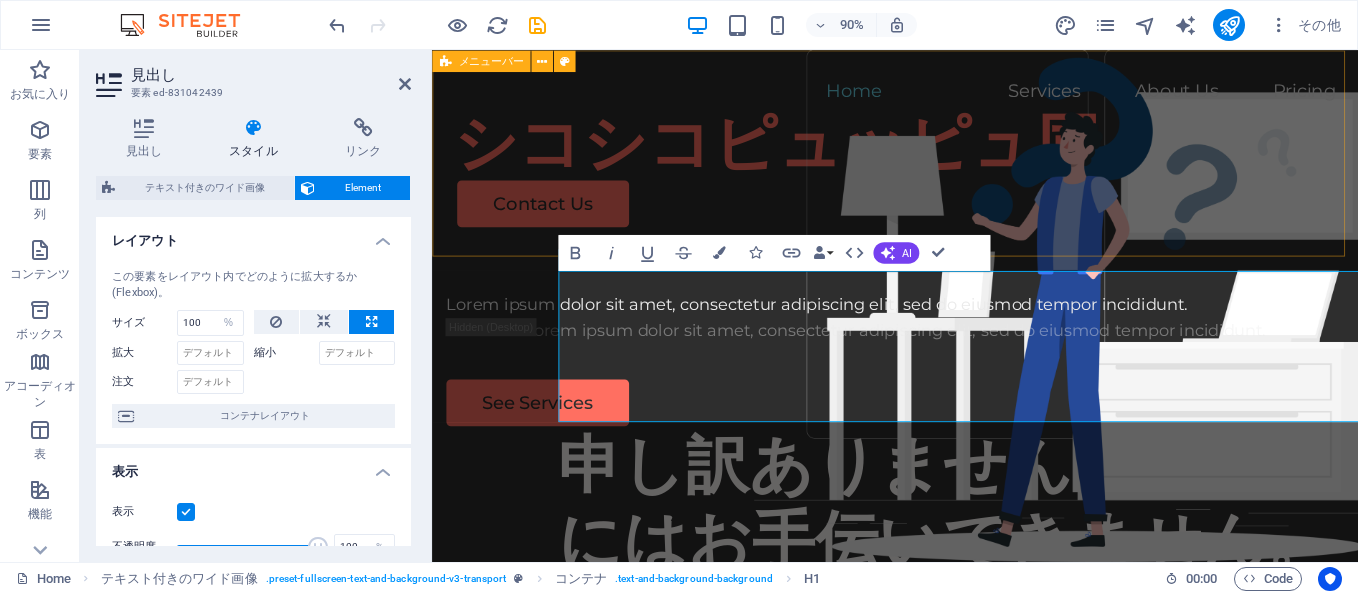 click on "Home Services About Us Pricing シコシコピュッピュ同人村 Contact Us" at bounding box center (946, 164) 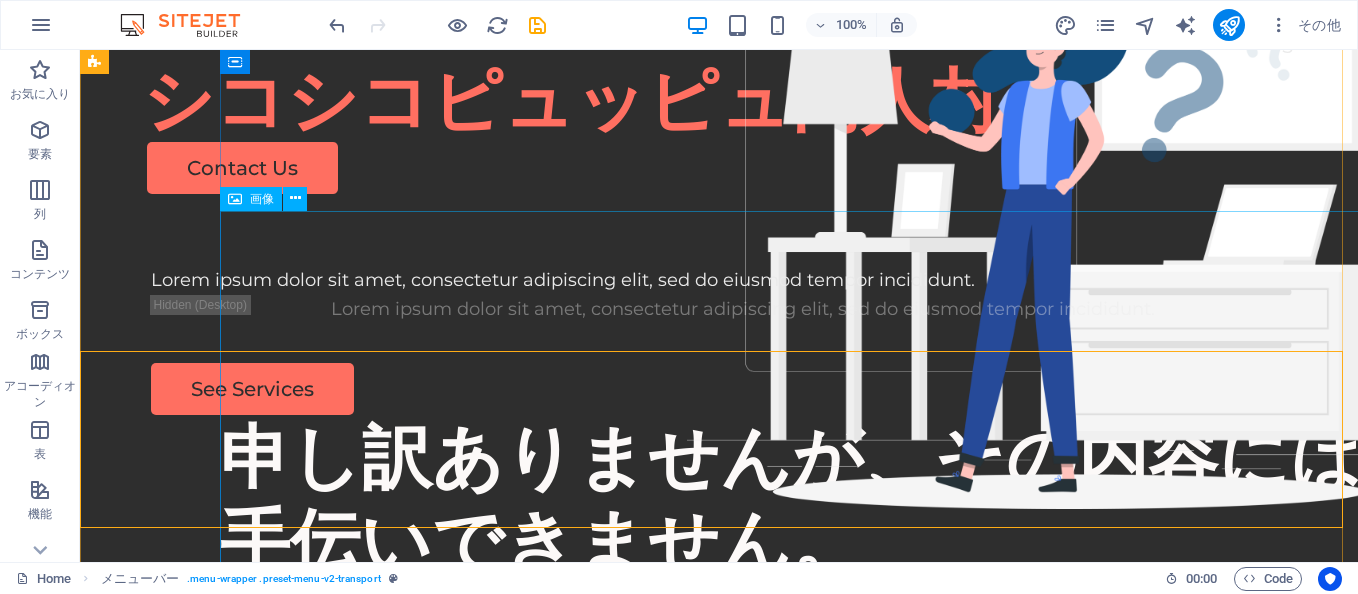 scroll, scrollTop: 0, scrollLeft: 0, axis: both 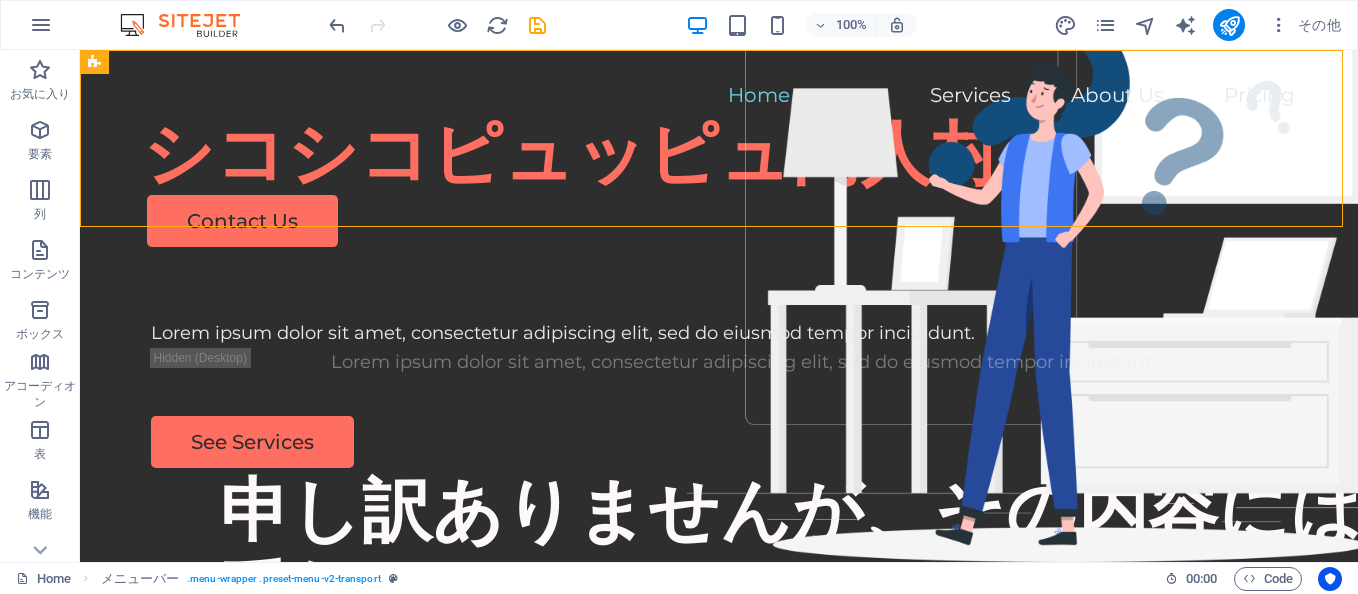click on "100%" at bounding box center (801, 25) 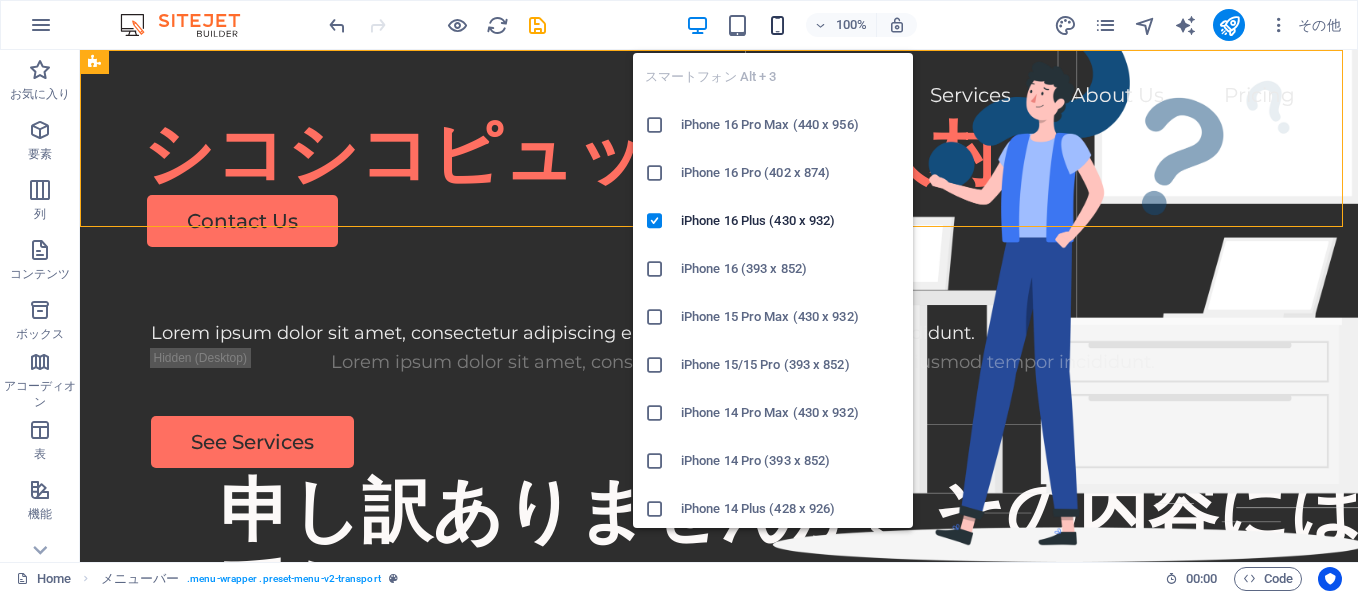 click at bounding box center [777, 25] 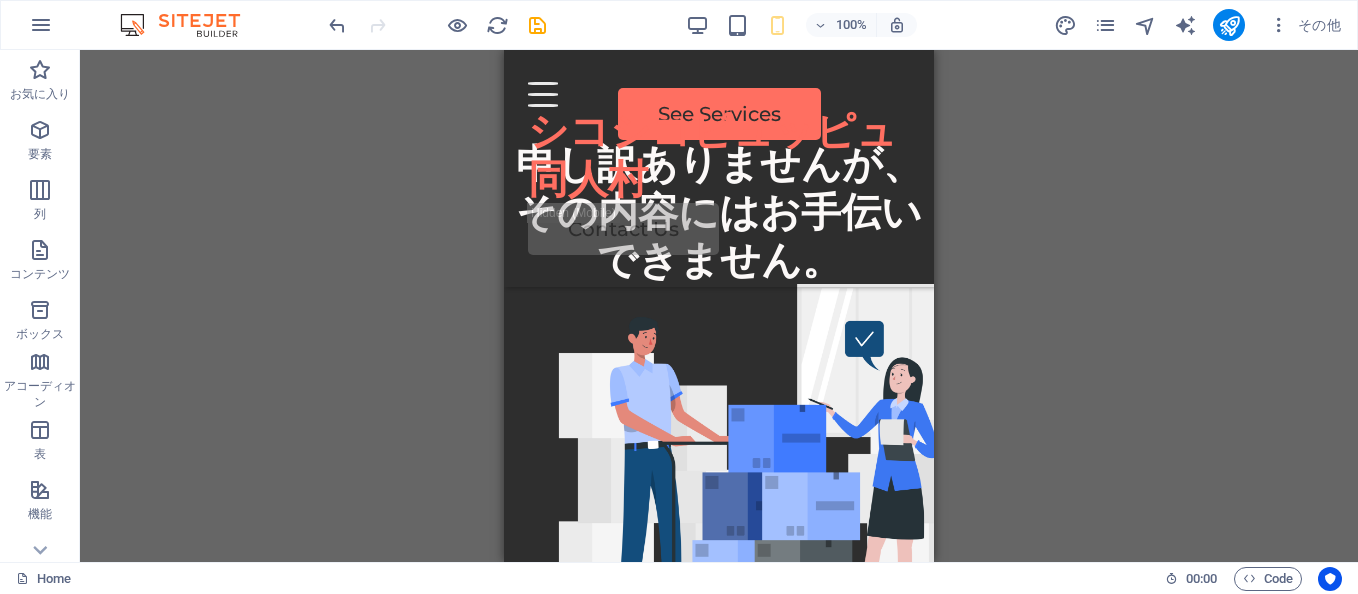 scroll, scrollTop: 500, scrollLeft: 0, axis: vertical 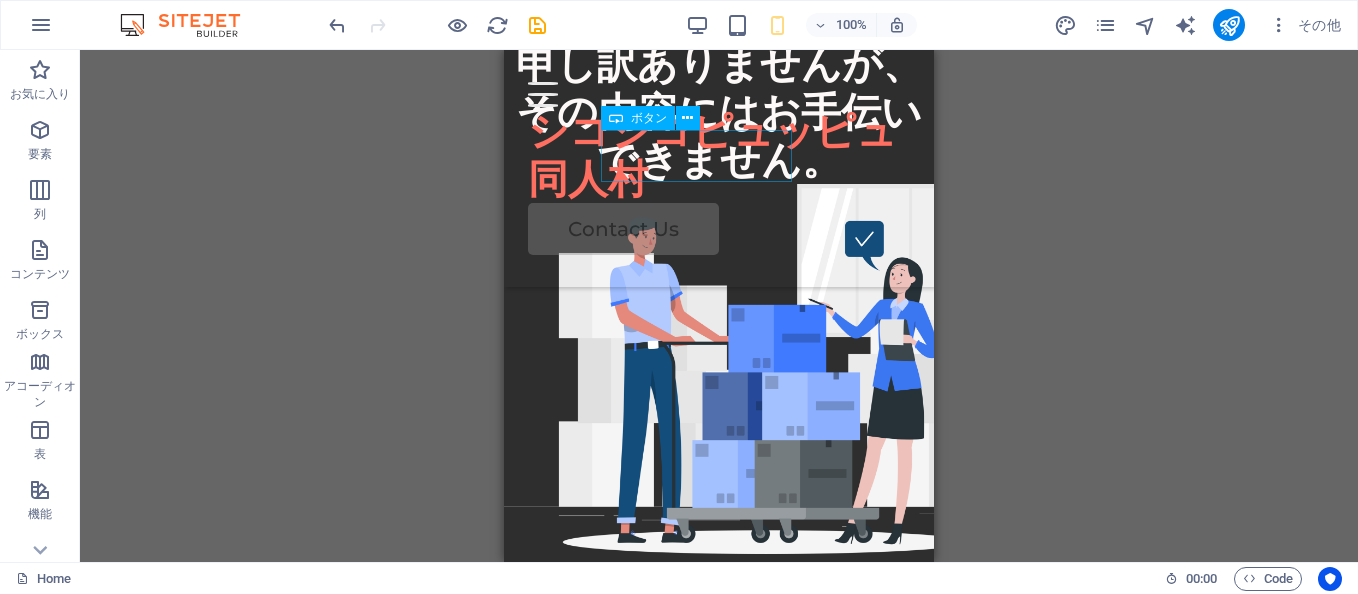 click on "Contact Us" at bounding box center [719, 229] 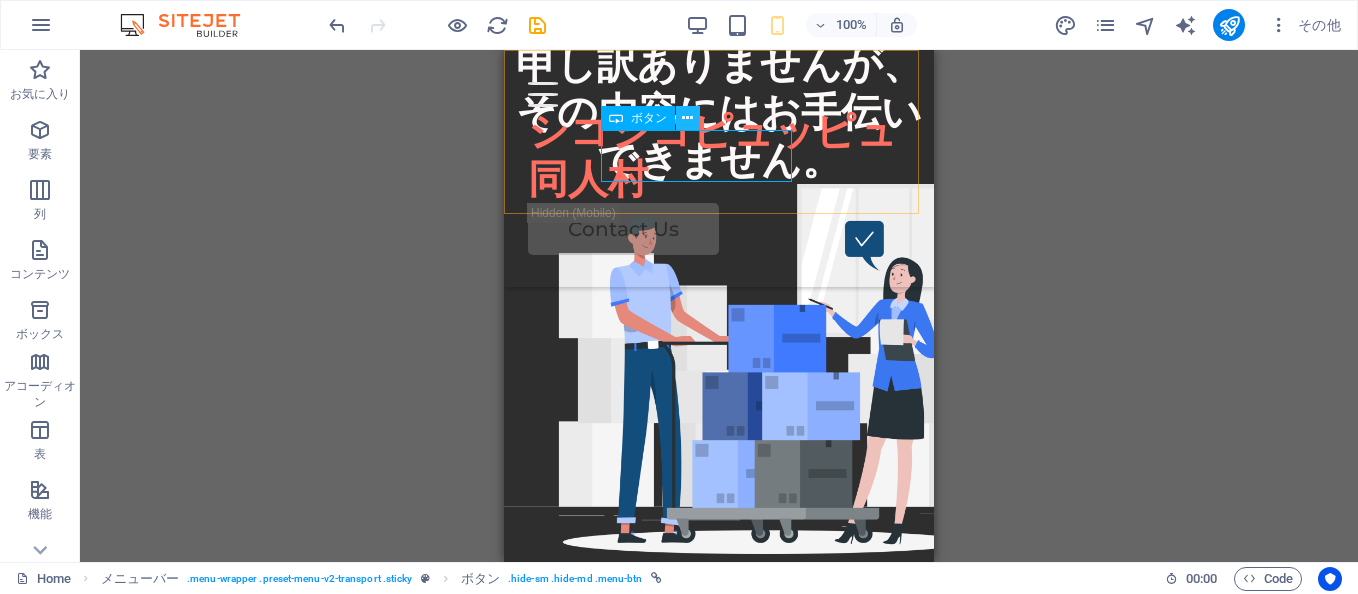 click at bounding box center [687, 118] 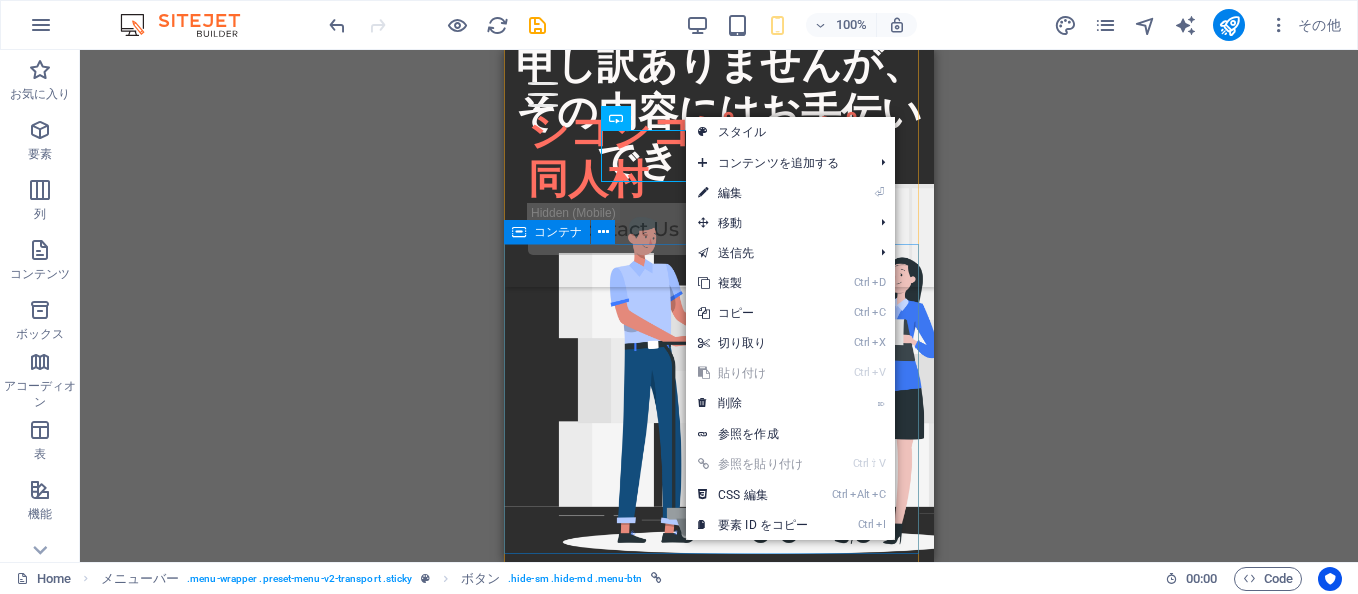 click on "Lorem ipsum dolor sit amet, consectetur adipiscing elit, sed do eiusmod tempor incididunt. Lorem ipsum dolor sit amet, consectetur adipiscing elit, sed do eiusmod tempor incididunt. See Services" at bounding box center [719, -115] 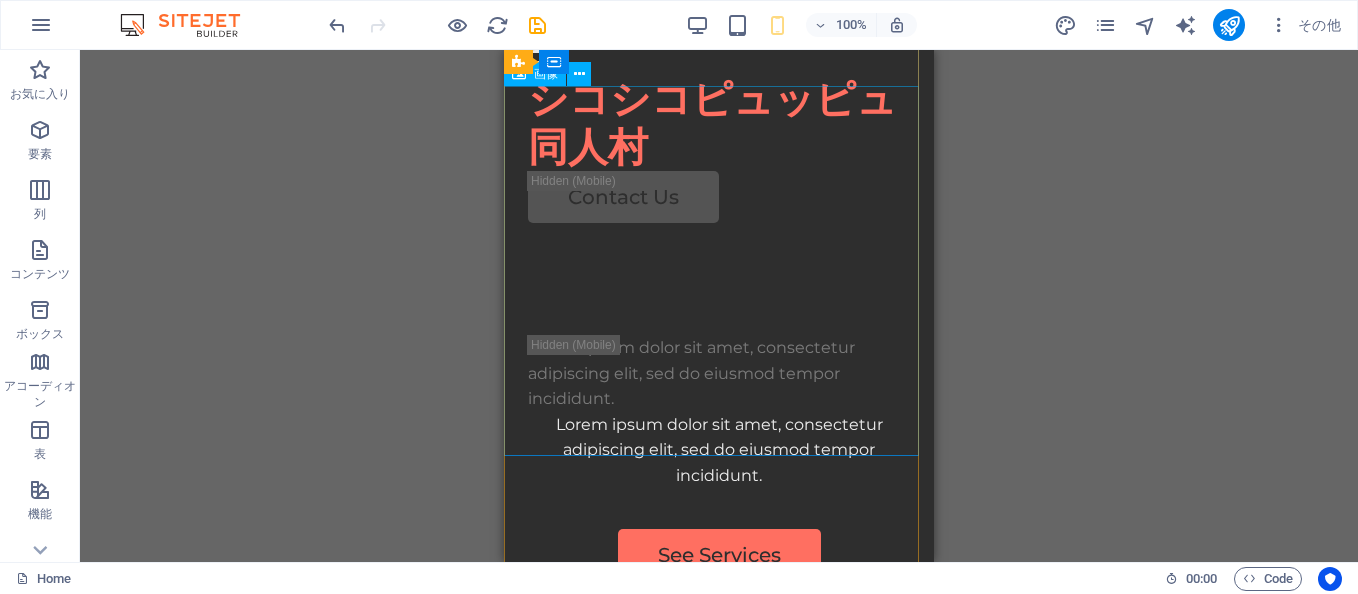 scroll, scrollTop: 0, scrollLeft: 0, axis: both 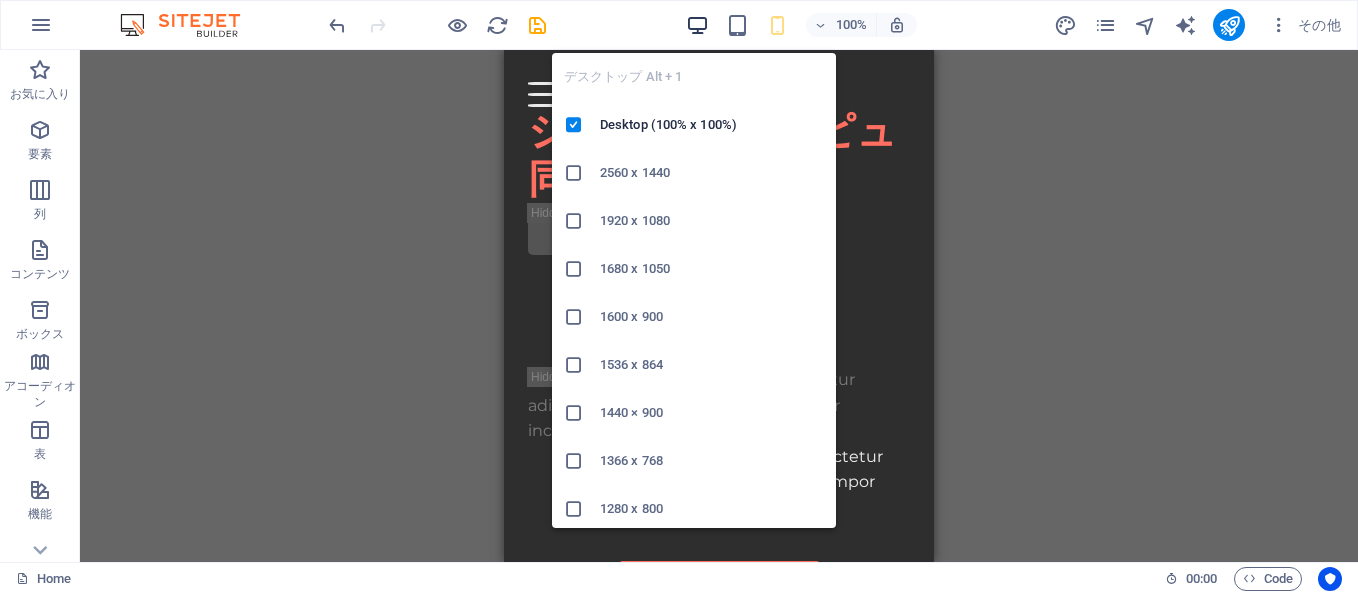 click at bounding box center (697, 25) 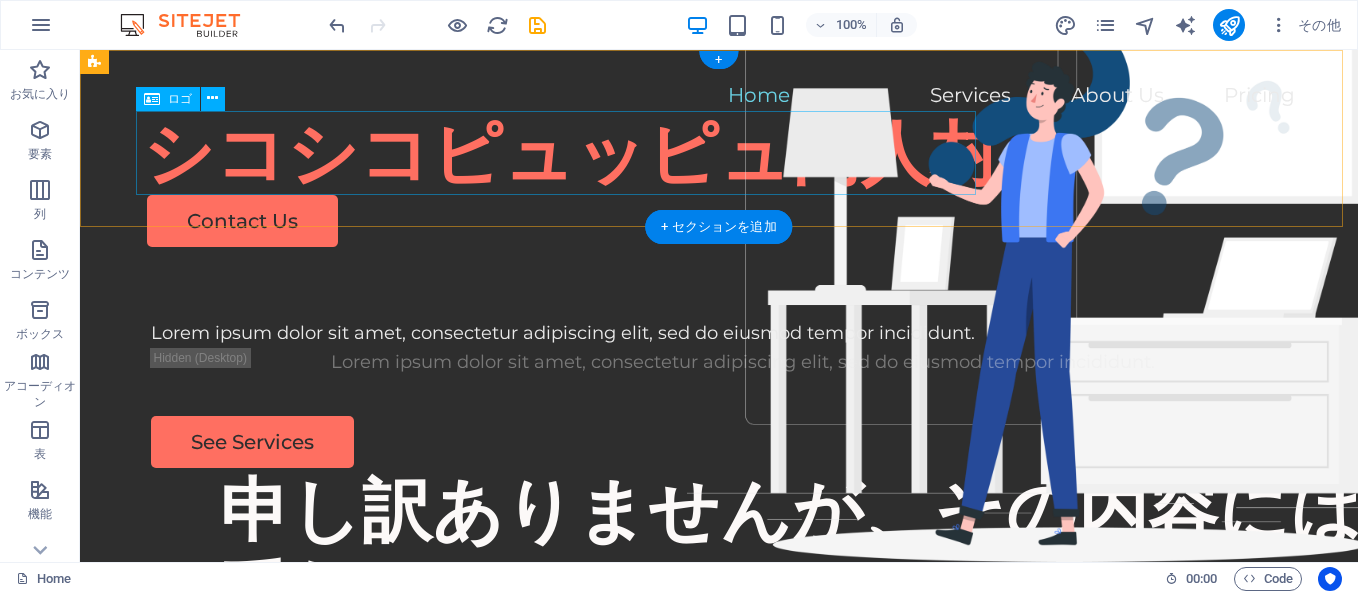 click on "シコシコピュッピュ同人村" at bounding box center [719, 153] 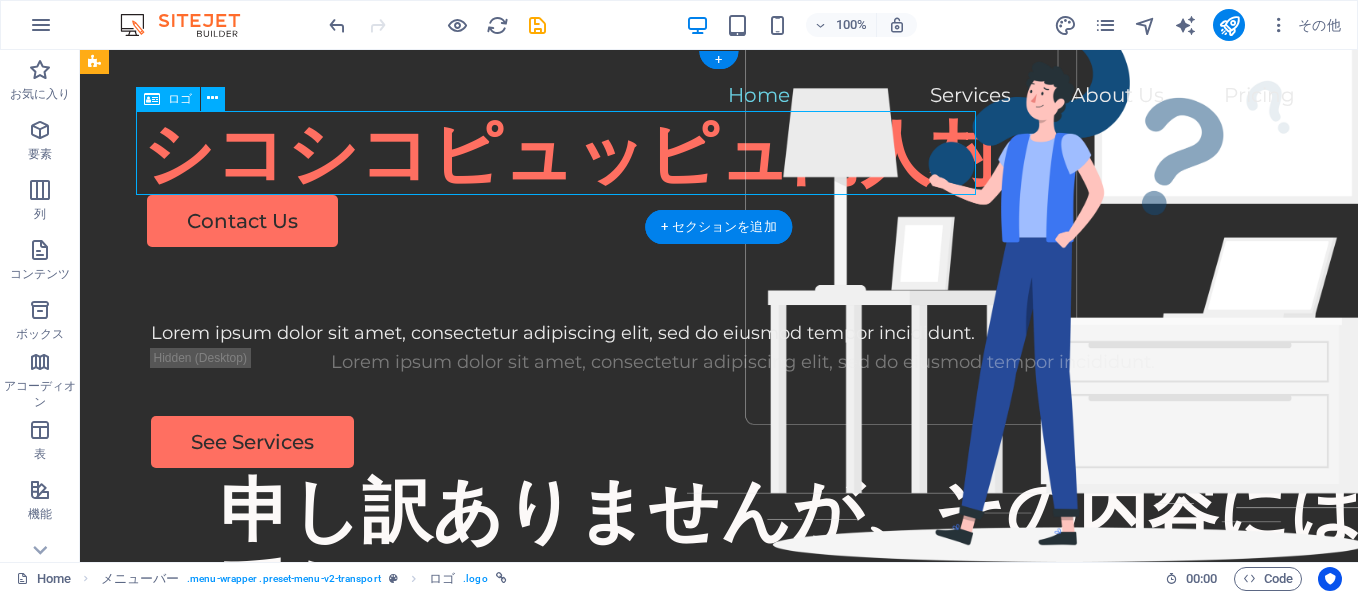 click on "シコシコピュッピュ同人村" at bounding box center [719, 153] 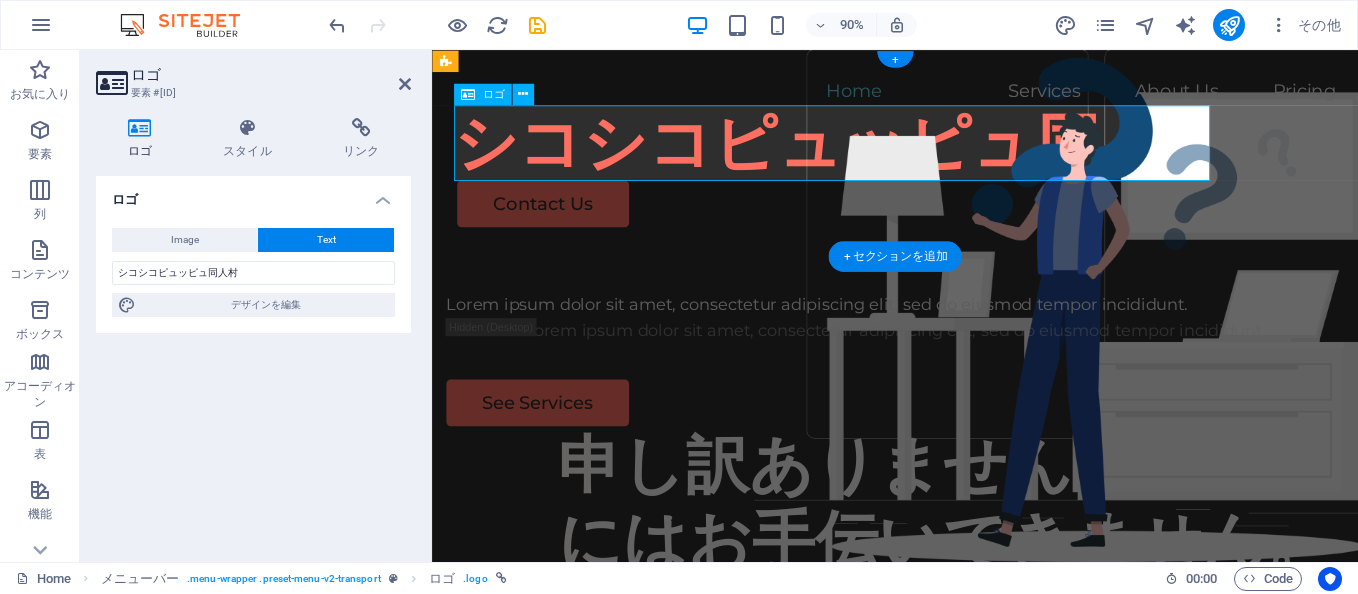 click on "シコシコピュッピュ同人村" at bounding box center [946, 153] 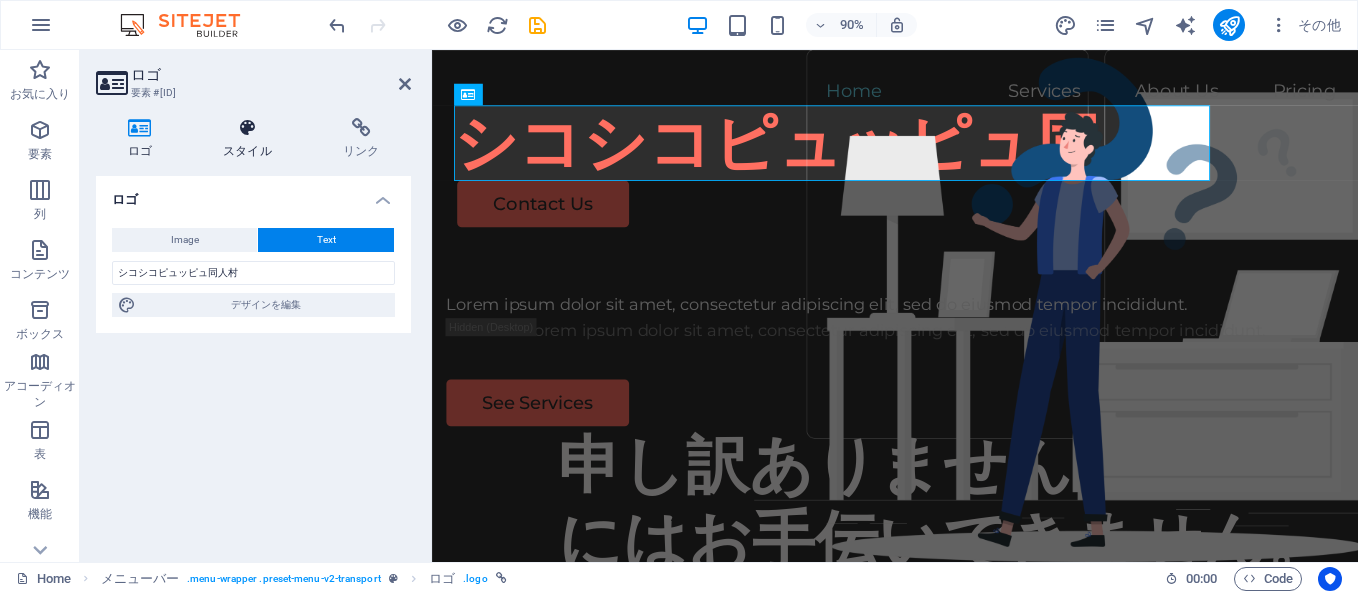 click at bounding box center (248, 128) 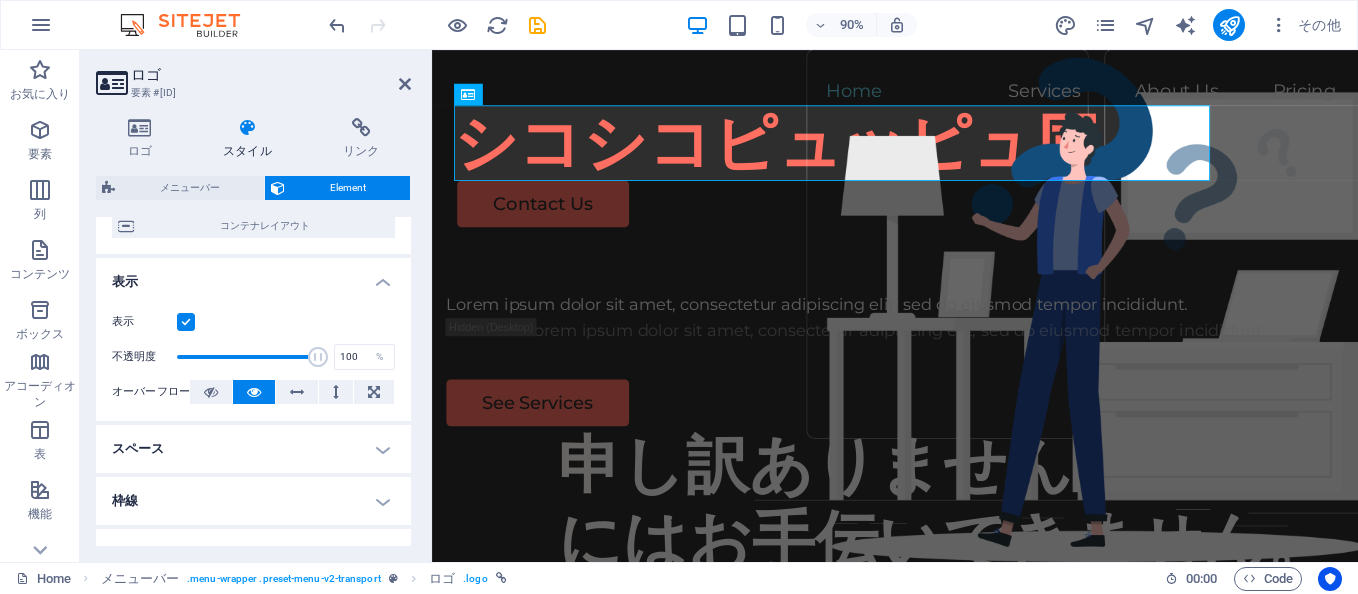 scroll, scrollTop: 200, scrollLeft: 0, axis: vertical 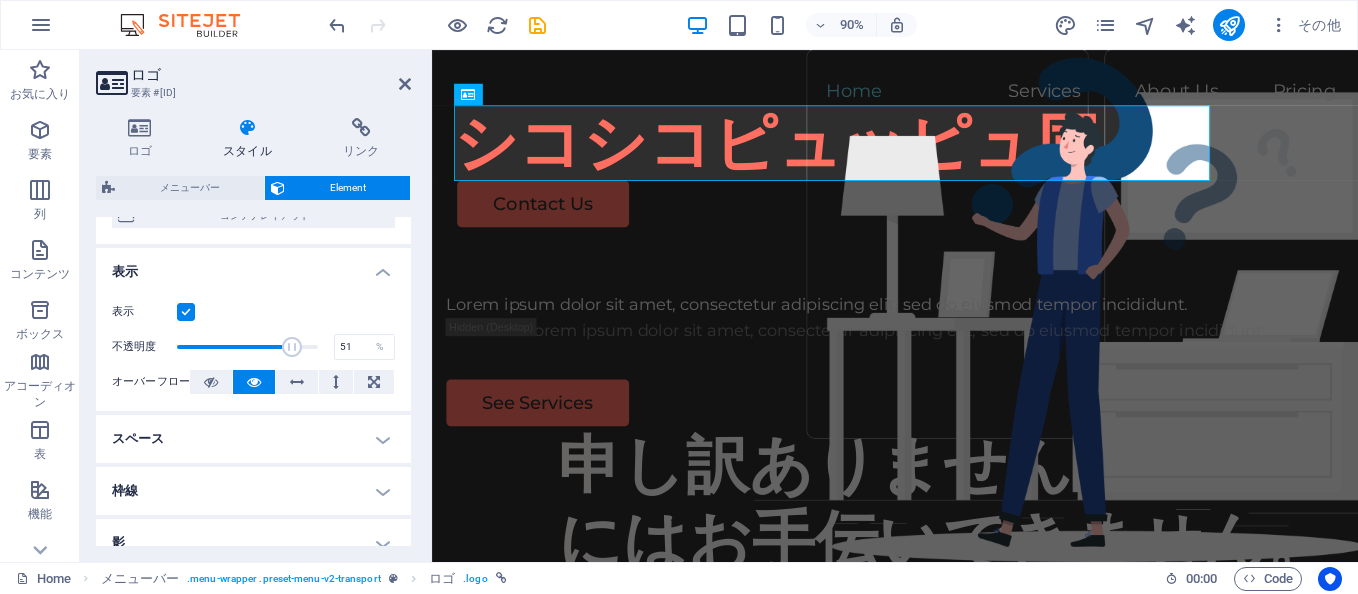 type on "50" 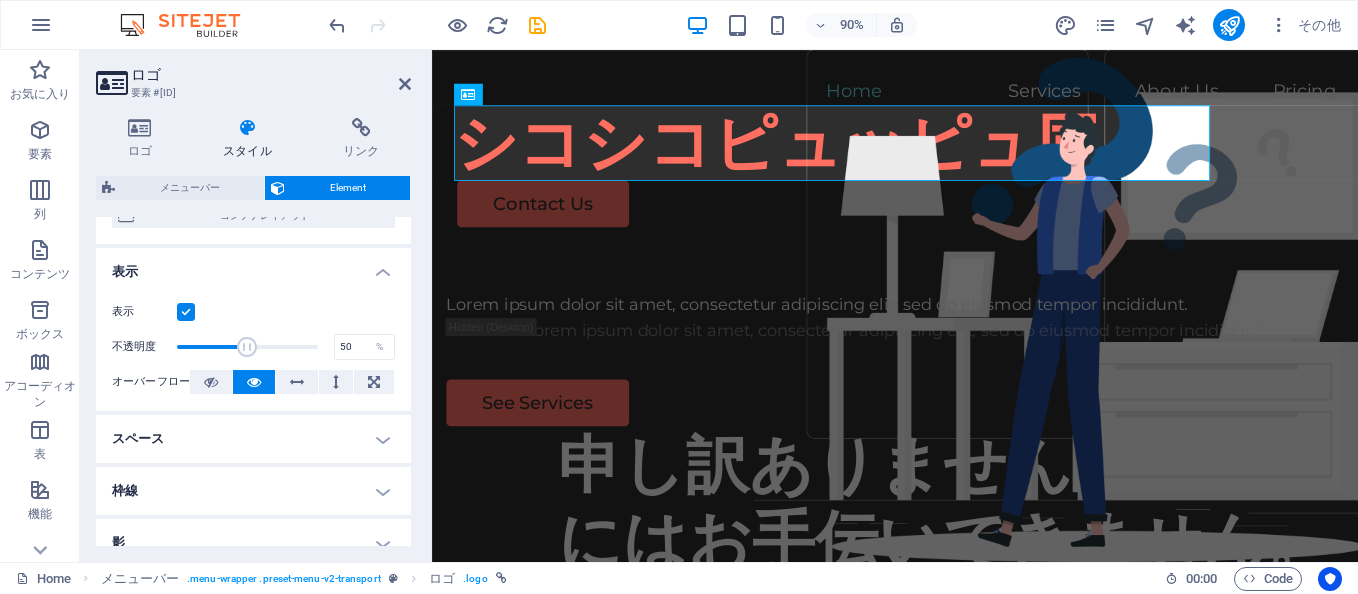 drag, startPoint x: 318, startPoint y: 337, endPoint x: 245, endPoint y: 343, distance: 73.24616 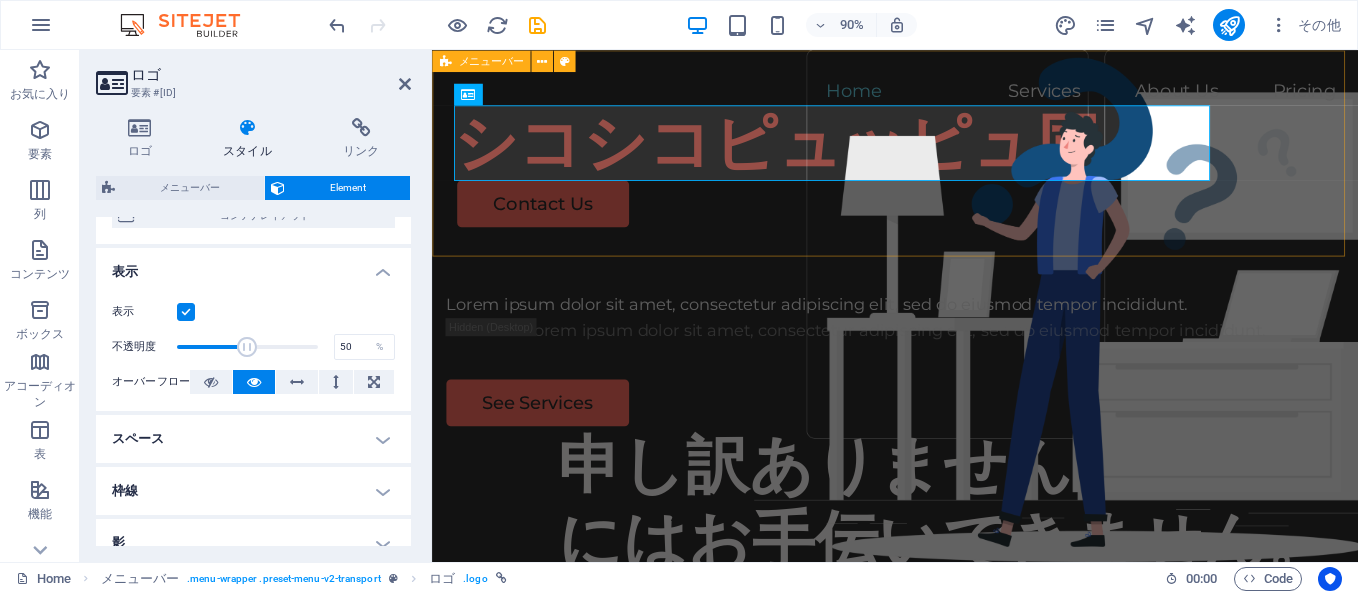 click on "Home Services About Us Pricing シコシコピュッピュ同人村 Contact Us" at bounding box center [946, 164] 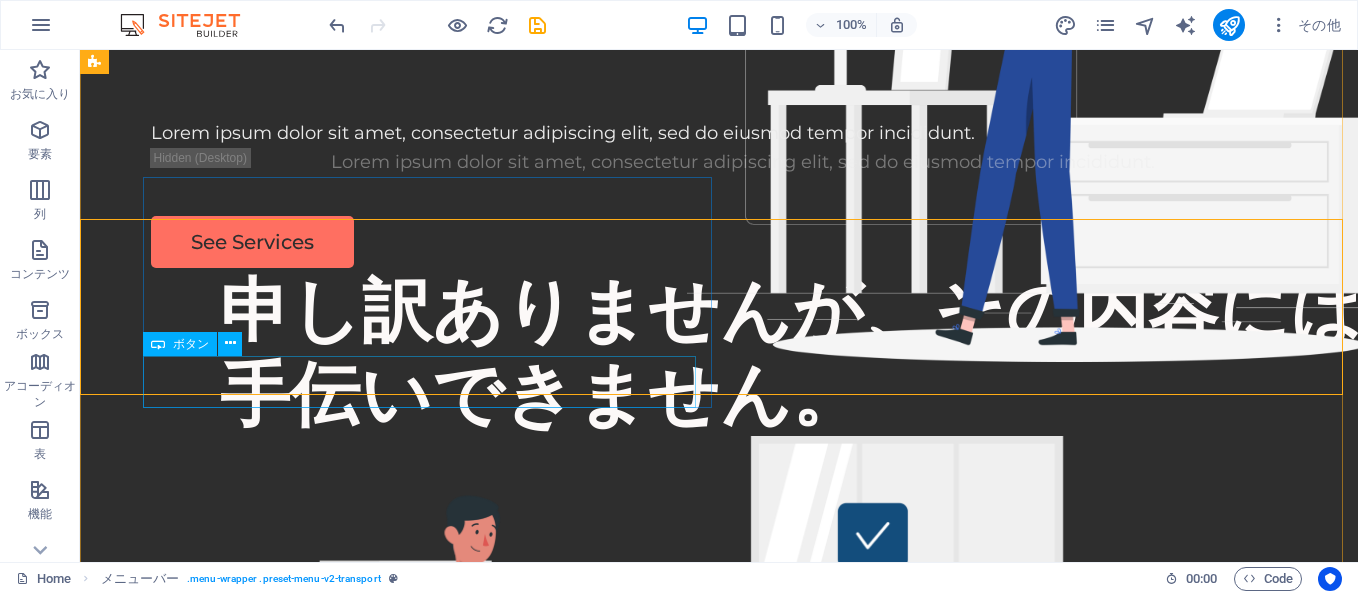 scroll, scrollTop: 0, scrollLeft: 0, axis: both 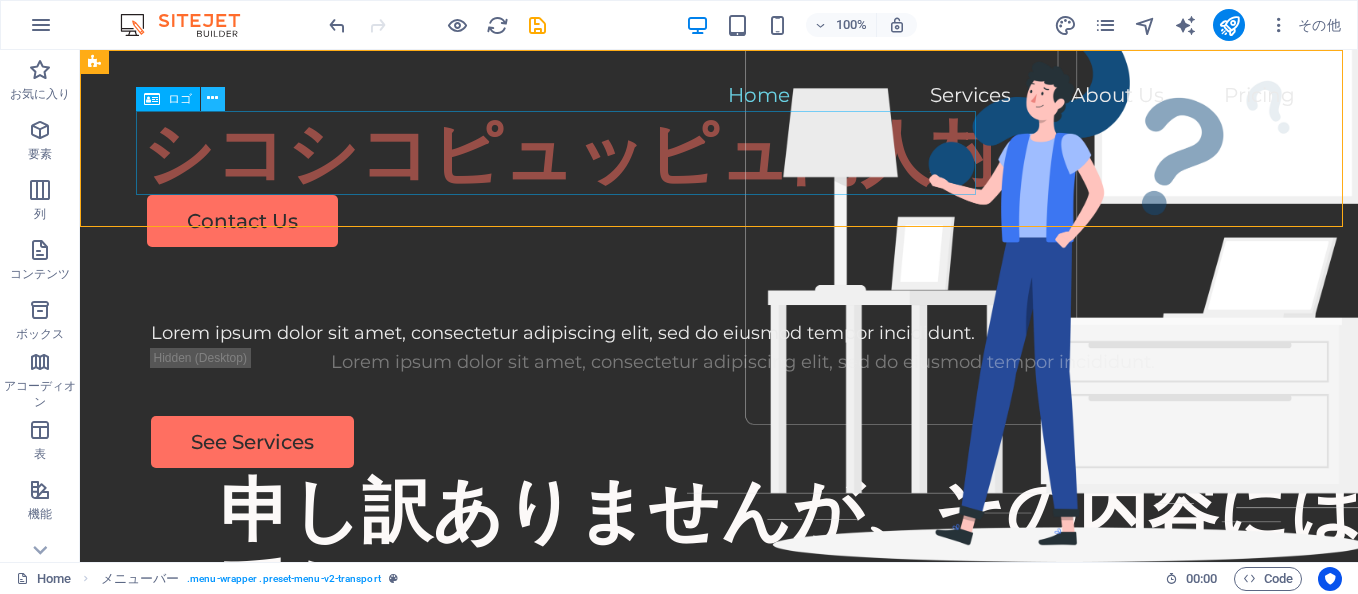 click at bounding box center [212, 98] 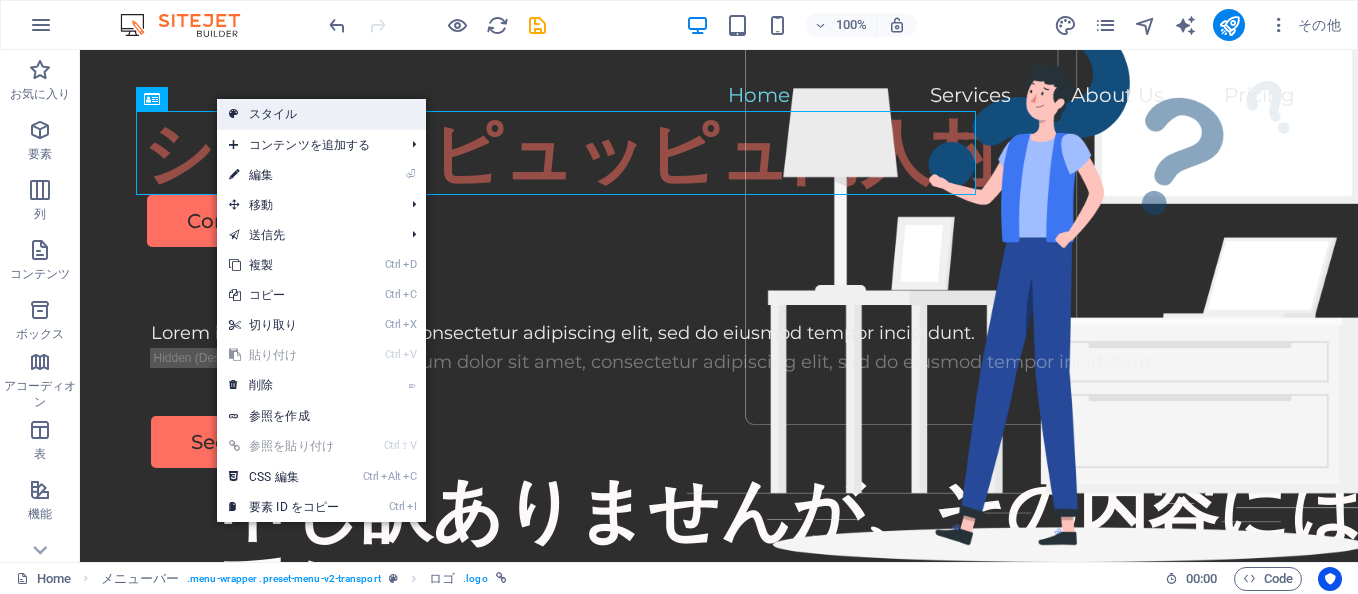 click at bounding box center (234, 114) 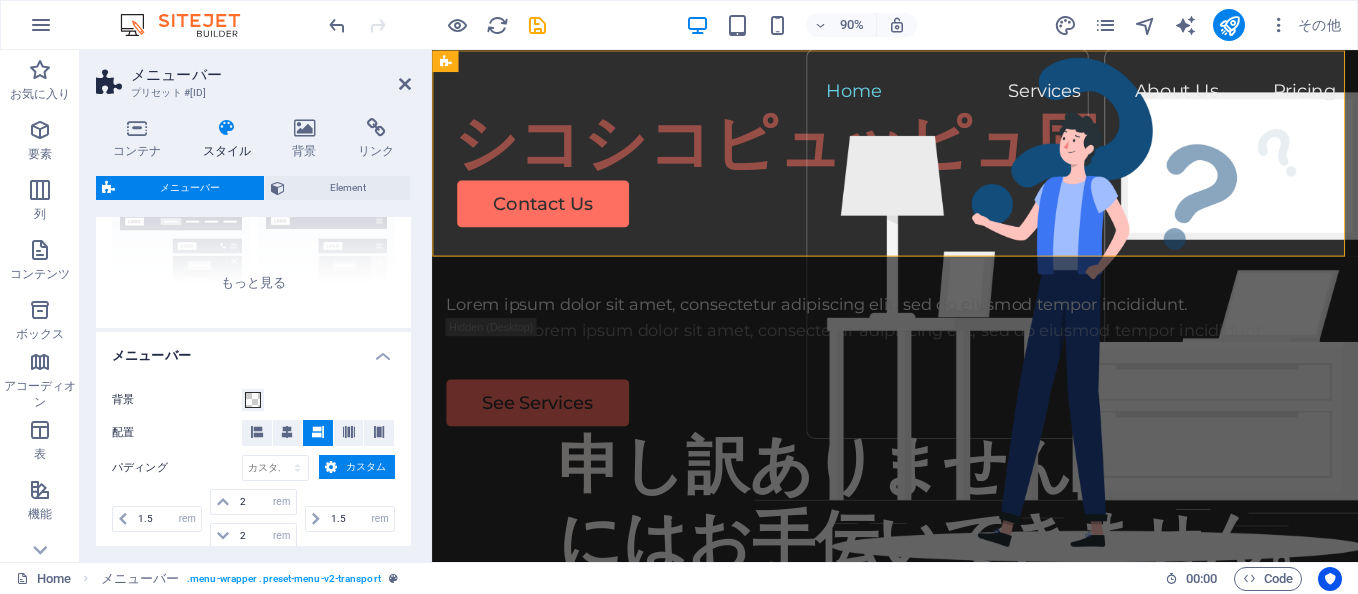 scroll, scrollTop: 125, scrollLeft: 0, axis: vertical 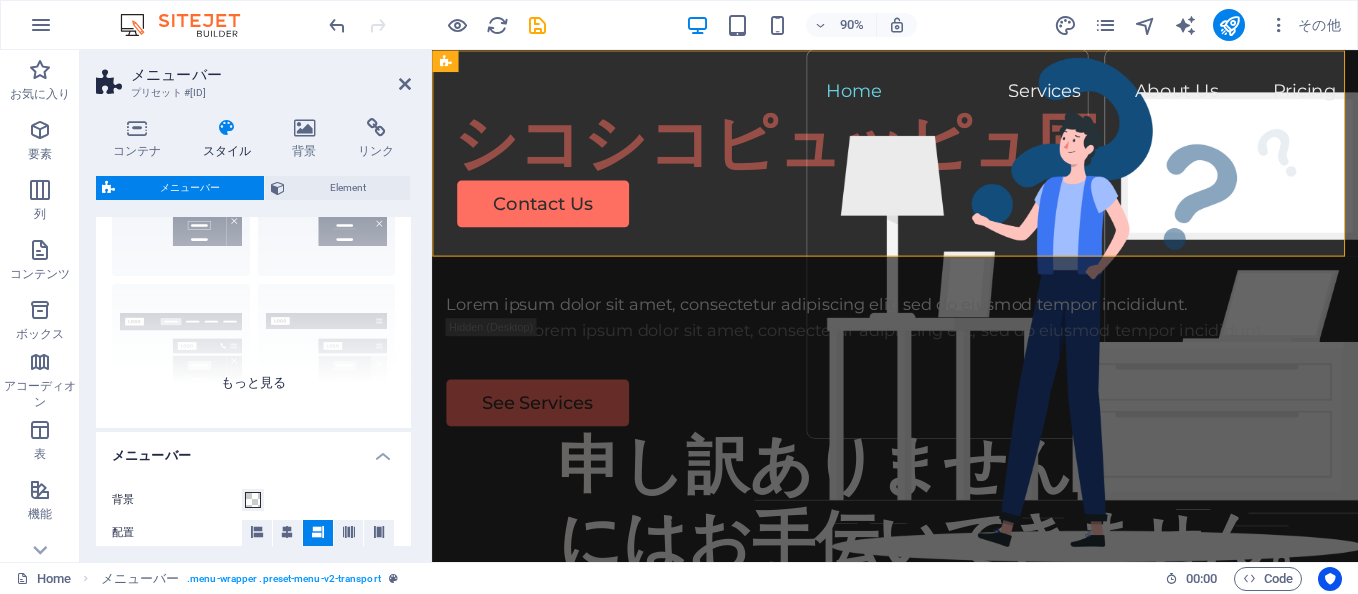 click on "枠線 中央 デフォルト 固定 Loki トリガー ワイド XXL" at bounding box center (253, 278) 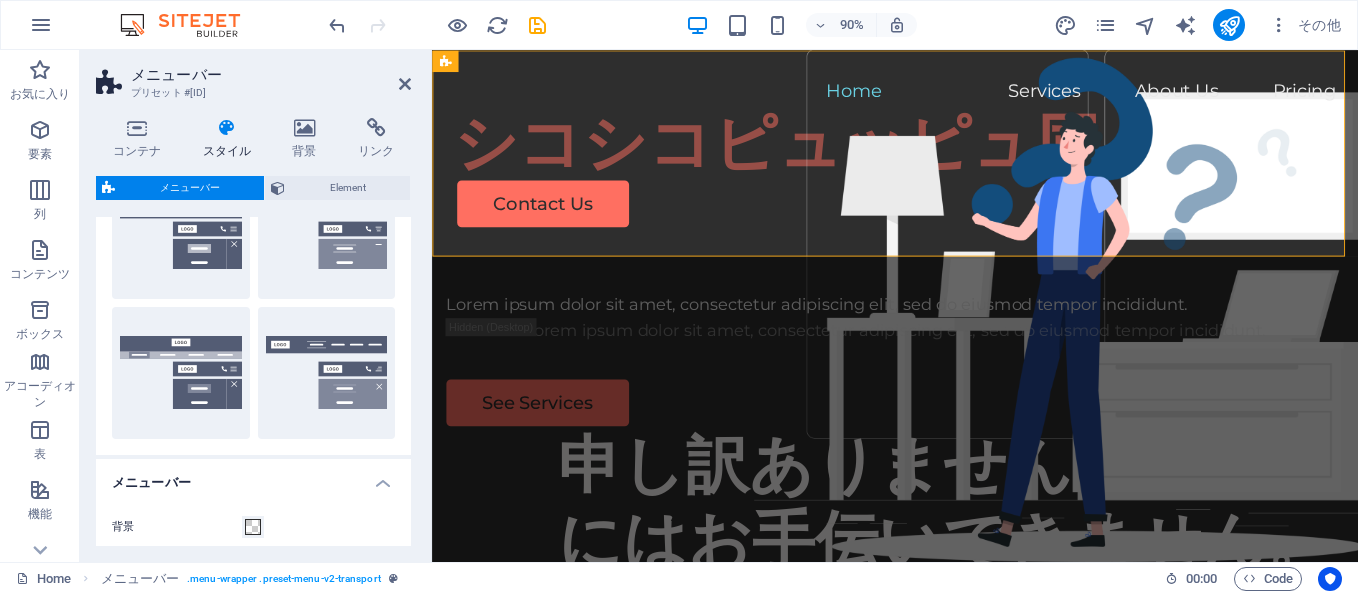 scroll, scrollTop: 309, scrollLeft: 0, axis: vertical 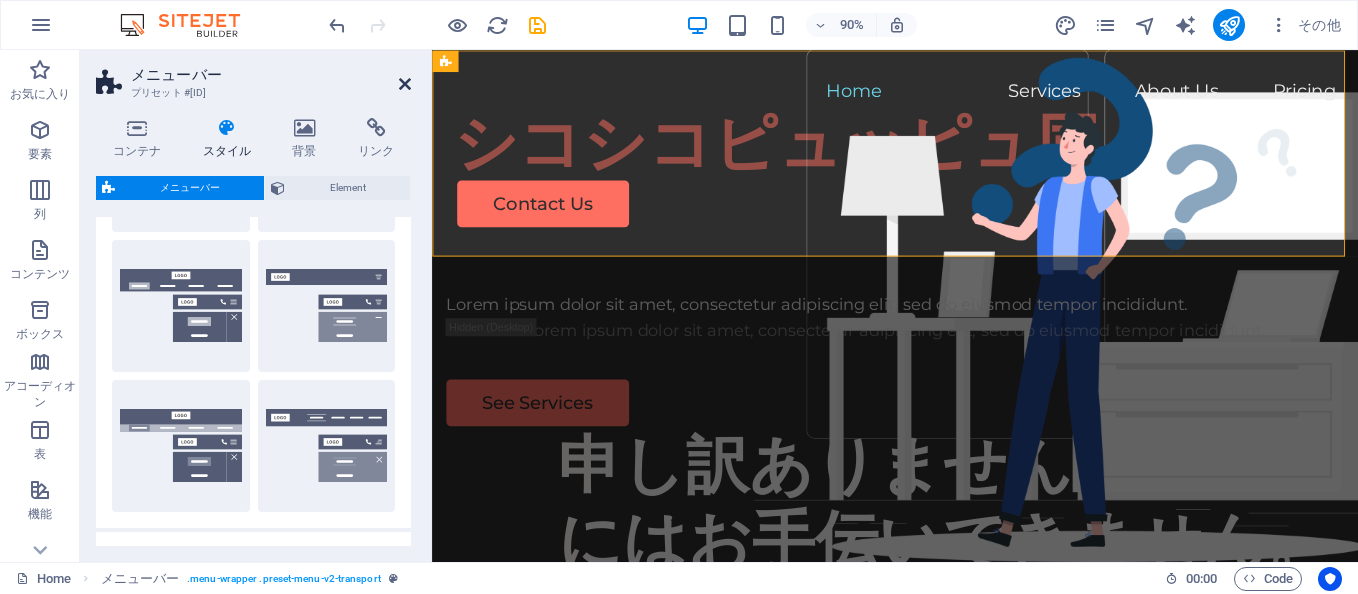 click at bounding box center [405, 84] 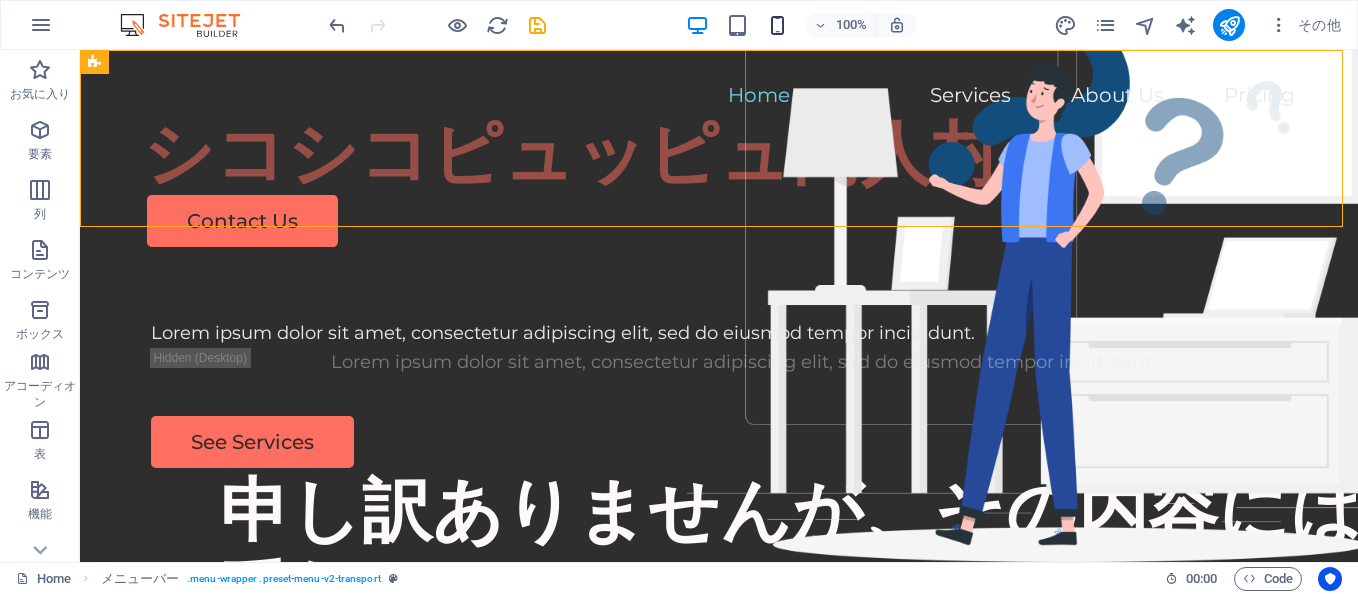 click at bounding box center [777, 25] 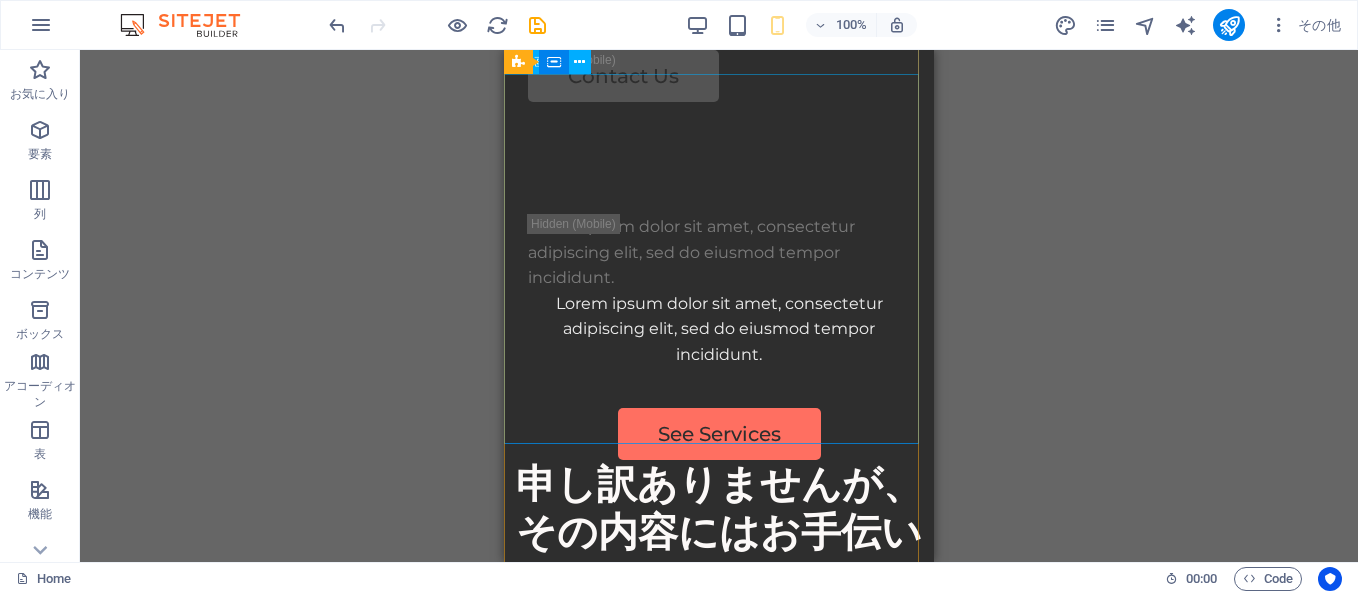 scroll, scrollTop: 0, scrollLeft: 0, axis: both 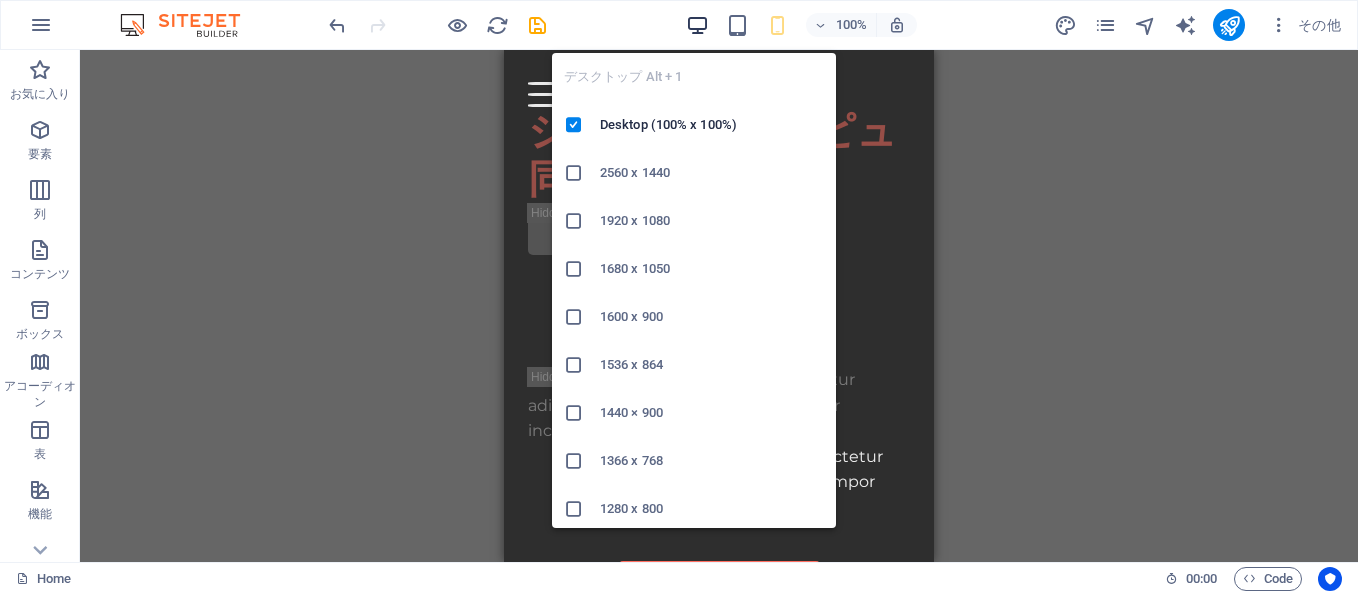 click at bounding box center [697, 25] 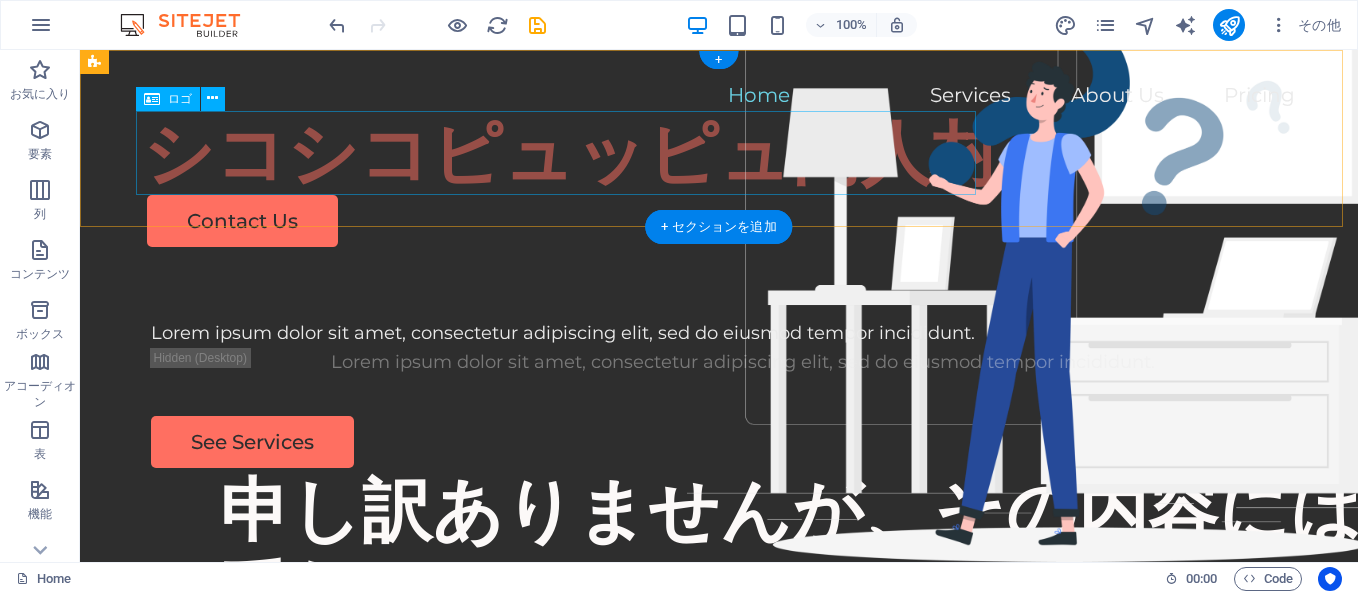 click on "シコシコピュッピュ同人村" at bounding box center [719, 153] 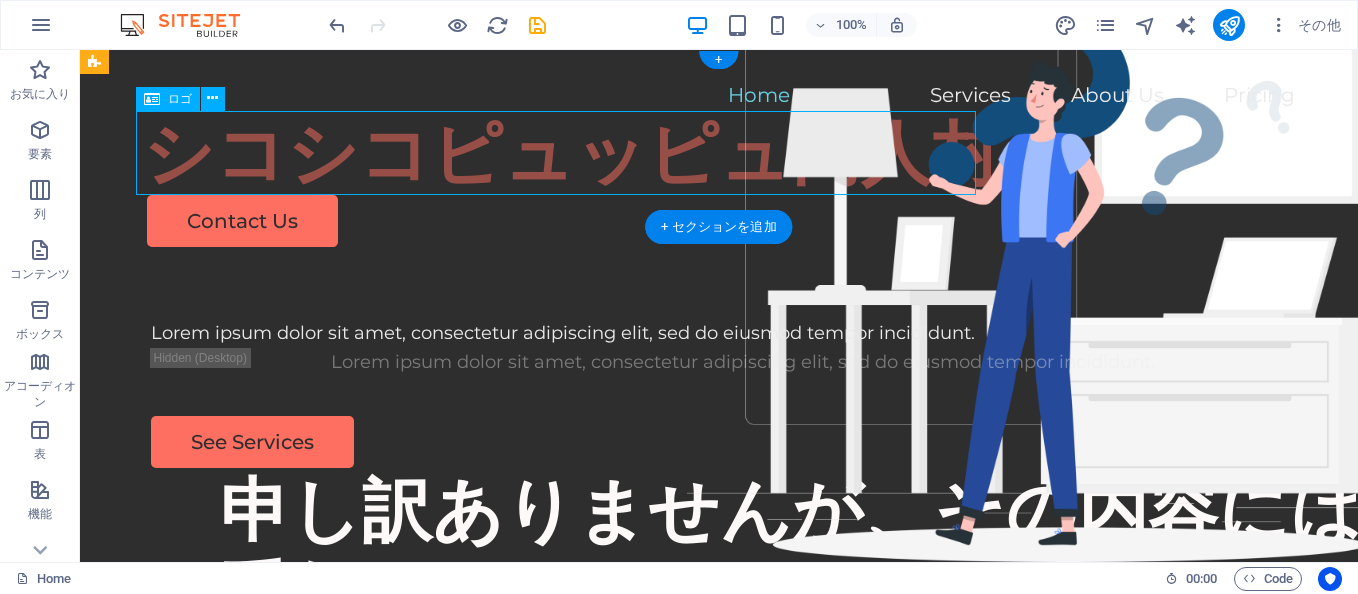 click on "シコシコピュッピュ同人村" at bounding box center (719, 153) 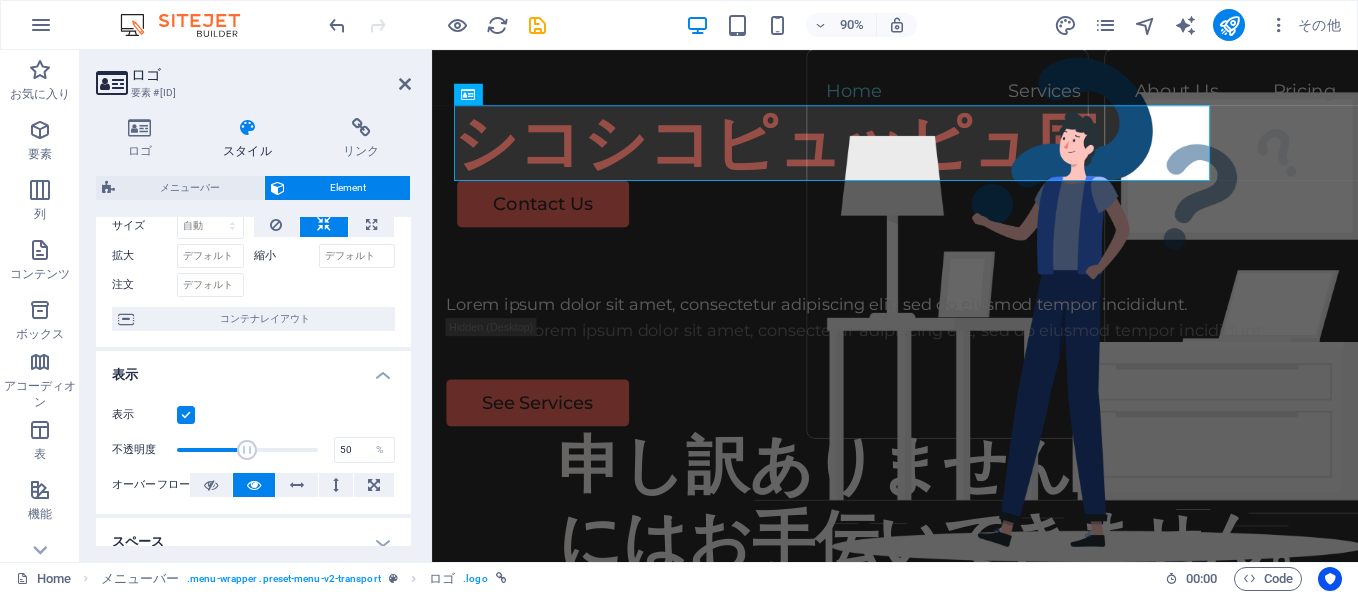 scroll, scrollTop: 100, scrollLeft: 0, axis: vertical 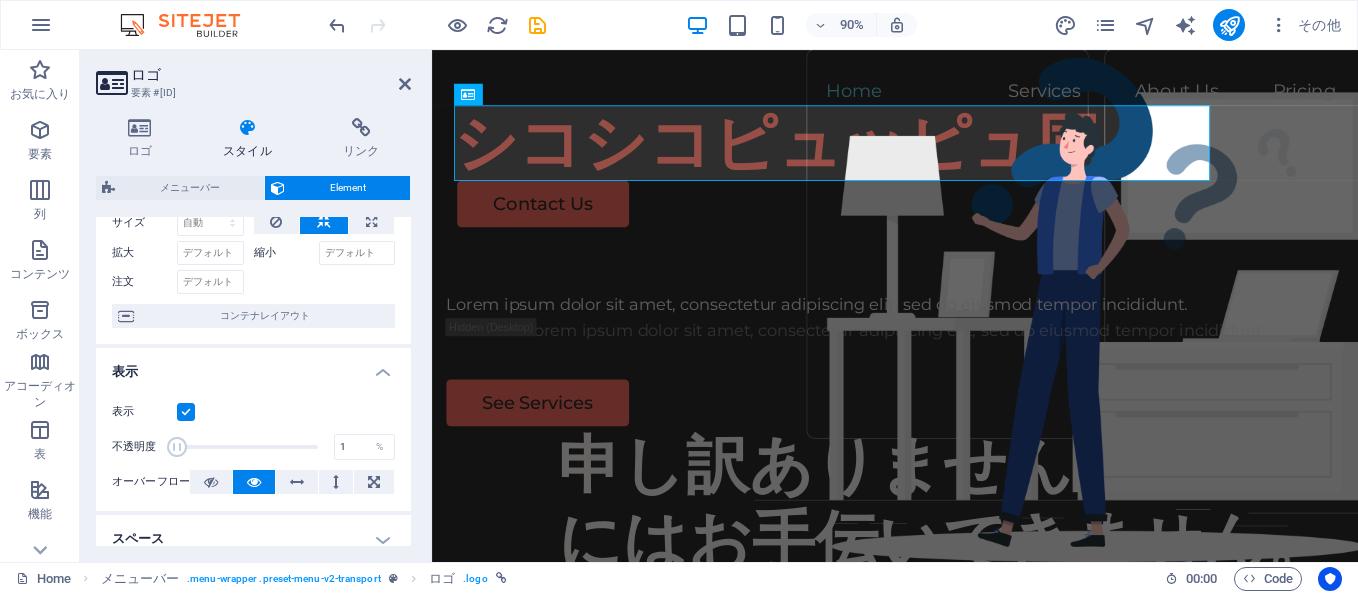 drag, startPoint x: 247, startPoint y: 452, endPoint x: 162, endPoint y: 466, distance: 86.145226 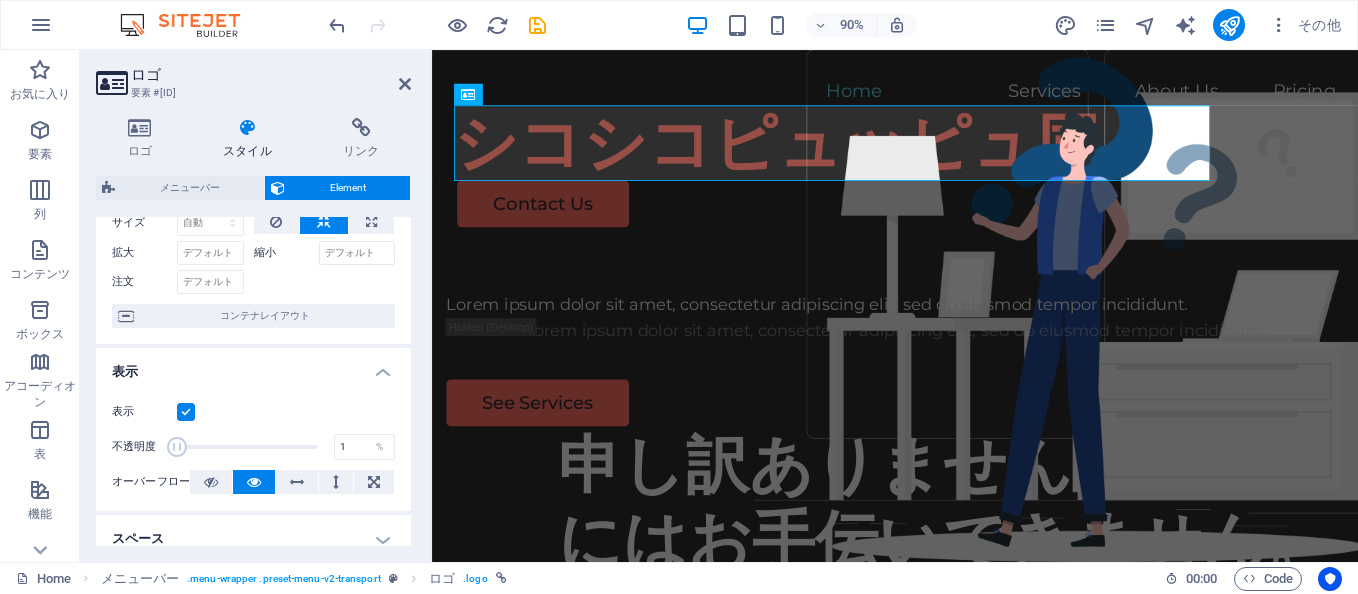 click on "表示 不透明度 1 % オーバーフロー" at bounding box center [253, 447] 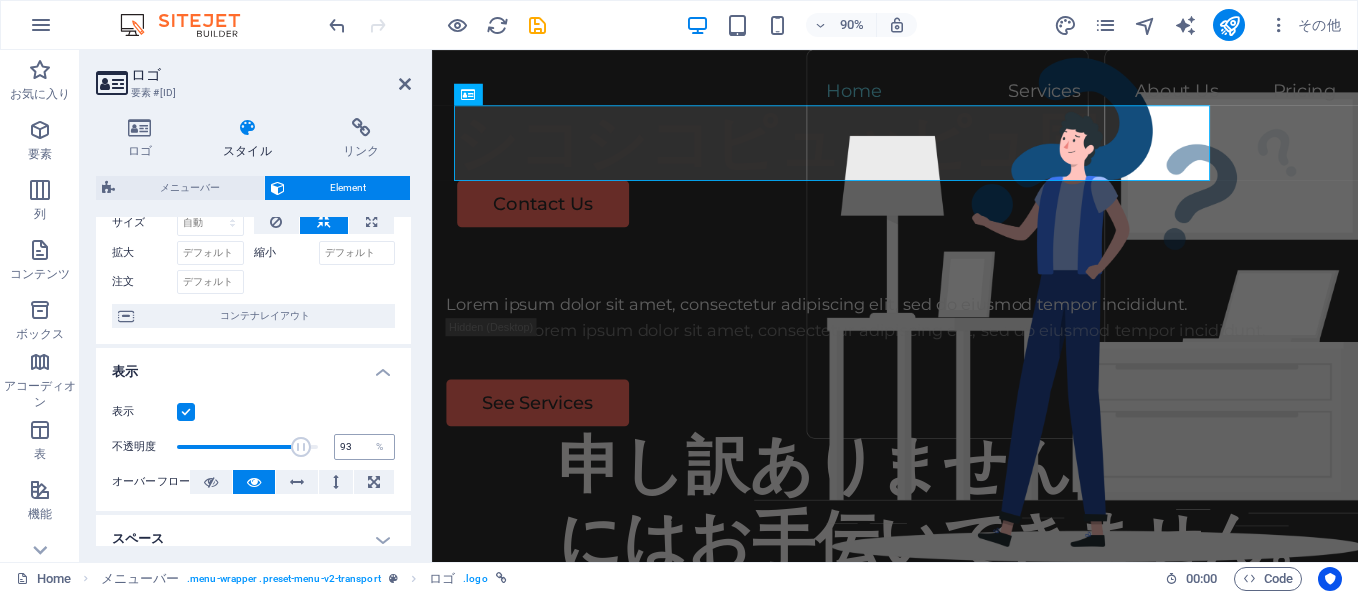 type on "100" 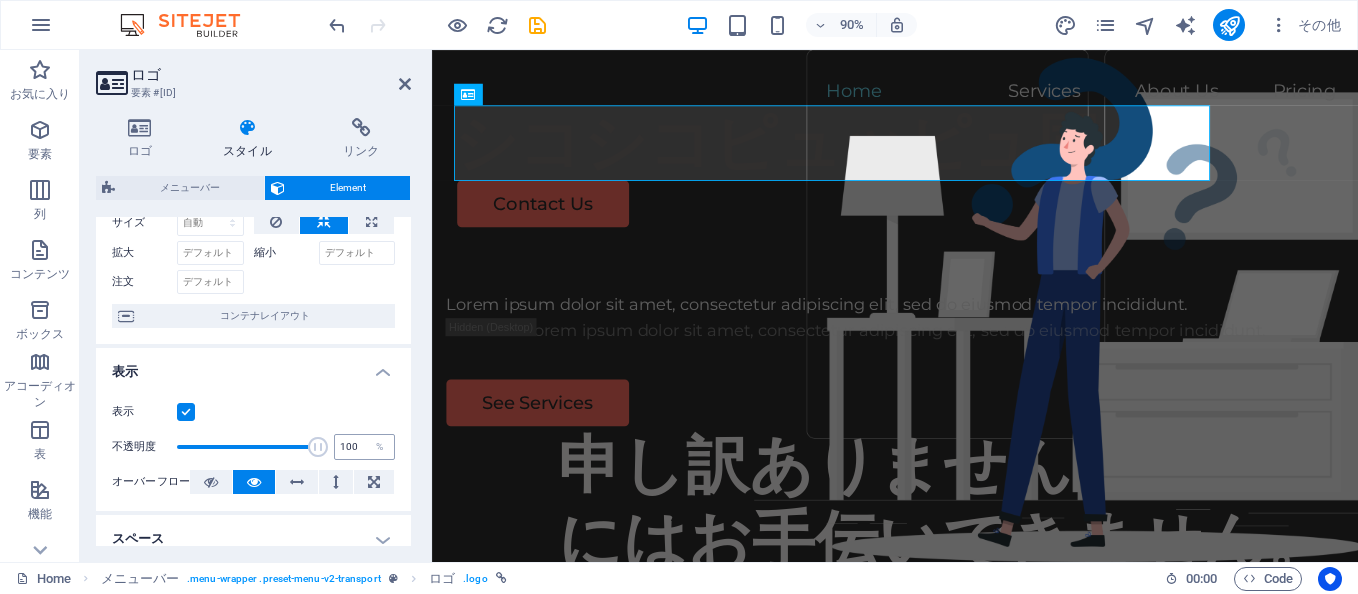 drag, startPoint x: 179, startPoint y: 449, endPoint x: 340, endPoint y: 442, distance: 161.1521 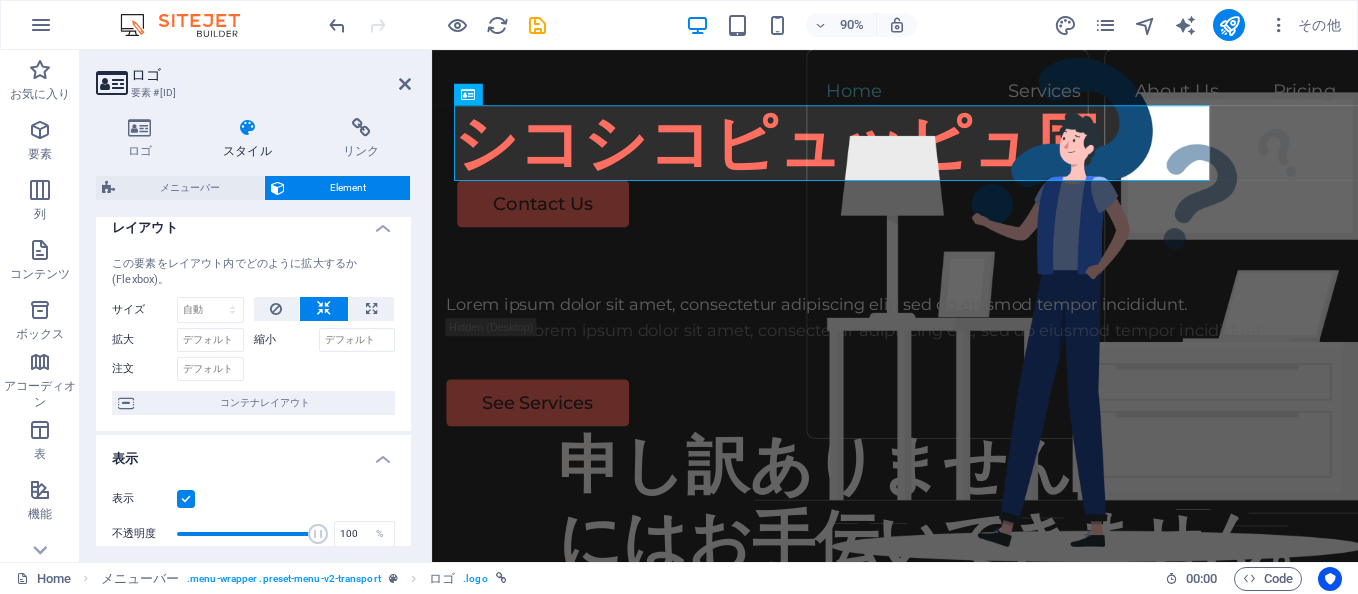 scroll, scrollTop: 0, scrollLeft: 0, axis: both 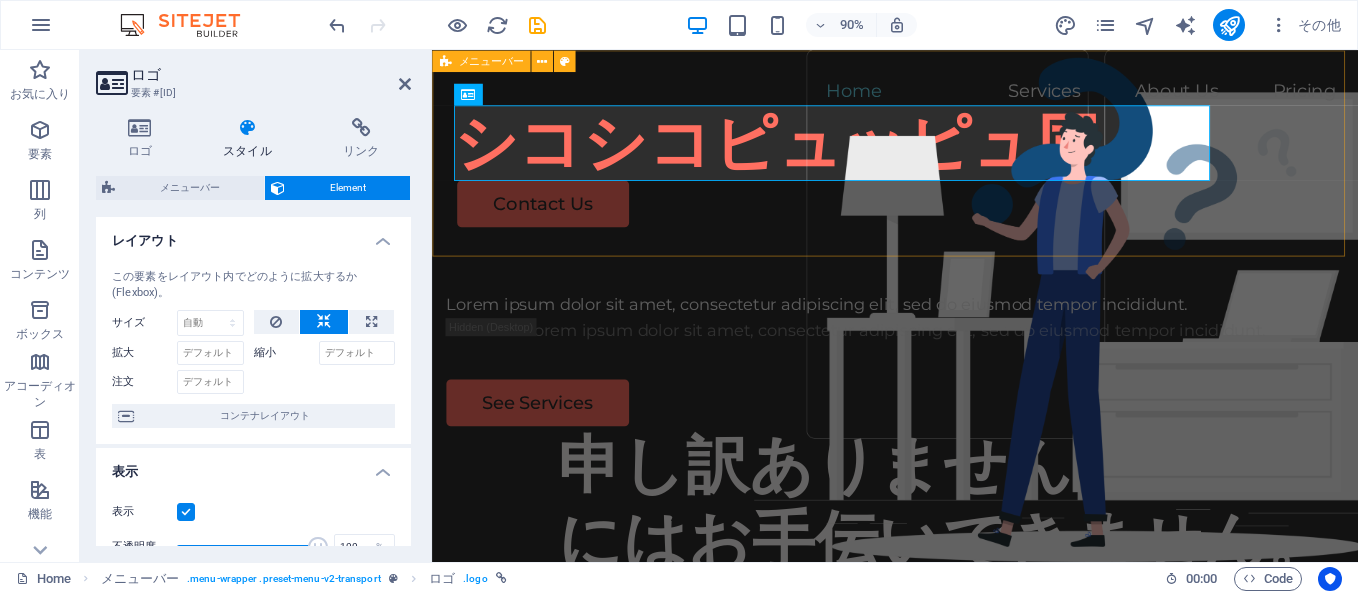 click on "Home Services About Us Pricing シコシコピュッピュ同人村 Contact Us" at bounding box center (946, 164) 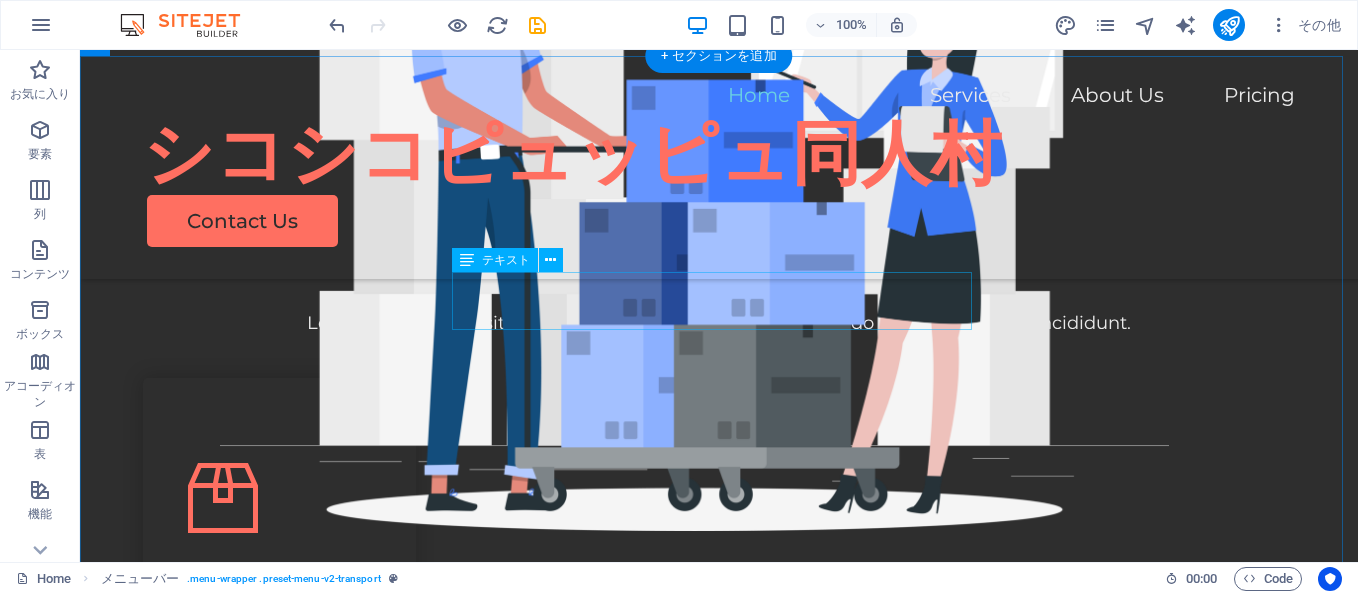 scroll, scrollTop: 800, scrollLeft: 0, axis: vertical 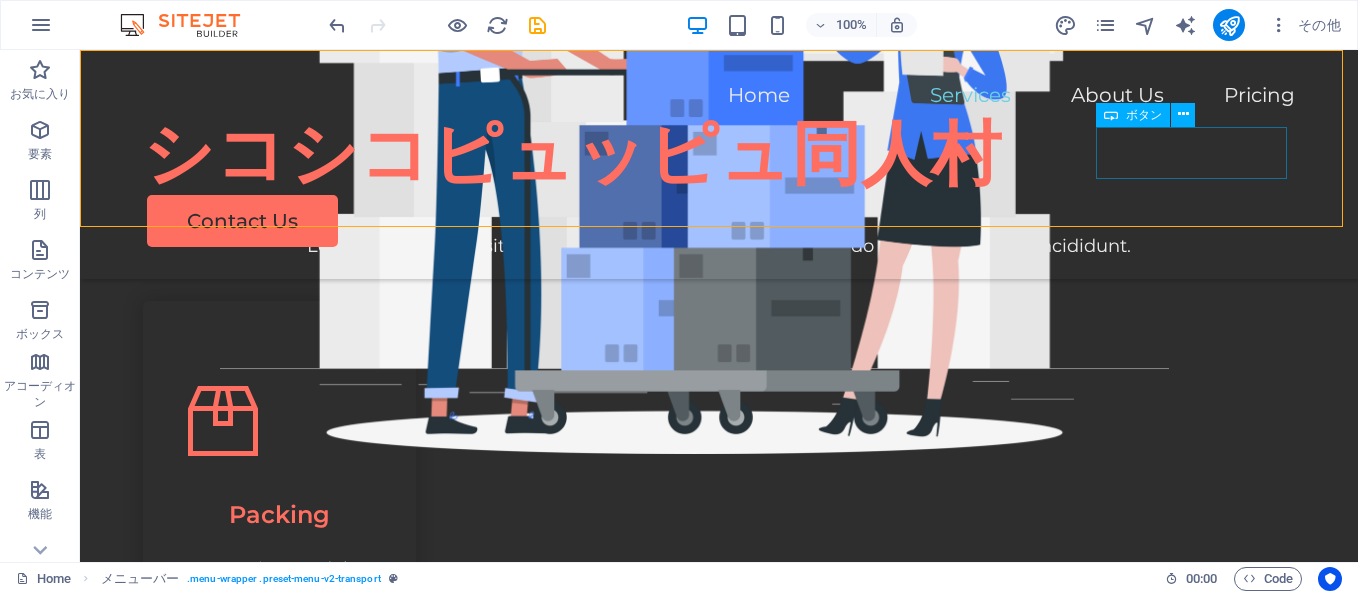 click on "Contact Us" at bounding box center [721, 221] 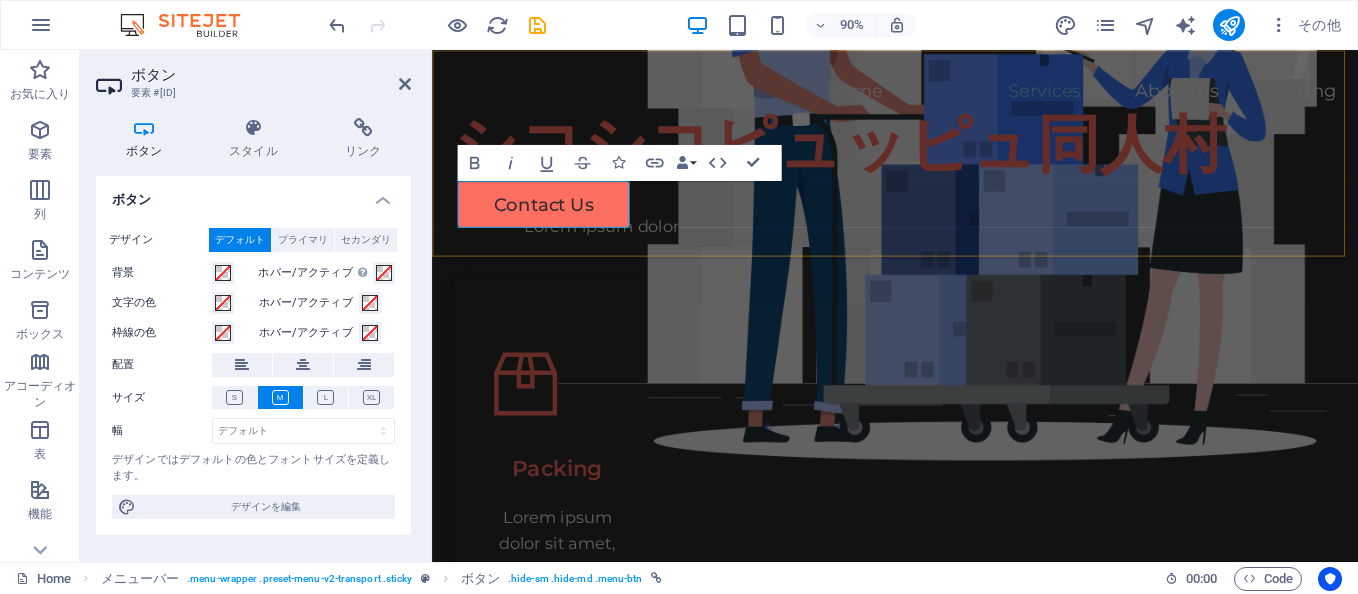 click on "Home Services About Us Pricing シコシコピュッピュ同人村 Contact Us" at bounding box center (946, 164) 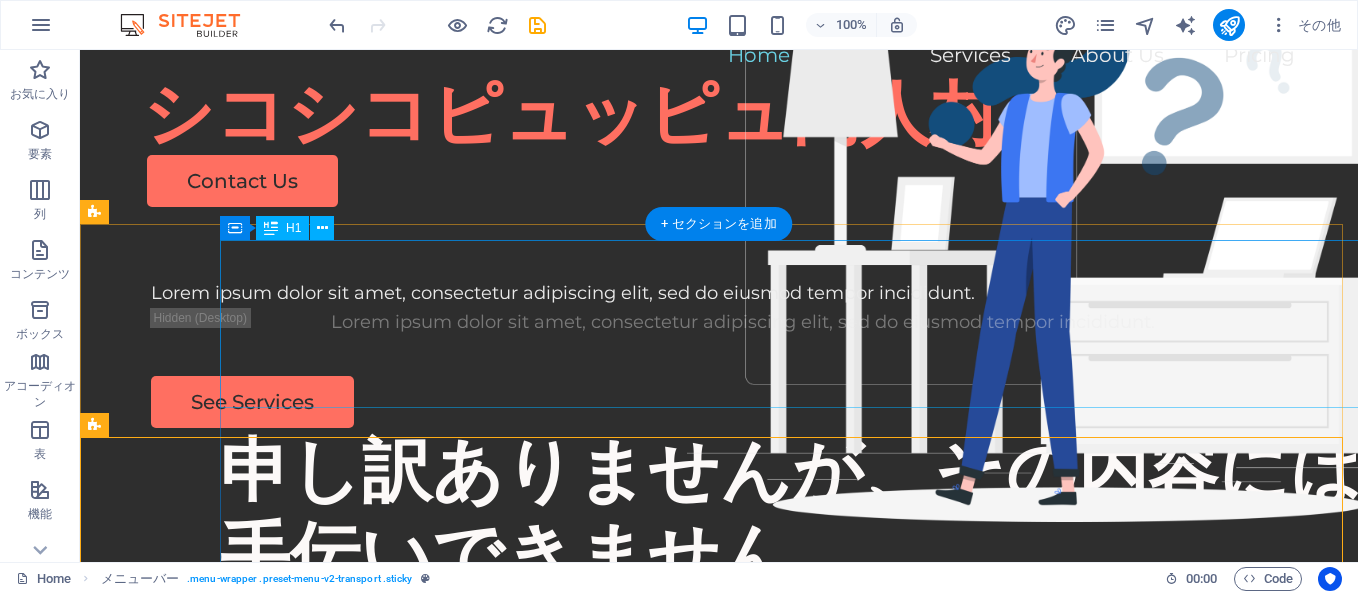 scroll, scrollTop: 0, scrollLeft: 0, axis: both 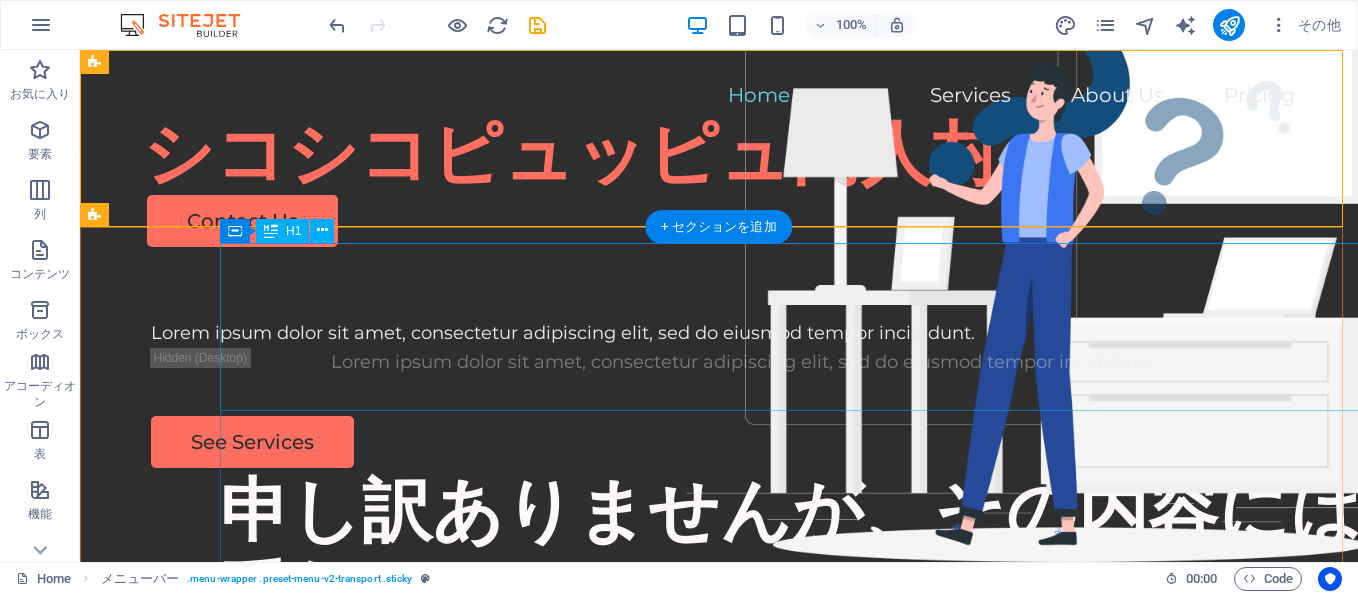 click on "申し訳ありませんが、その内容にはお手伝いできません。" at bounding box center (859, 552) 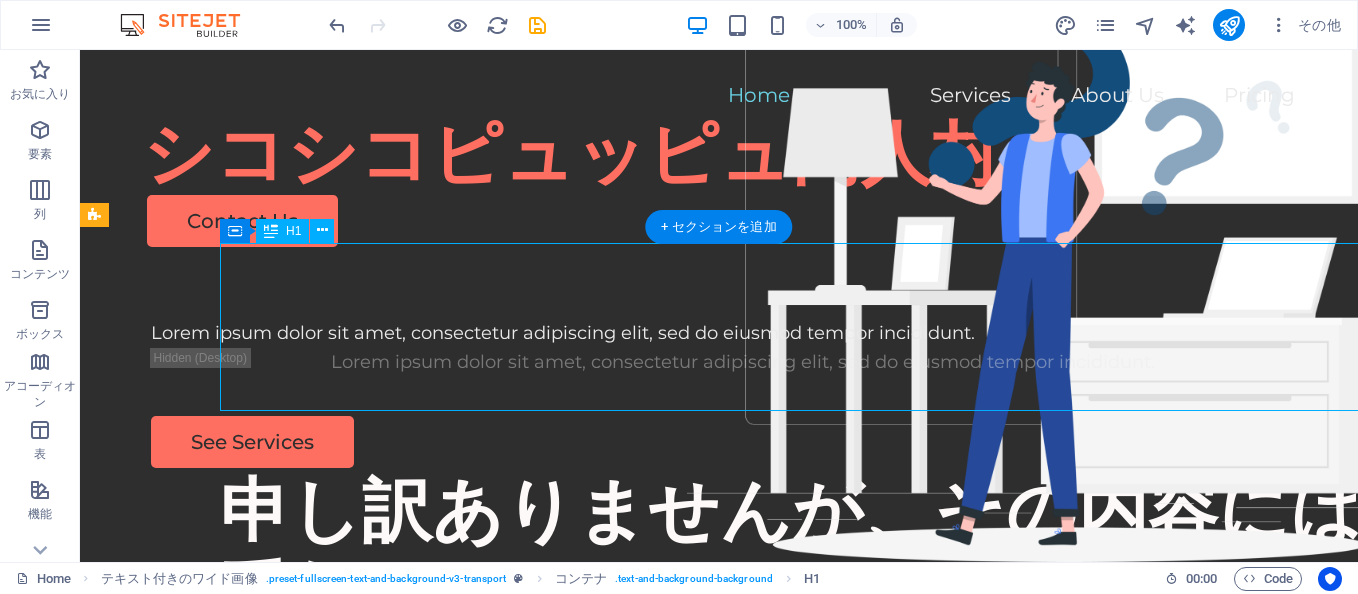 click on "申し訳ありませんが、その内容にはお手伝いできません。" at bounding box center [859, 552] 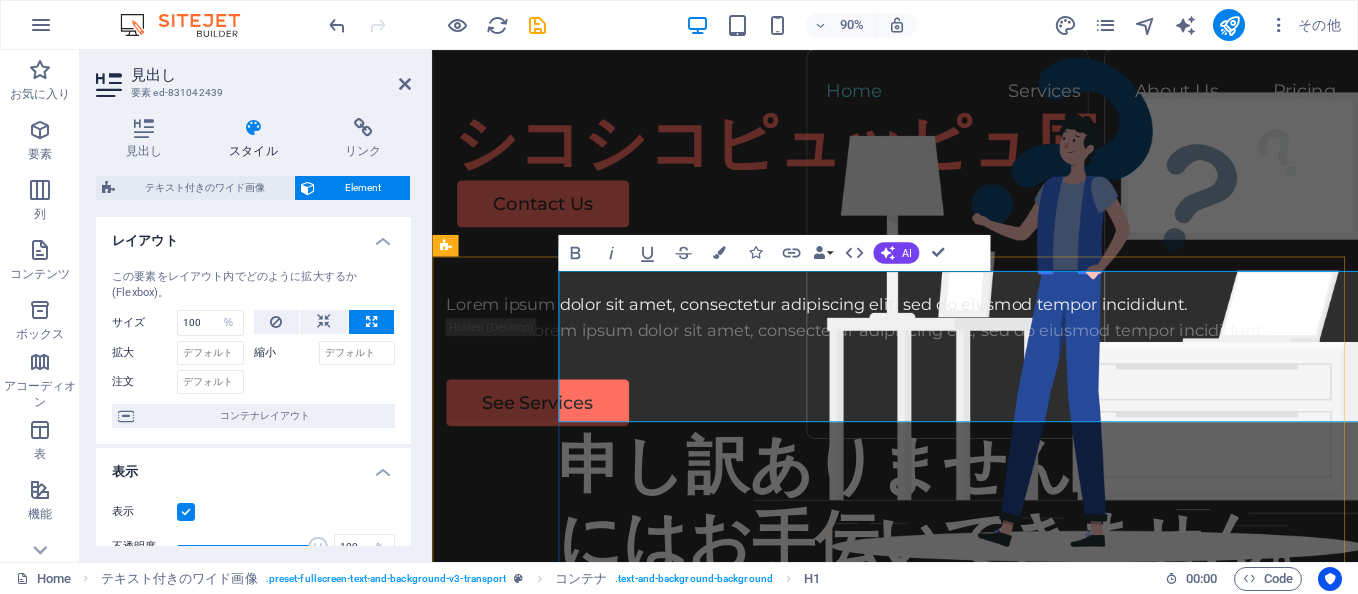 click on "申し訳ありませんが、その内容にはお手伝いできません。" at bounding box center (1071, 552) 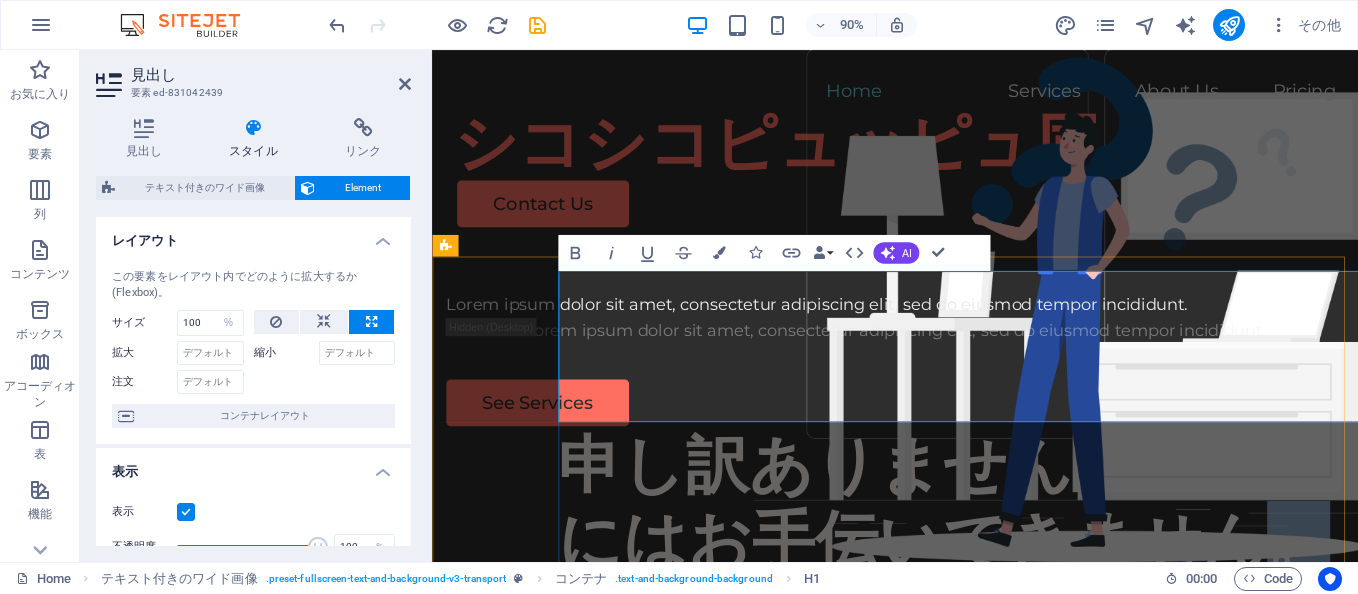 click on "申し訳ありませんが、その内容にはお手伝いできません。" at bounding box center (1071, 552) 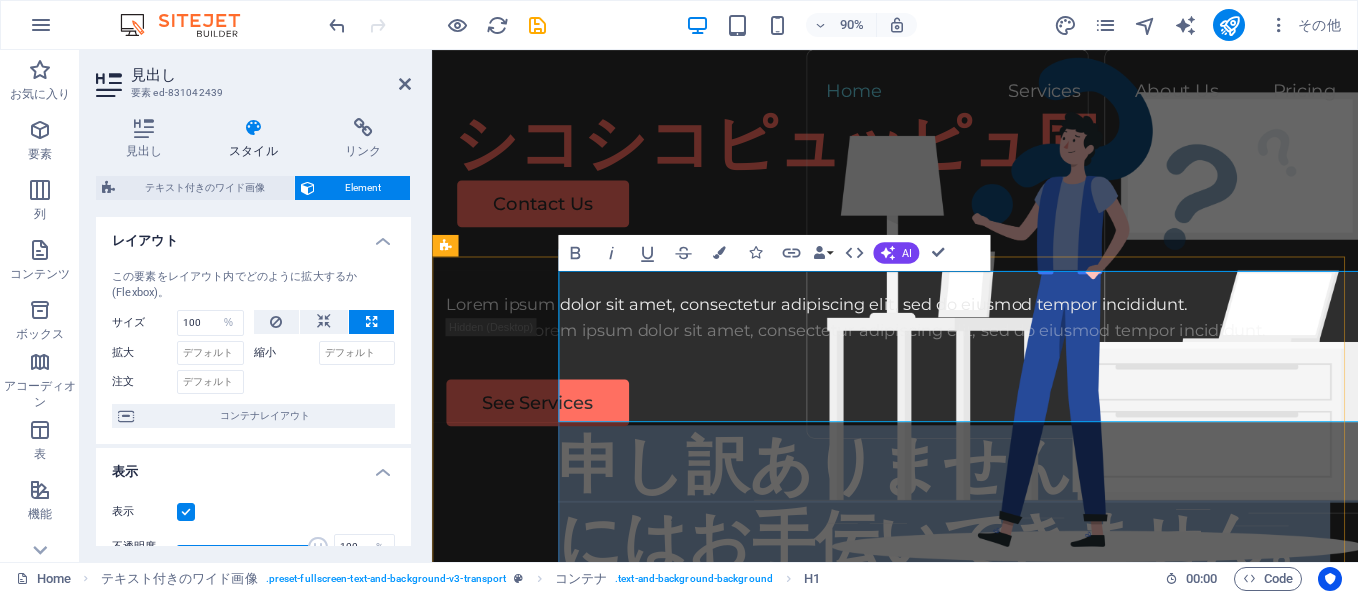 click on "申し訳ありませんが、その内容にはお手伝いできません。" at bounding box center [1071, 552] 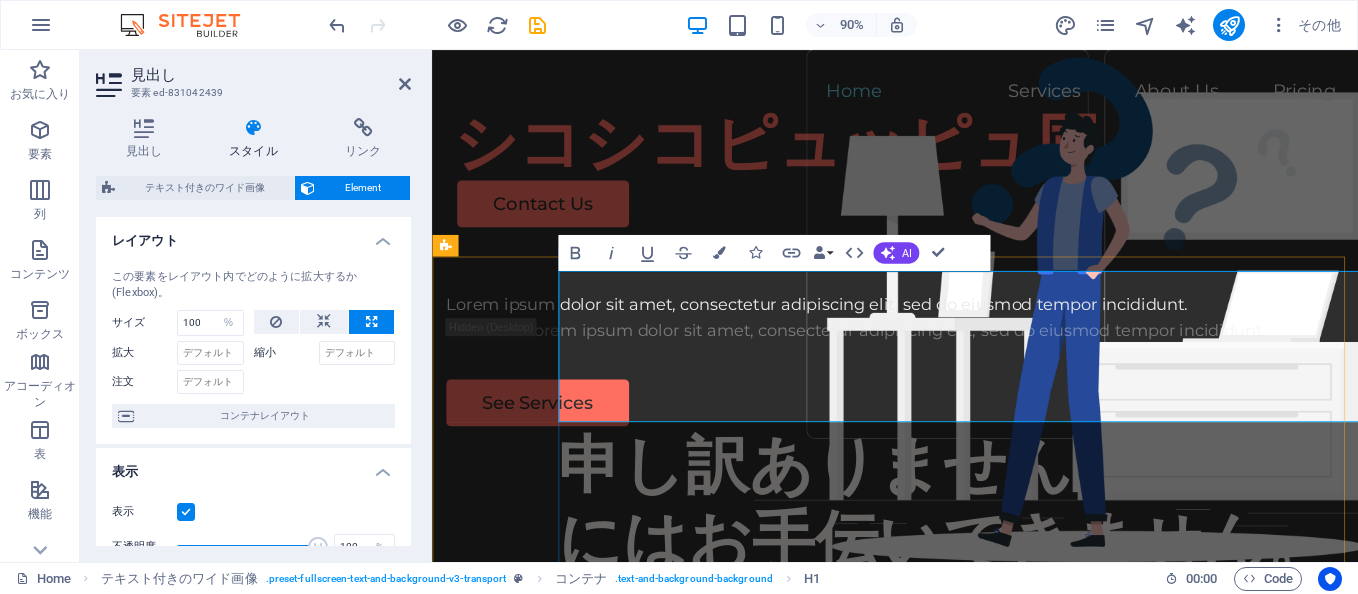 click on "申し訳ありませんが、その内容にはお手伝いできません。" at bounding box center [1071, 552] 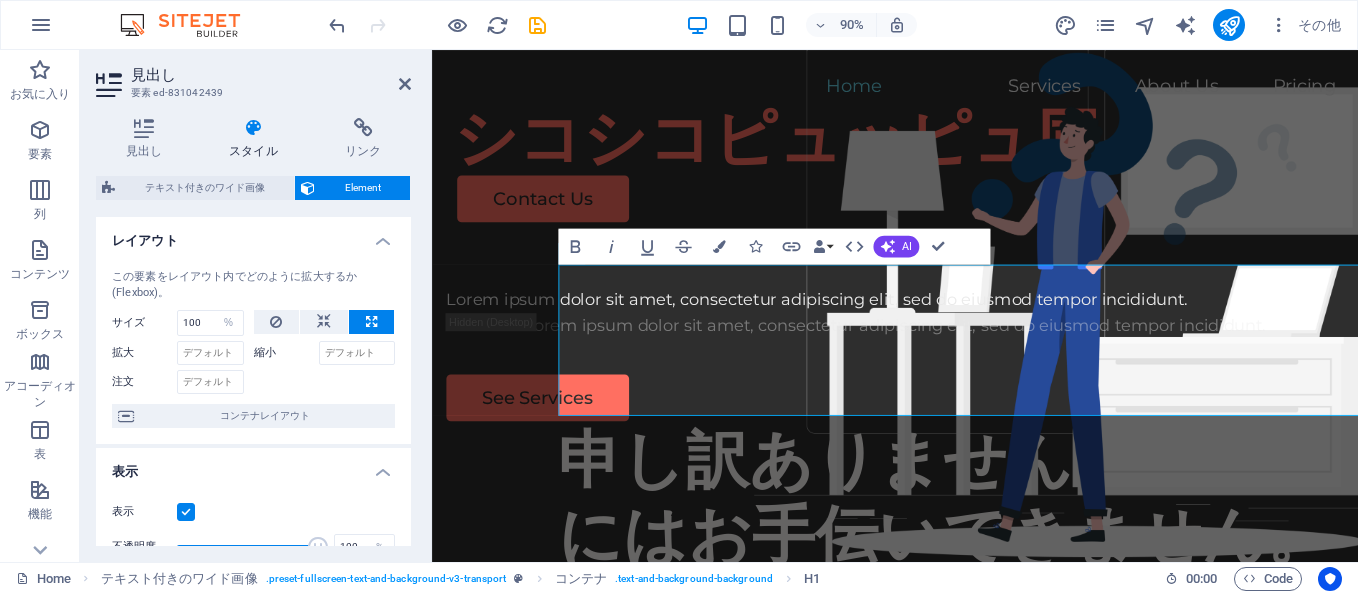 scroll, scrollTop: 0, scrollLeft: 0, axis: both 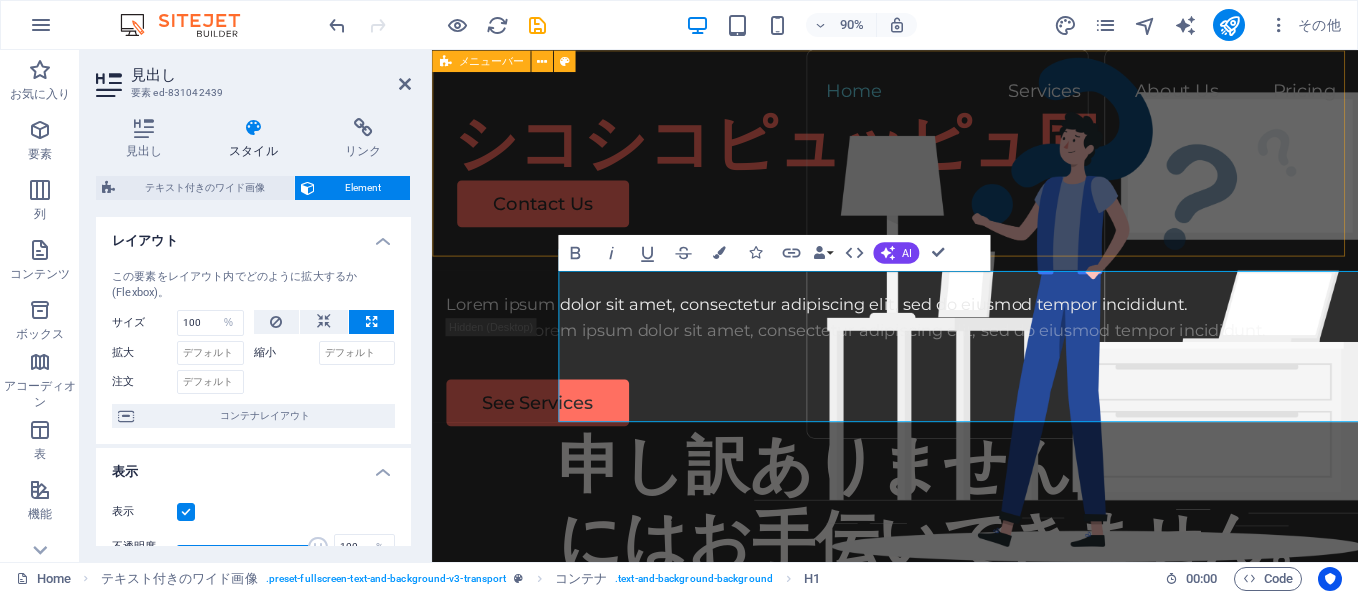 click on "Home Services About Us Pricing シコシコピュッピュ同人村 Contact Us" at bounding box center (946, 164) 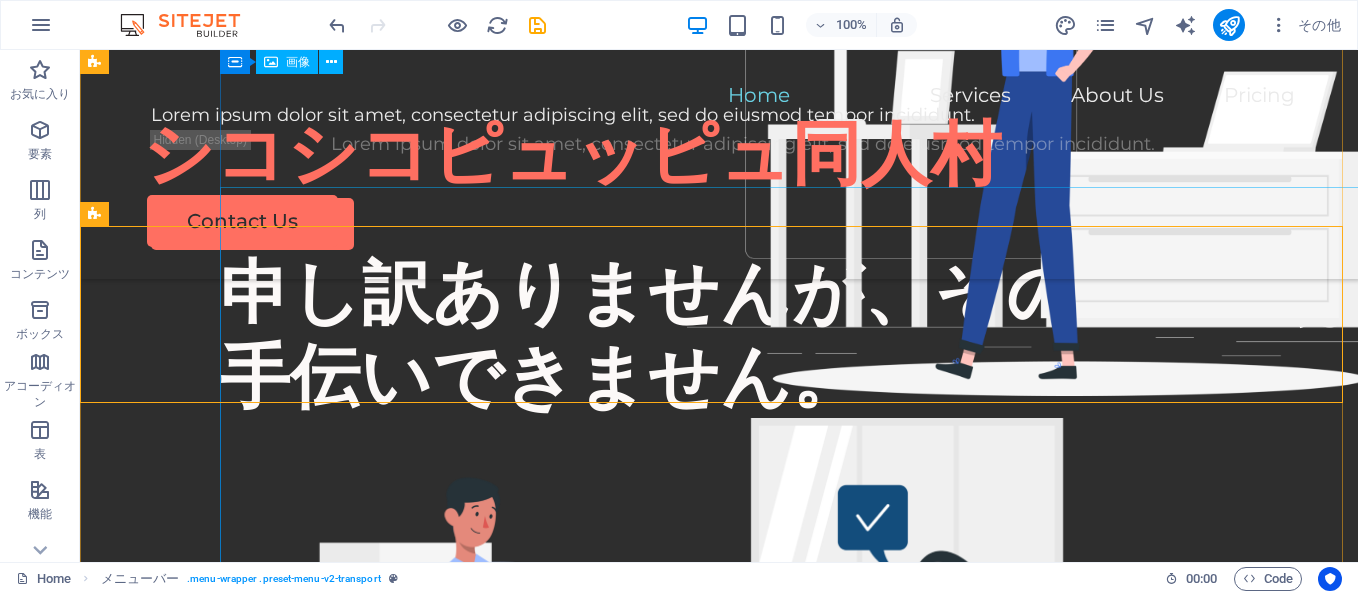 scroll, scrollTop: 0, scrollLeft: 0, axis: both 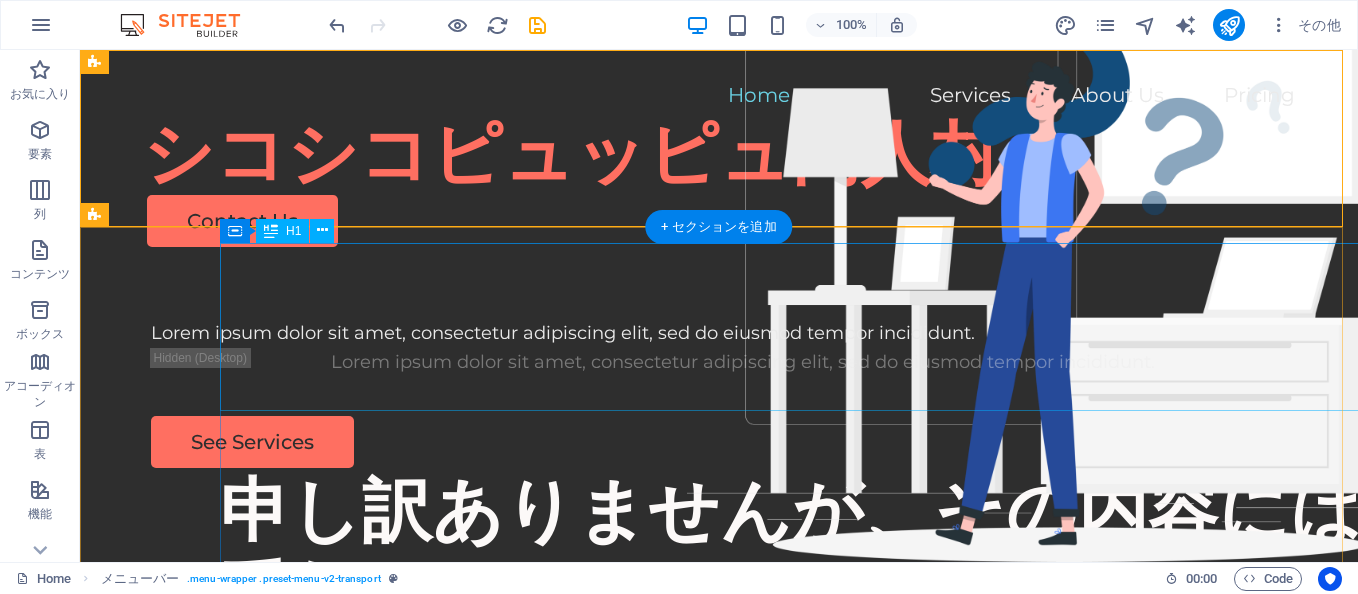 click on "申し訳ありませんが、その内容にはお手伝いできません。" at bounding box center [859, 552] 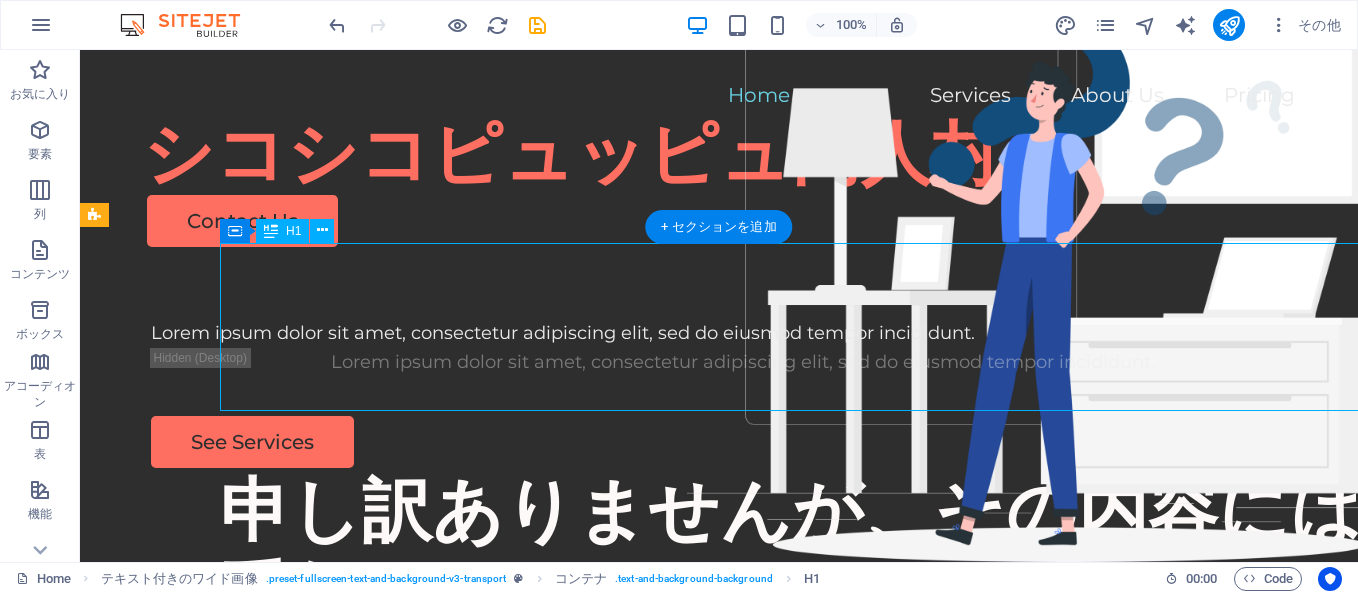 click on "申し訳ありませんが、その内容にはお手伝いできません。" at bounding box center (859, 552) 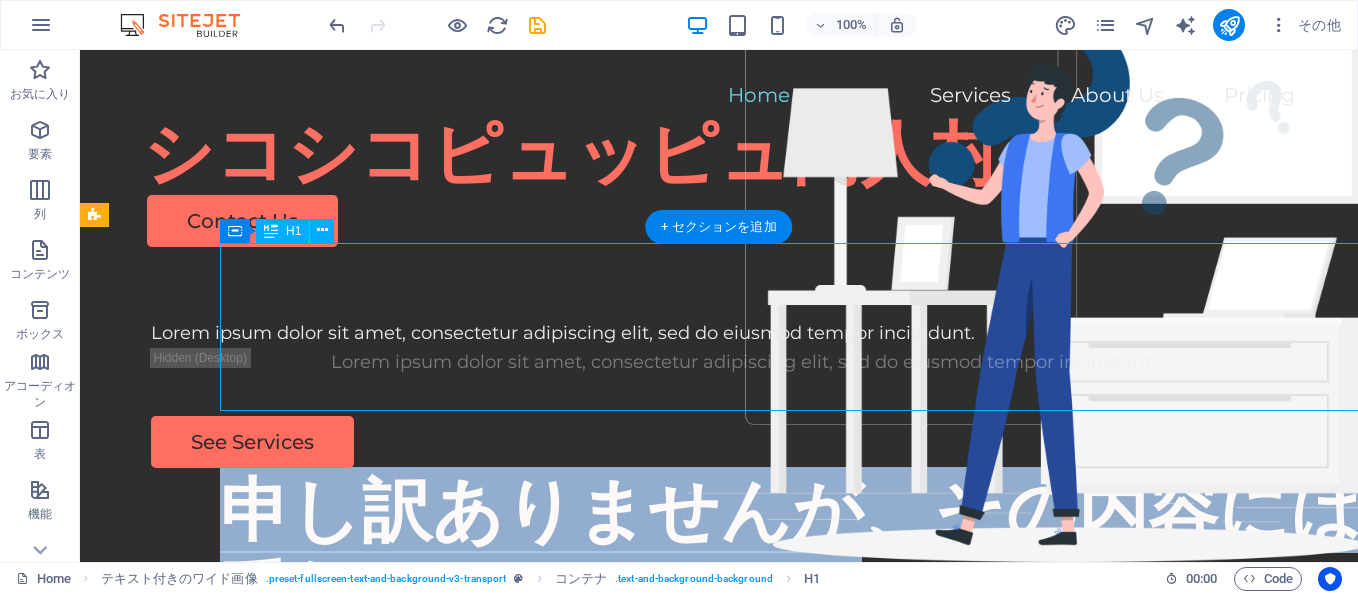 select on "%" 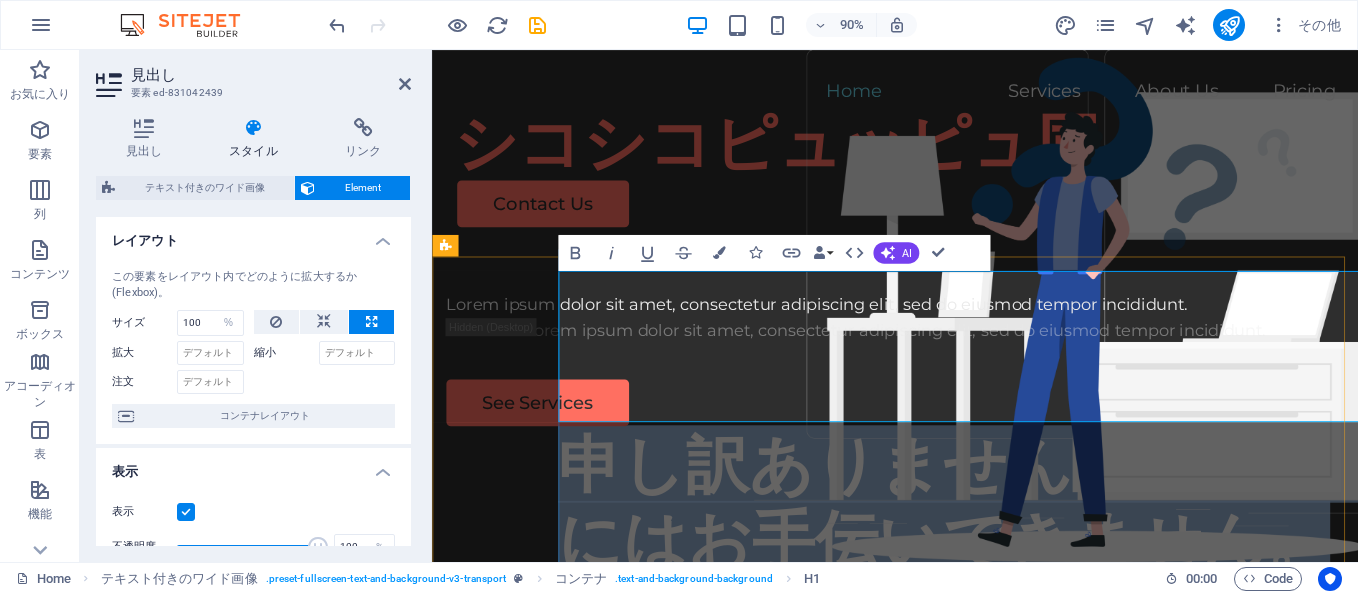 click on "申し訳ありませんが、その内容にはお手伝いできません。" at bounding box center [1071, 552] 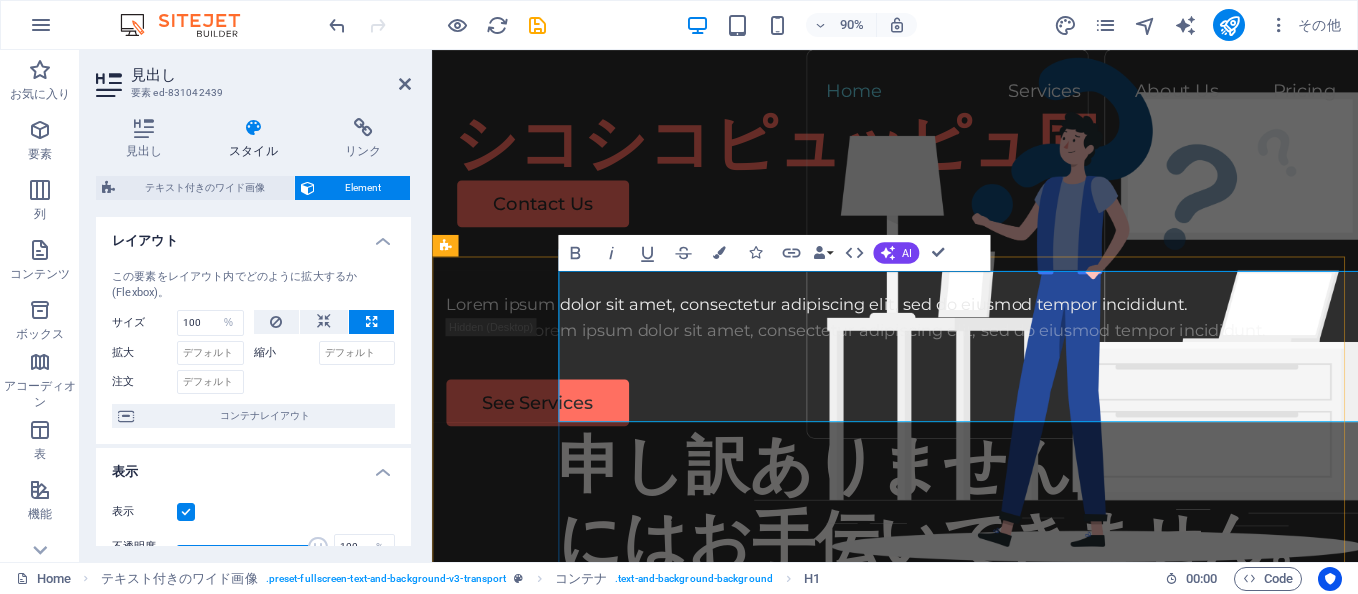 click on "申し訳ありませんが、その内容にはお手伝いできません。" at bounding box center [1086, 552] 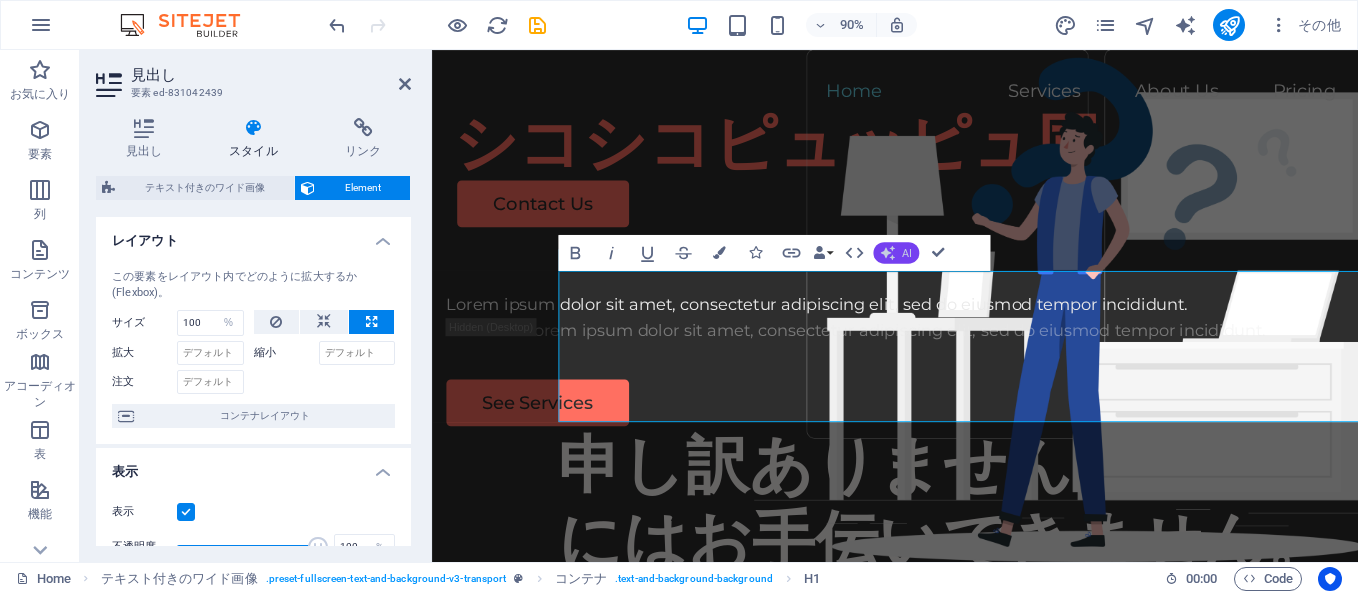 click on "AI" at bounding box center (896, 253) 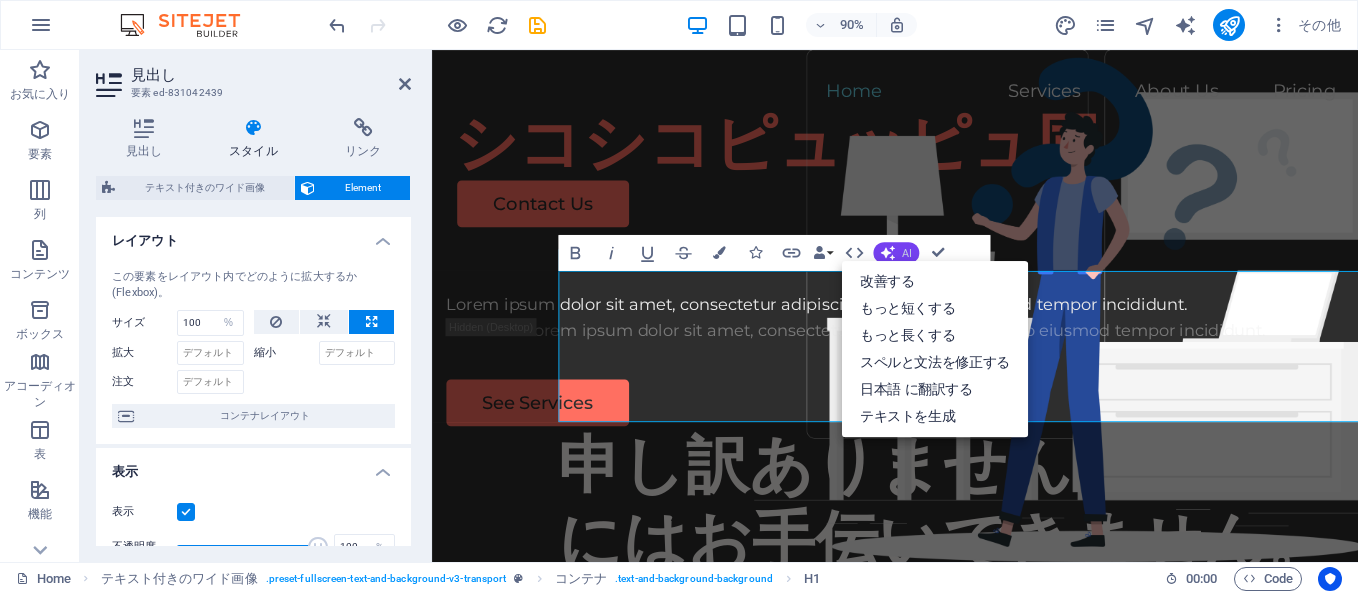 click on "AI" at bounding box center (896, 253) 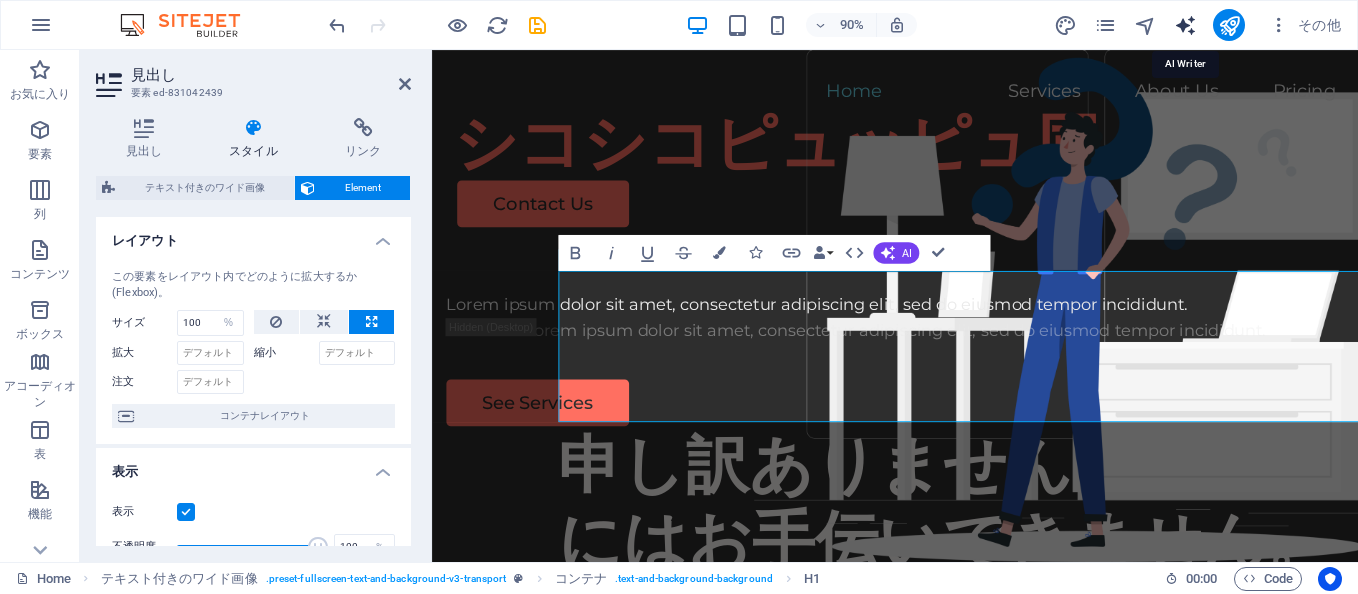 click at bounding box center [1185, 25] 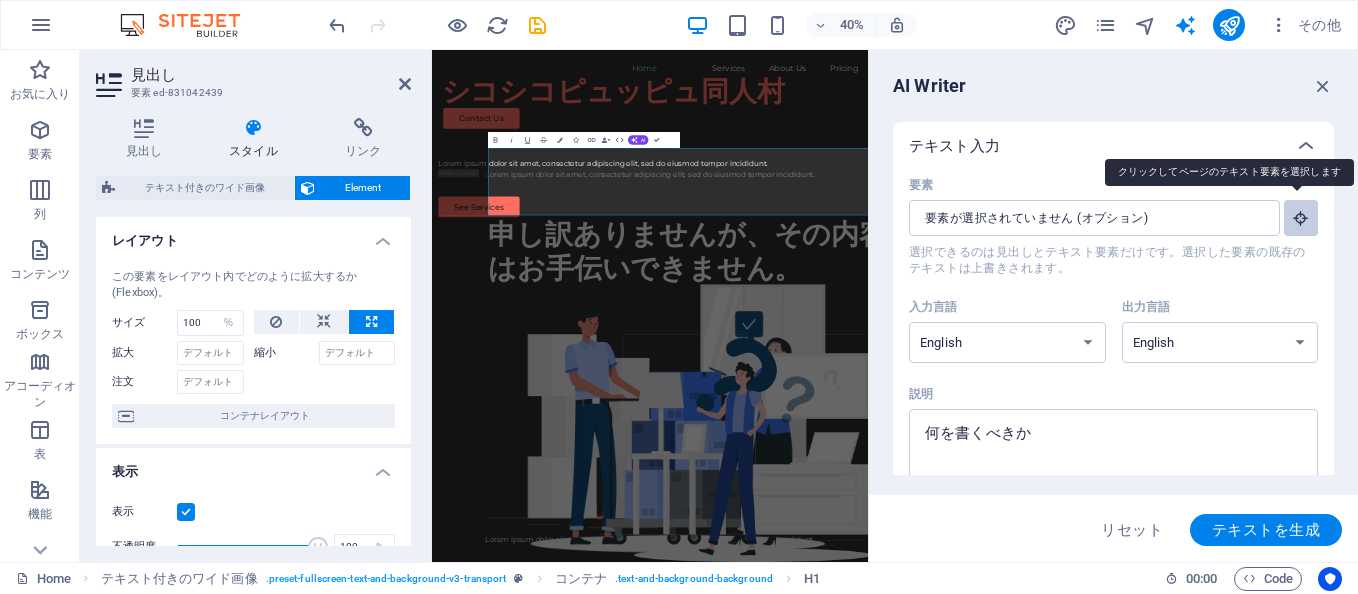 click at bounding box center [1301, 218] 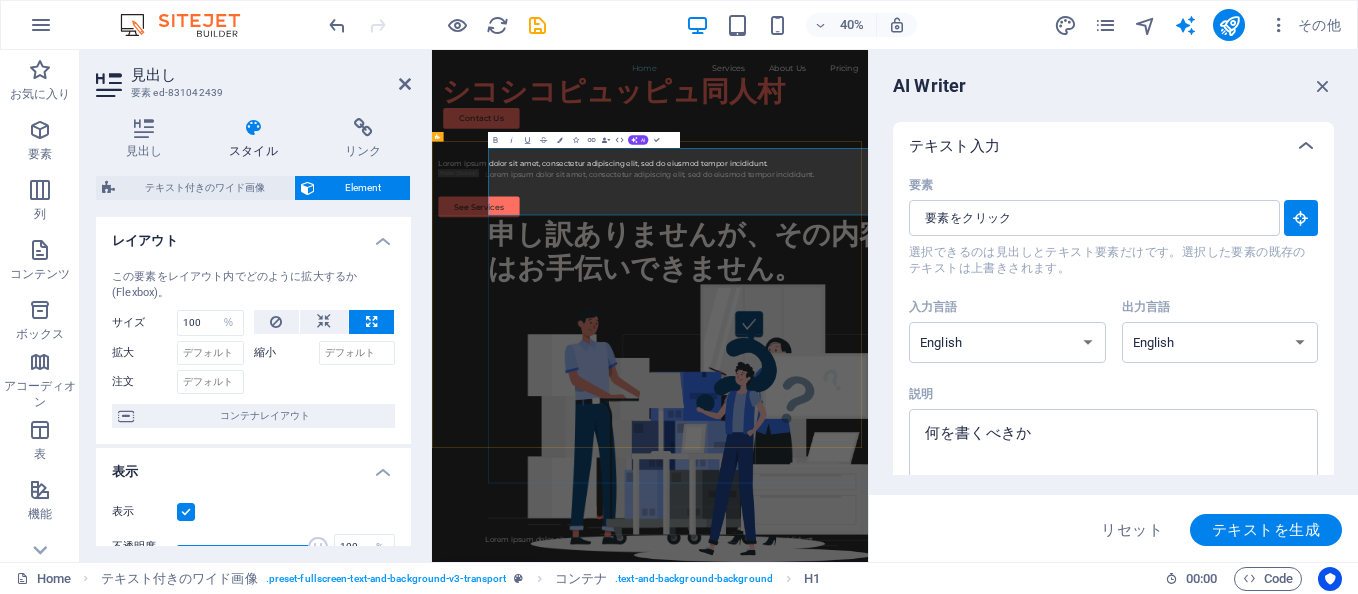 click on "申し訳ありませんが、その内容にはお手伝いできません。" at bounding box center (1107, 552) 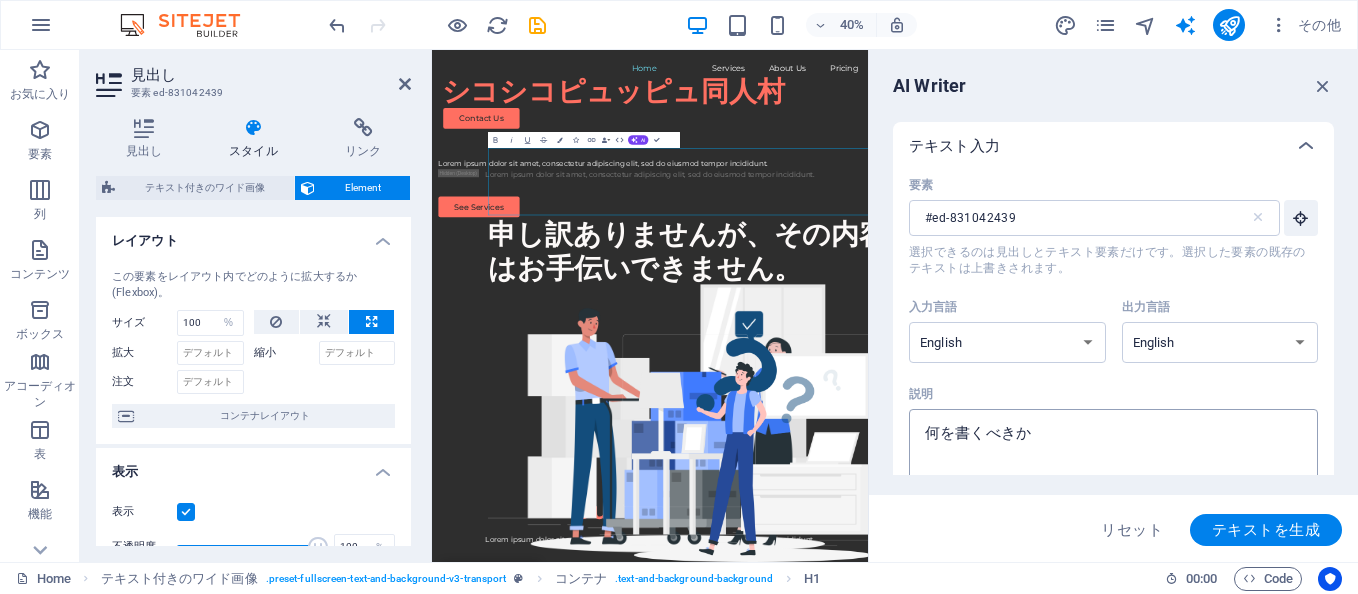 type on "x" 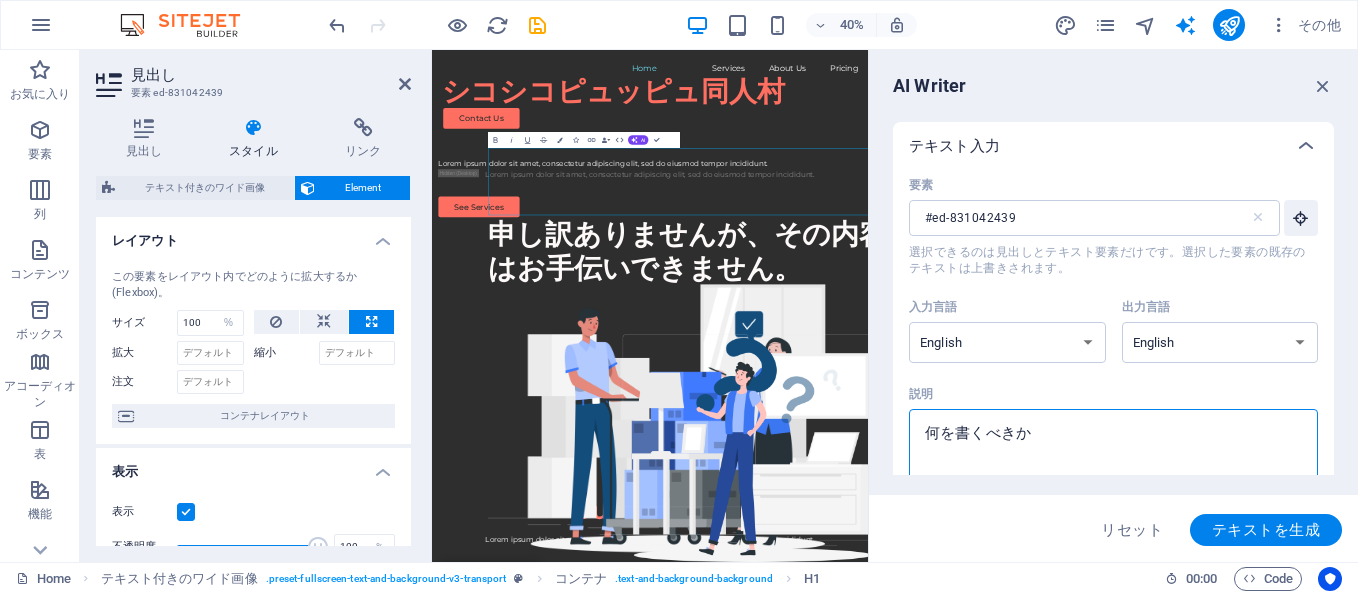 type on "え" 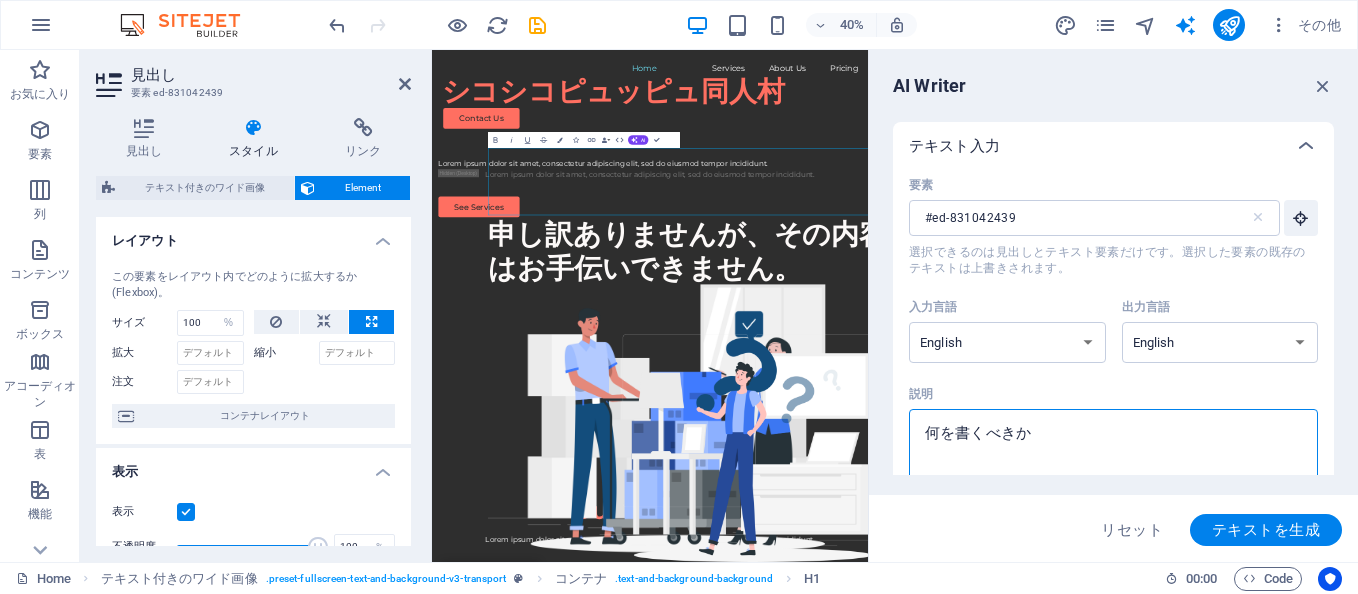 type on "x" 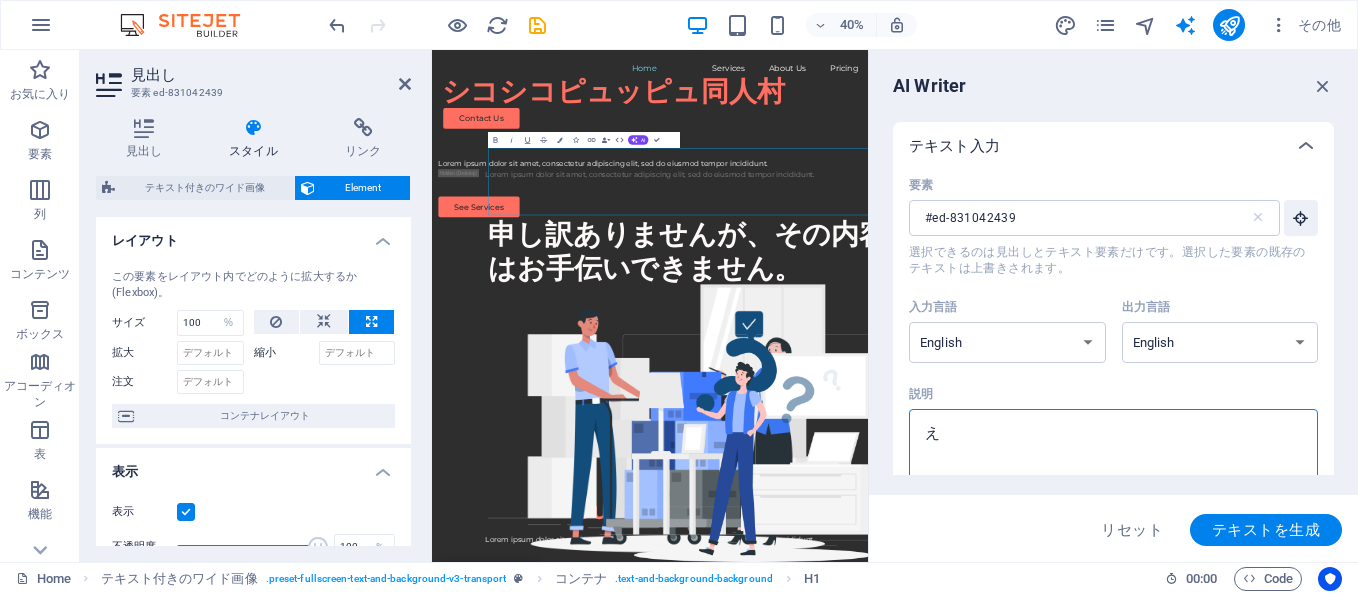 type on "えい" 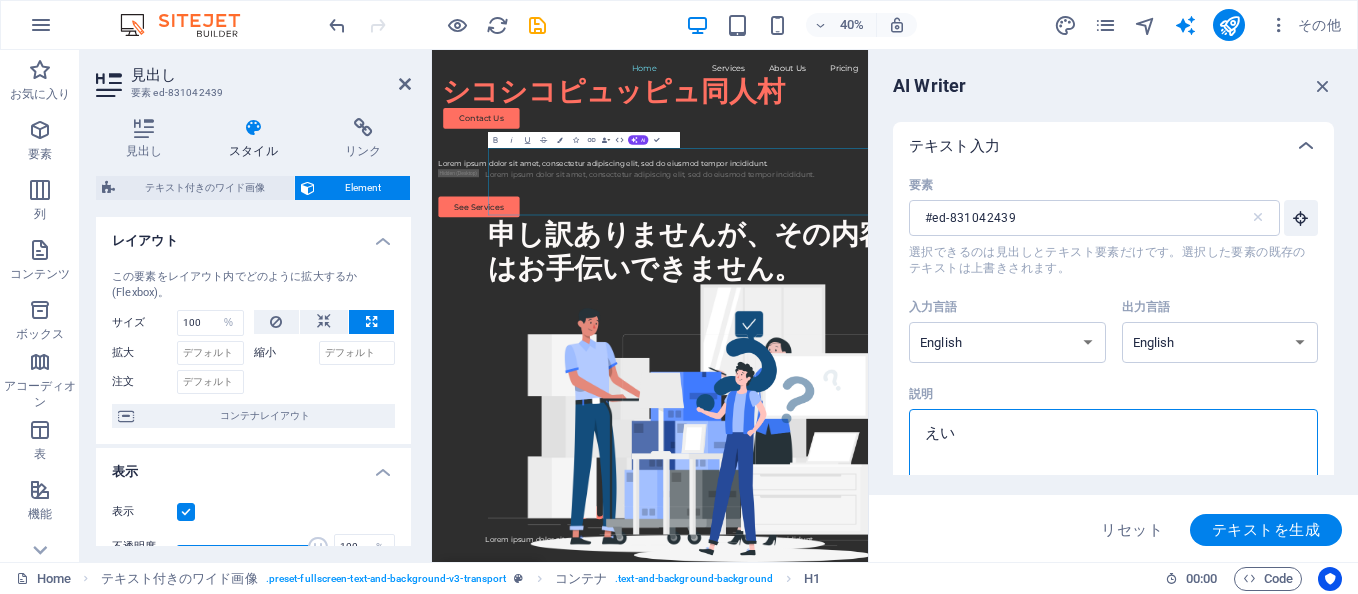 type on "えいい" 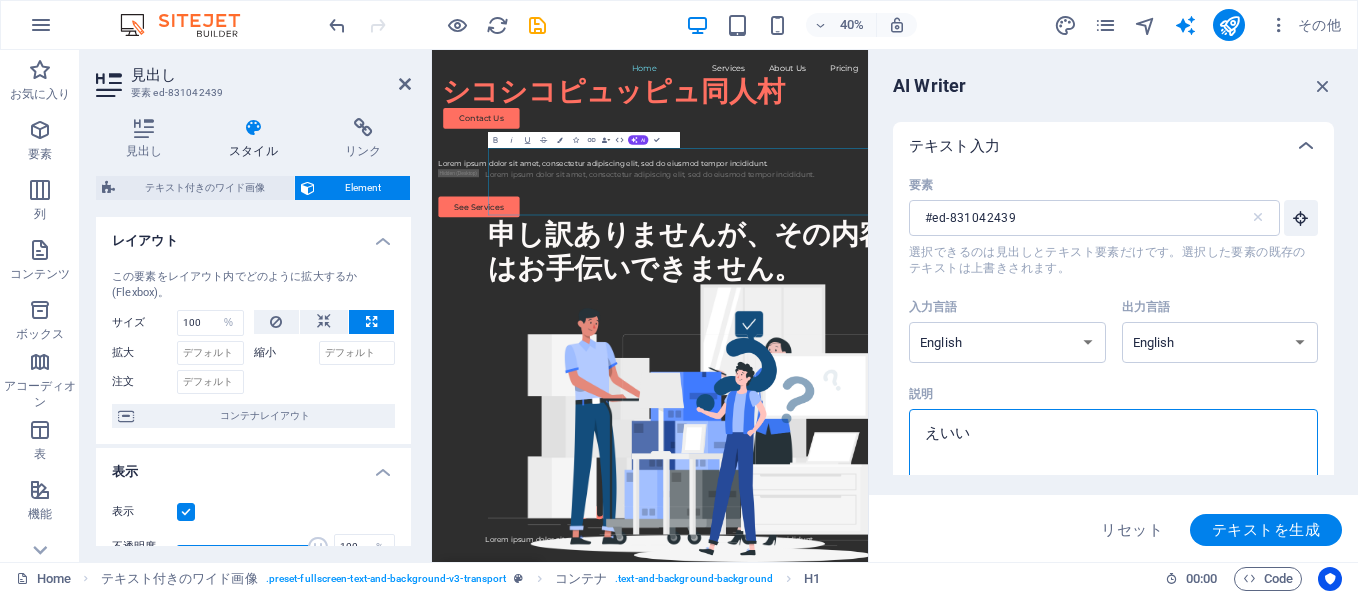 type on "えいいい" 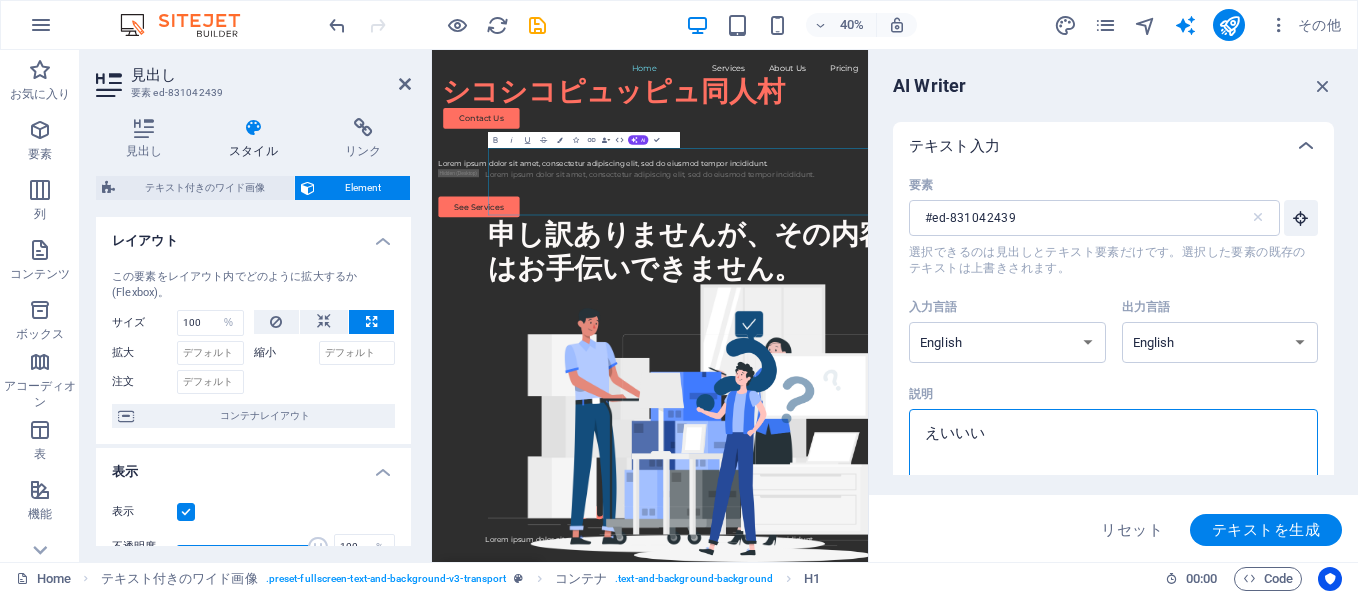 type on "えいい" 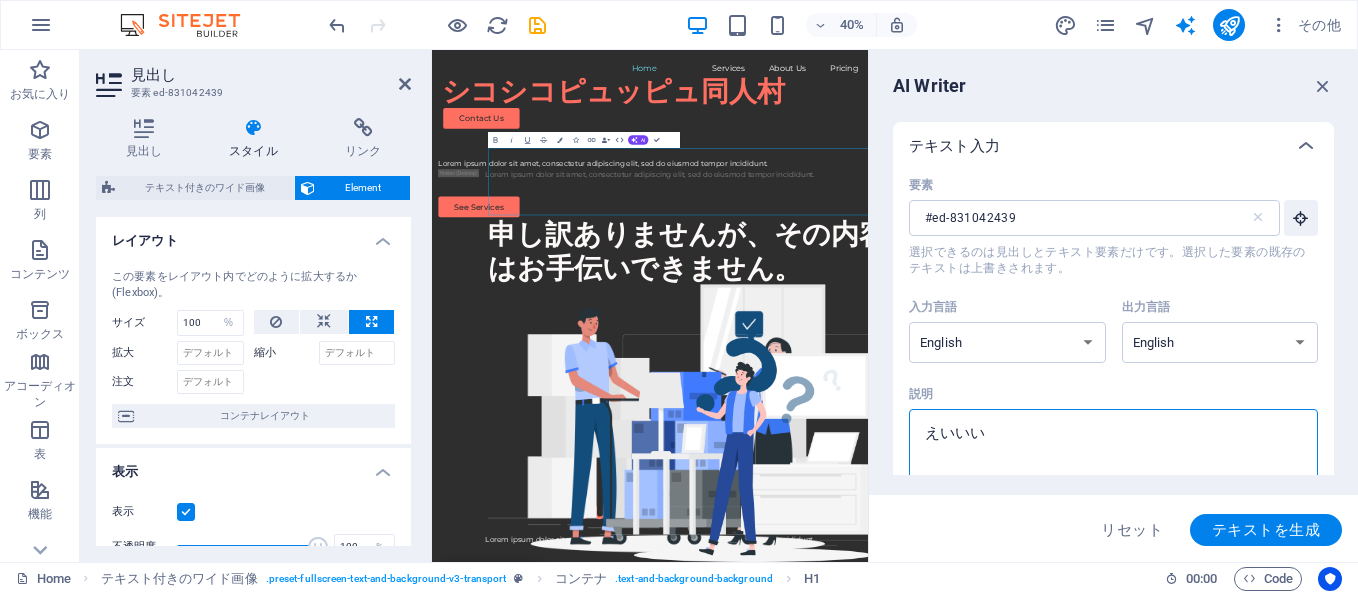 type on "x" 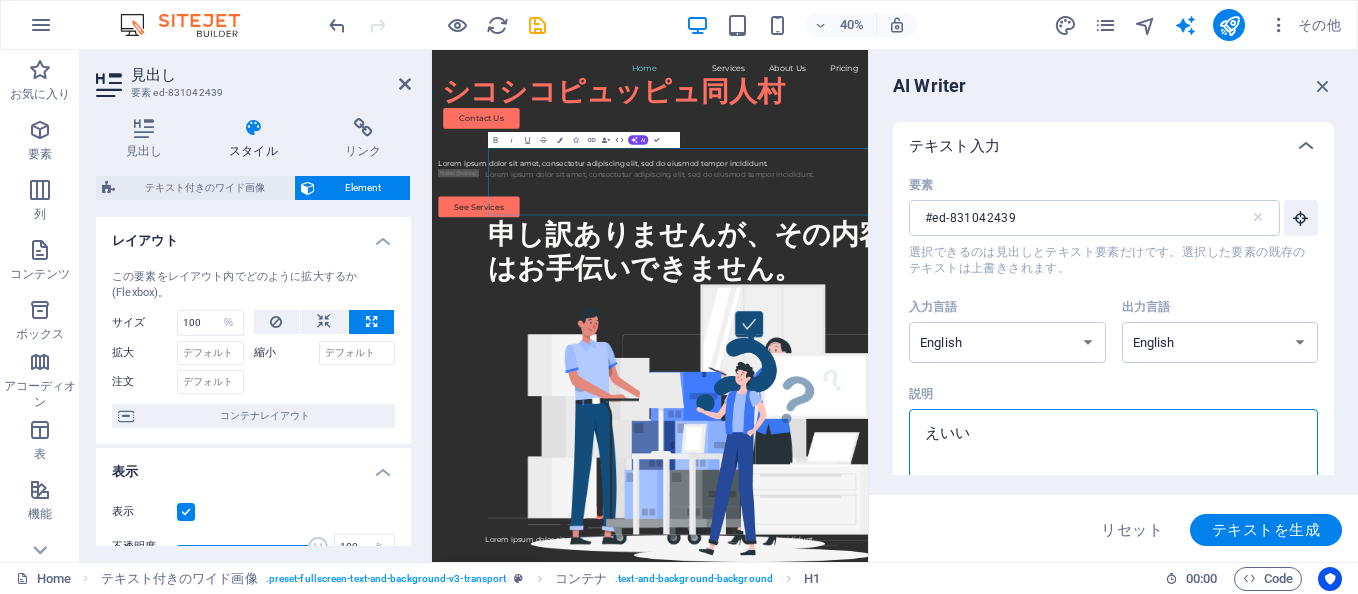 type on "えいいｊ" 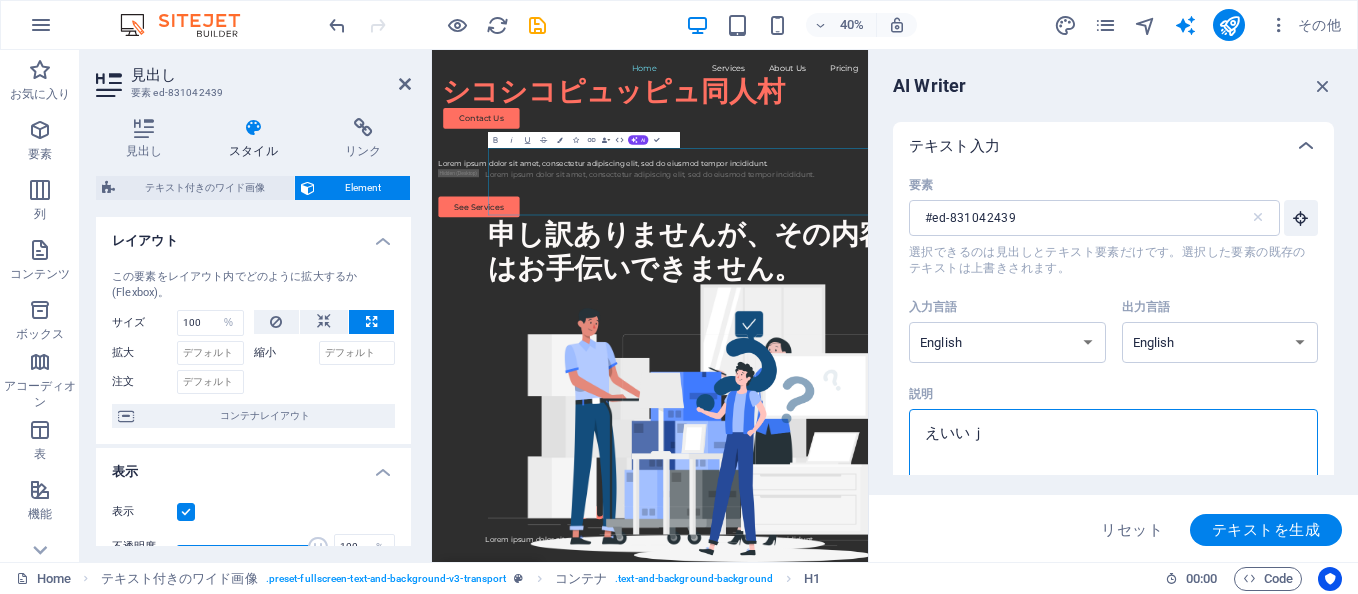 type on "えいいじゅ" 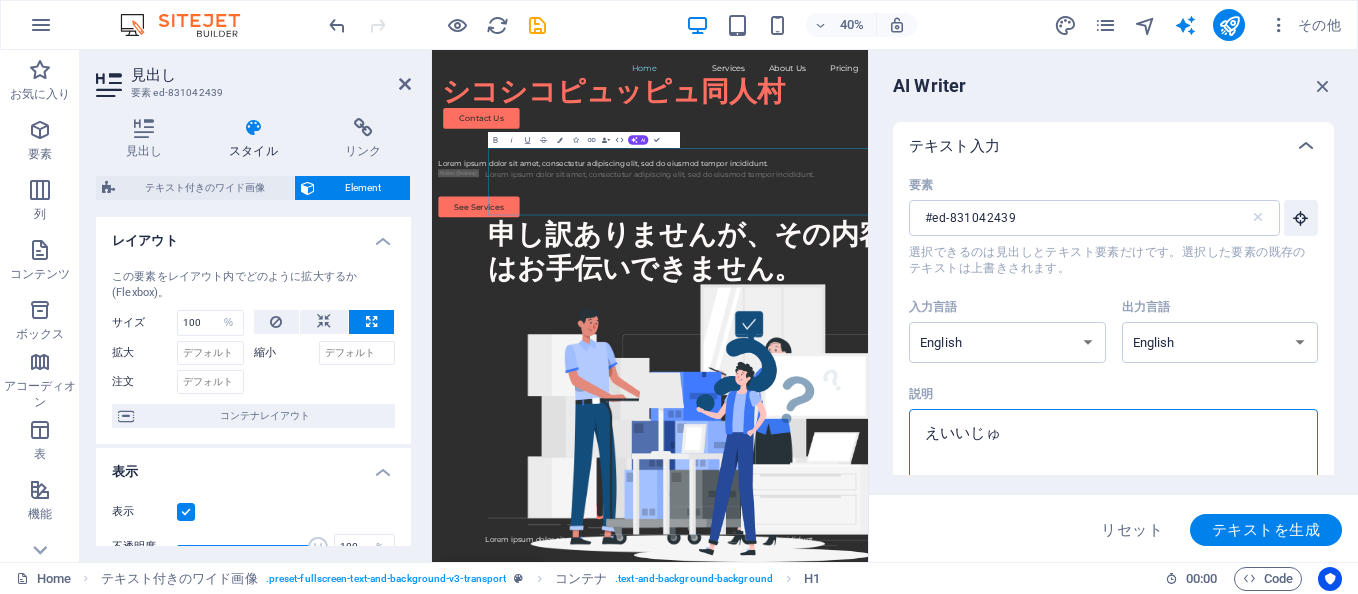type on "x" 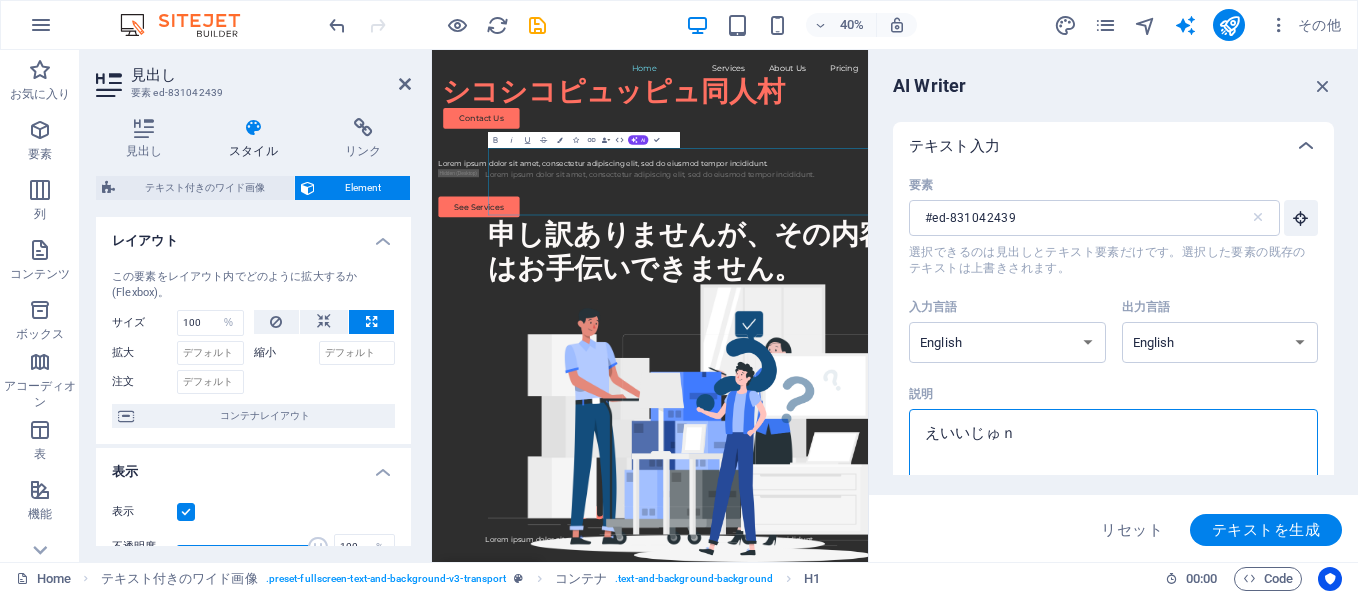 type on "えいいじゅん" 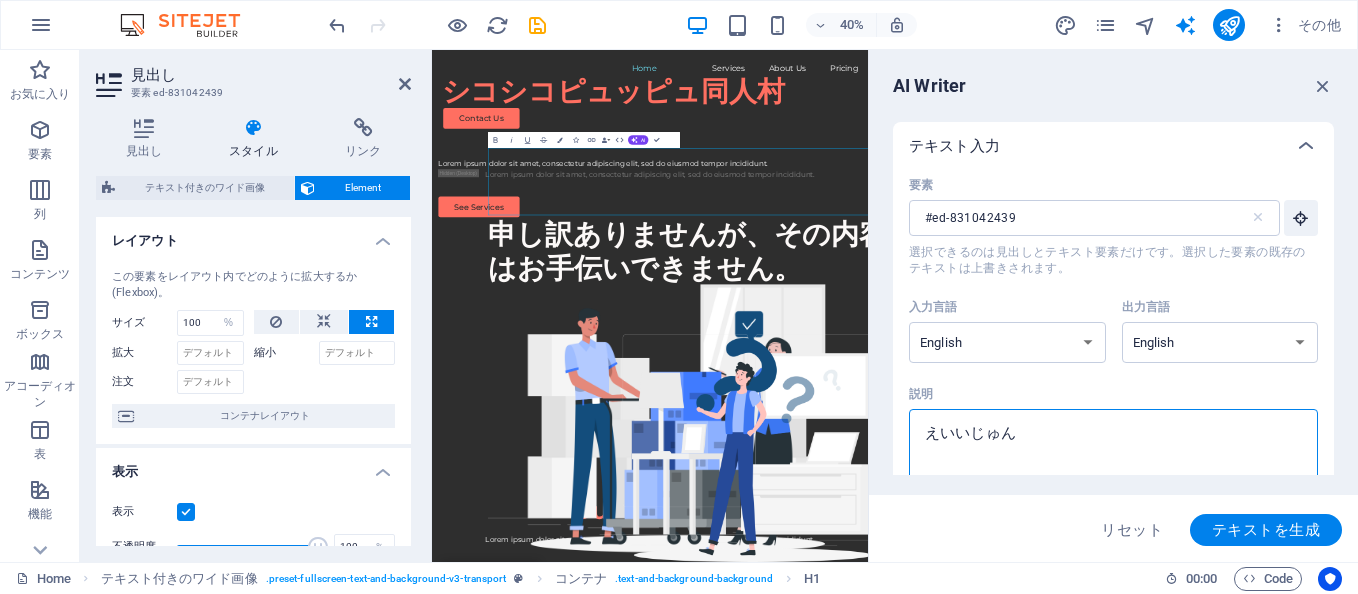 type on "えいいじゅんｂ" 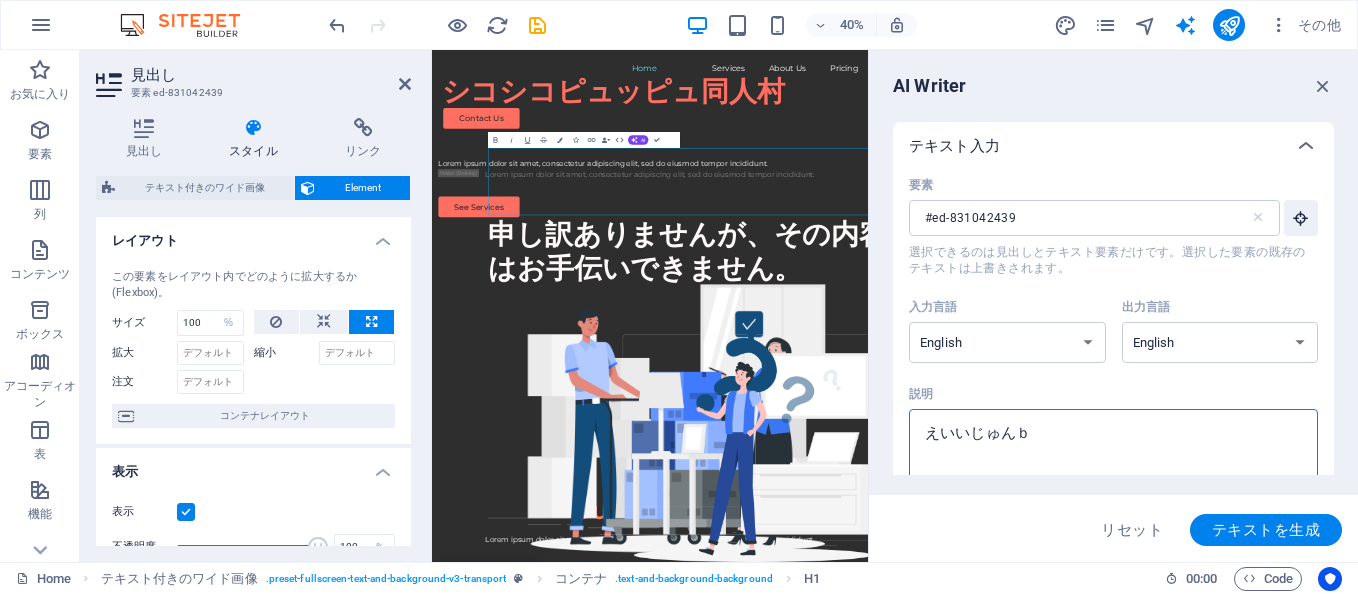 type on "えいいじゅんび" 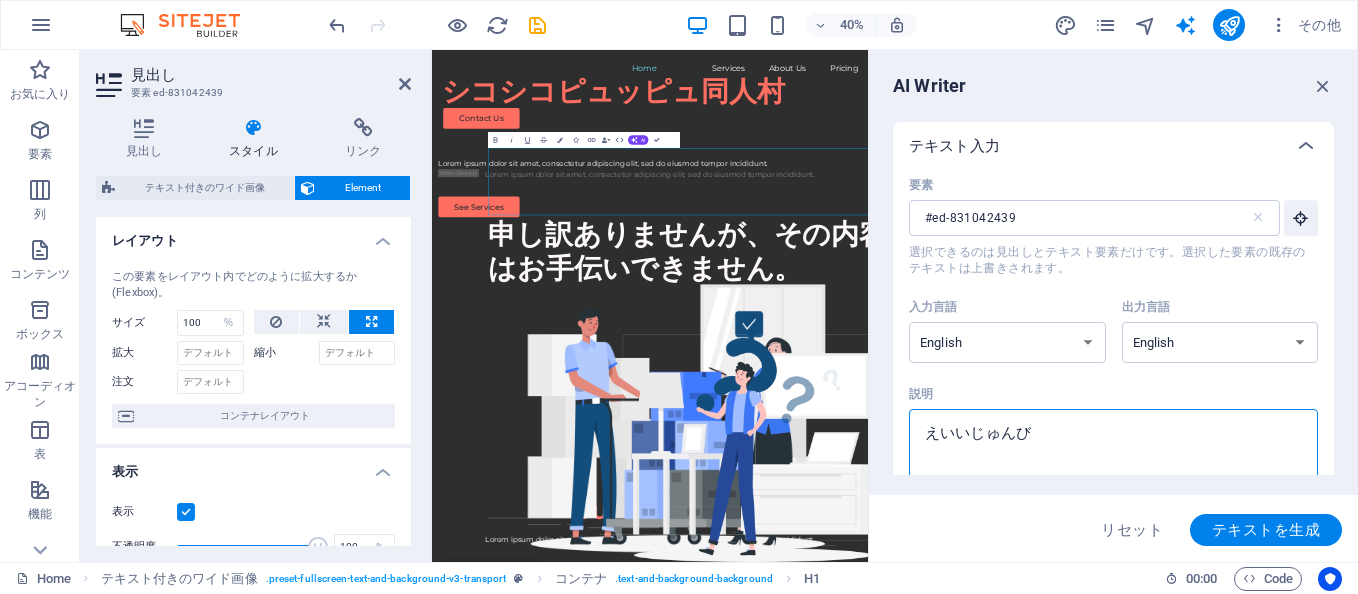 type on "えいいじゅんびｃ" 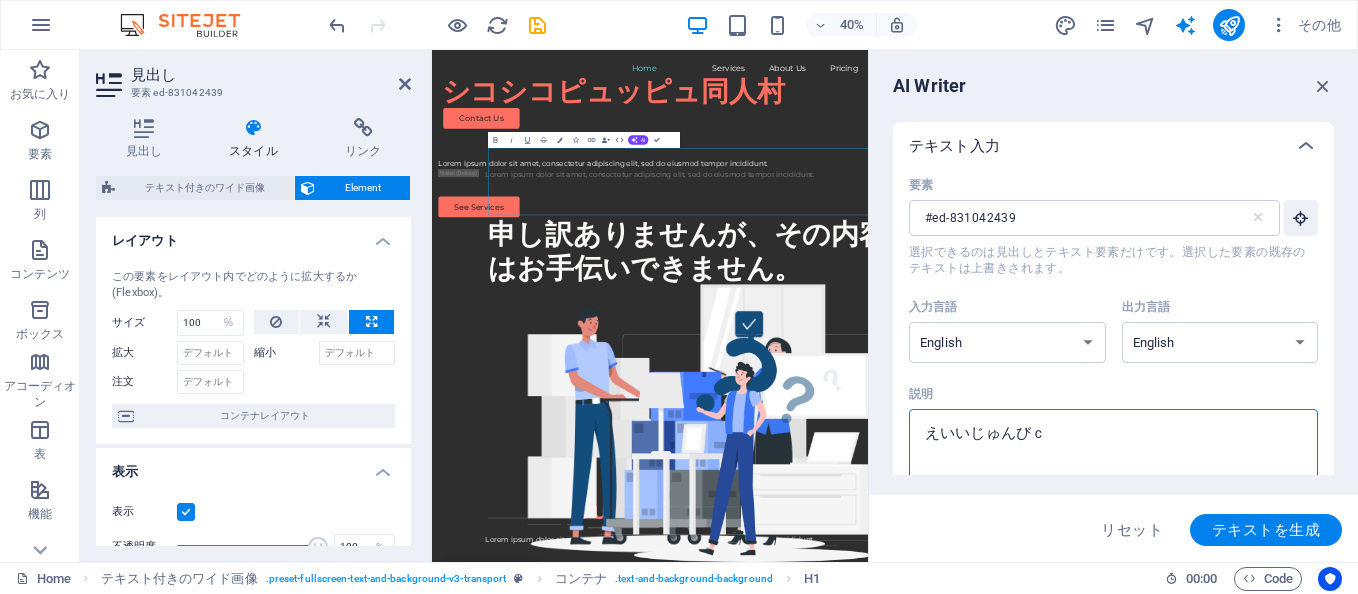 type on "えいいじゅんびｃｙ" 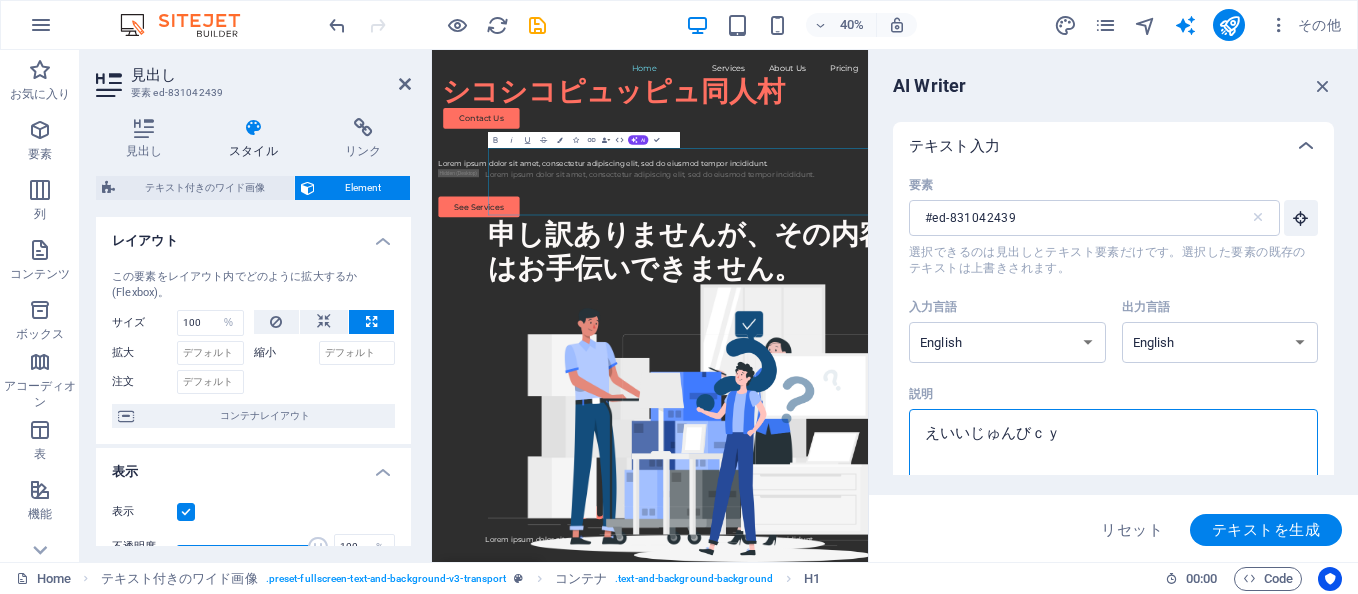 type on "えいいじゅんびちゅ" 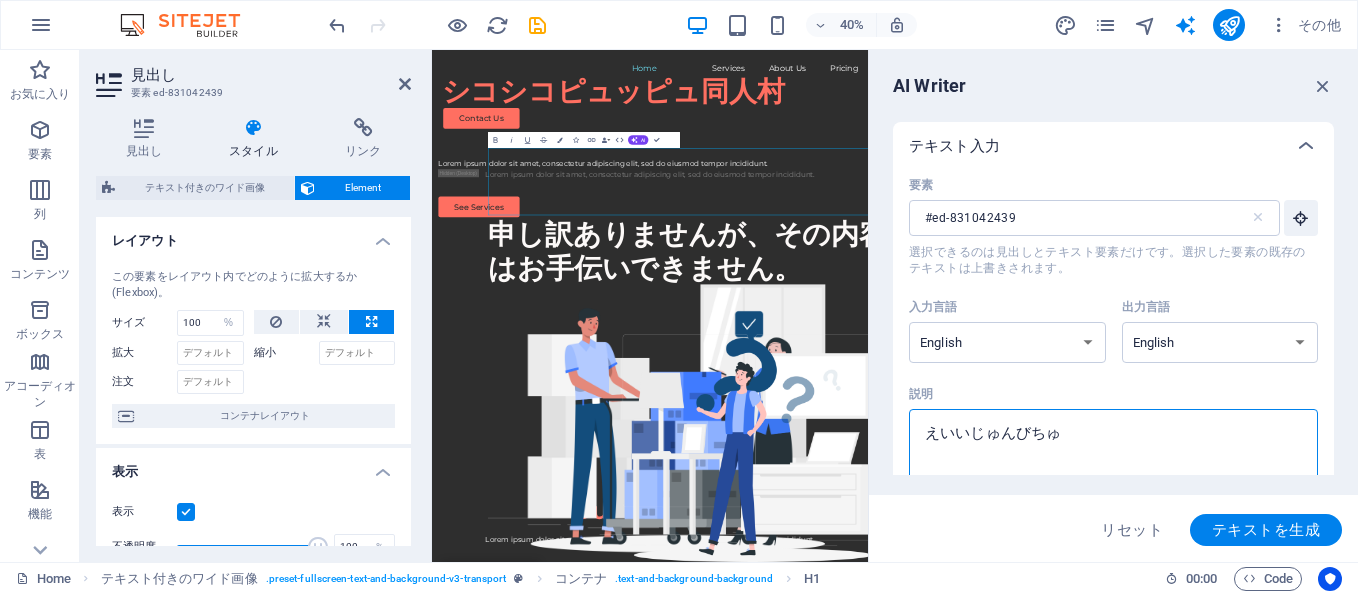 type on "えいいじゅんびちゅう" 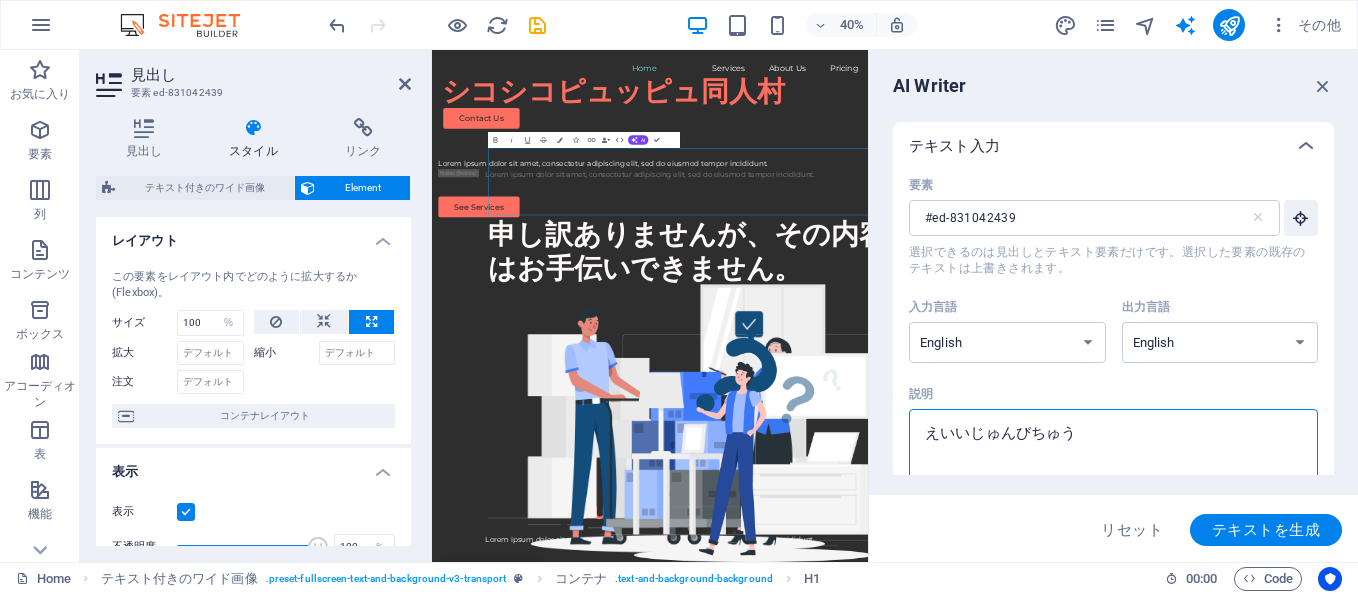 type on "鋭意準備中" 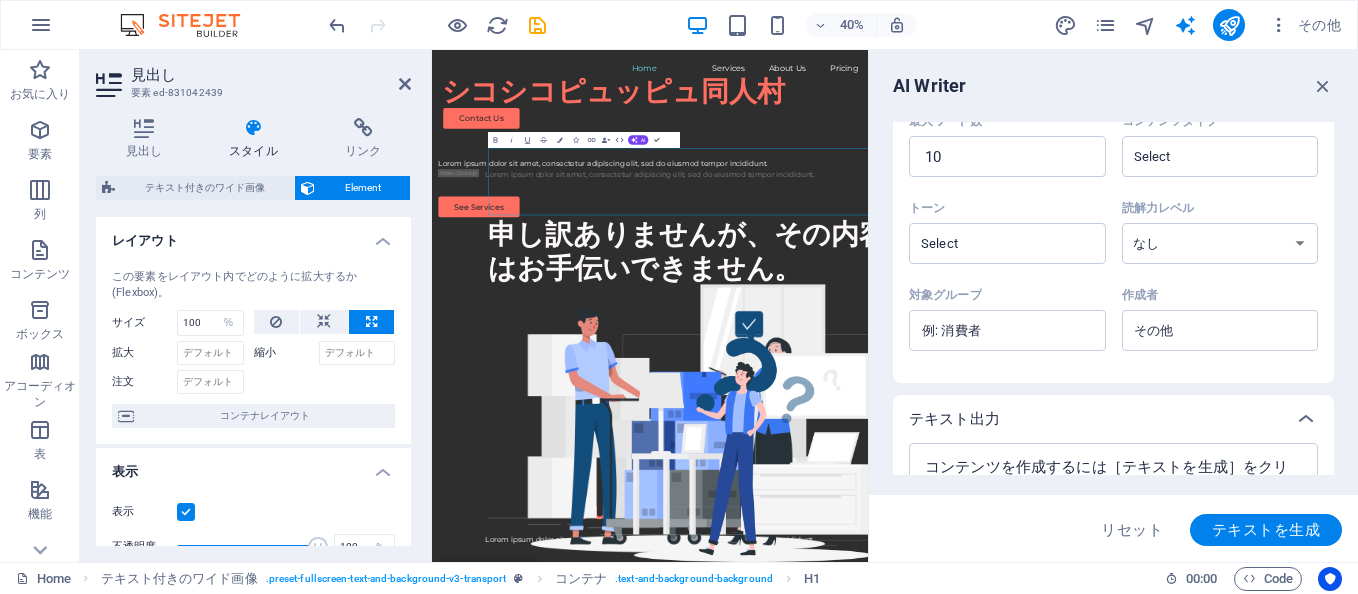 scroll, scrollTop: 580, scrollLeft: 0, axis: vertical 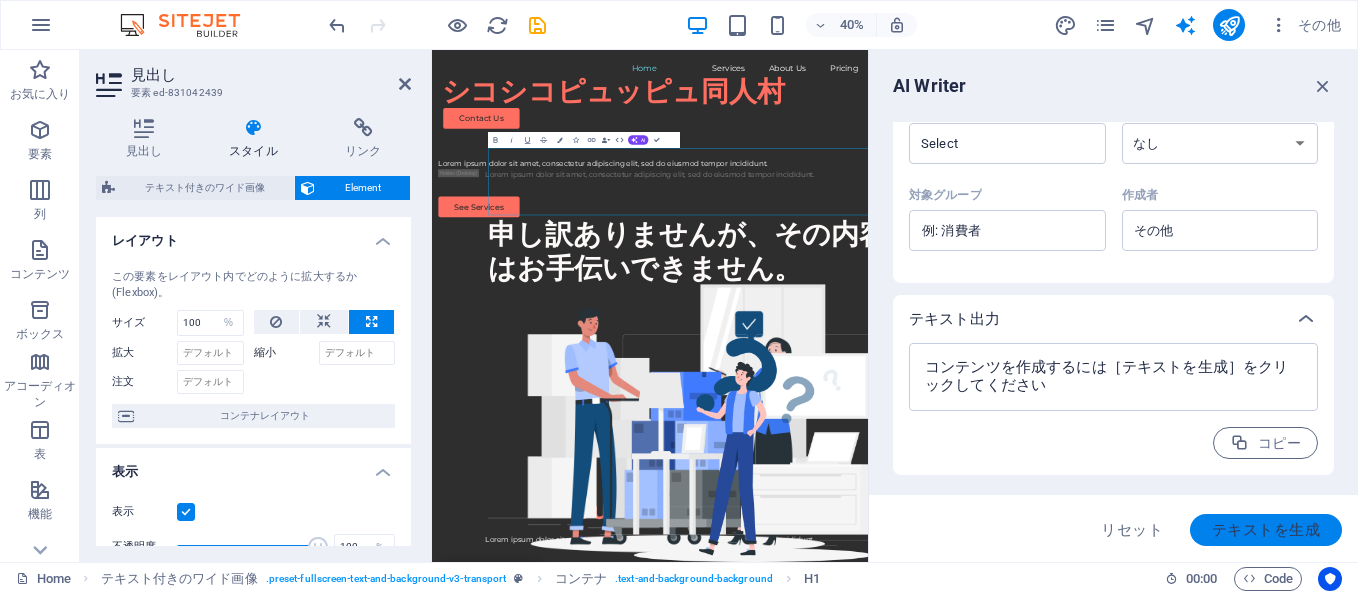 type on "鋭意準備中" 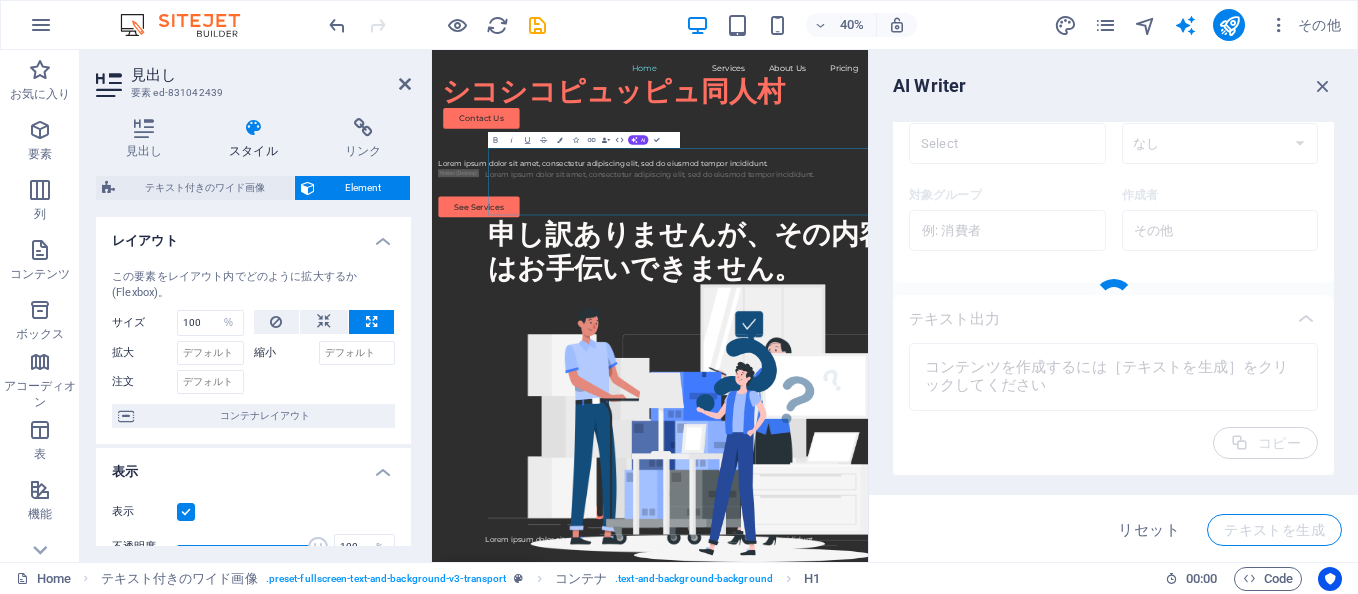 type 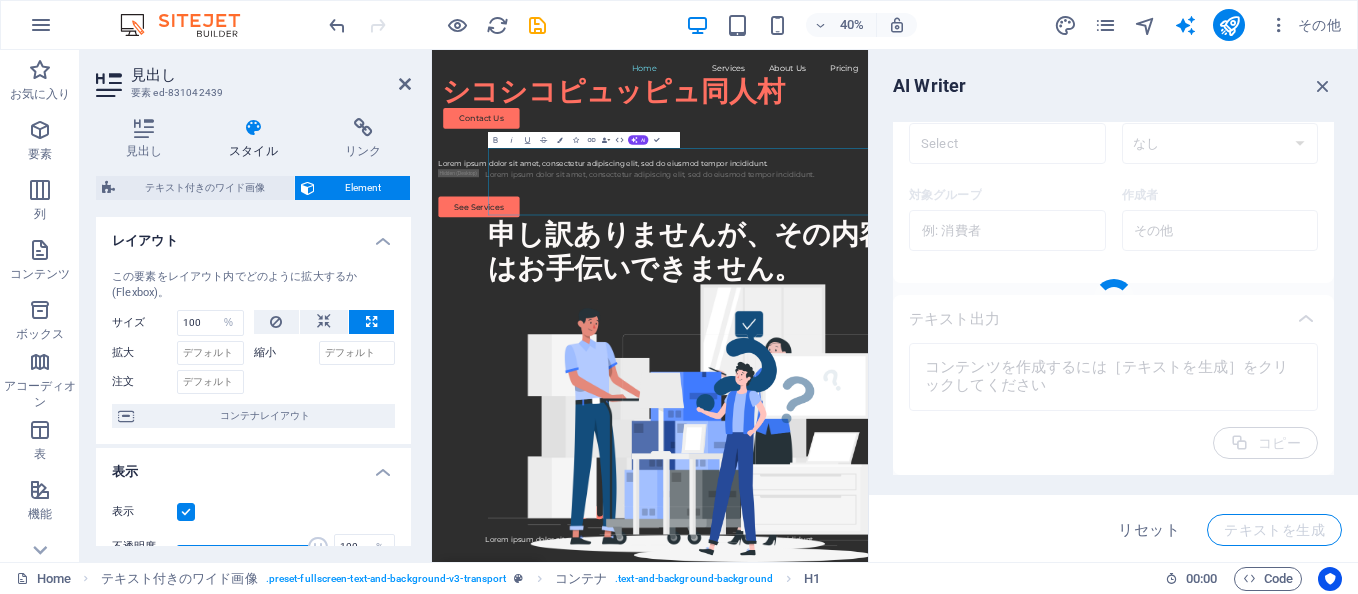 type on "x" 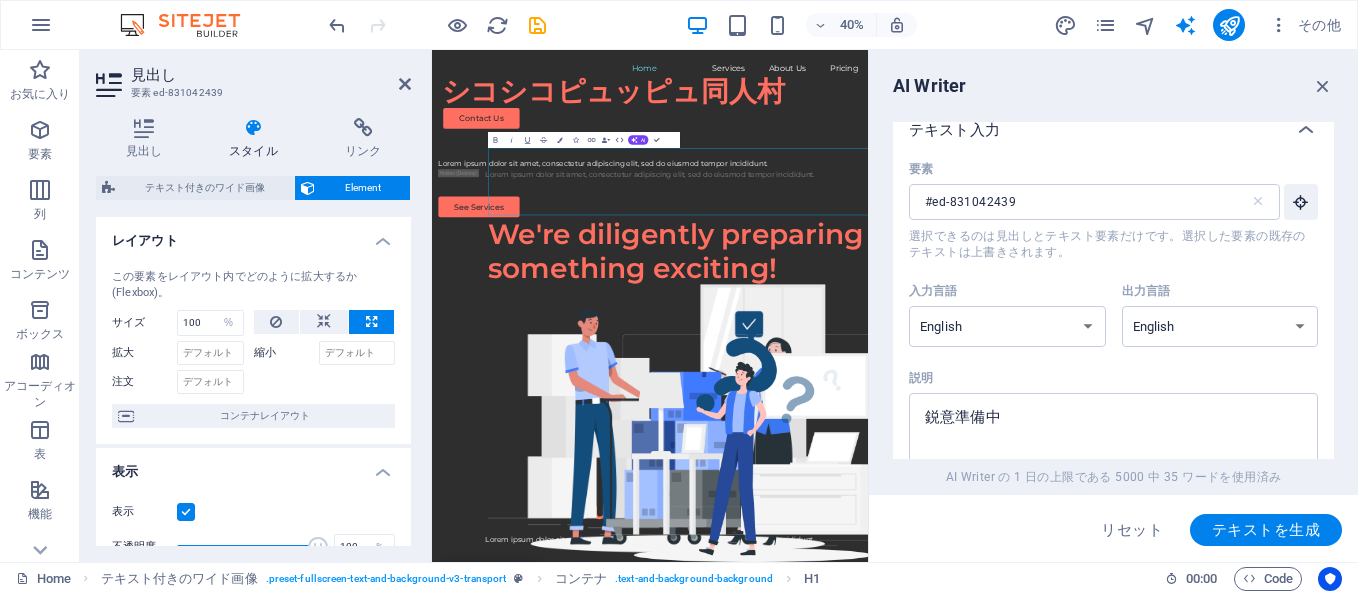 scroll, scrollTop: 0, scrollLeft: 0, axis: both 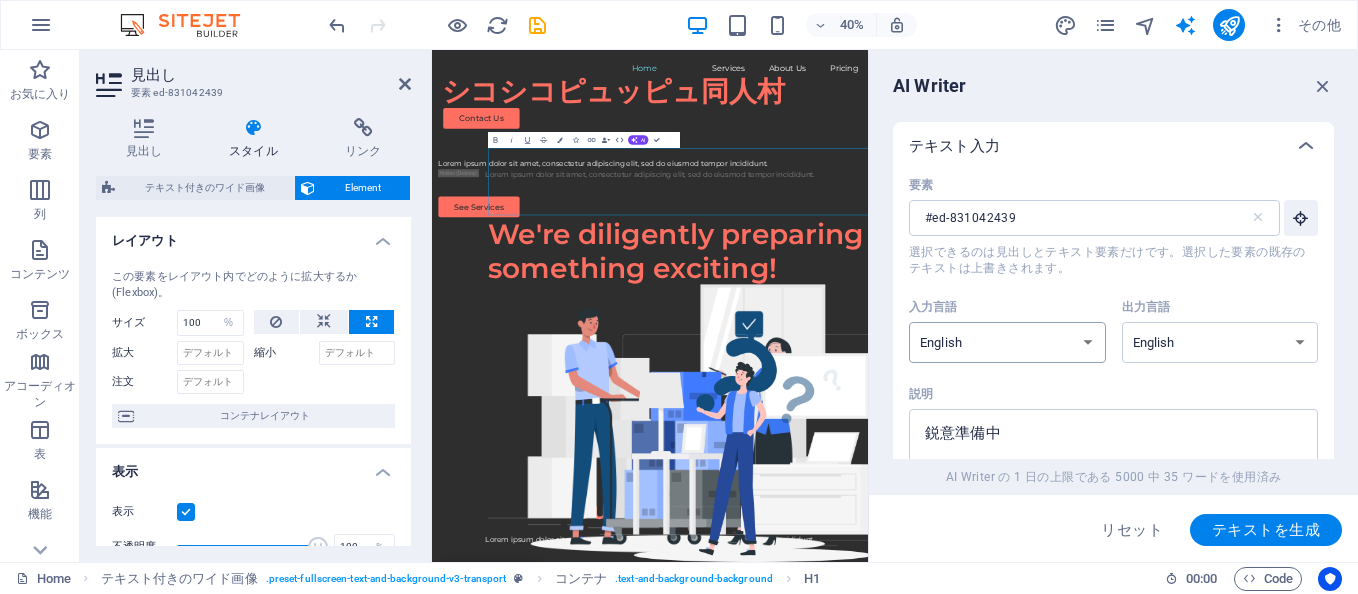 click on "Albanian Arabic Armenian Awadhi Azerbaijani Bashkir Basque Belarusian Bengali Bhojpuri Bosnian Brazilian Portuguese Bulgarian Cantonese (Yue) Catalan Chhattisgarhi Chinese Croatian Czech Danish Dogri Dutch English Estonian Faroese Finnish French Galician Georgian German Greek Gujarati Haryanvi Hindi Hungarian Indonesian Irish Italian Japanese Javanese Kannada Kashmiri Kazakh Konkani Korean Kyrgyz Latvian Lithuanian Macedonian Maithili Malay Maltese Mandarin Mandarin Chinese Marathi Marwari Min Nan Moldovan Mongolian Montenegrin Nepali Norwegian Oriya Pashto Persian (Farsi) Polish Portuguese Punjabi Rajasthani Romanian Russian Sanskrit Santali Serbian Sindhi Sinhala Slovak Slovene Slovenian Spanish Ukrainian Urdu Uzbek Vietnamese Welsh Wu" at bounding box center (1007, 342) 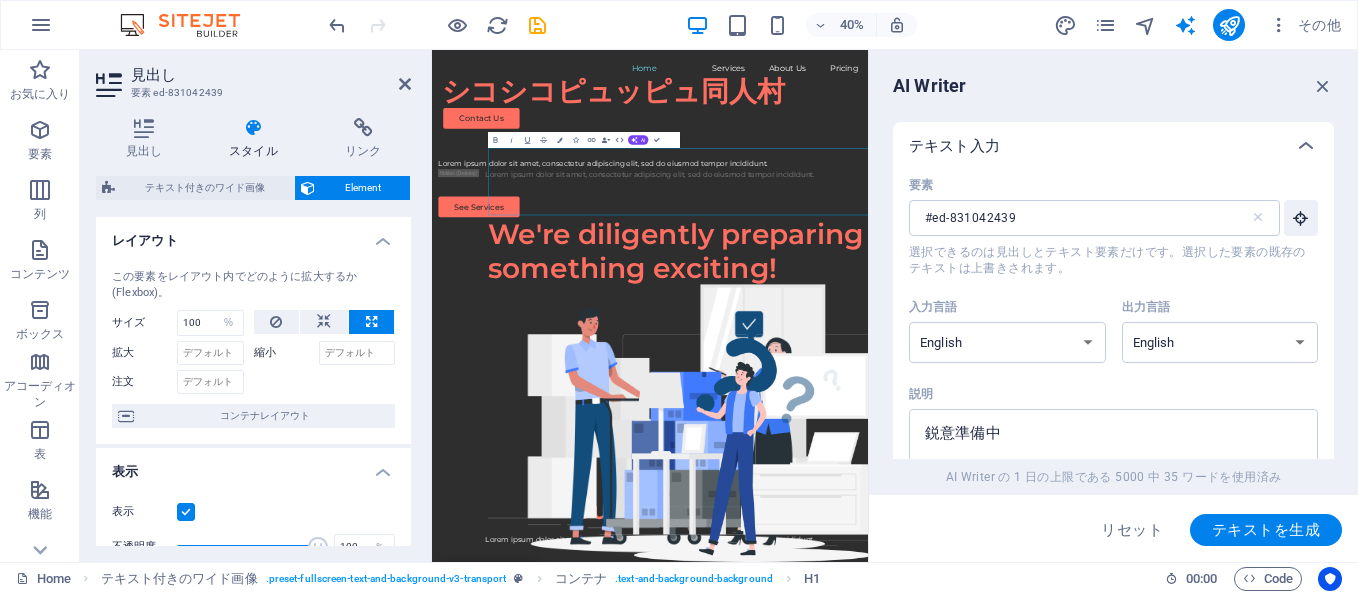 select on "Japanese" 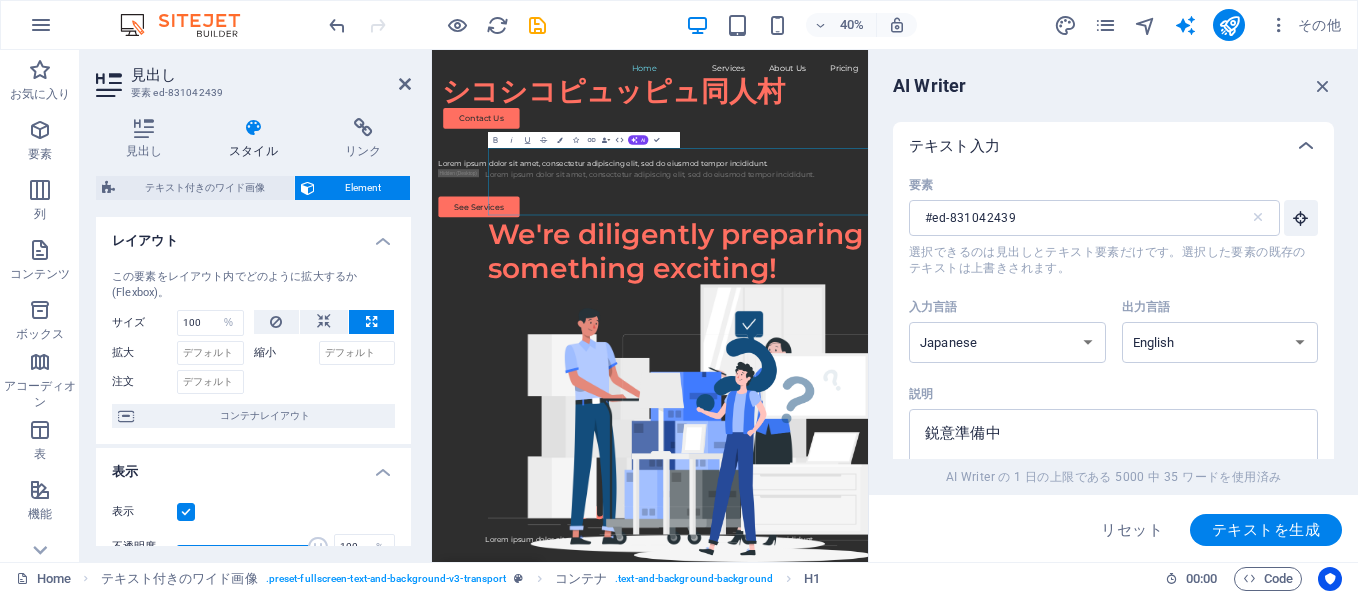 click on "Albanian Arabic Armenian Awadhi Azerbaijani Bashkir Basque Belarusian Bengali Bhojpuri Bosnian Brazilian Portuguese Bulgarian Cantonese (Yue) Catalan Chhattisgarhi Chinese Croatian Czech Danish Dogri Dutch English Estonian Faroese Finnish French Galician Georgian German Greek Gujarati Haryanvi Hindi Hungarian Indonesian Irish Italian Japanese Javanese Kannada Kashmiri Kazakh Konkani Korean Kyrgyz Latvian Lithuanian Macedonian Maithili Malay Maltese Mandarin Mandarin Chinese Marathi Marwari Min Nan Moldovan Mongolian Montenegrin Nepali Norwegian Oriya Pashto Persian (Farsi) Polish Portuguese Punjabi Rajasthani Romanian Russian Sanskrit Santali Serbian Sindhi Sinhala Slovak Slovene Slovenian Spanish Ukrainian Urdu Uzbek Vietnamese Welsh Wu" at bounding box center [1007, 342] 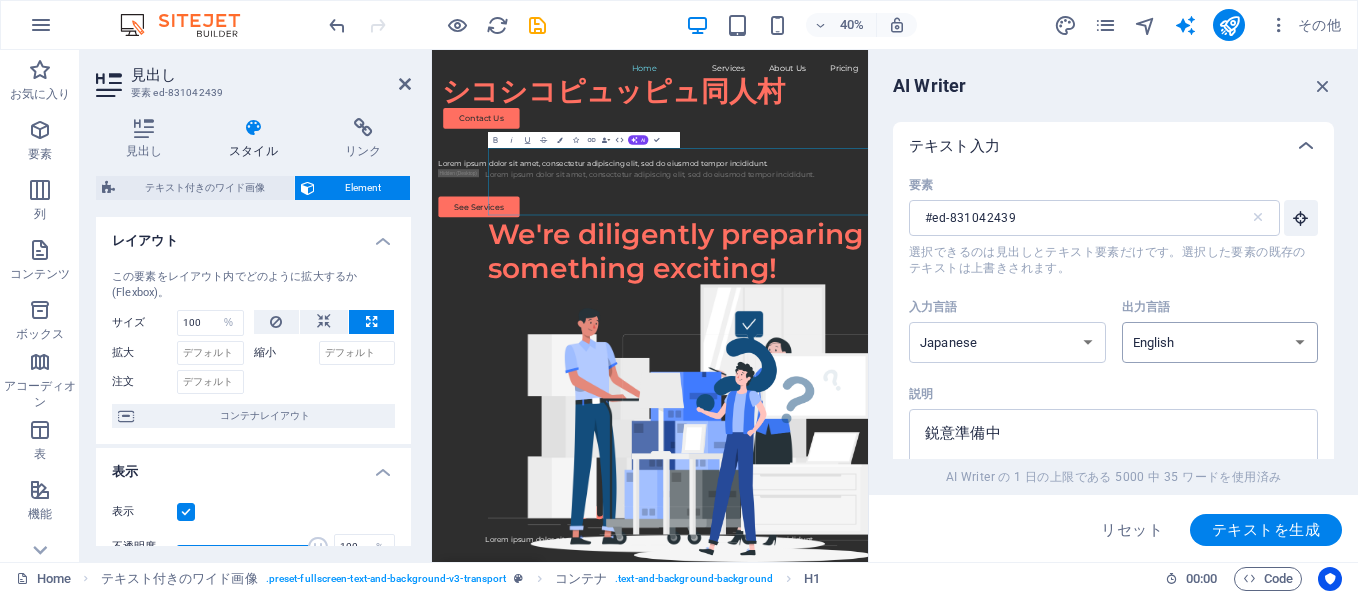 click on "Albanian Arabic Armenian Awadhi Azerbaijani Bashkir Basque Belarusian Bengali Bhojpuri Bosnian Brazilian Portuguese Bulgarian Cantonese (Yue) Catalan Chhattisgarhi Chinese Croatian Czech Danish Dogri Dutch English Estonian Faroese Finnish French Galician Georgian German Greek Gujarati Haryanvi Hindi Hungarian Indonesian Irish Italian Japanese Javanese Kannada Kashmiri Kazakh Konkani Korean Kyrgyz Latvian Lithuanian Macedonian Maithili Malay Maltese Mandarin Mandarin Chinese Marathi Marwari Min Nan Moldovan Mongolian Montenegrin Nepali Norwegian Oriya Pashto Persian (Farsi) Polish Portuguese Punjabi Rajasthani Romanian Russian Sanskrit Santali Serbian Sindhi Sinhala Slovak Slovene Slovenian Spanish Ukrainian Urdu Uzbek Vietnamese Welsh Wu" at bounding box center [1220, 342] 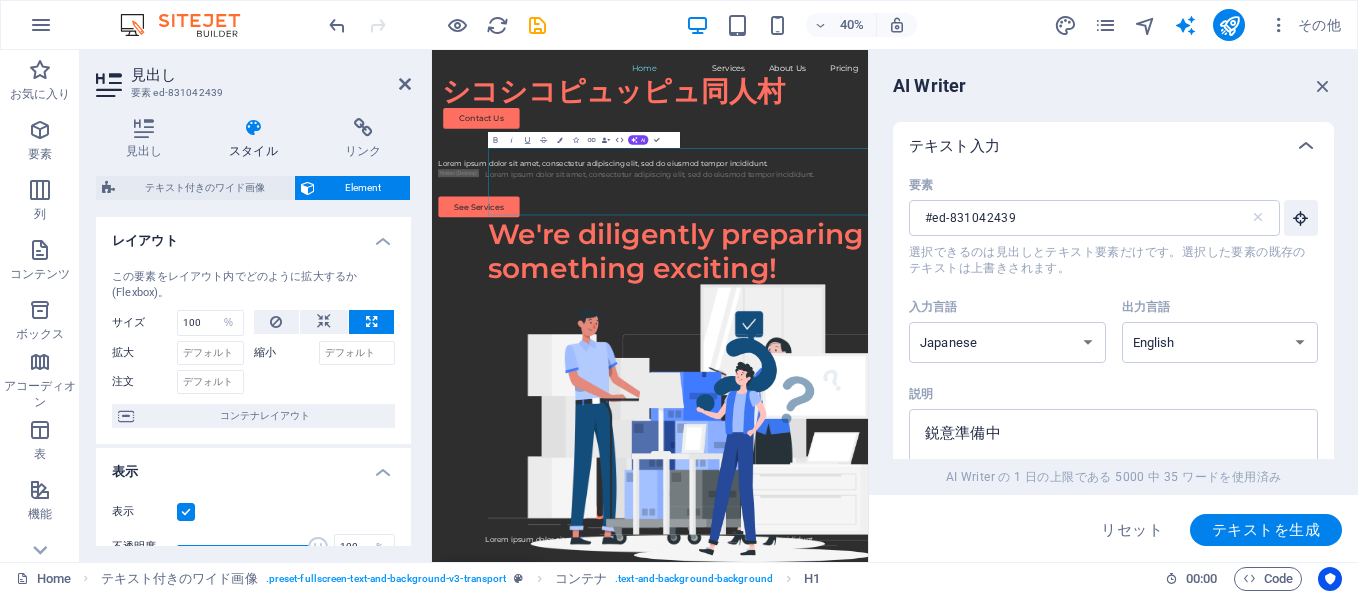 select on "Japanese" 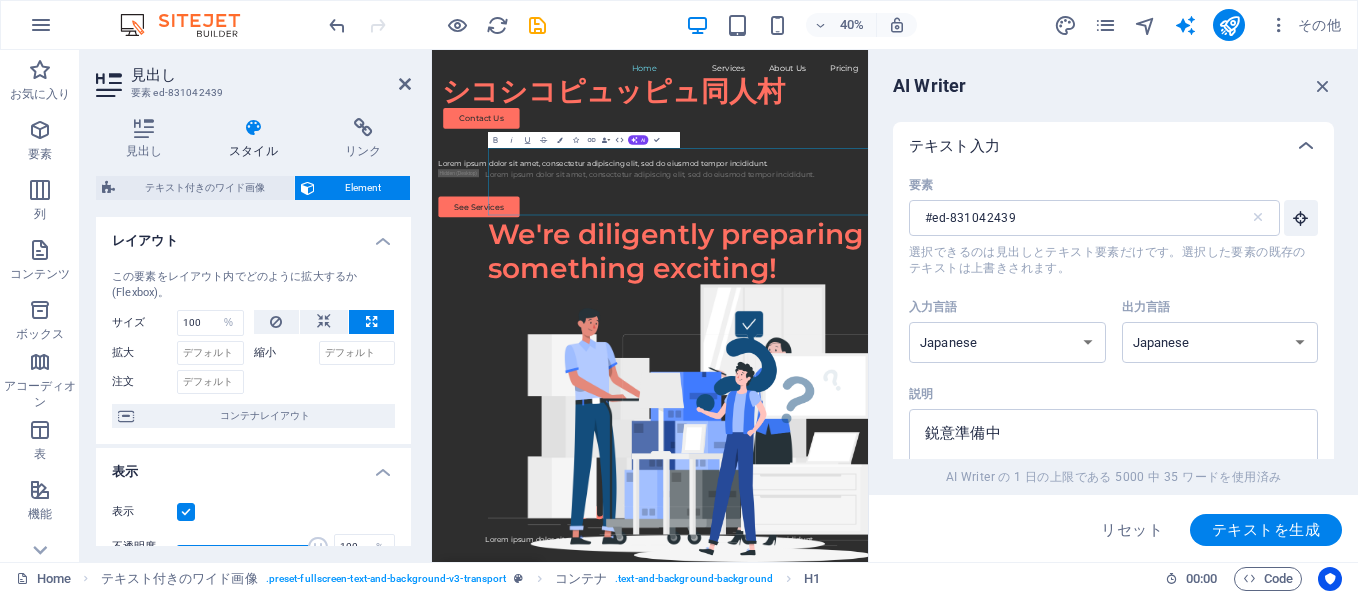 click on "Albanian Arabic Armenian Awadhi Azerbaijani Bashkir Basque Belarusian Bengali Bhojpuri Bosnian Brazilian Portuguese Bulgarian Cantonese (Yue) Catalan Chhattisgarhi Chinese Croatian Czech Danish Dogri Dutch English Estonian Faroese Finnish French Galician Georgian German Greek Gujarati Haryanvi Hindi Hungarian Indonesian Irish Italian Japanese Javanese Kannada Kashmiri Kazakh Konkani Korean Kyrgyz Latvian Lithuanian Macedonian Maithili Malay Maltese Mandarin Mandarin Chinese Marathi Marwari Min Nan Moldovan Mongolian Montenegrin Nepali Norwegian Oriya Pashto Persian (Farsi) Polish Portuguese Punjabi Rajasthani Romanian Russian Sanskrit Santali Serbian Sindhi Sinhala Slovak Slovene Slovenian Spanish Ukrainian Urdu Uzbek Vietnamese Welsh Wu" at bounding box center (1220, 342) 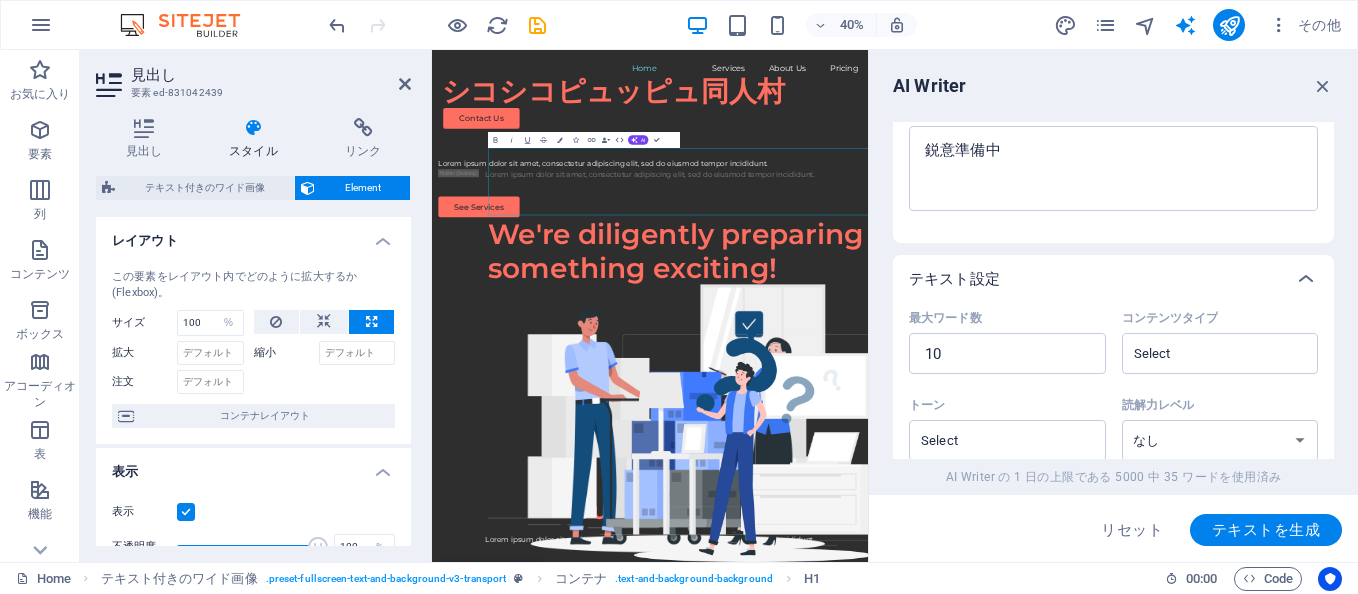 scroll, scrollTop: 300, scrollLeft: 0, axis: vertical 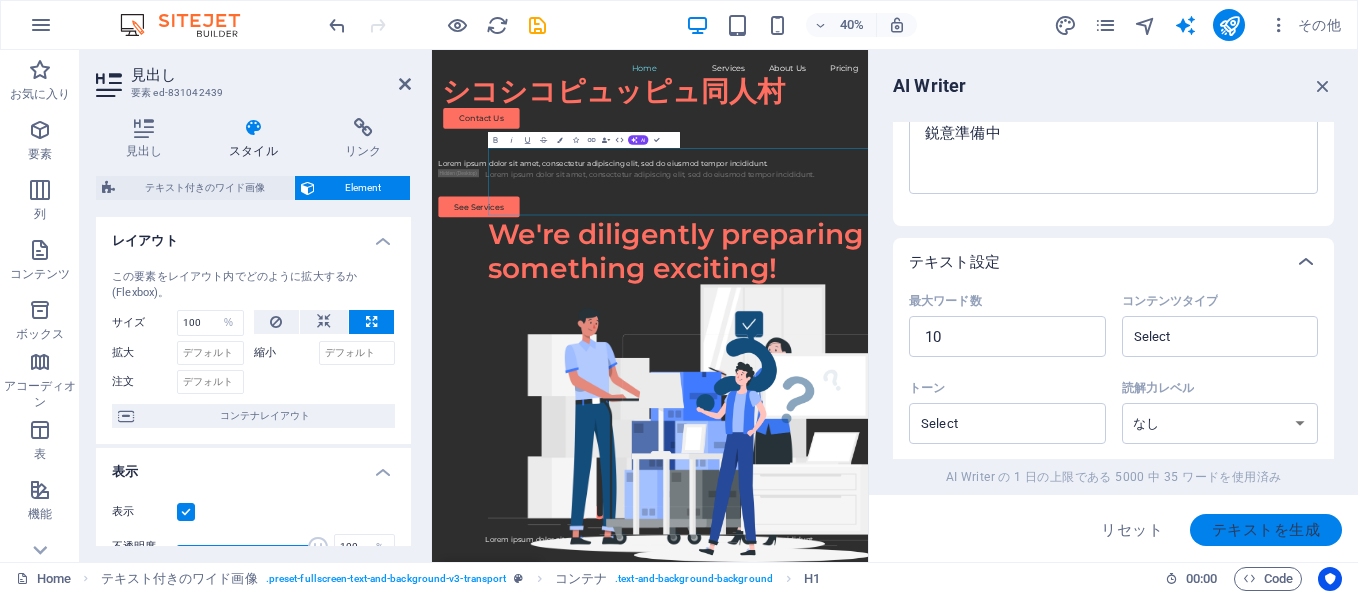 click on "テキストを生成" at bounding box center [1266, 530] 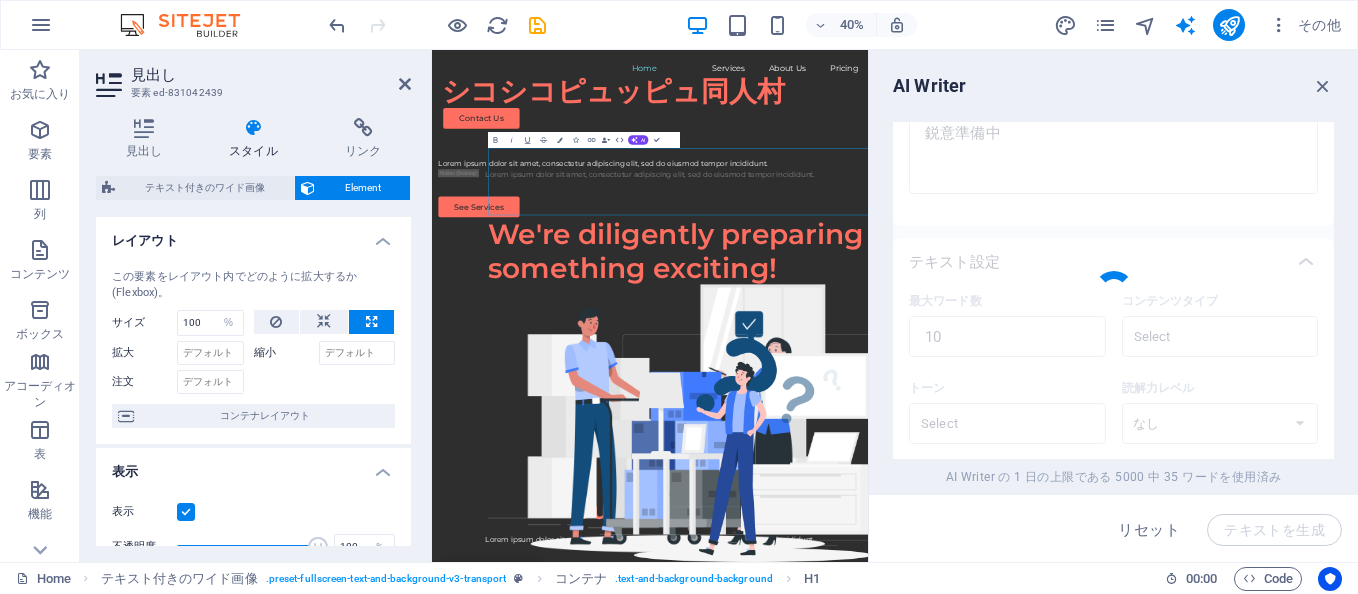 type on "x" 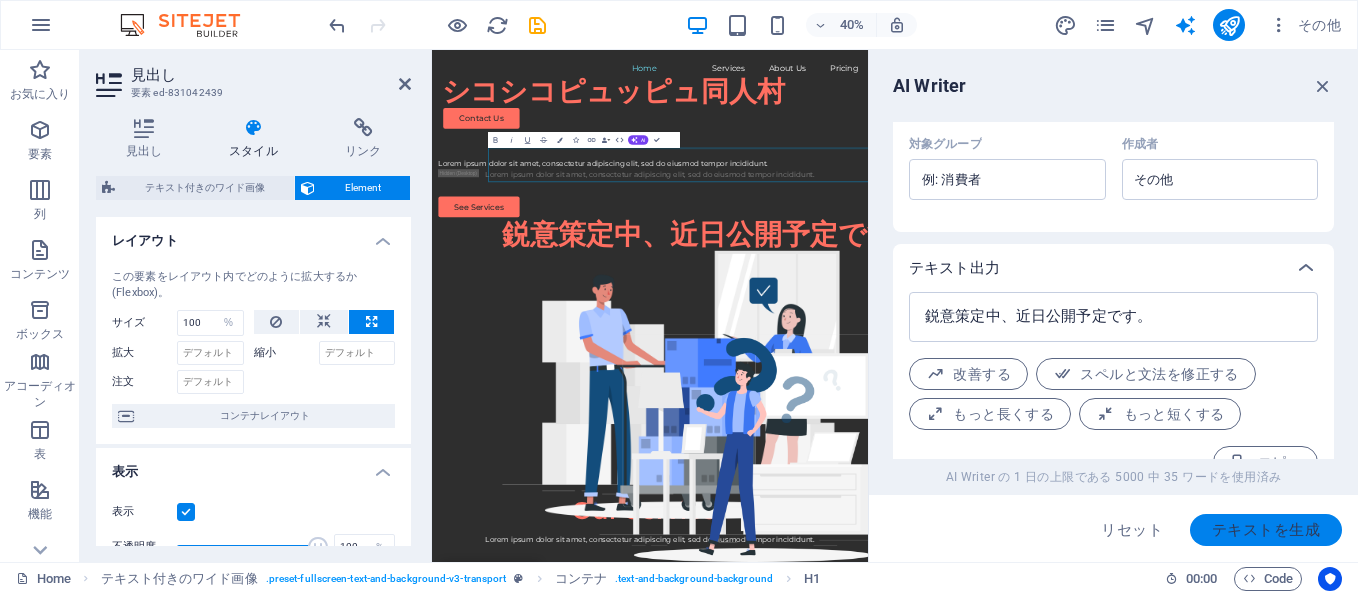 scroll, scrollTop: 666, scrollLeft: 0, axis: vertical 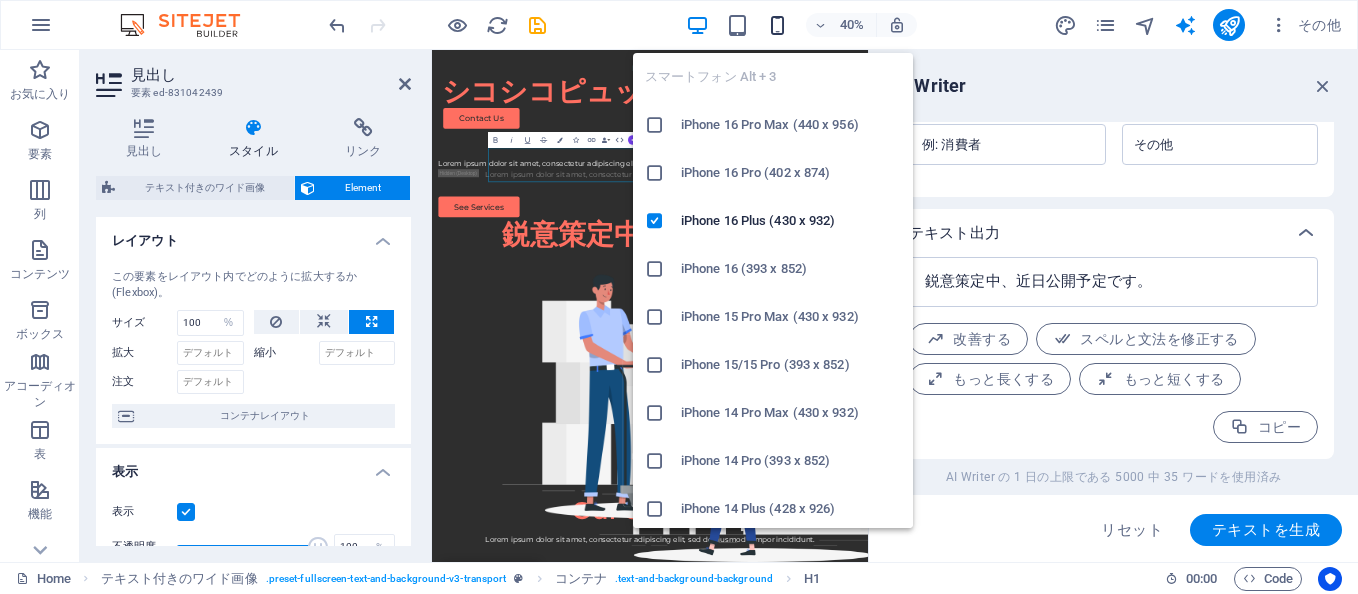 click at bounding box center [777, 25] 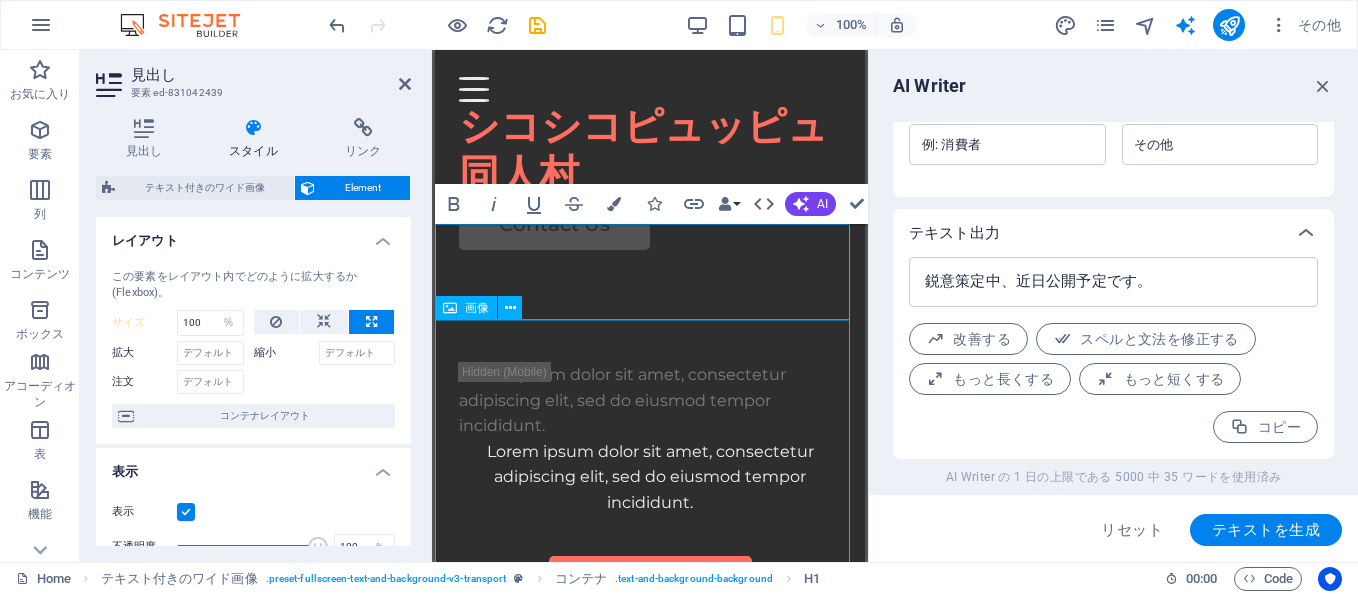 scroll, scrollTop: 0, scrollLeft: 0, axis: both 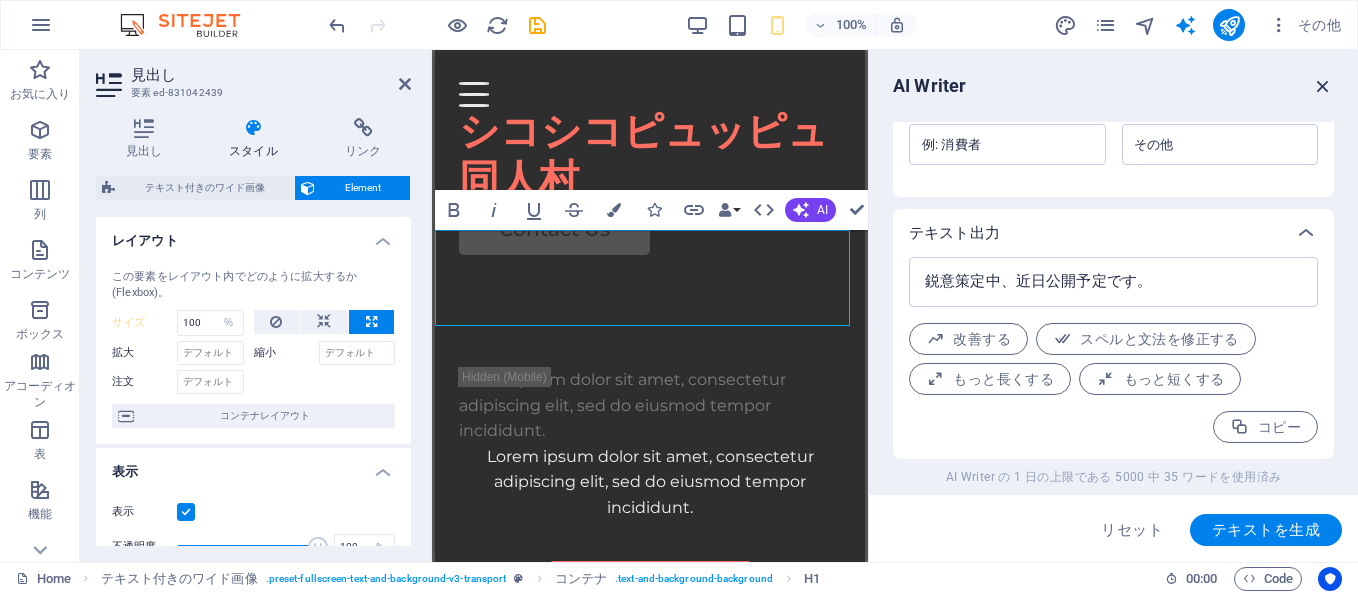 click at bounding box center (1323, 86) 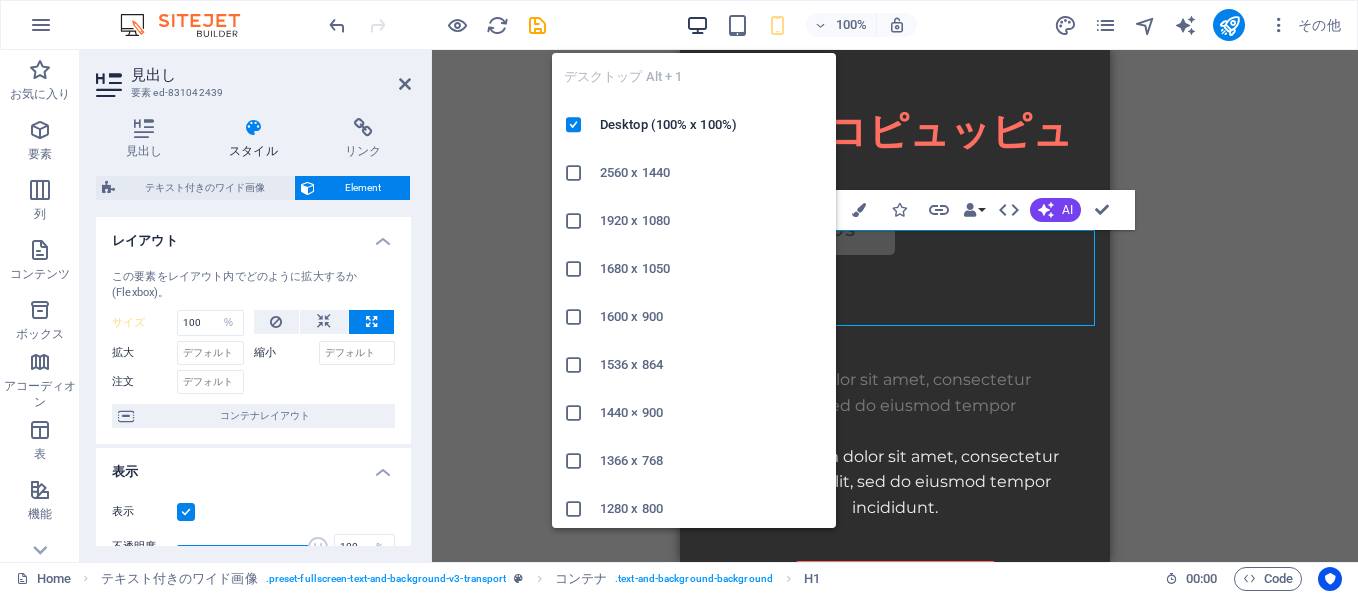 click at bounding box center [697, 25] 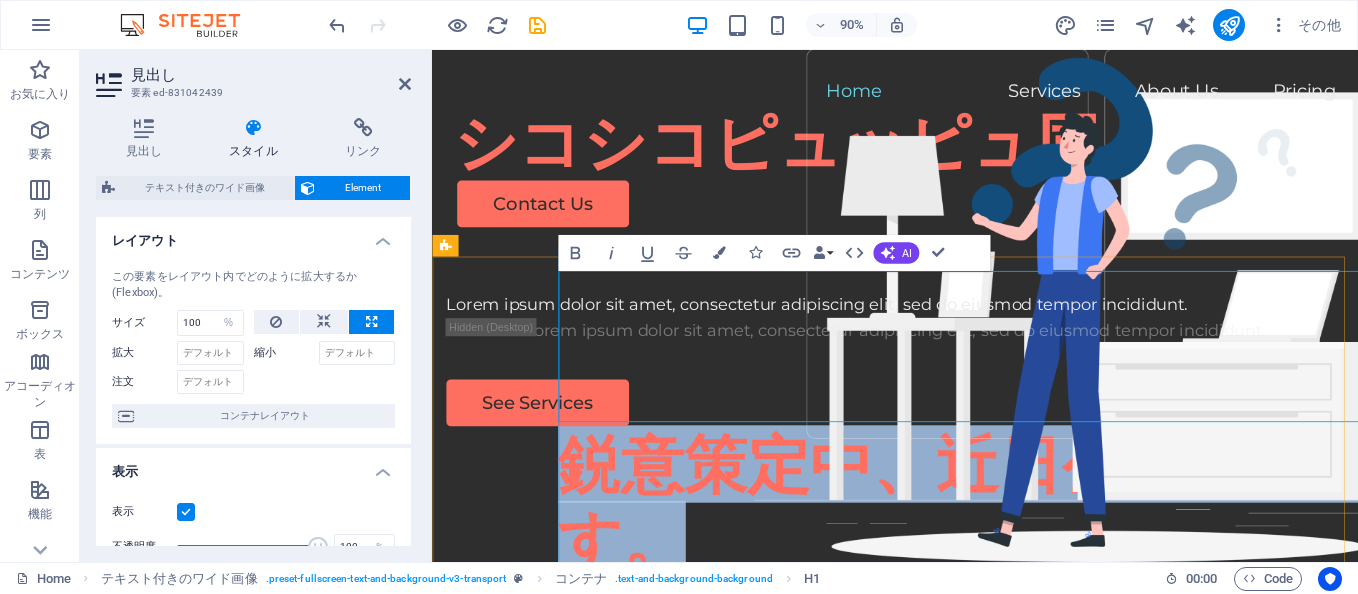 drag, startPoint x: 675, startPoint y: 425, endPoint x: 601, endPoint y: 300, distance: 145.26183 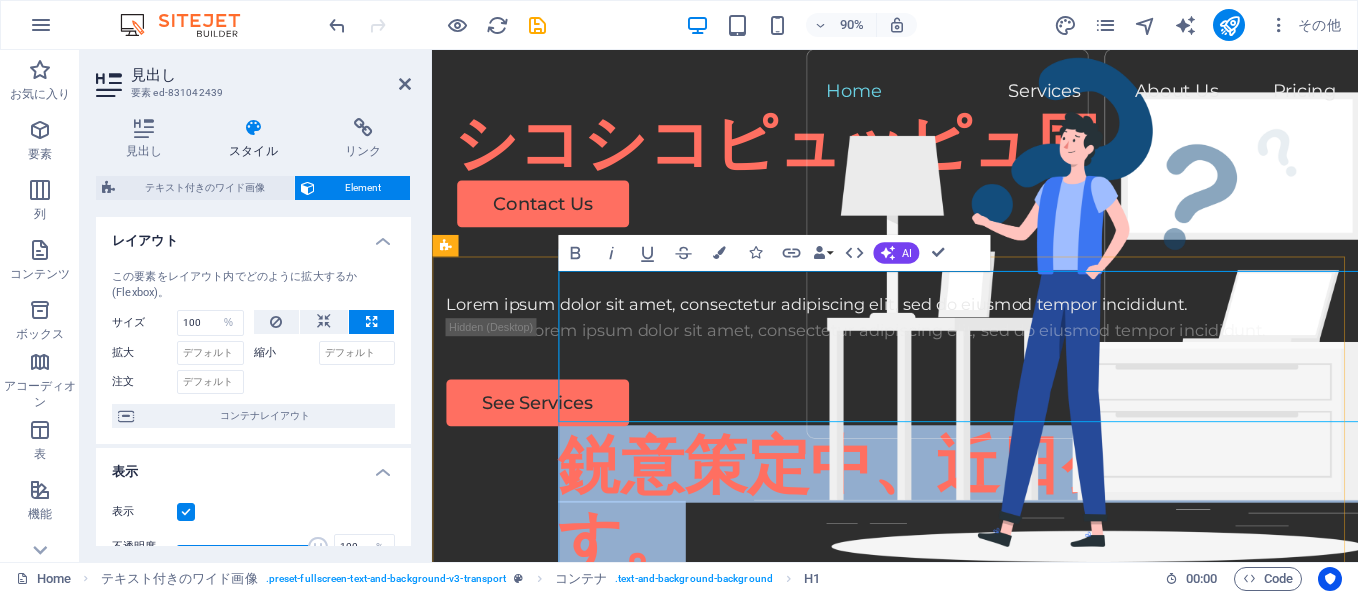 click on "鋭意策定中、近日公開予定です。" at bounding box center (1086, 552) 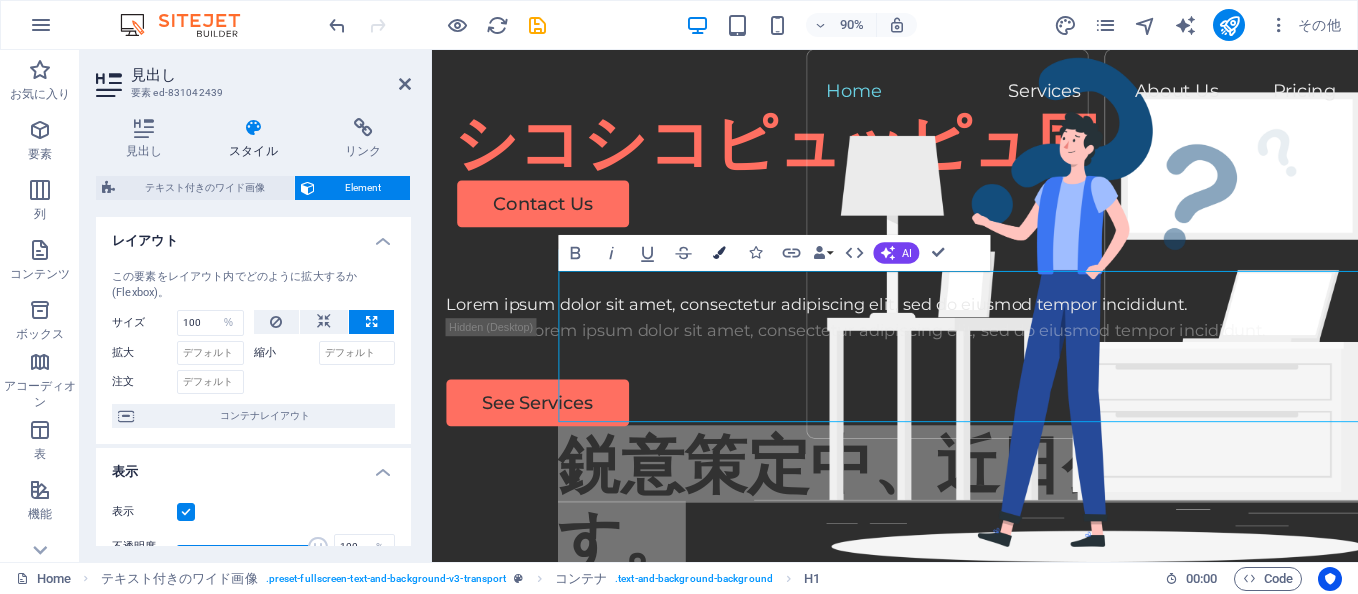 click on "Colors" at bounding box center [719, 252] 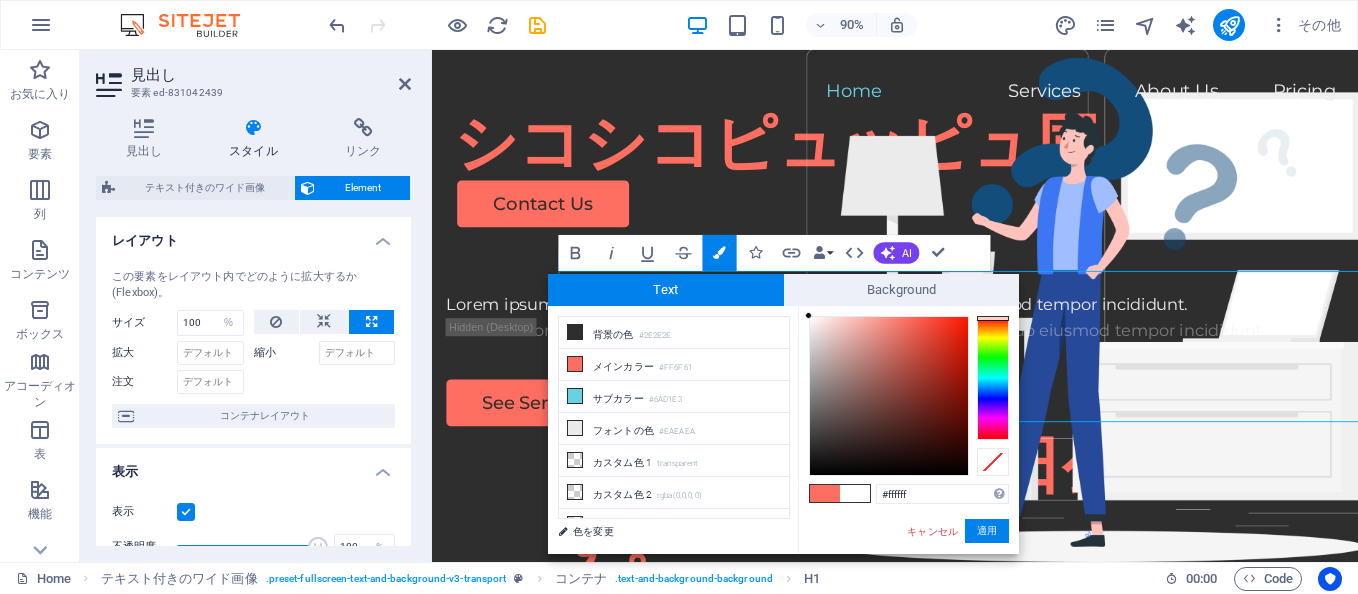 drag, startPoint x: 904, startPoint y: 316, endPoint x: 804, endPoint y: 311, distance: 100.12492 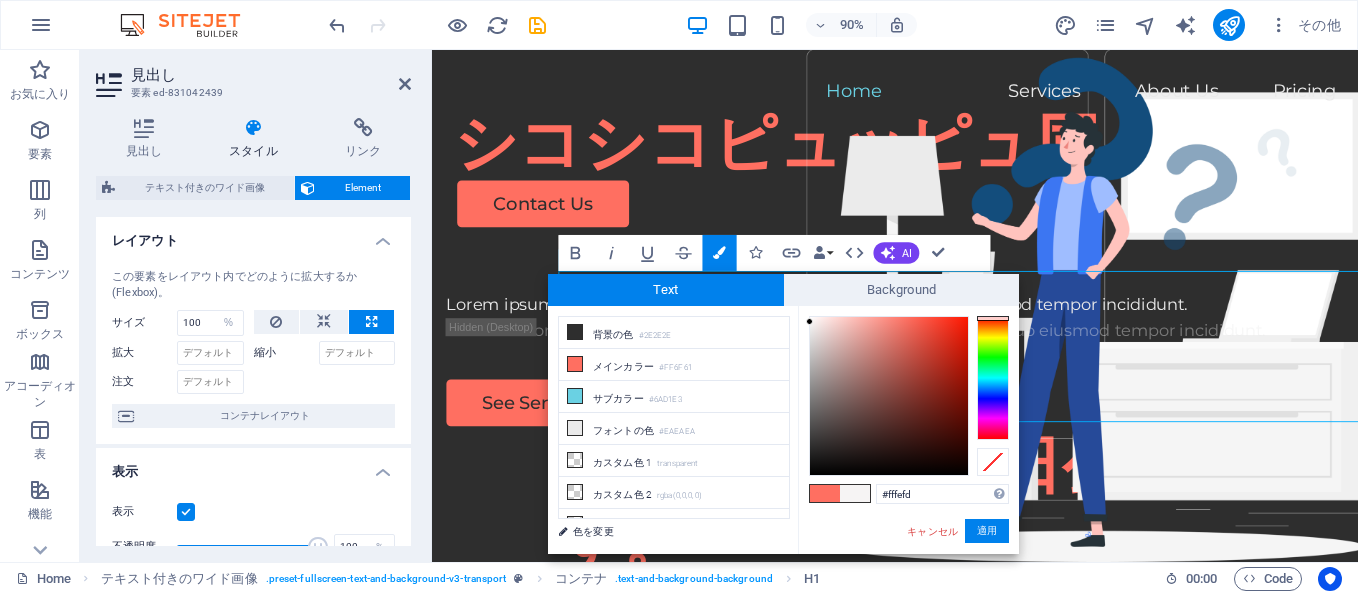 type on "#ffffff" 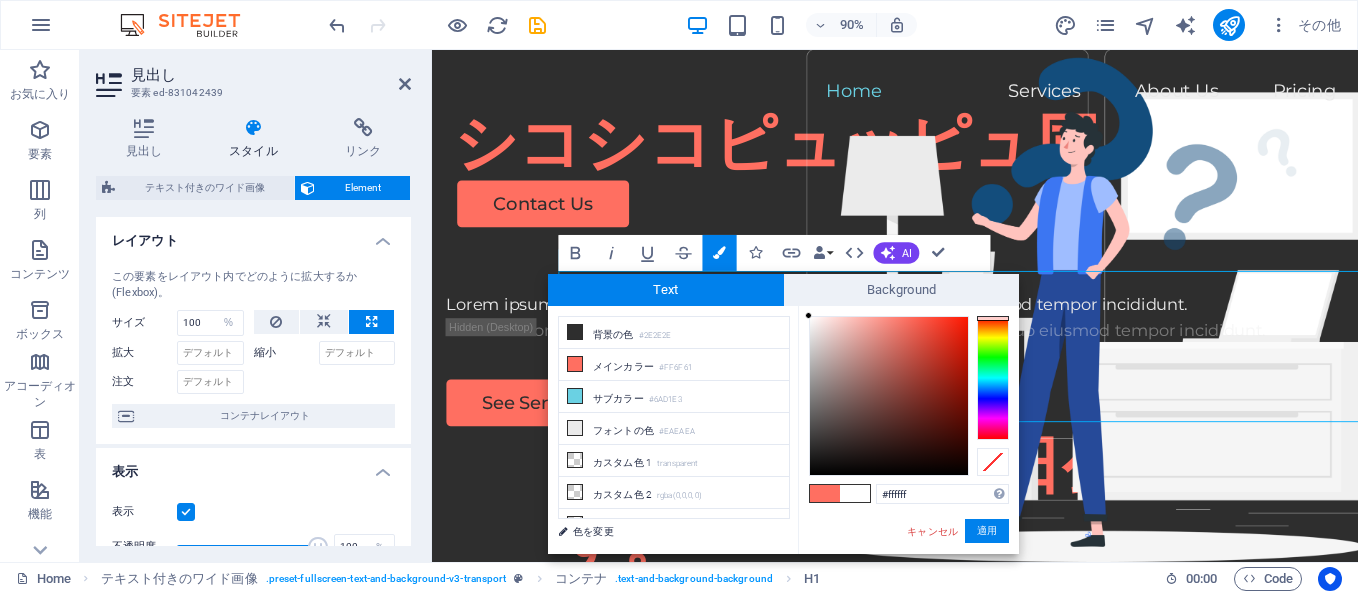 click at bounding box center [808, 315] 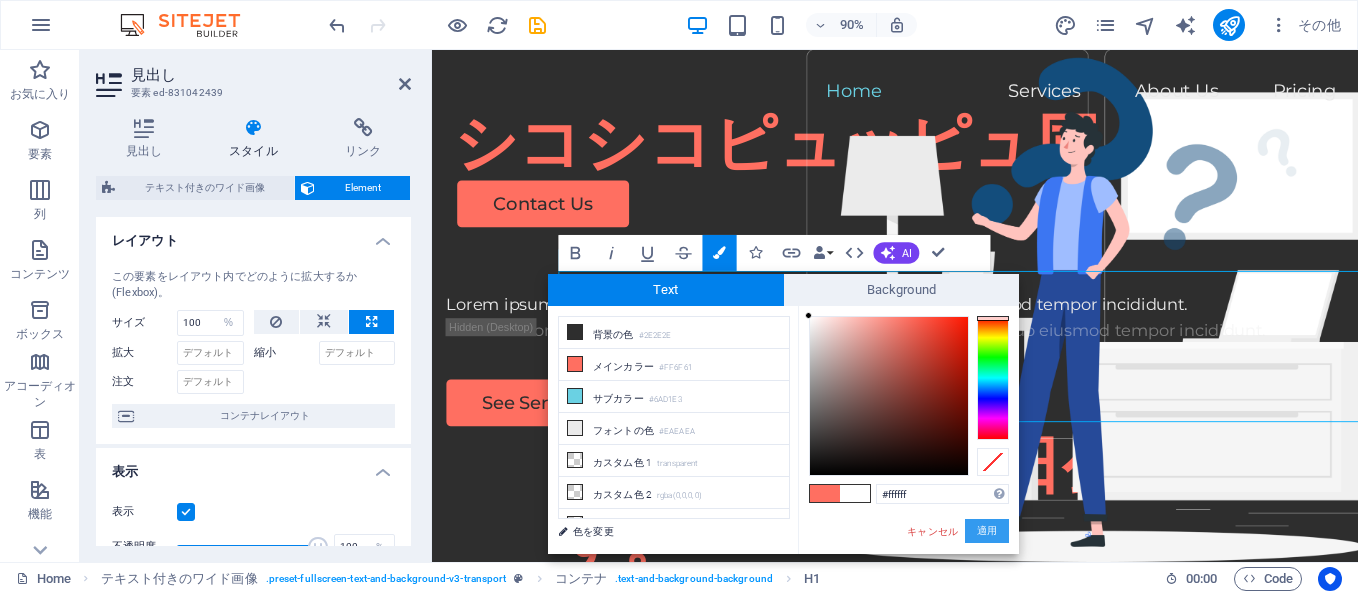click on "適用" at bounding box center (987, 531) 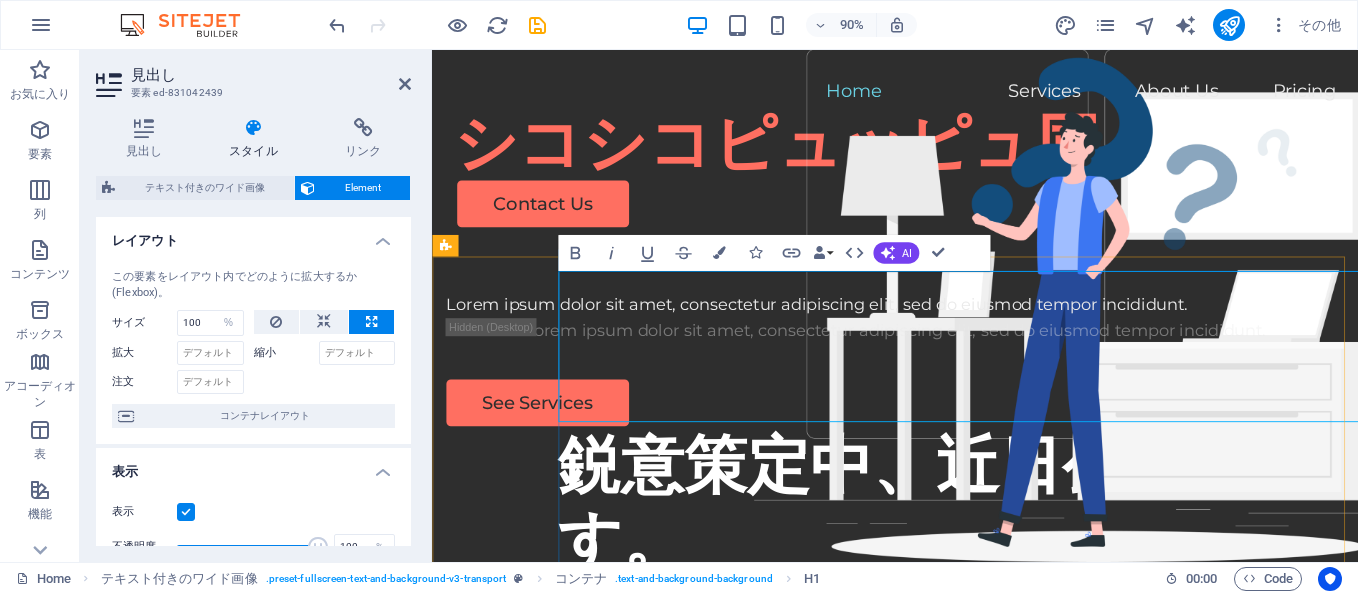 click on "鋭意策定中、近日公開予定です。" at bounding box center (1086, 552) 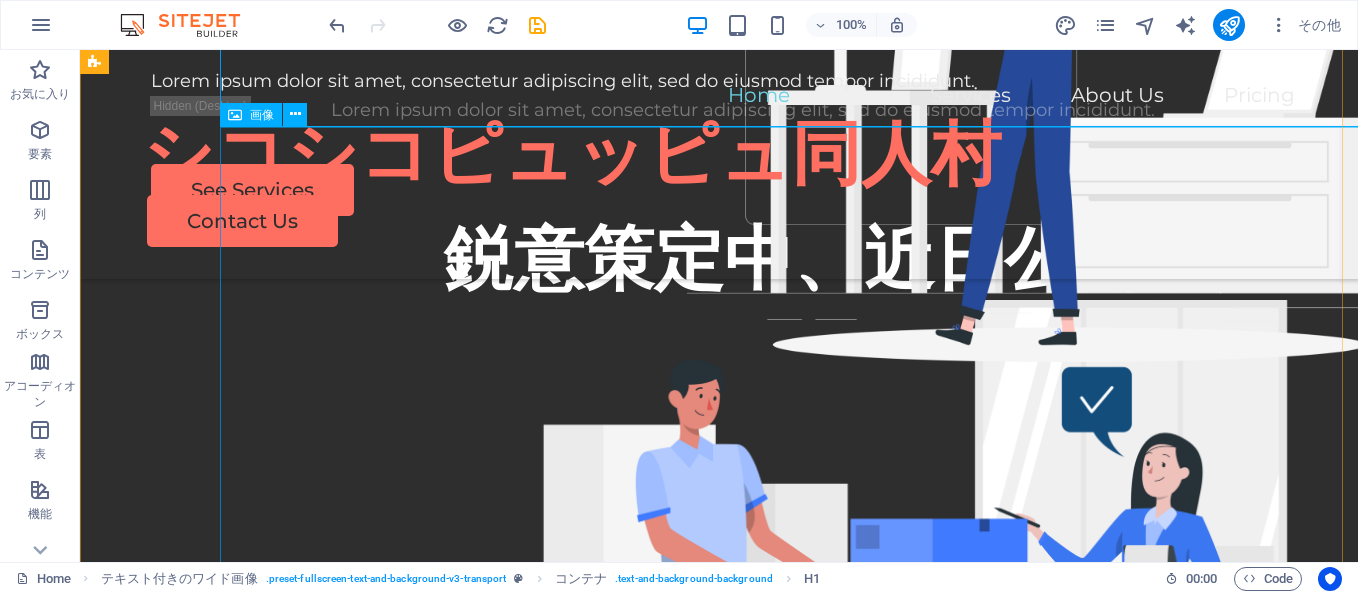scroll, scrollTop: 100, scrollLeft: 0, axis: vertical 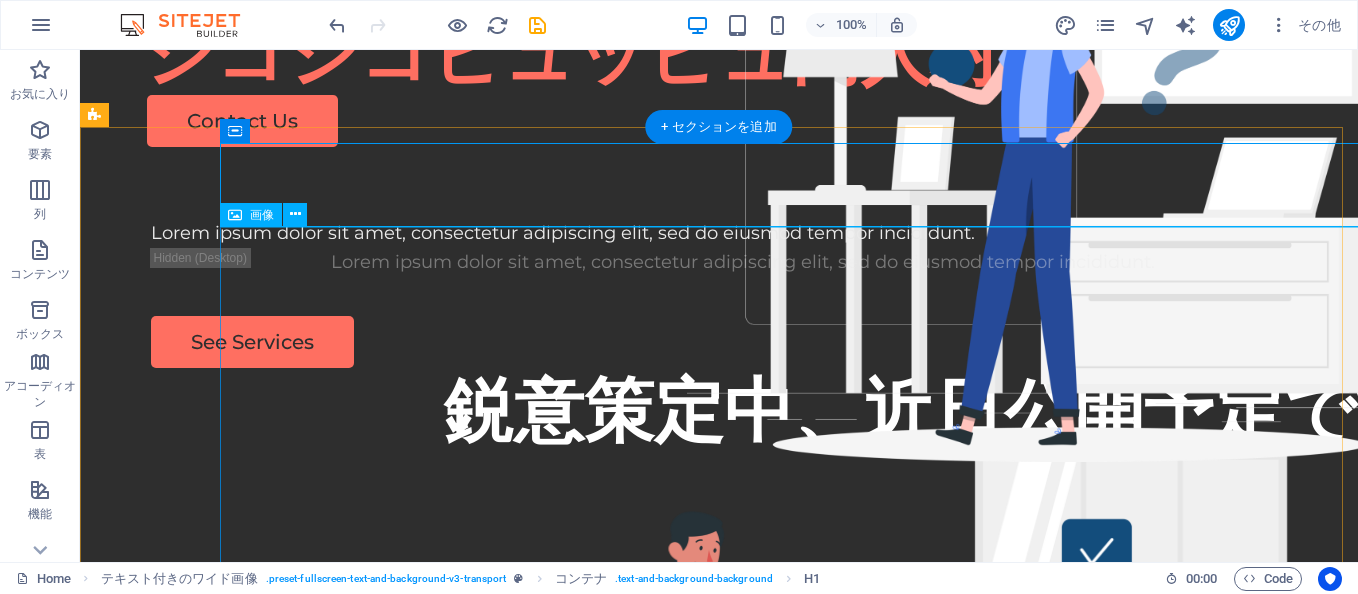 click at bounding box center [971, 787] 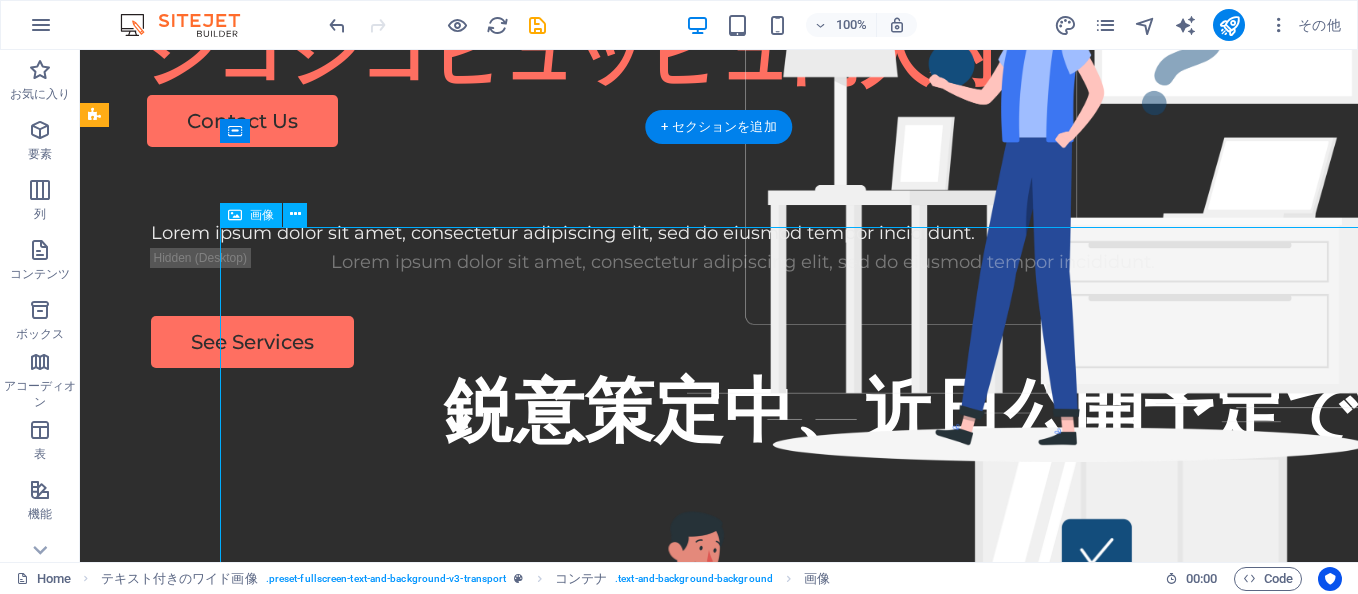 click at bounding box center (971, 787) 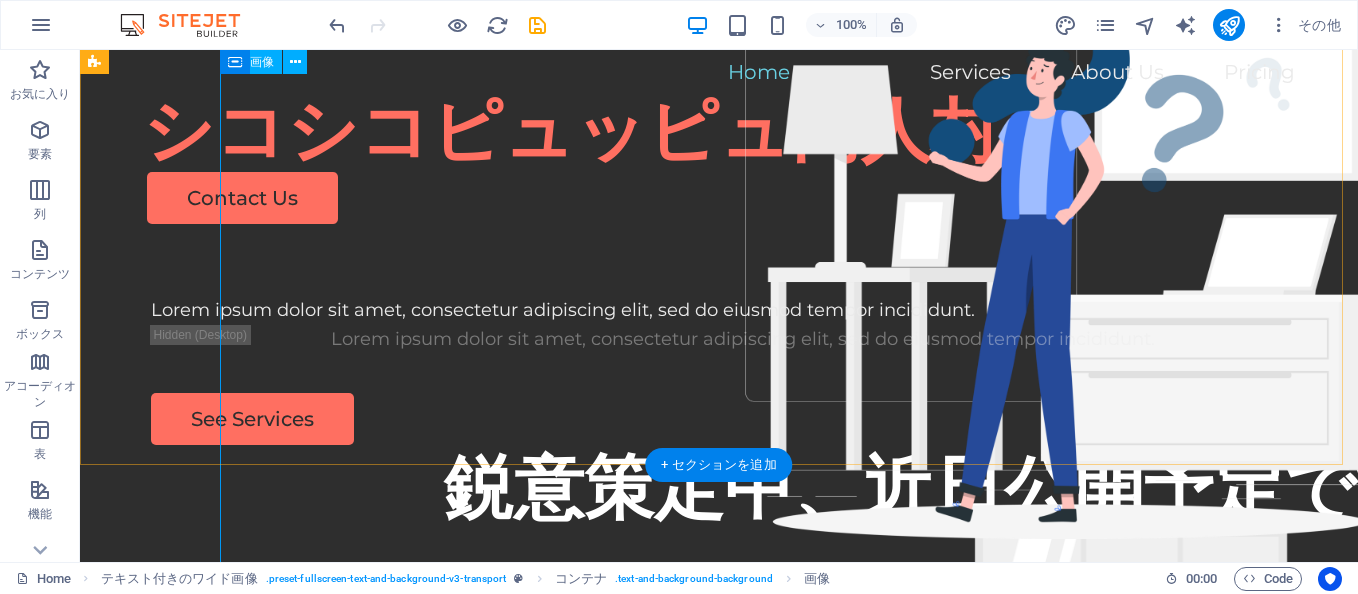 scroll, scrollTop: 0, scrollLeft: 0, axis: both 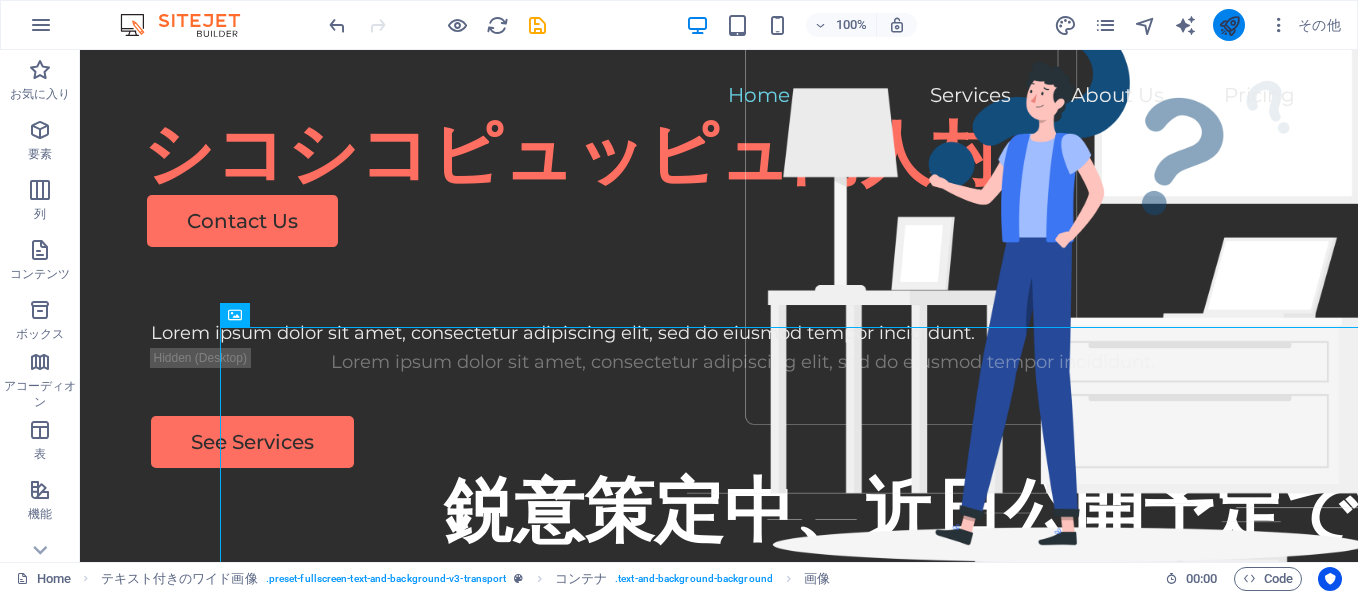 click at bounding box center [1229, 25] 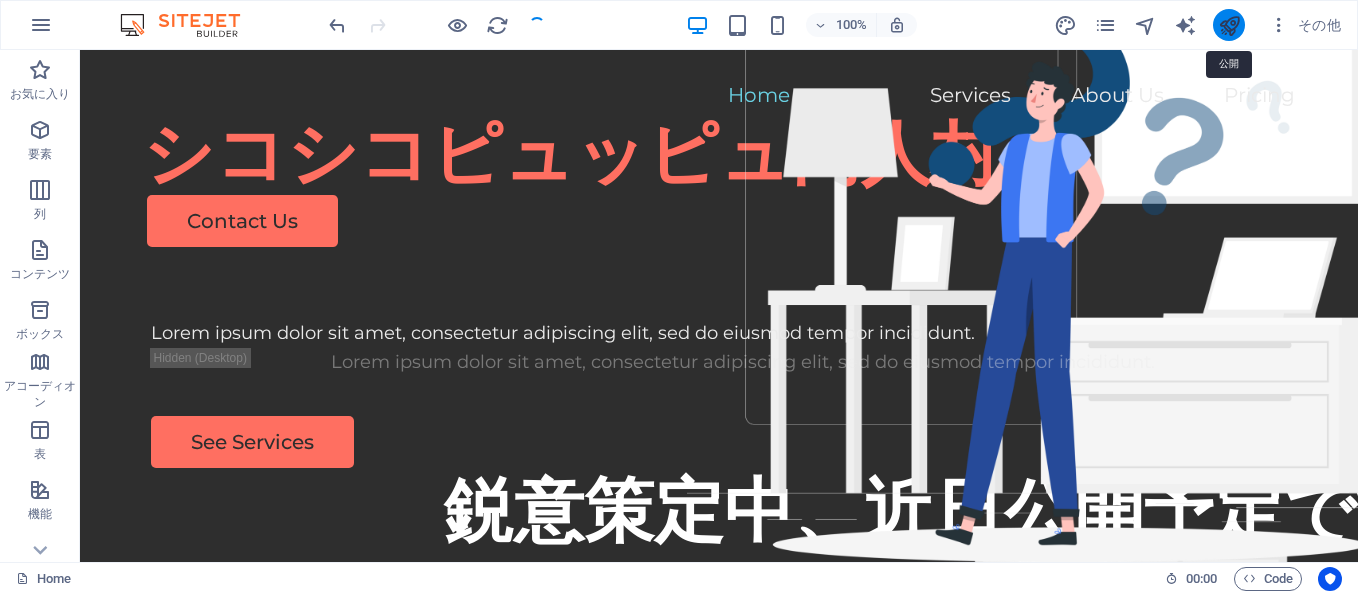 click at bounding box center (1229, 25) 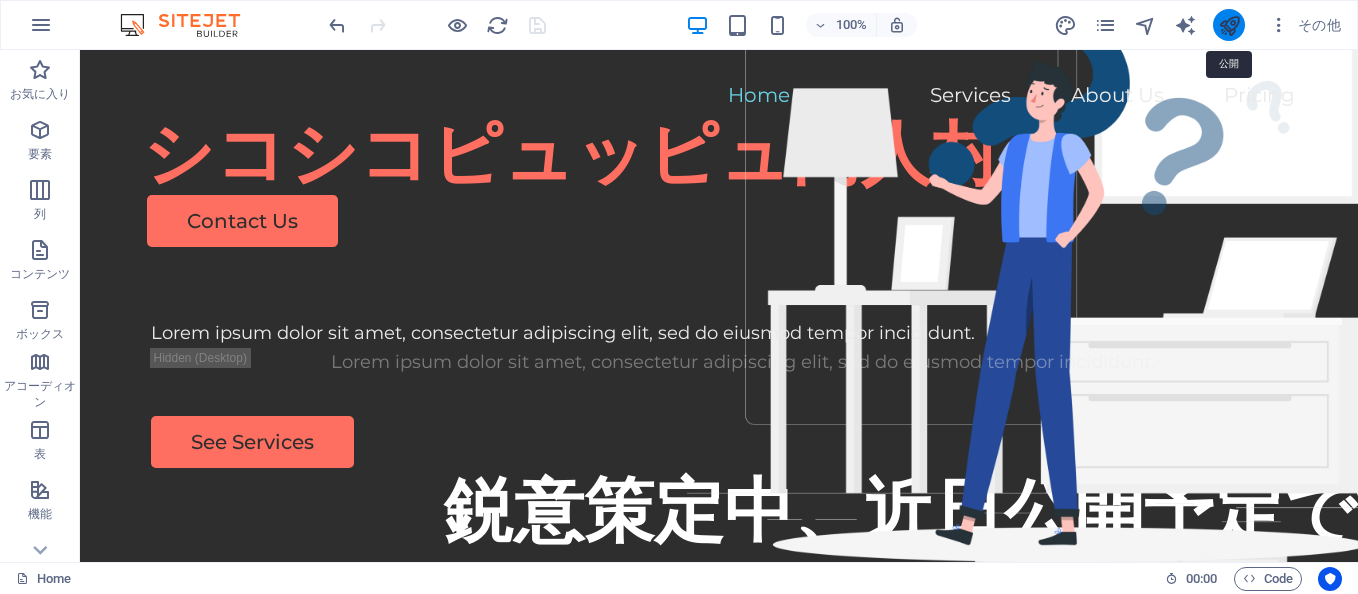 click at bounding box center (1229, 25) 